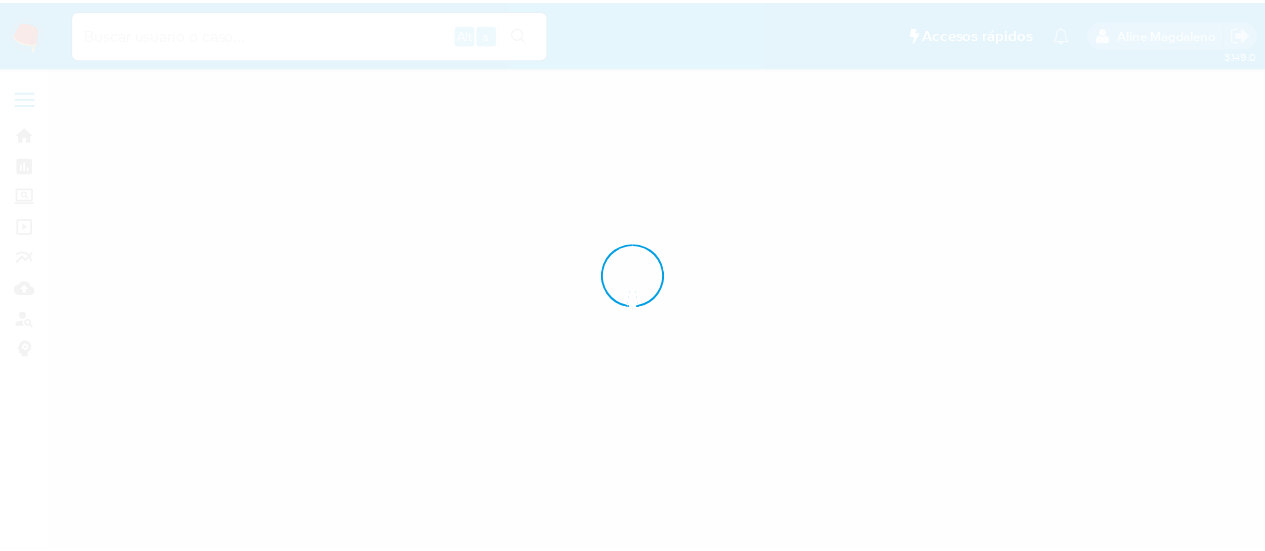 scroll, scrollTop: 0, scrollLeft: 0, axis: both 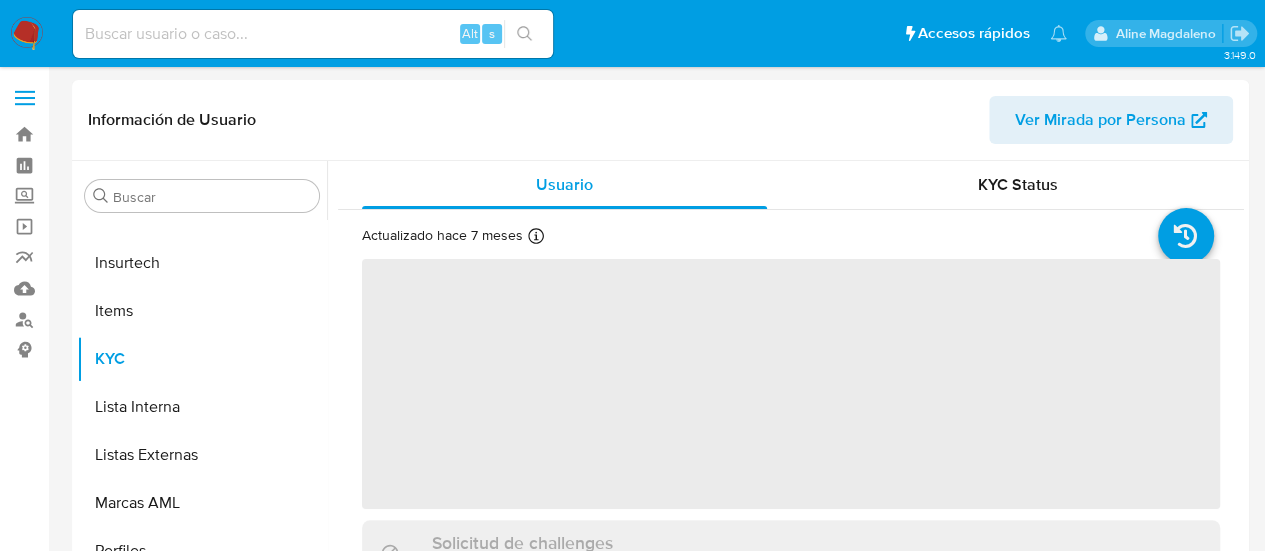 select on "10" 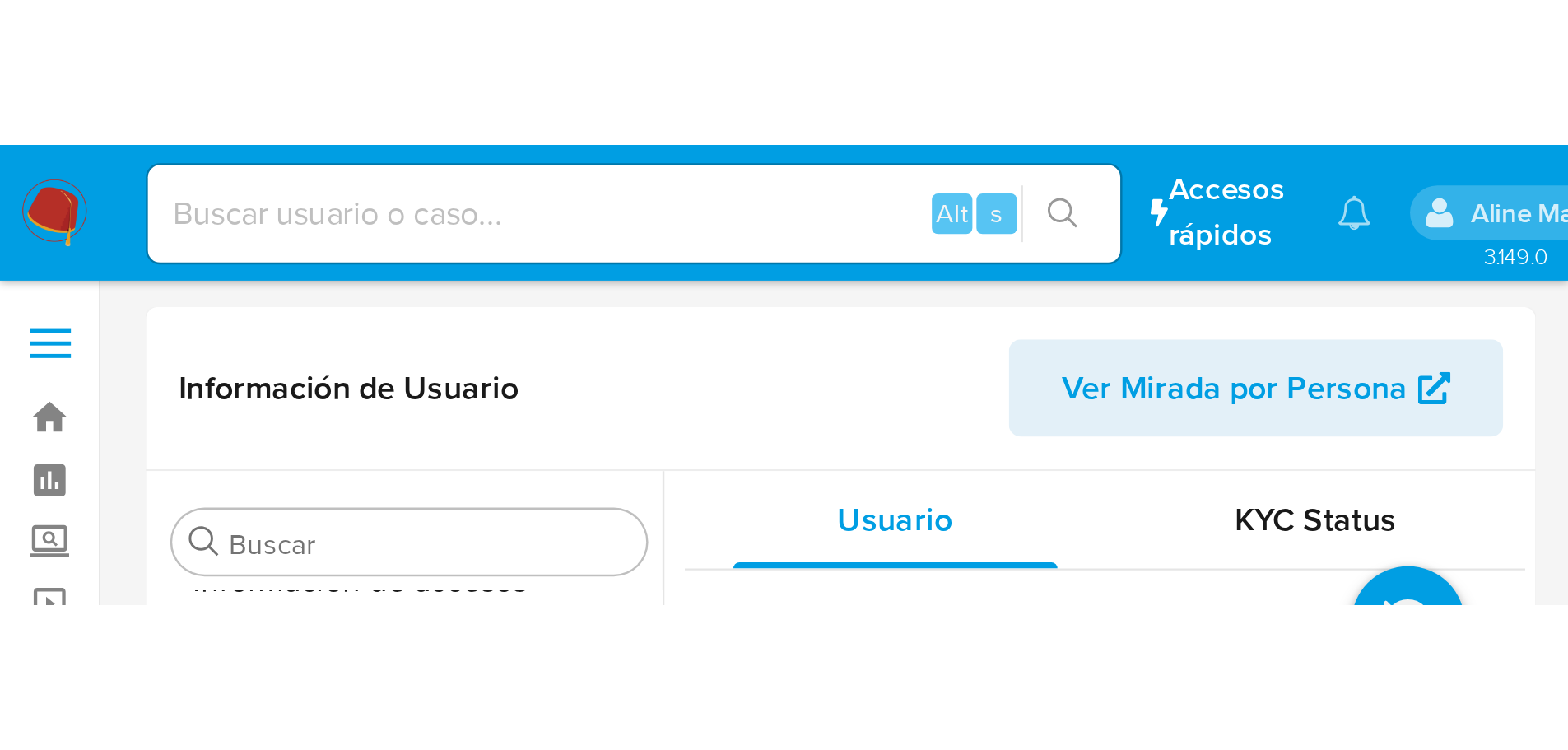 scroll, scrollTop: 656, scrollLeft: 0, axis: vertical 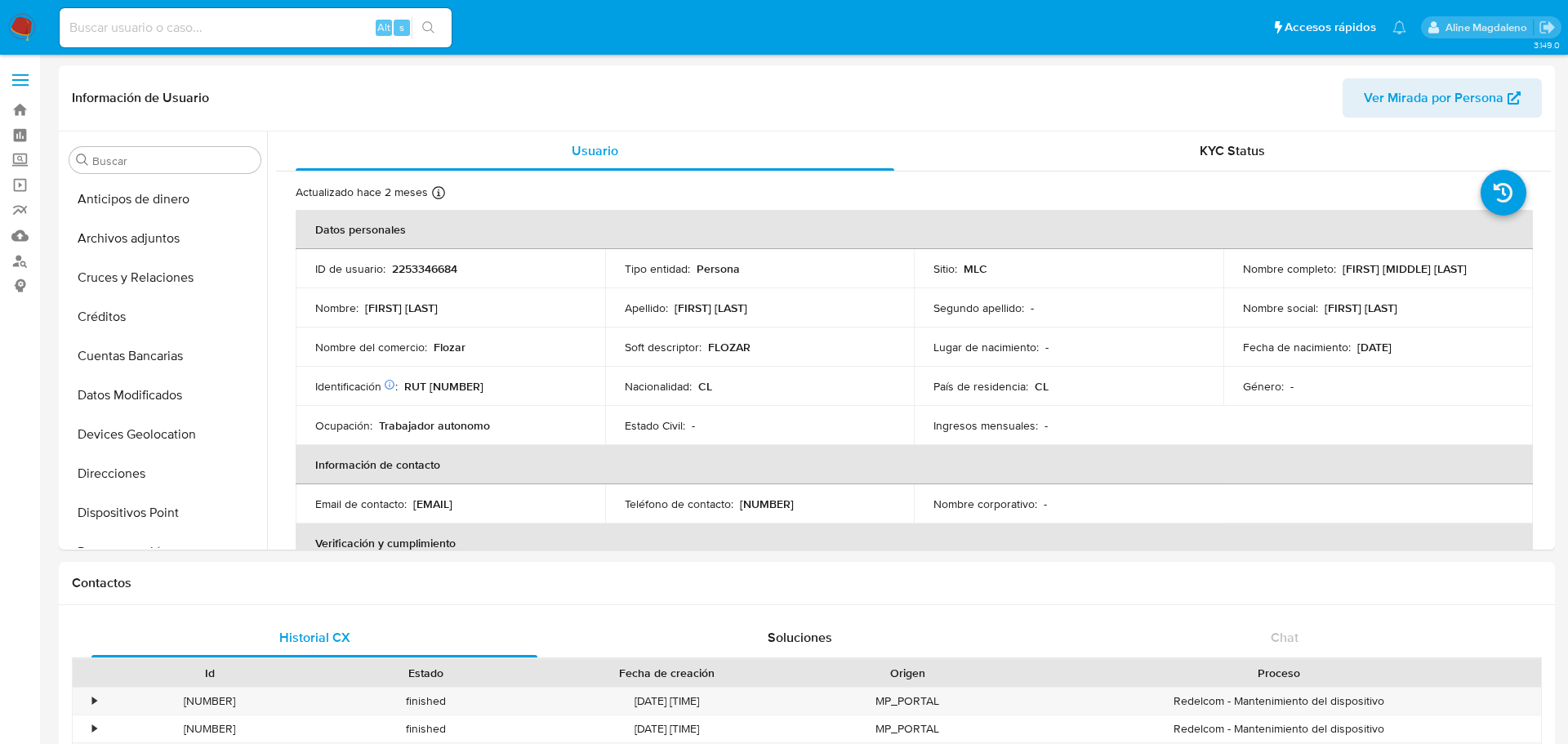 select on "10" 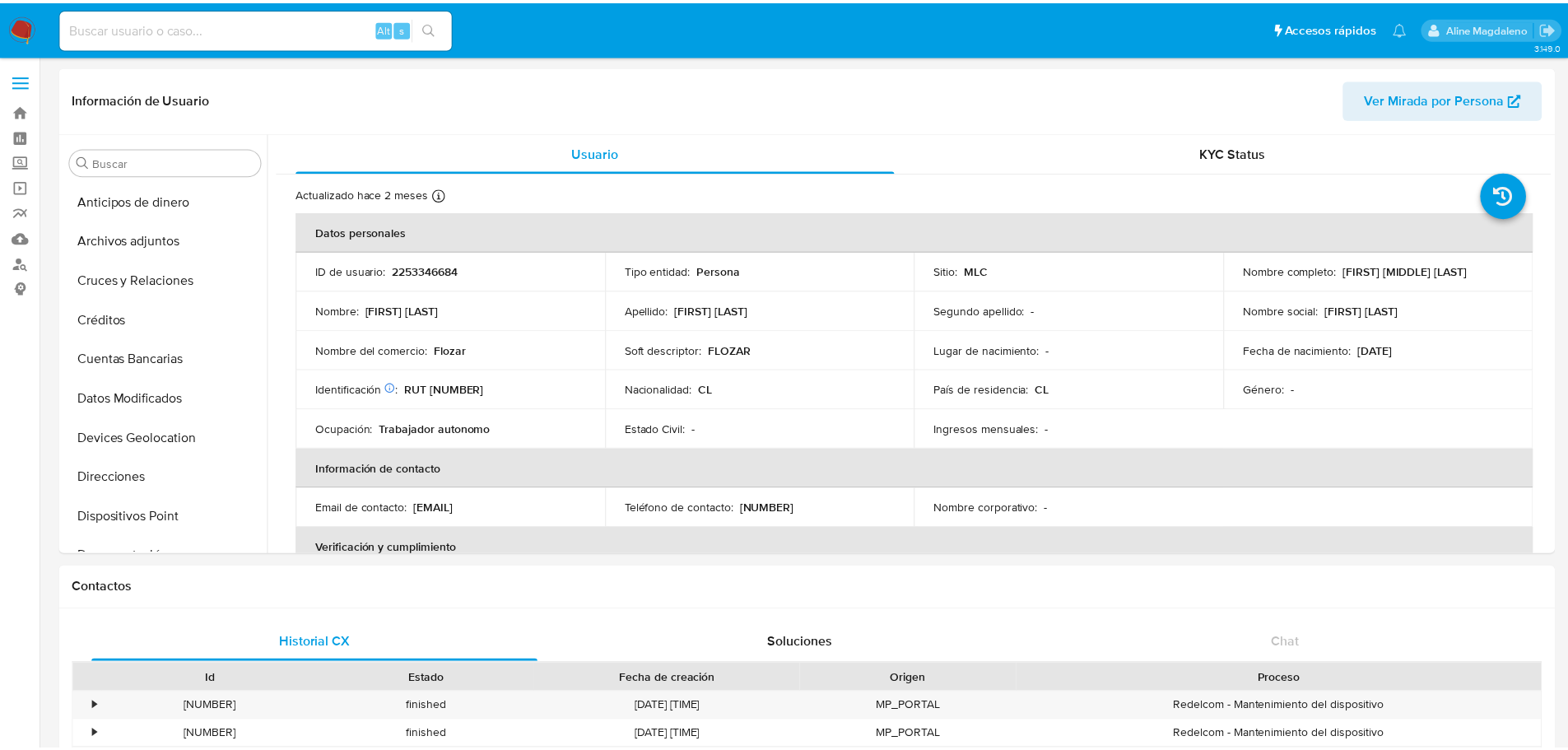 scroll, scrollTop: 0, scrollLeft: 0, axis: both 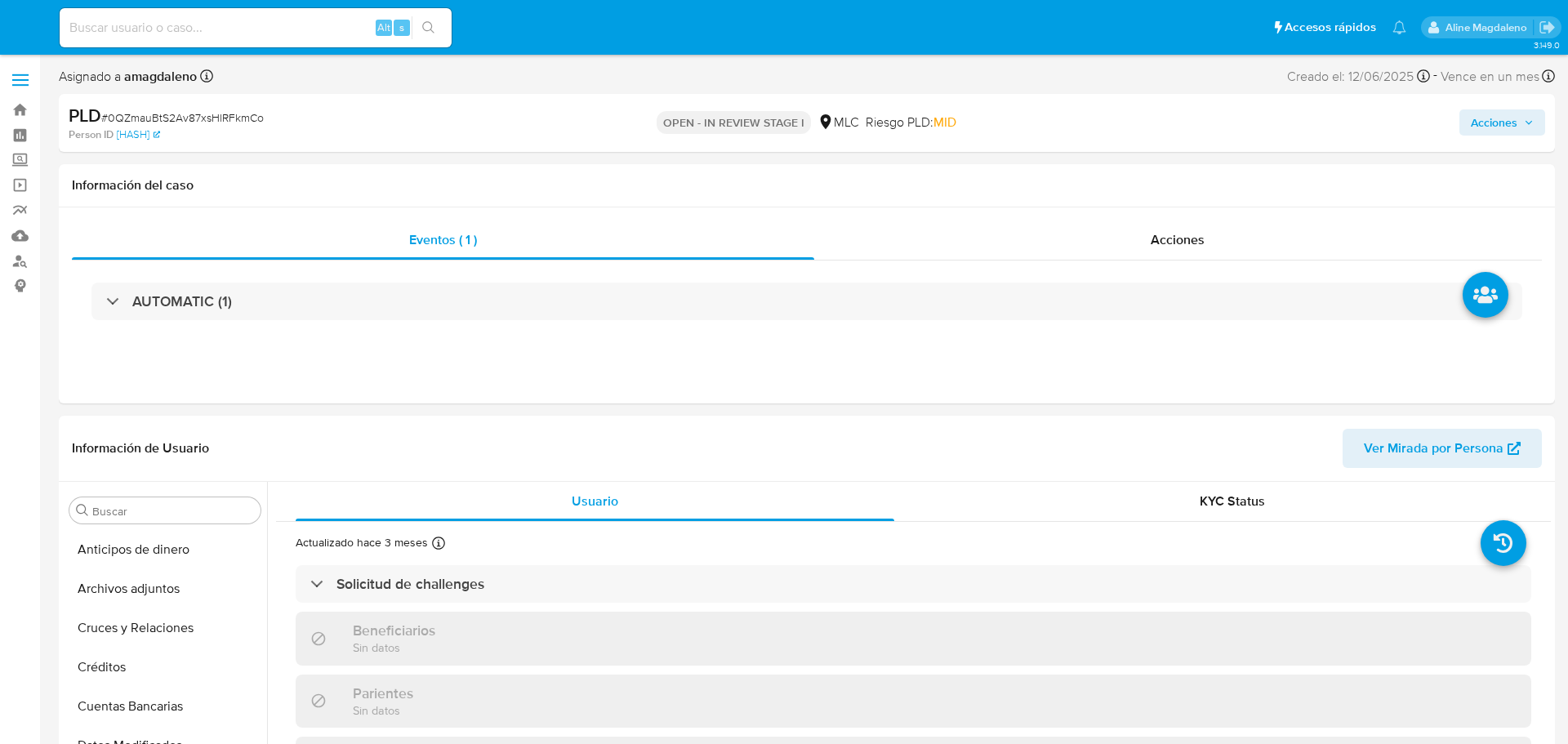 select on "10" 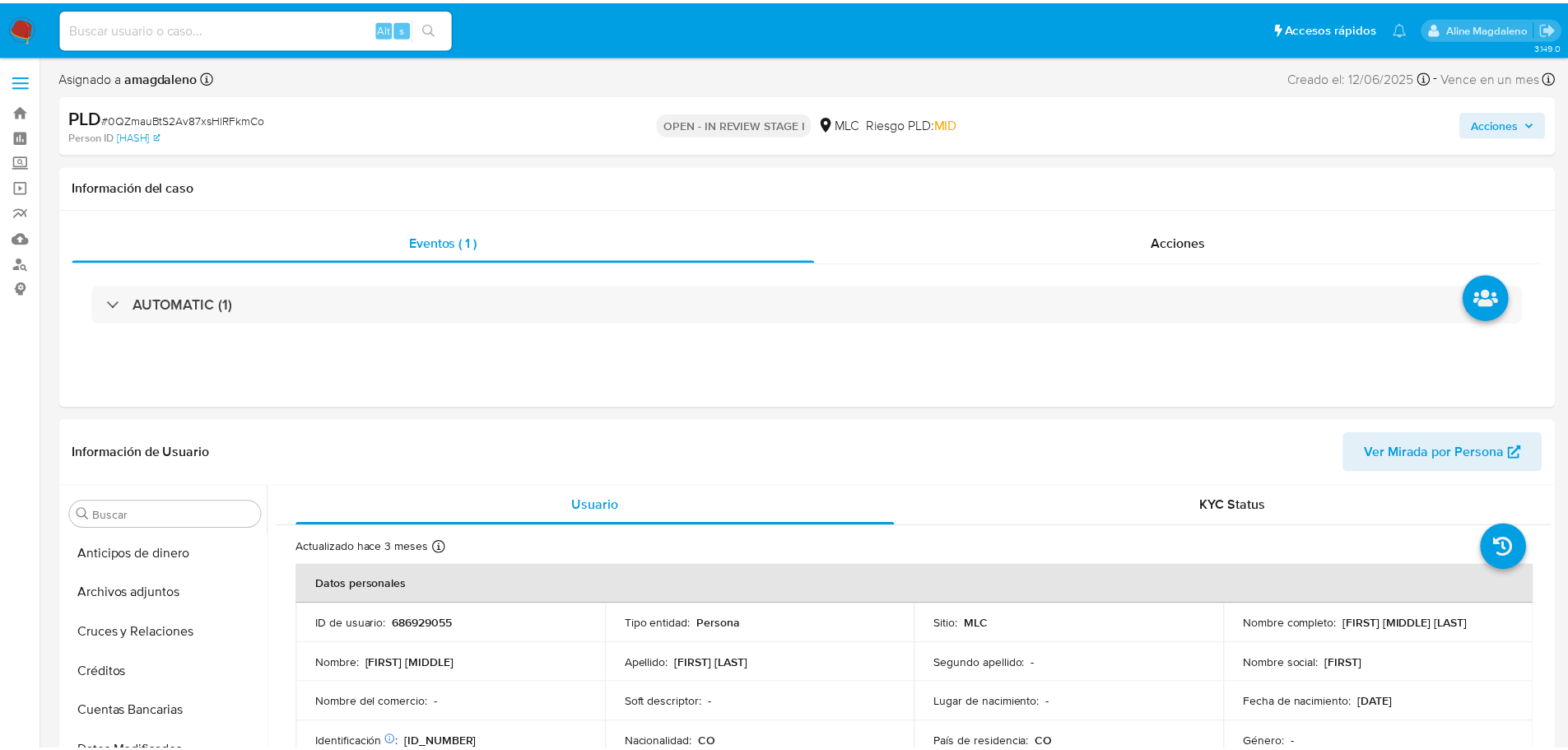 scroll, scrollTop: 0, scrollLeft: 0, axis: both 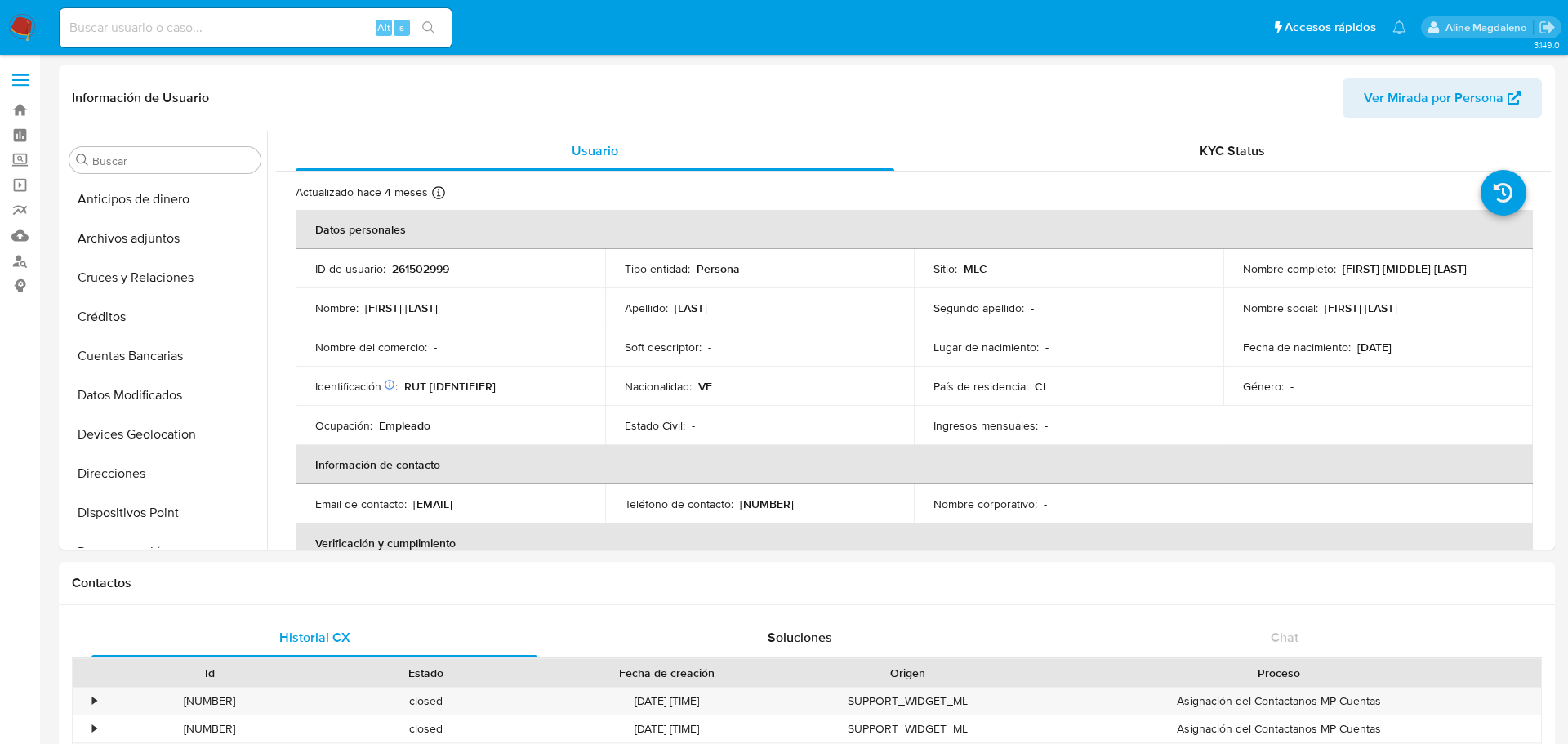 select on "10" 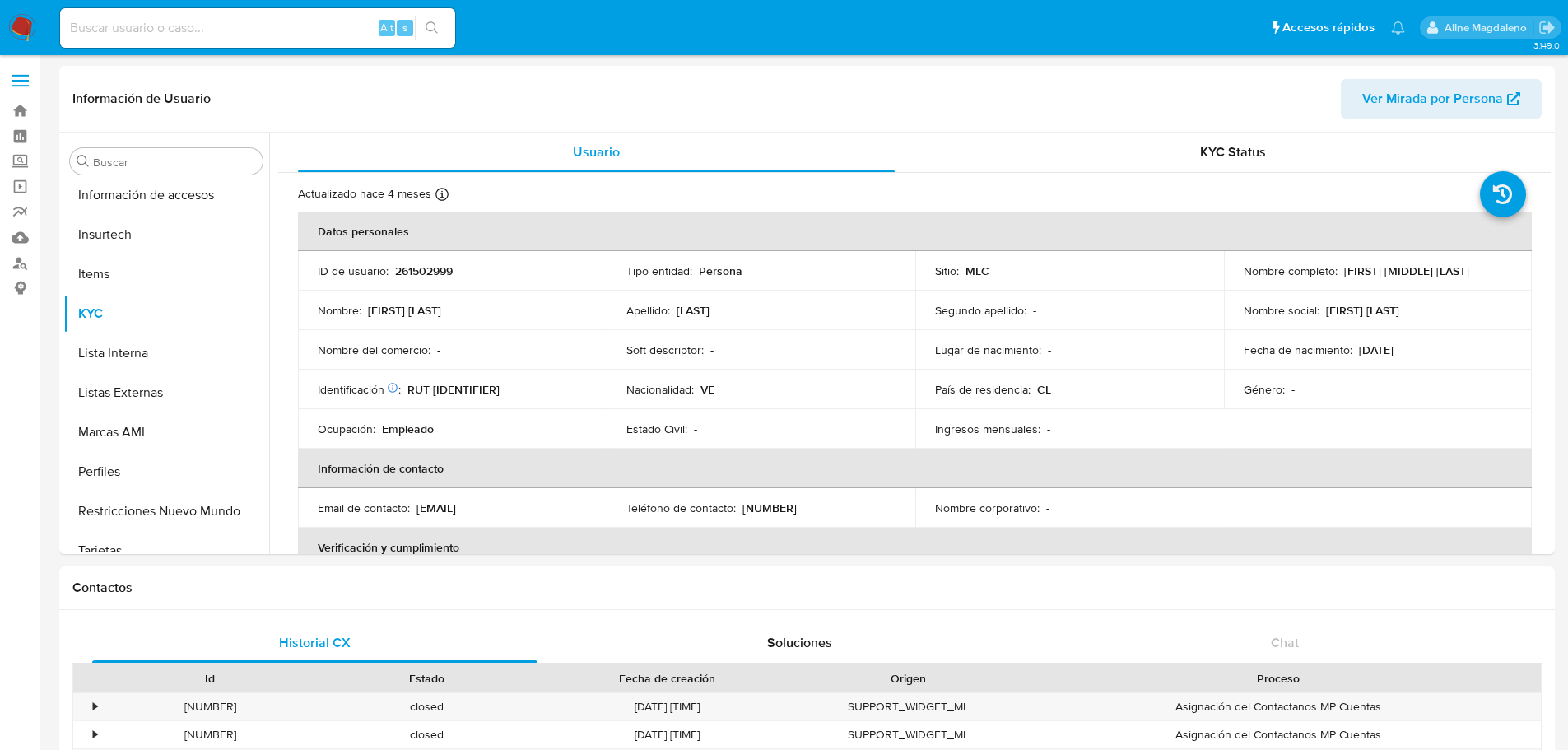 scroll, scrollTop: 656, scrollLeft: 0, axis: vertical 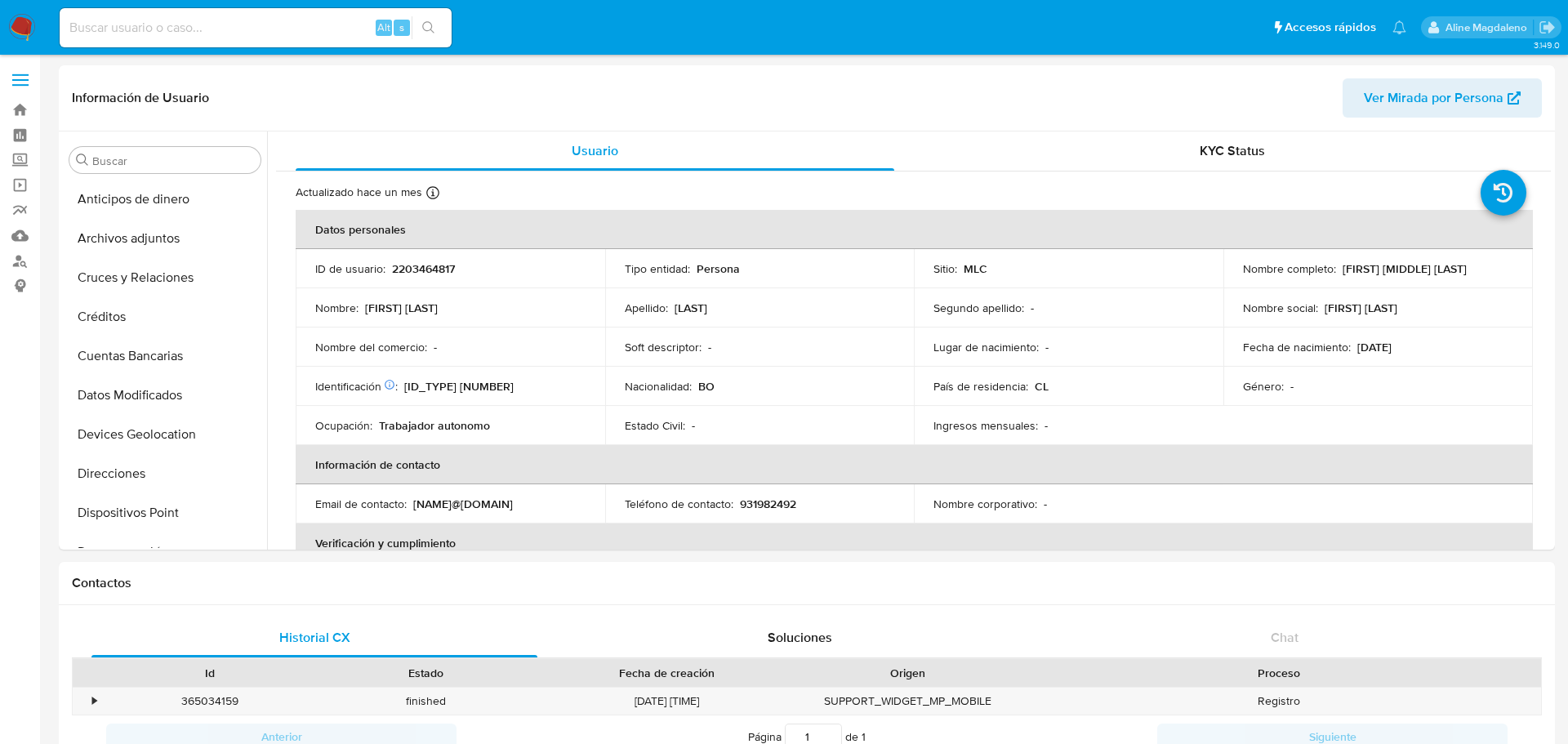 select on "10" 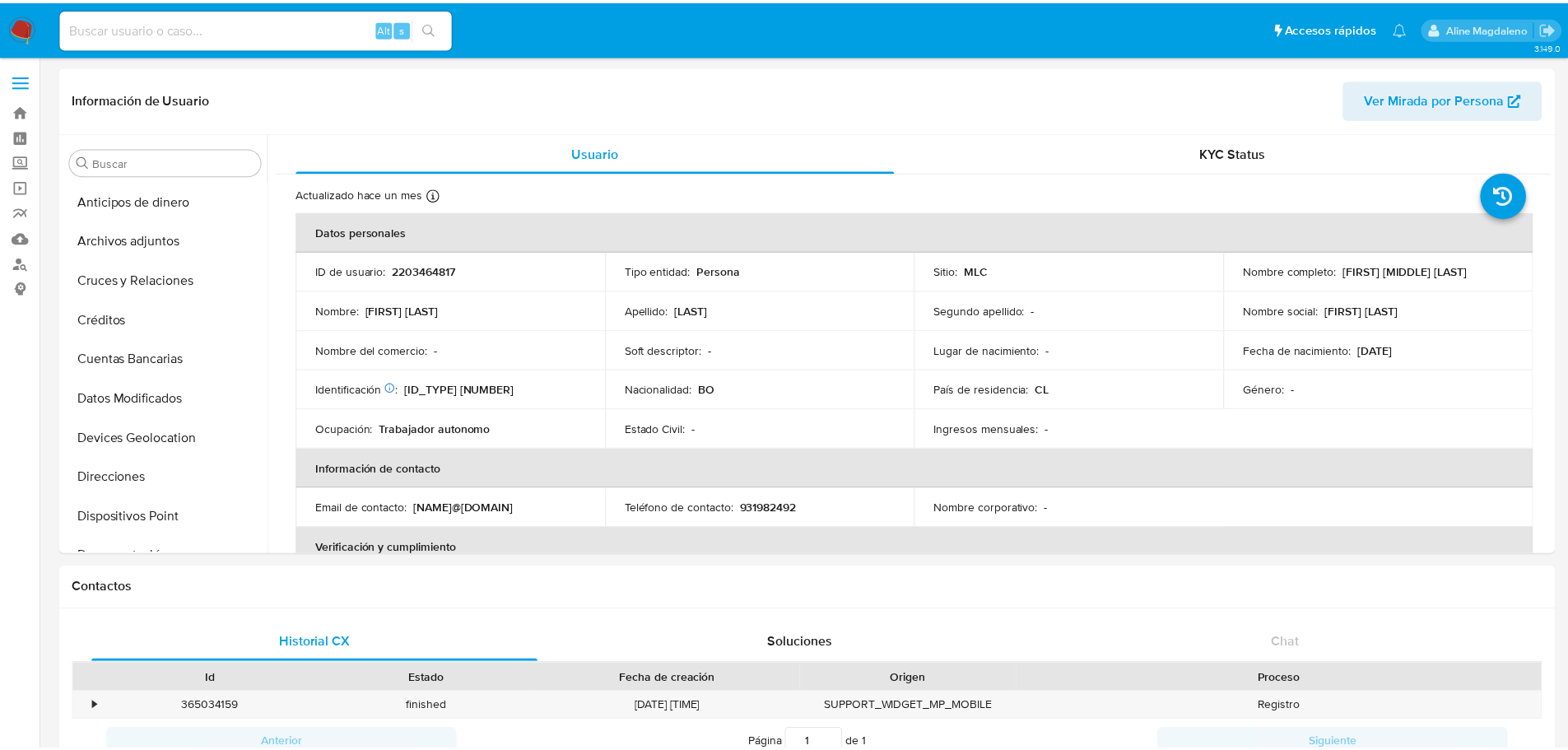 scroll, scrollTop: 0, scrollLeft: 0, axis: both 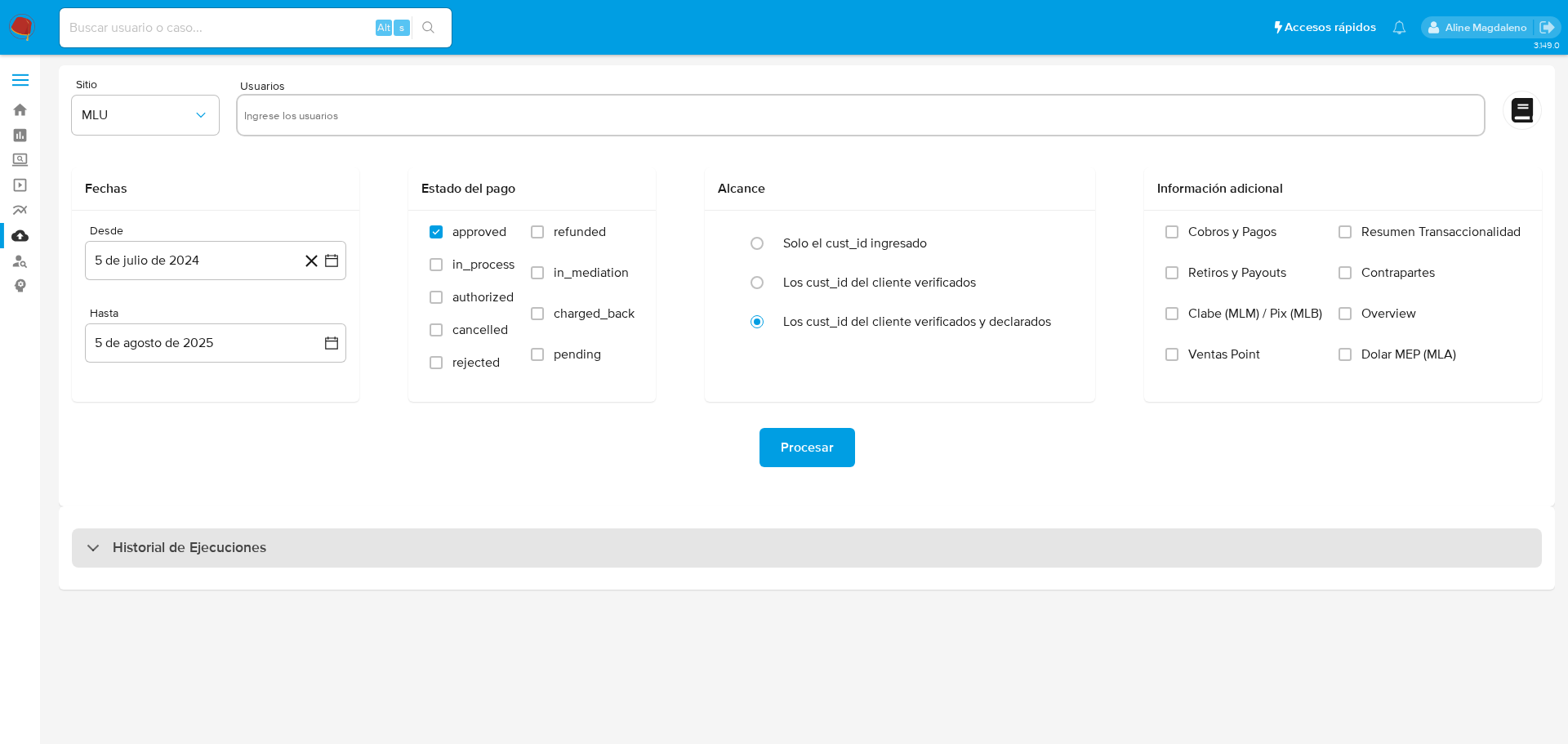 click on "Historial de Ejecuciones" at bounding box center (807, 548) 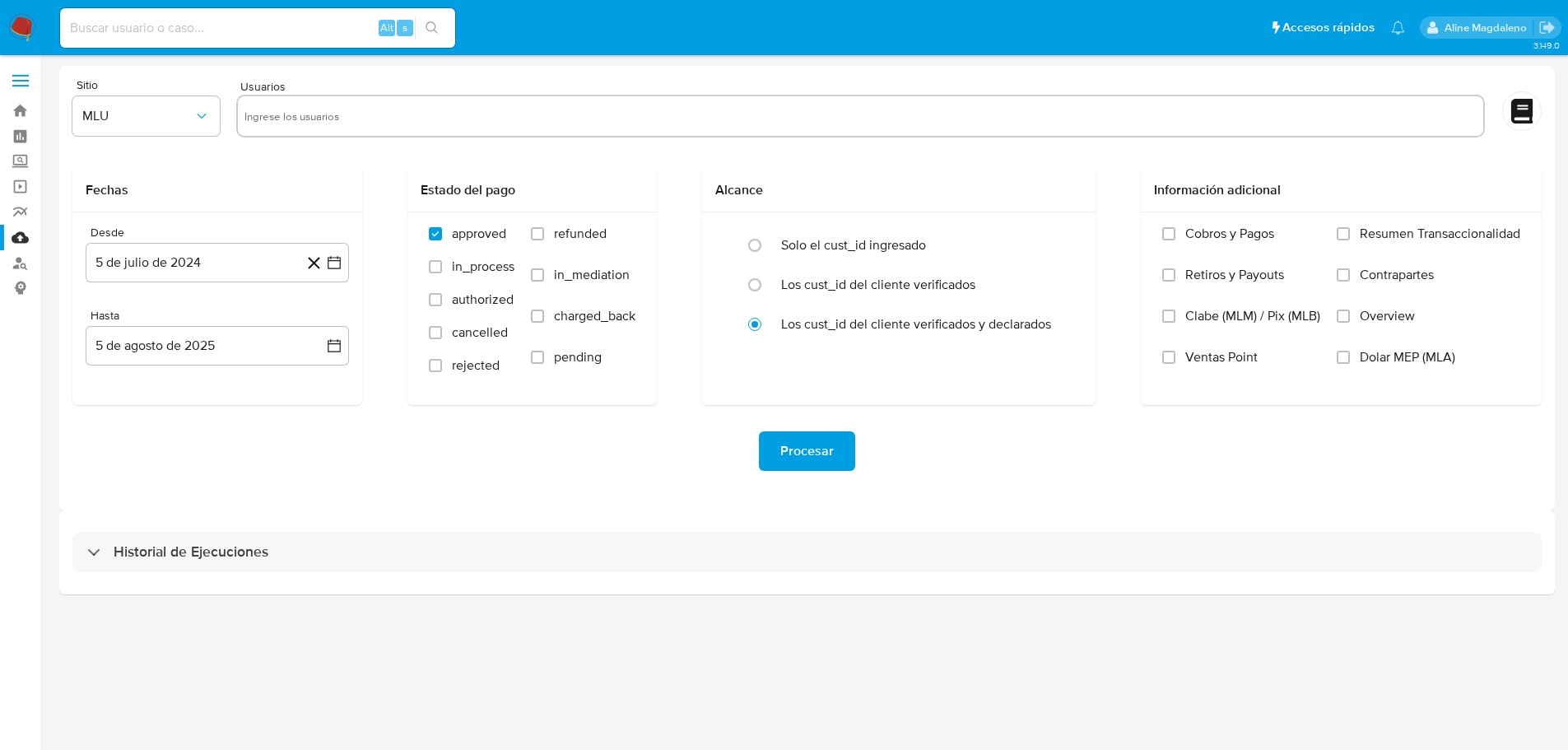 select on "10" 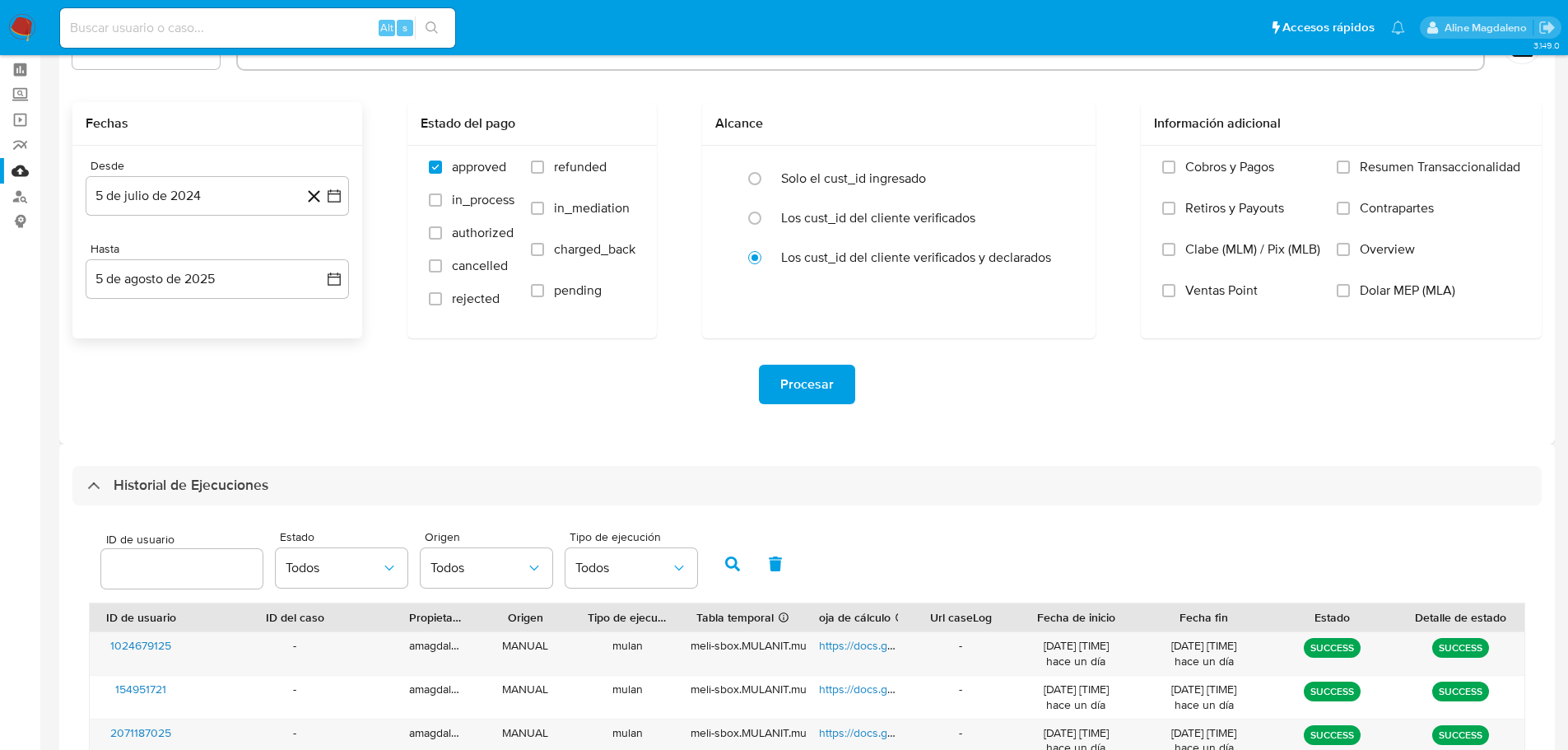 scroll, scrollTop: 0, scrollLeft: 0, axis: both 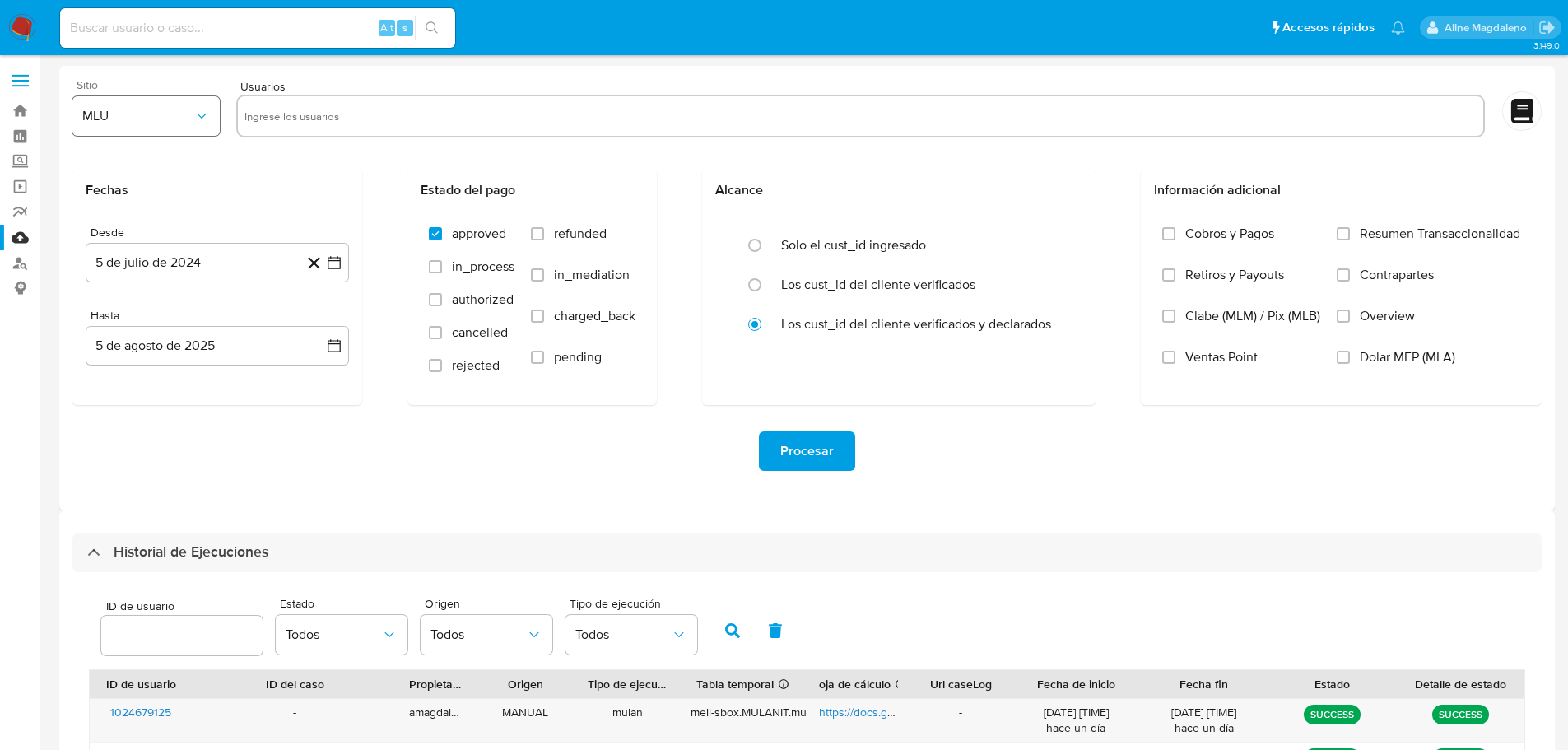 click on "MLU" at bounding box center (137, 116) 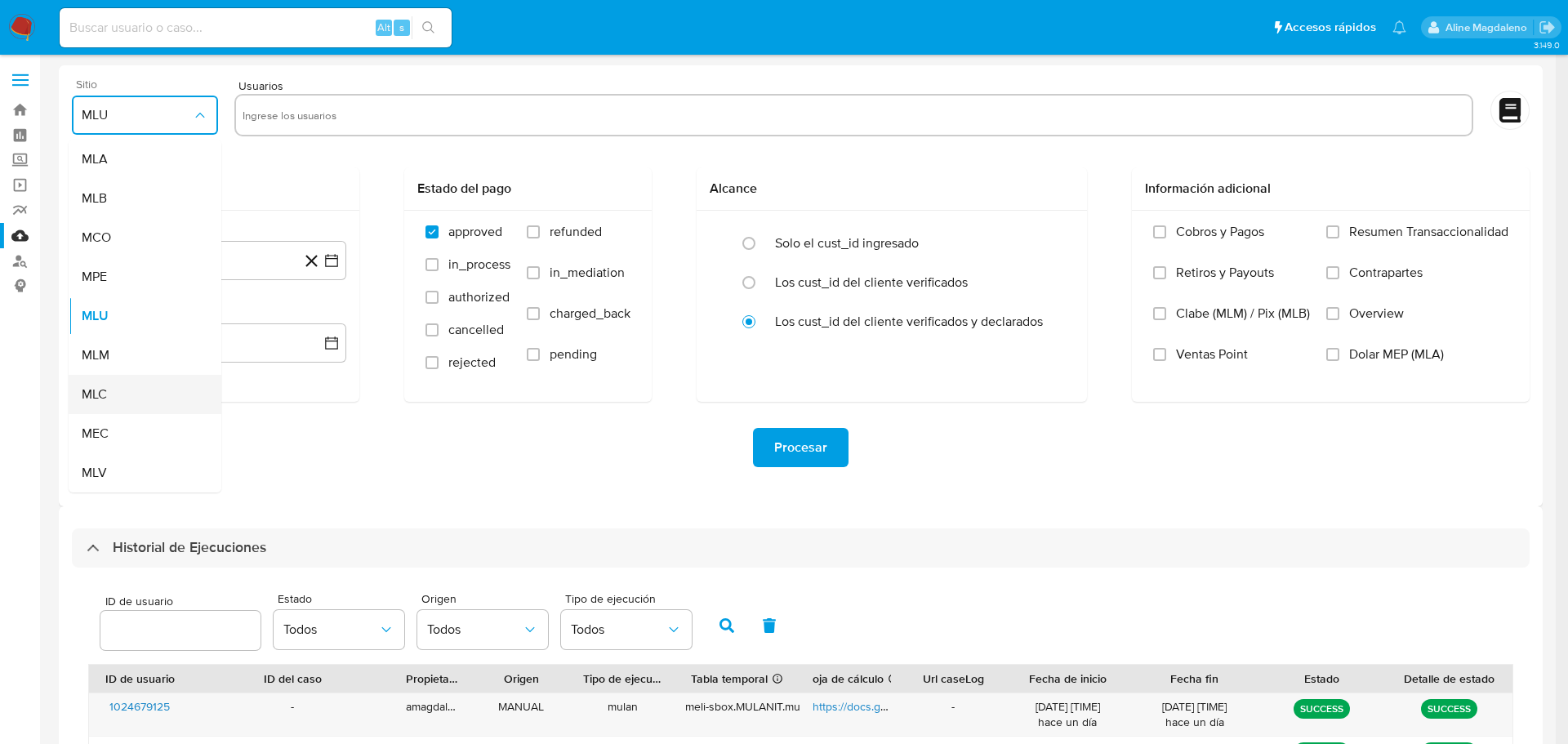 click on "MLC" at bounding box center [140, 394] 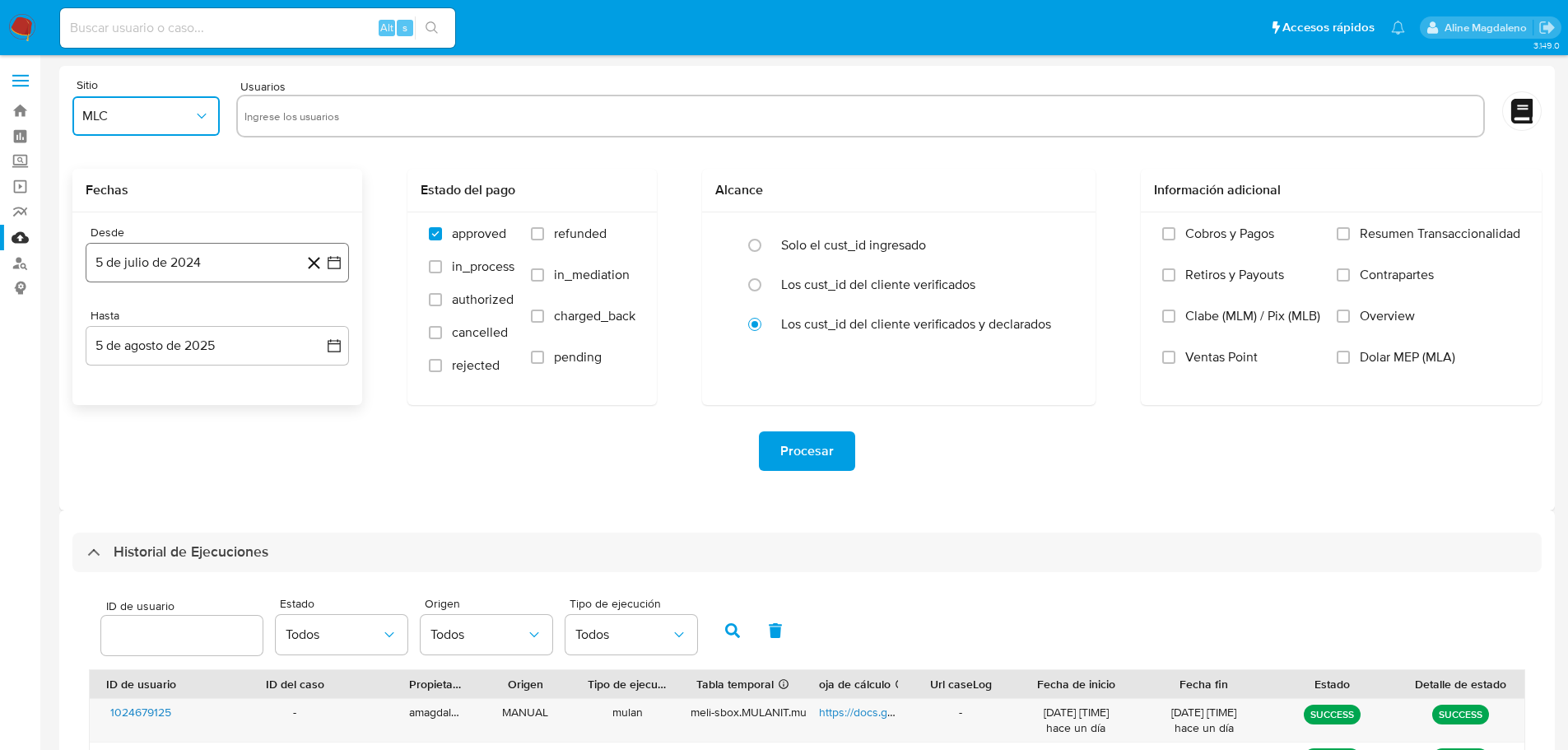 click on "5 de julio de 2024" at bounding box center [217, 263] 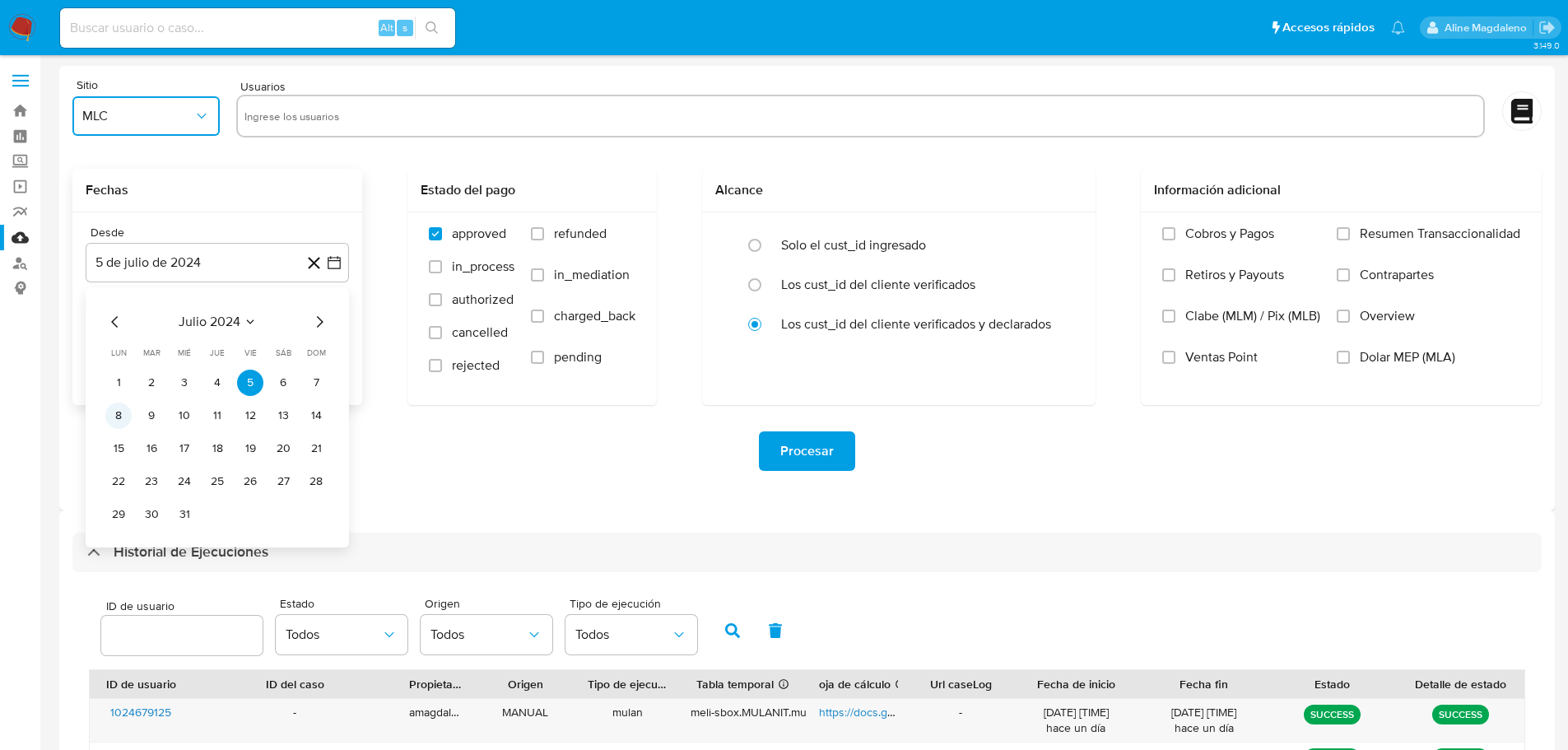 click on "8" at bounding box center (119, 416) 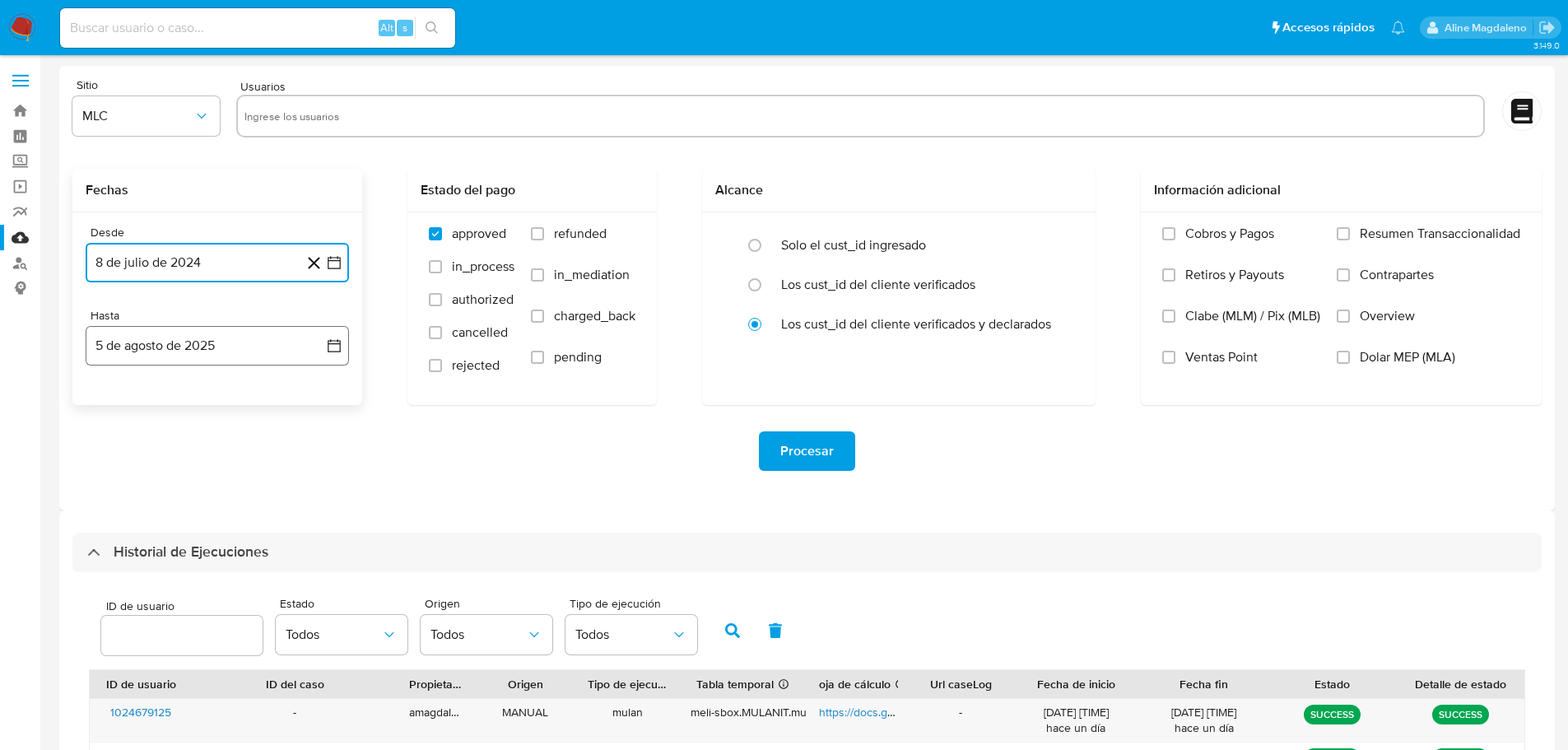 click on "5 de agosto de 2025" at bounding box center (217, 346) 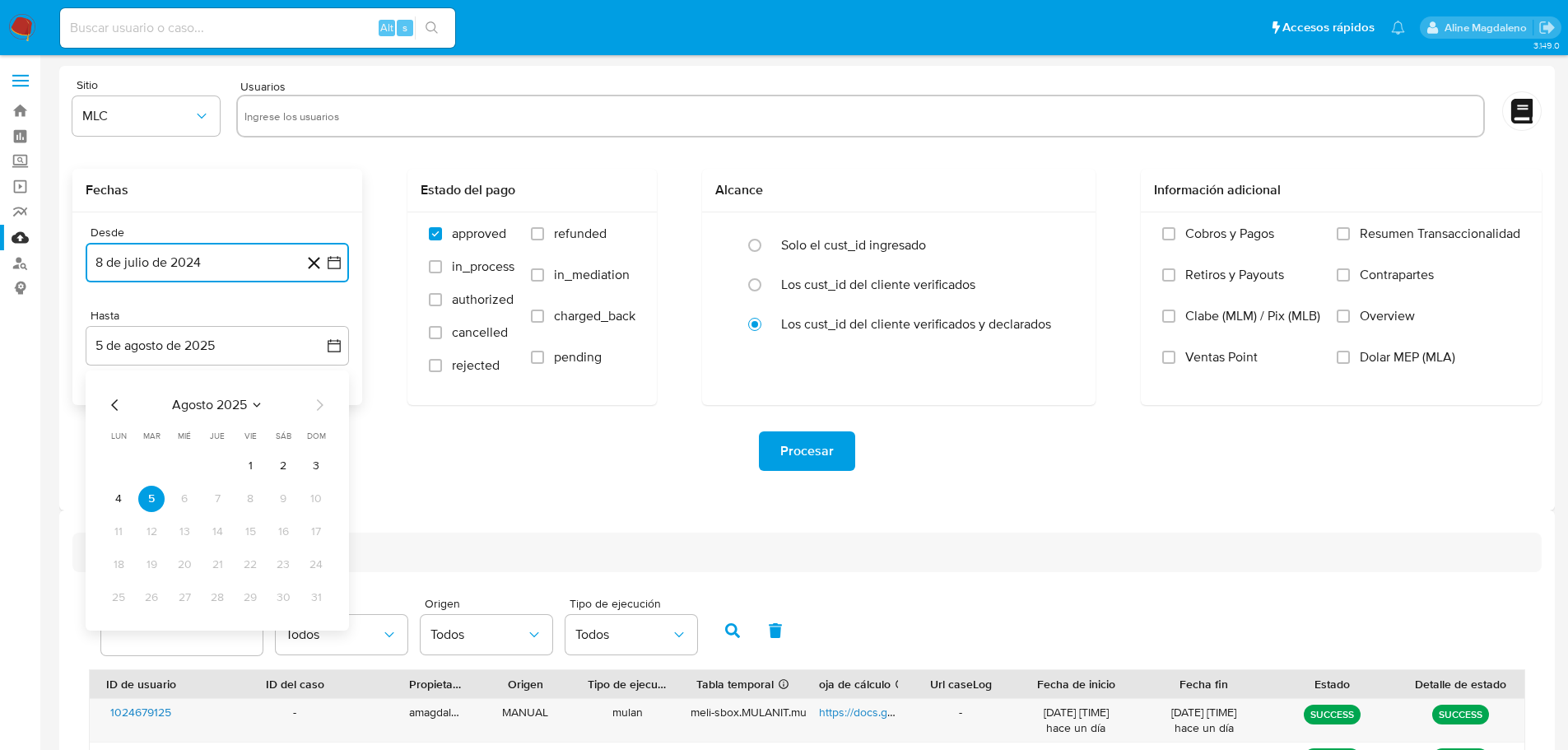 click 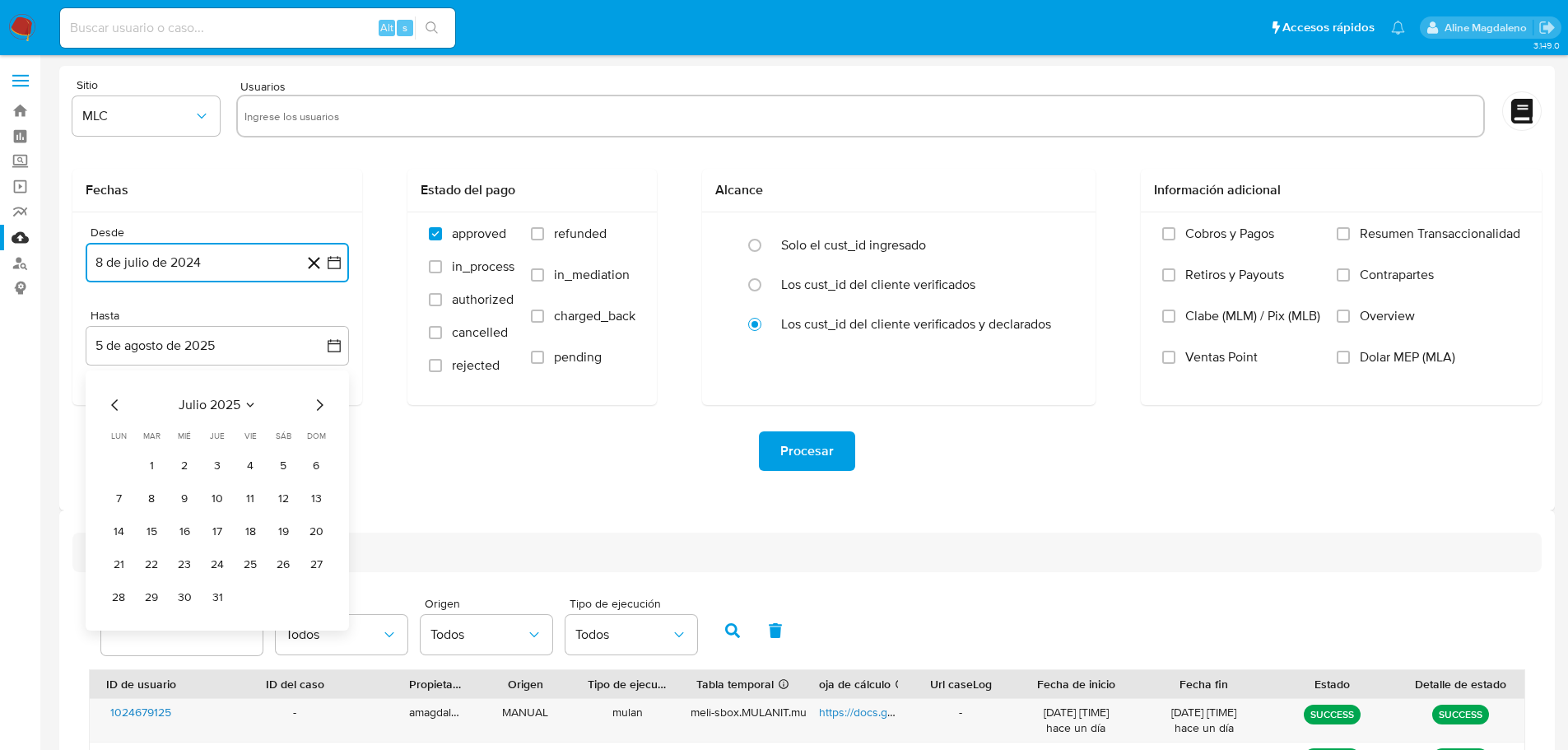 click on "7" at bounding box center [119, 499] 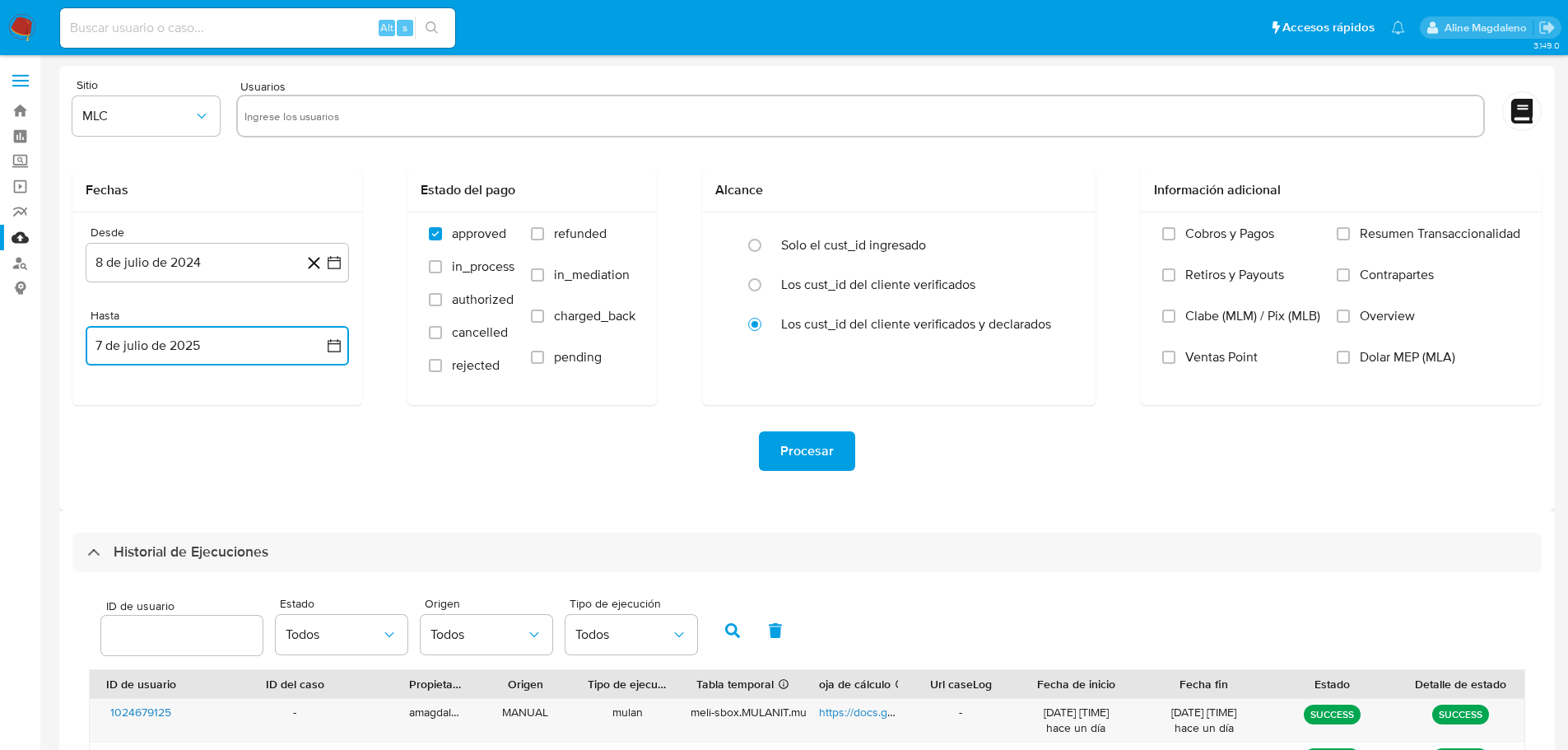 click at bounding box center [860, 116] 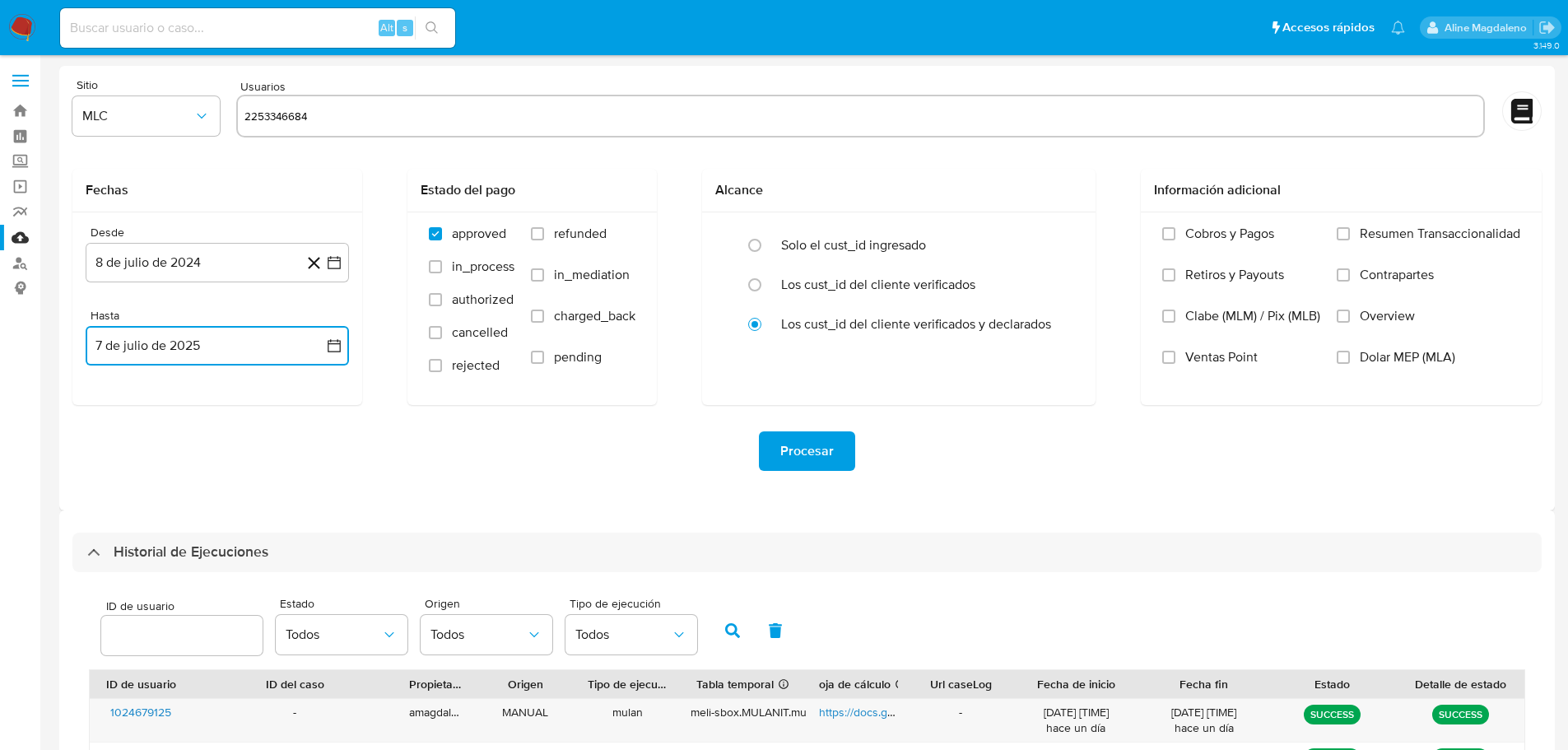 type on "2253346684" 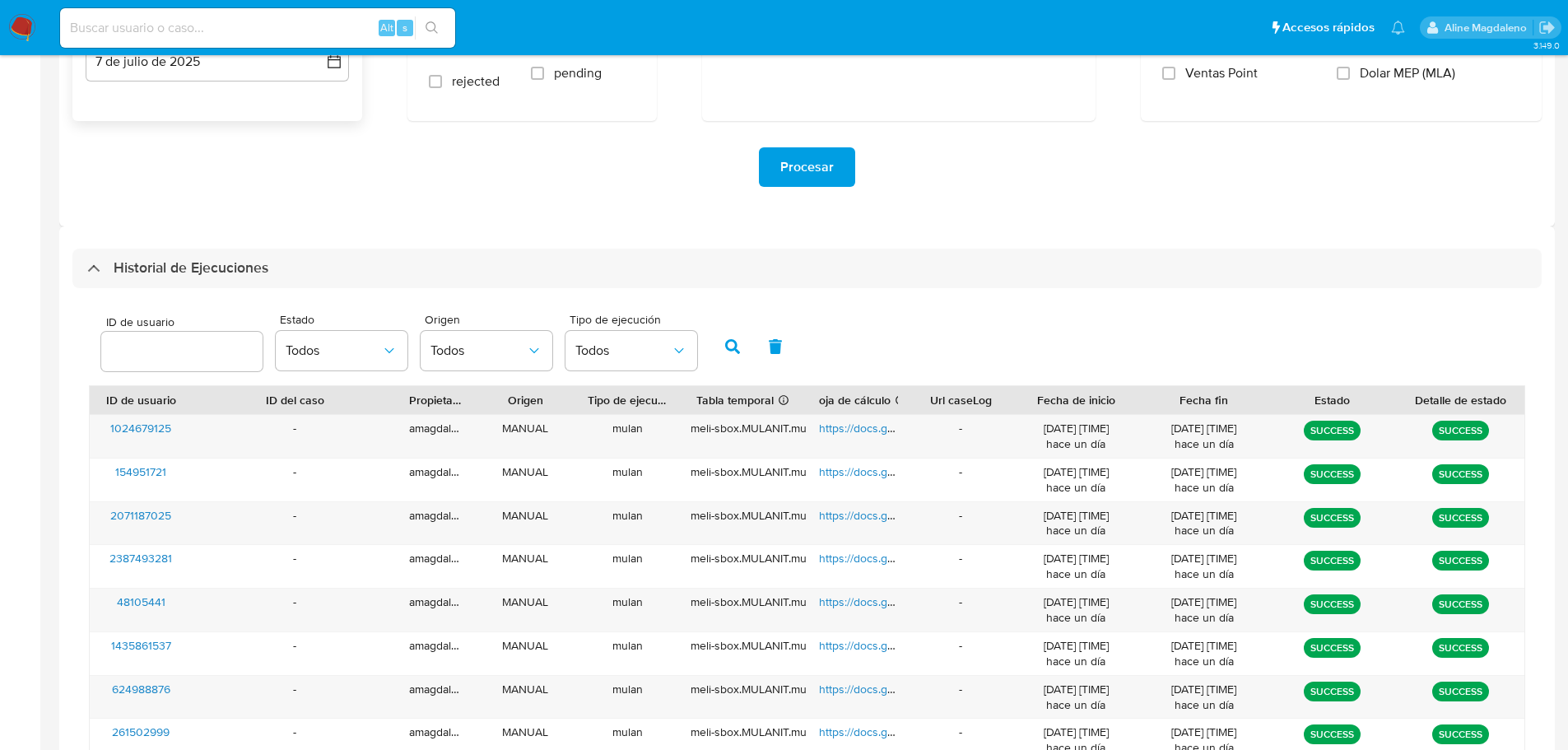 scroll, scrollTop: 0, scrollLeft: 0, axis: both 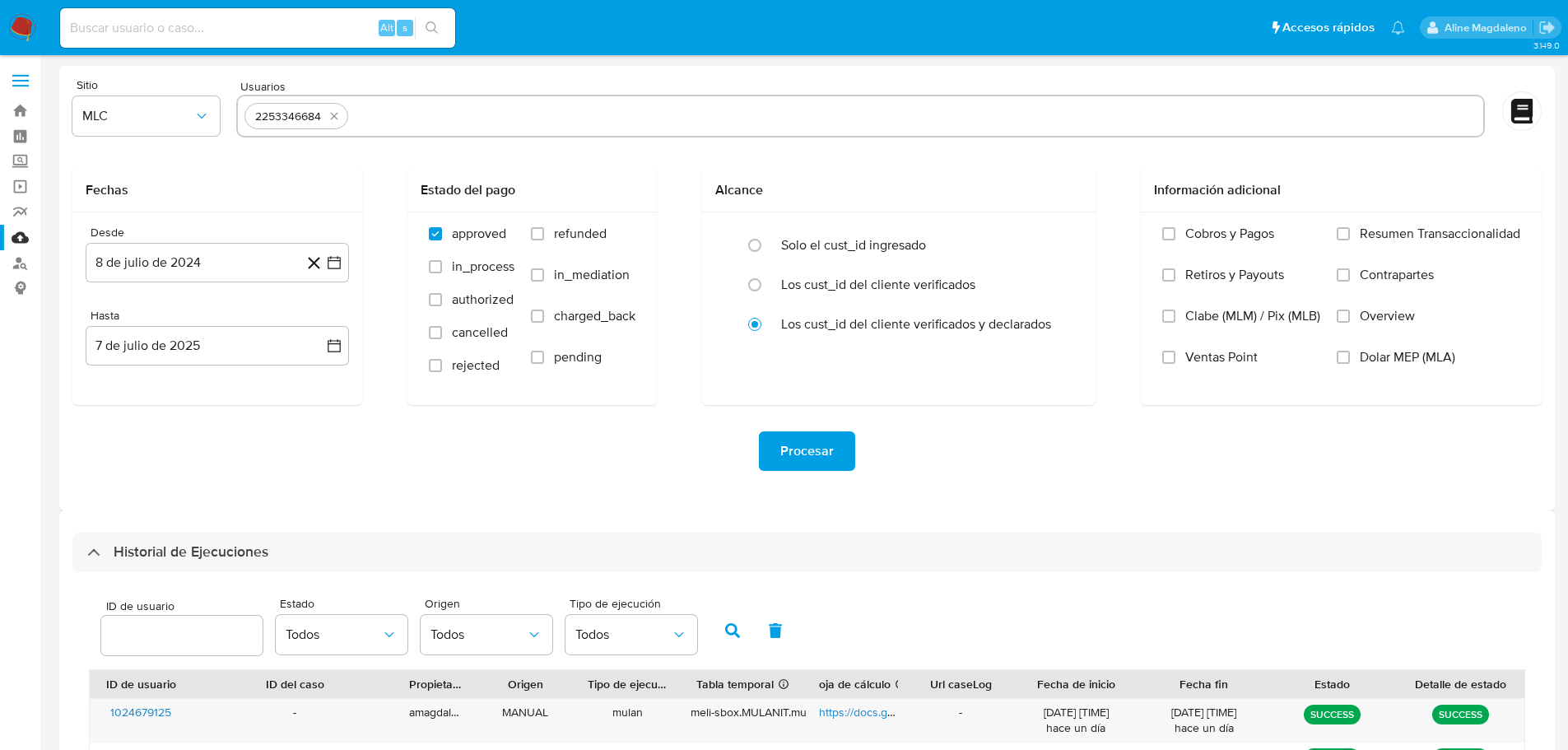 click at bounding box center [915, 116] 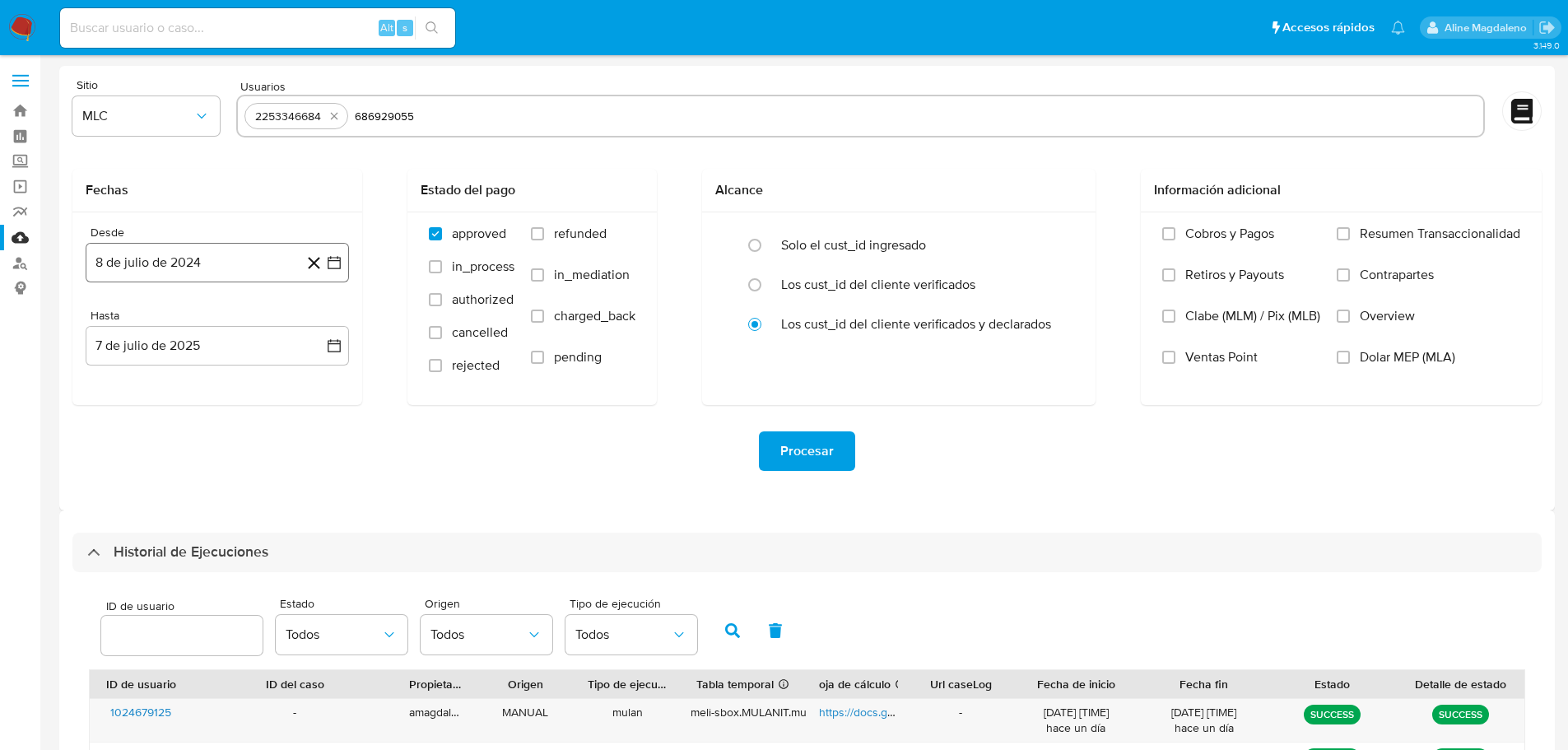 type on "686929055" 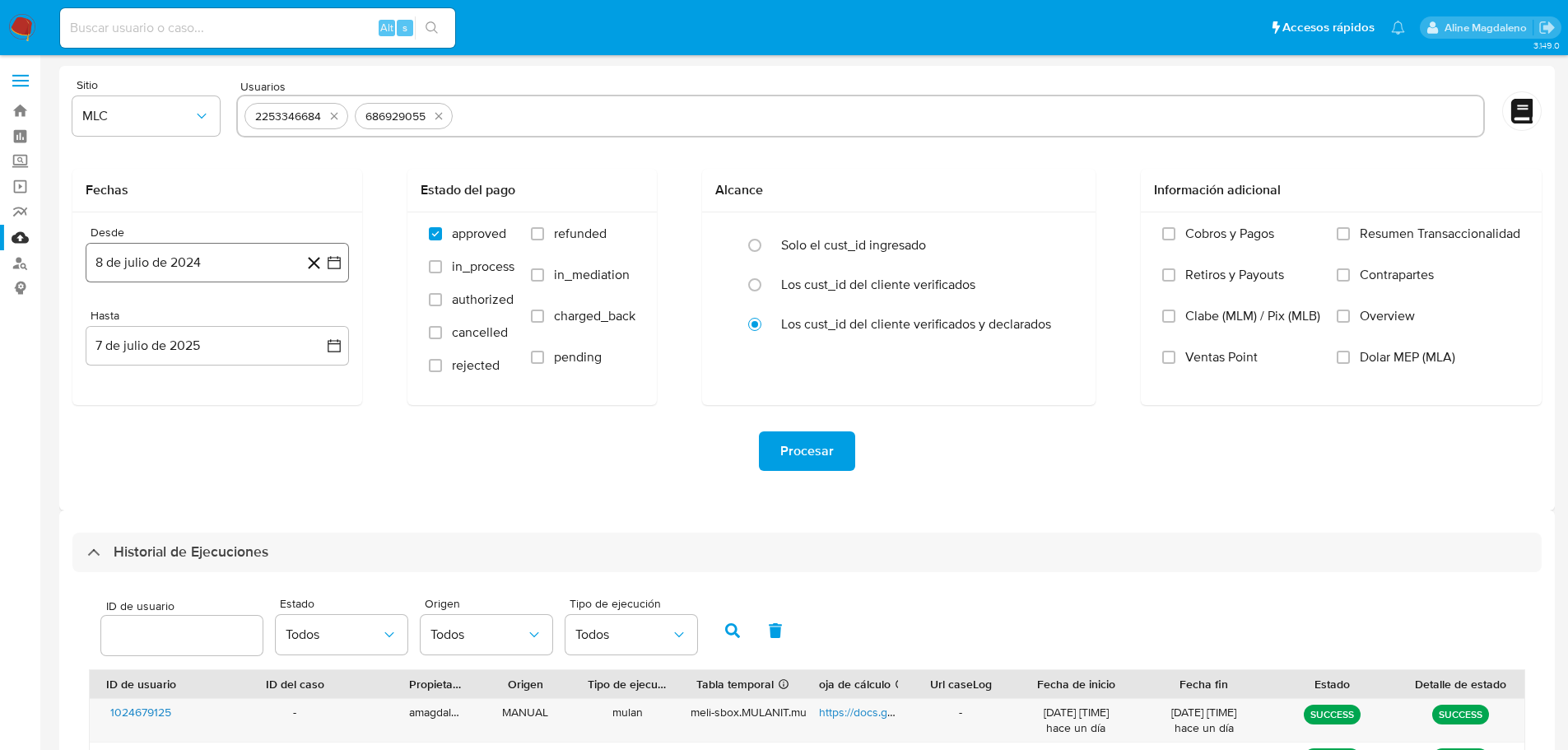 click 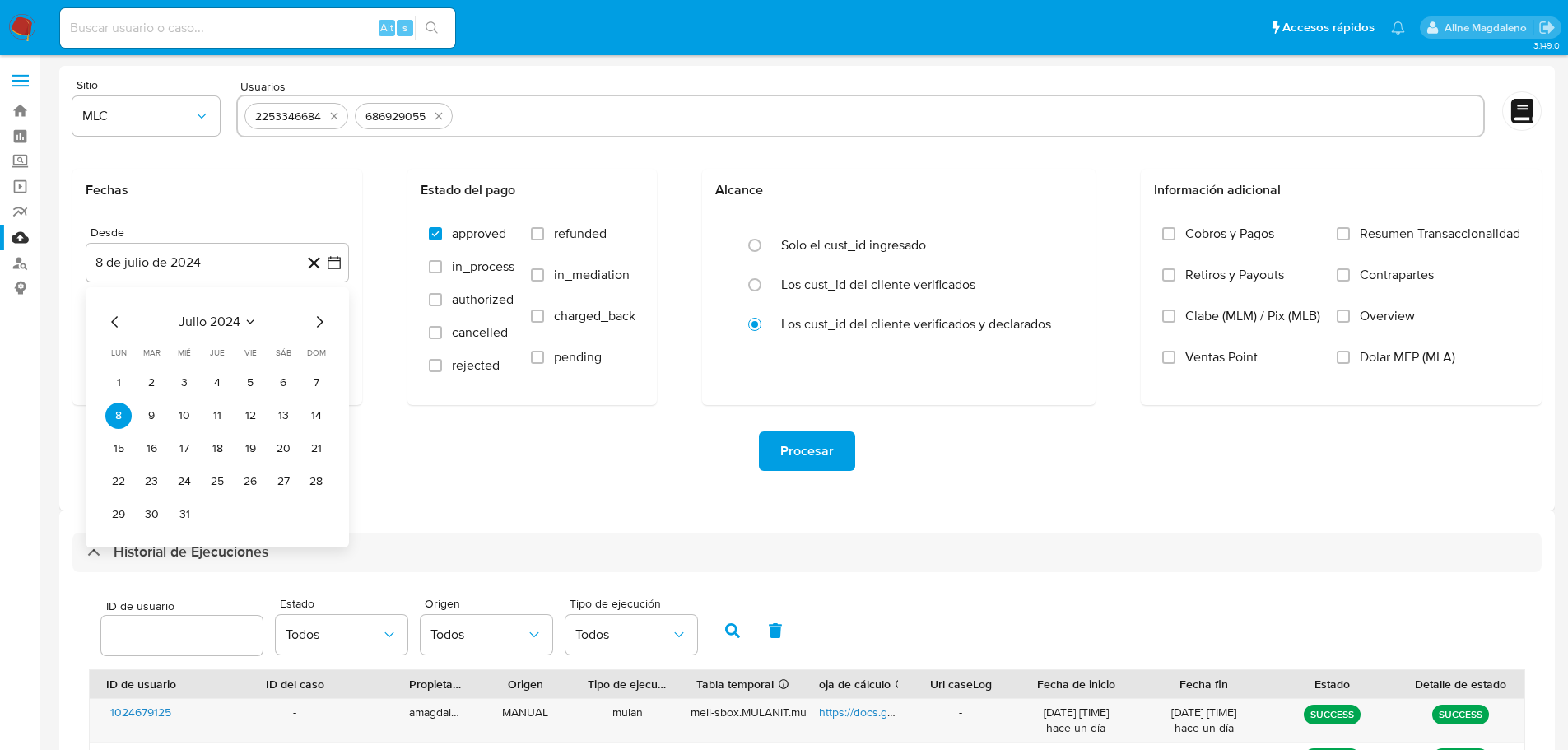 click on "29" at bounding box center [119, 515] 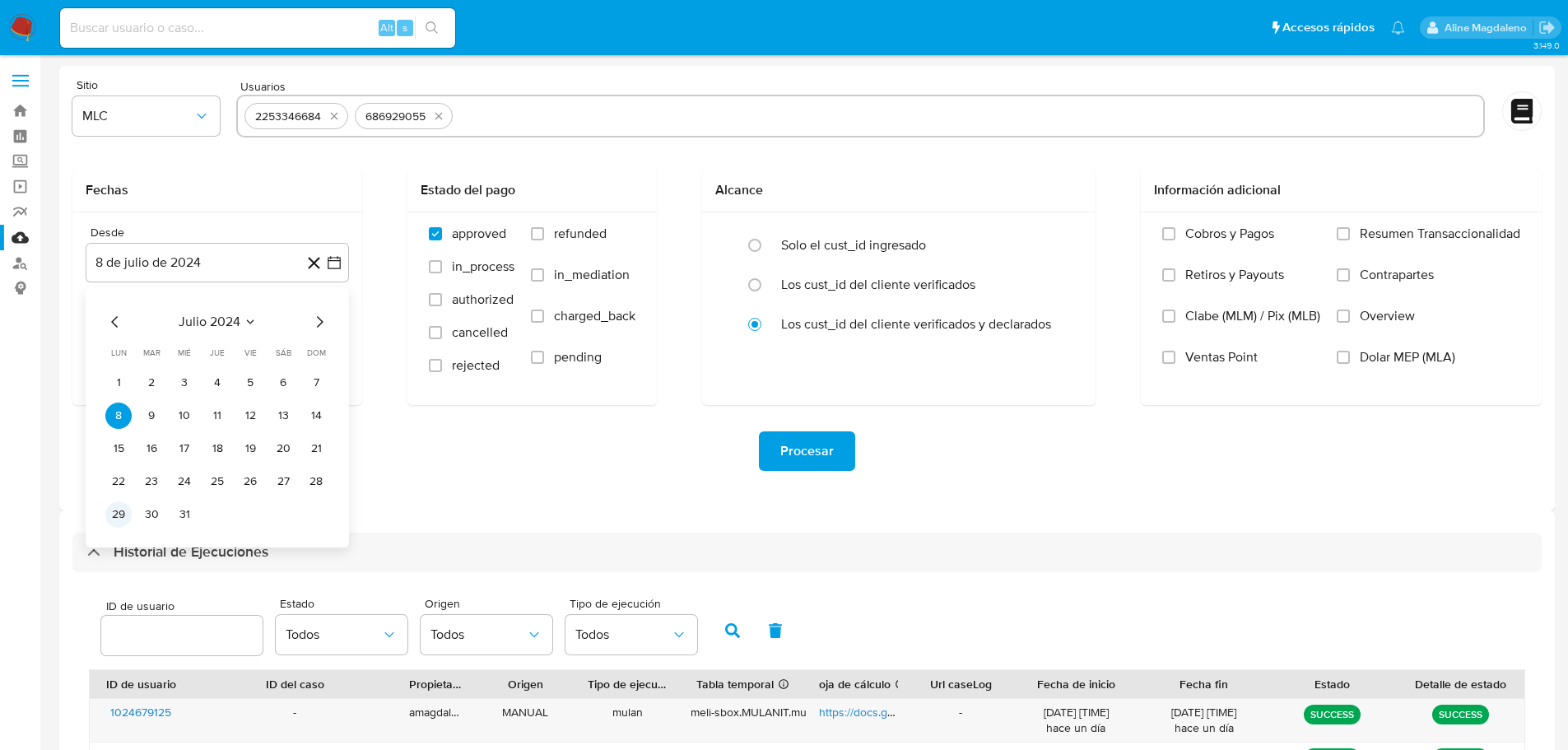 click on "29" at bounding box center (119, 515) 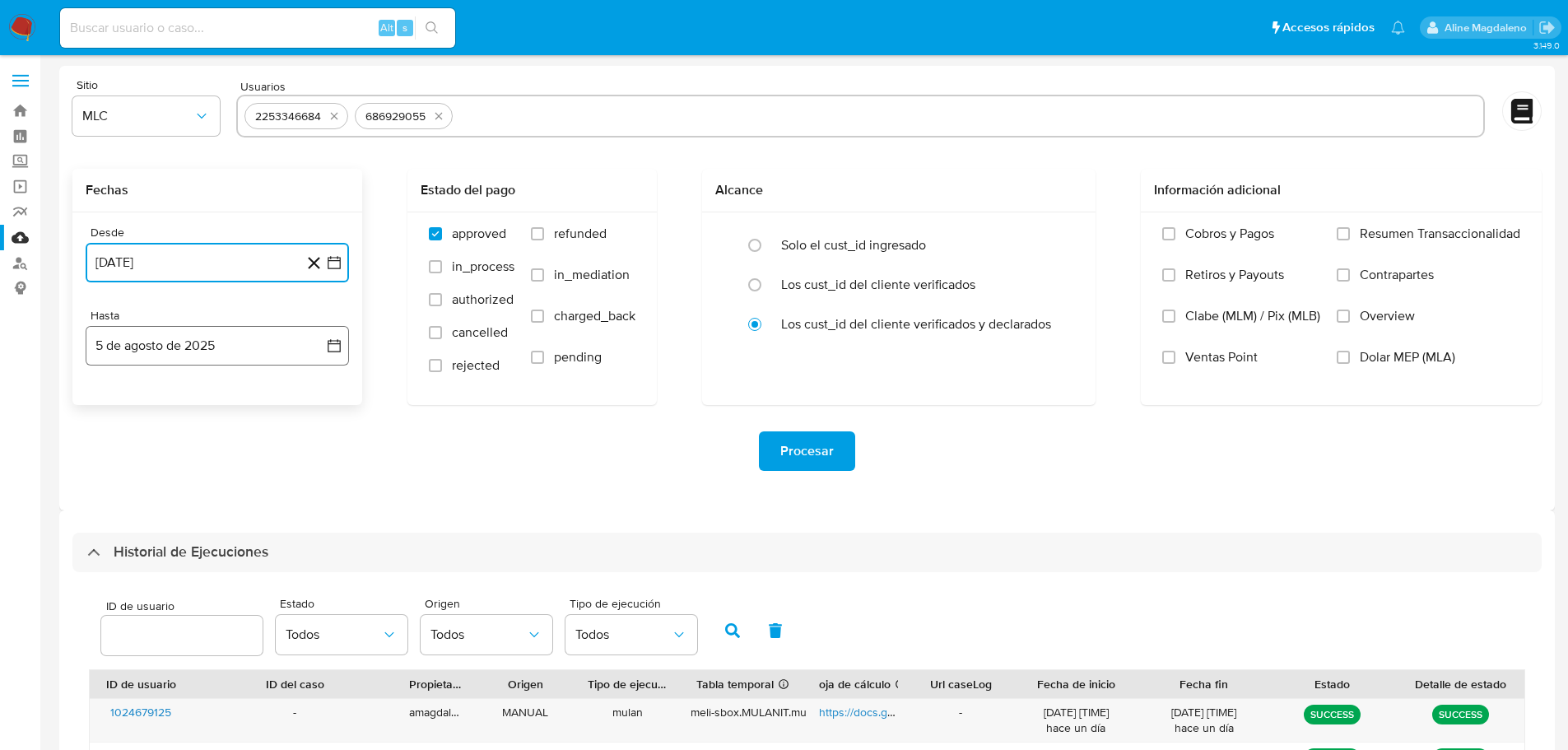 click on "5 de agosto de 2025" at bounding box center [217, 346] 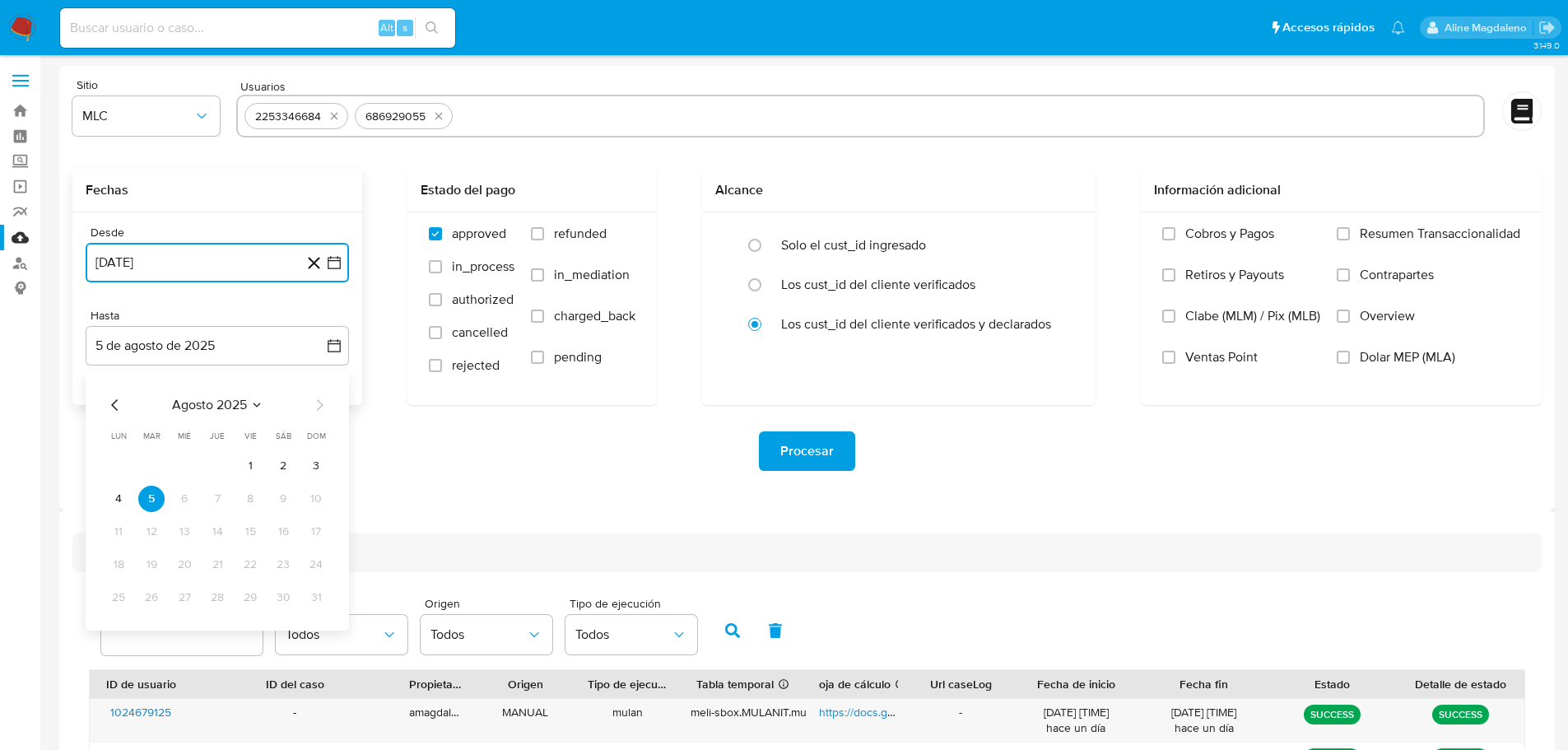 click 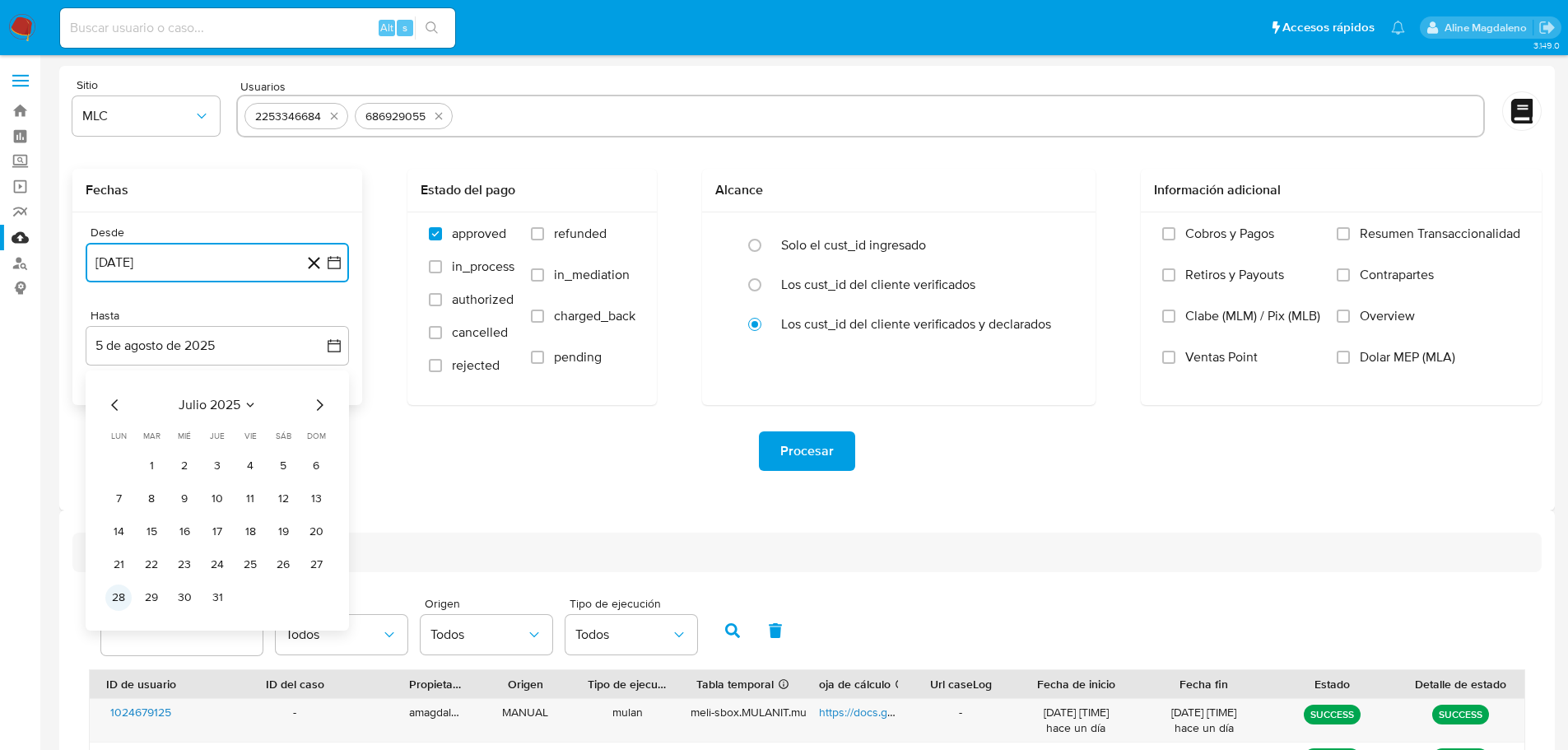 click on "28" at bounding box center [119, 598] 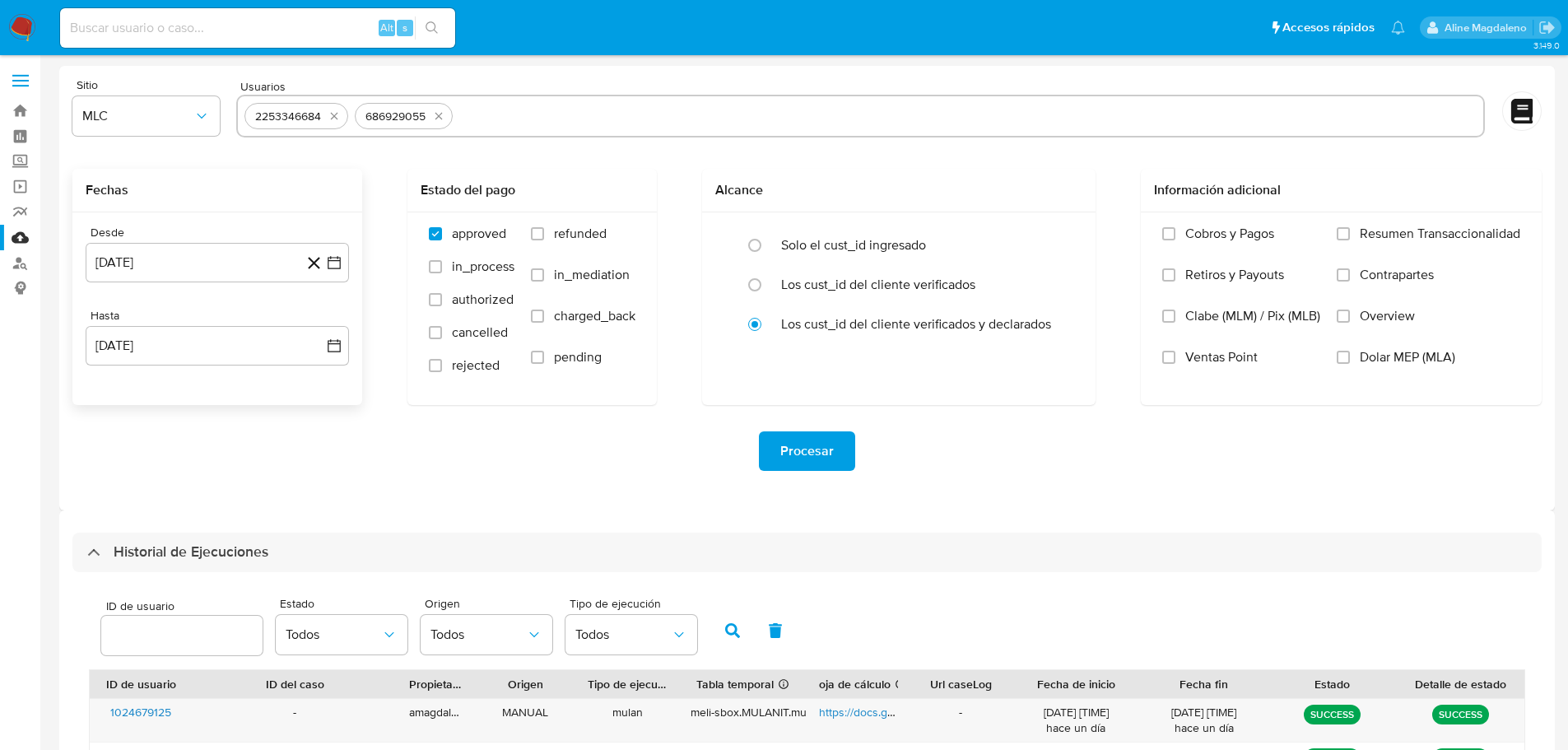 click on "Procesar" at bounding box center (807, 451) 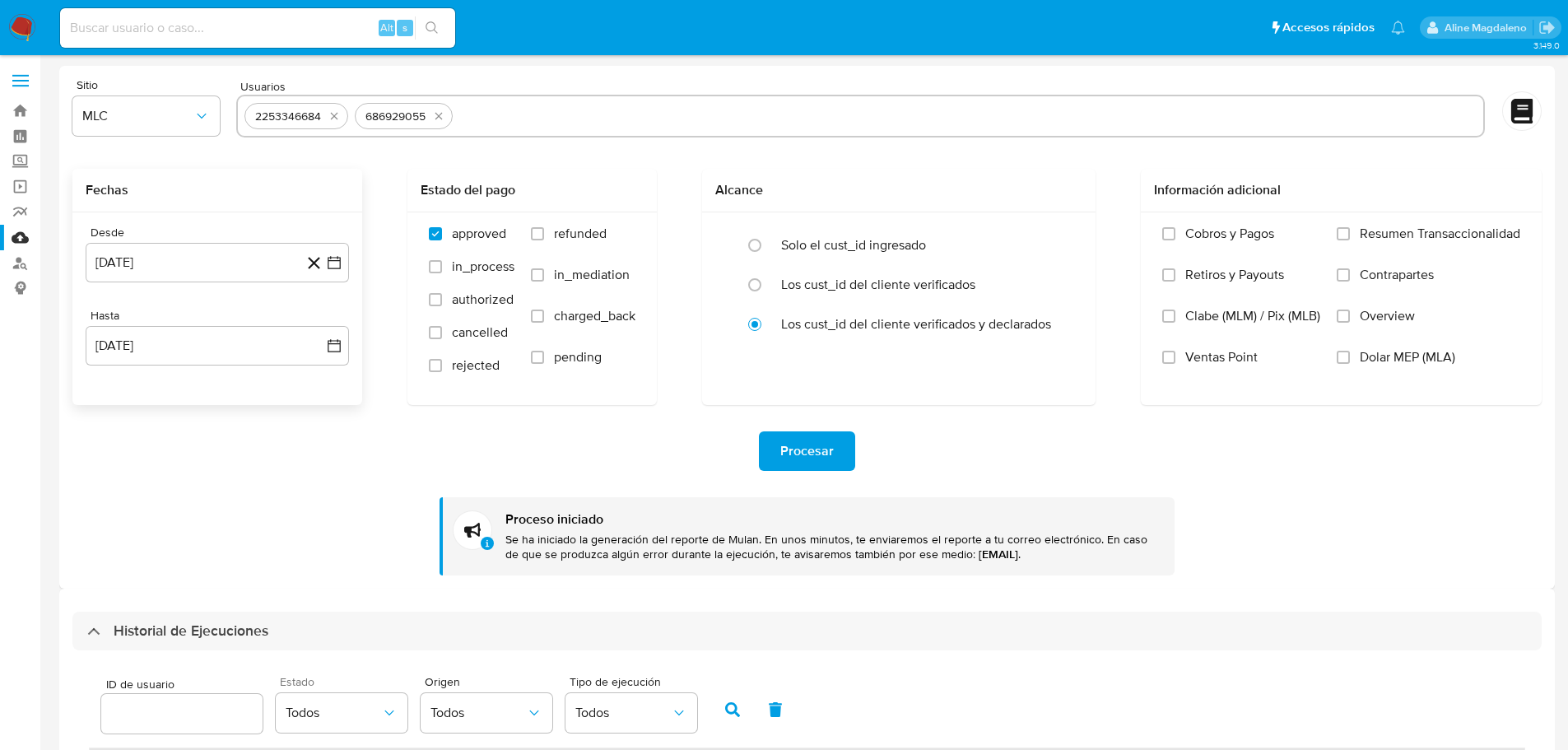 scroll, scrollTop: 556, scrollLeft: 0, axis: vertical 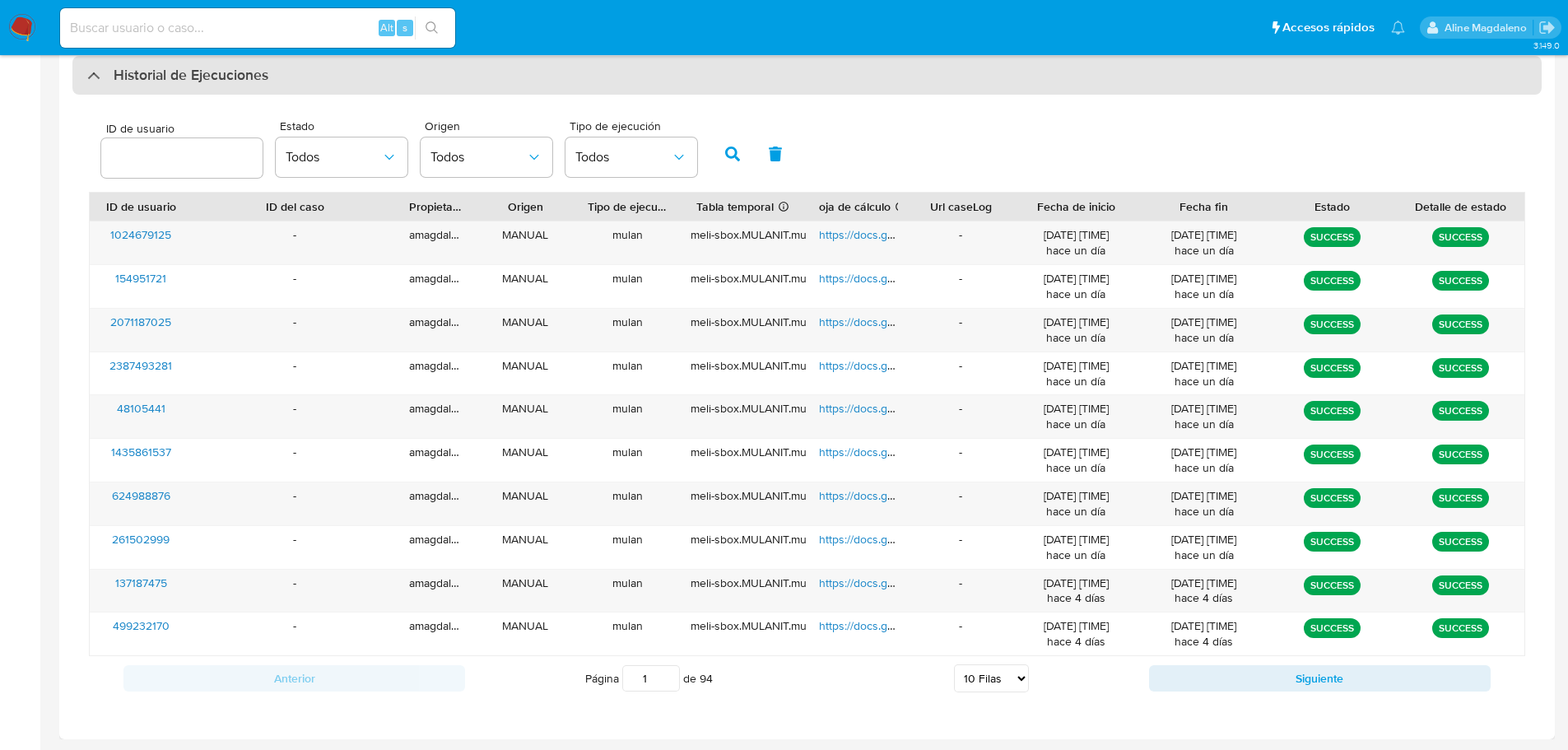 click on "Historial de Ejecuciones" at bounding box center (178, 76) 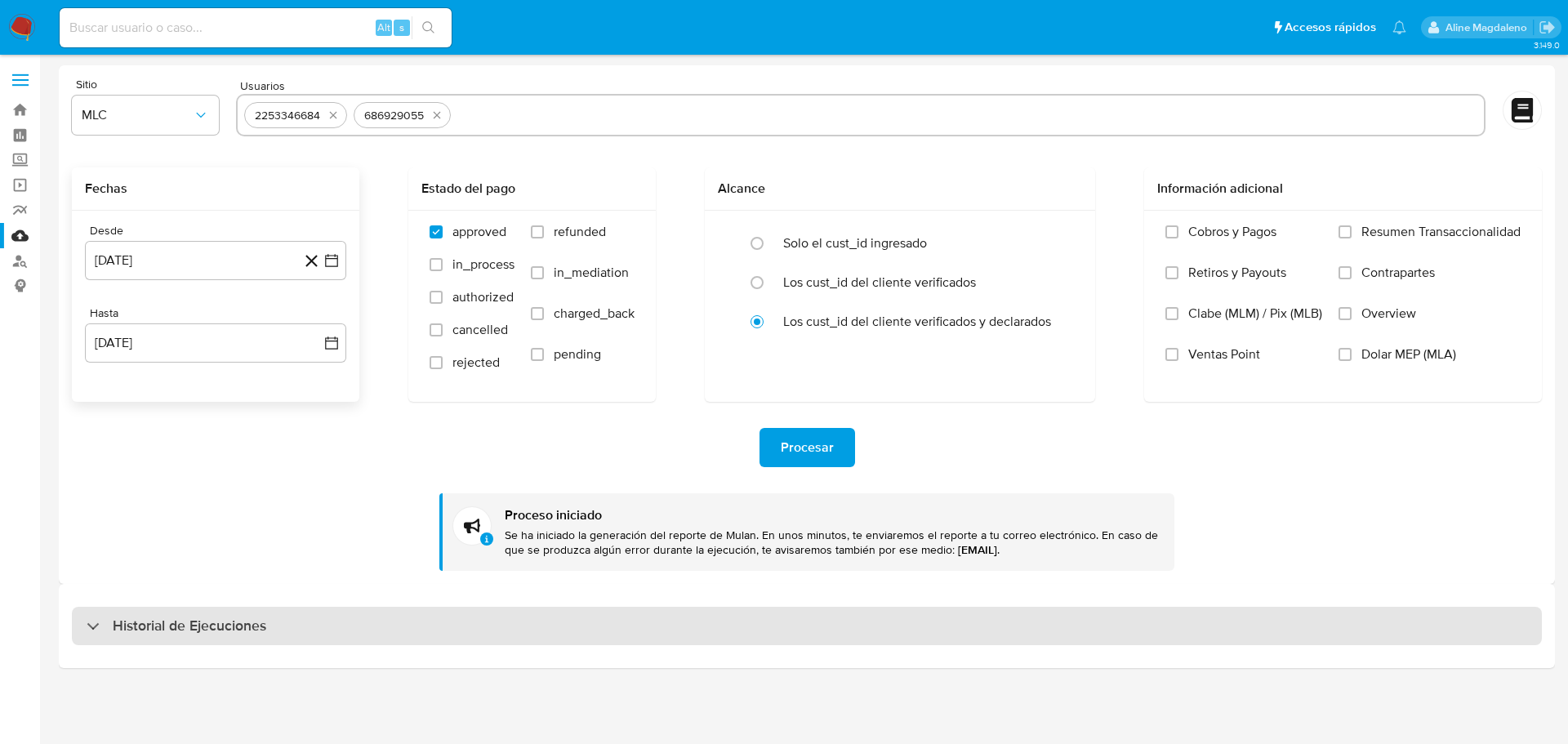 click on "Historial de Ejecuciones" at bounding box center [176, 626] 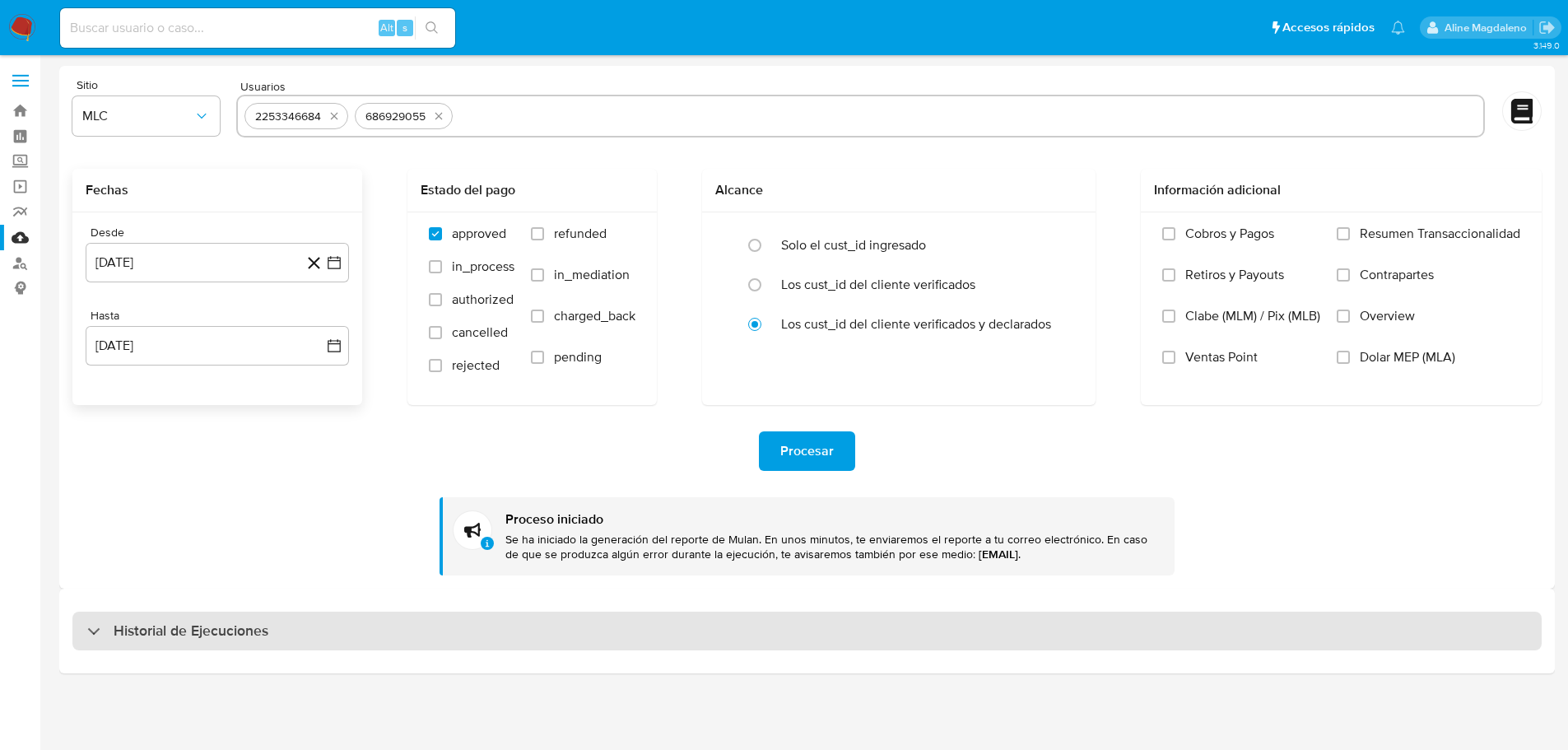 select on "10" 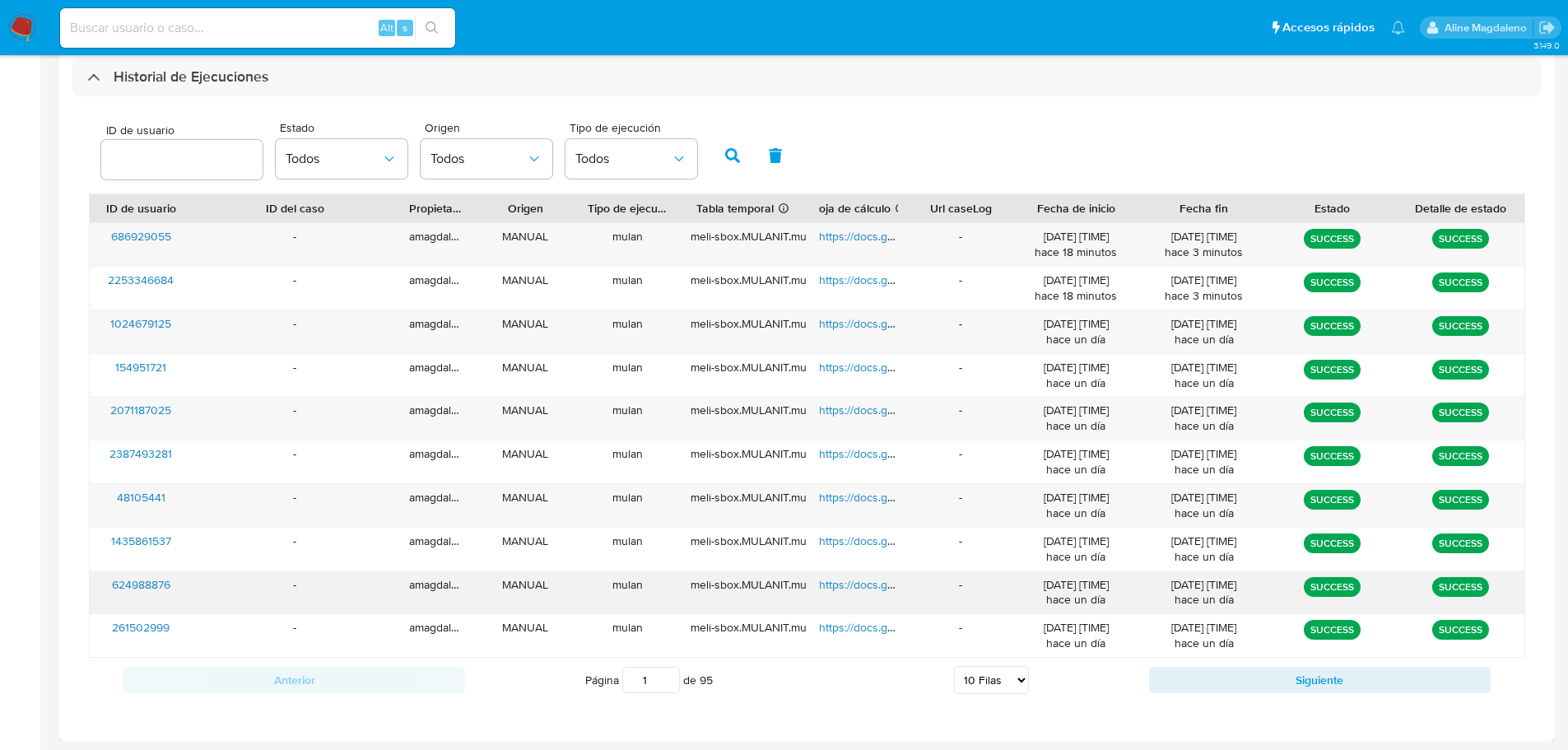 scroll, scrollTop: 556, scrollLeft: 0, axis: vertical 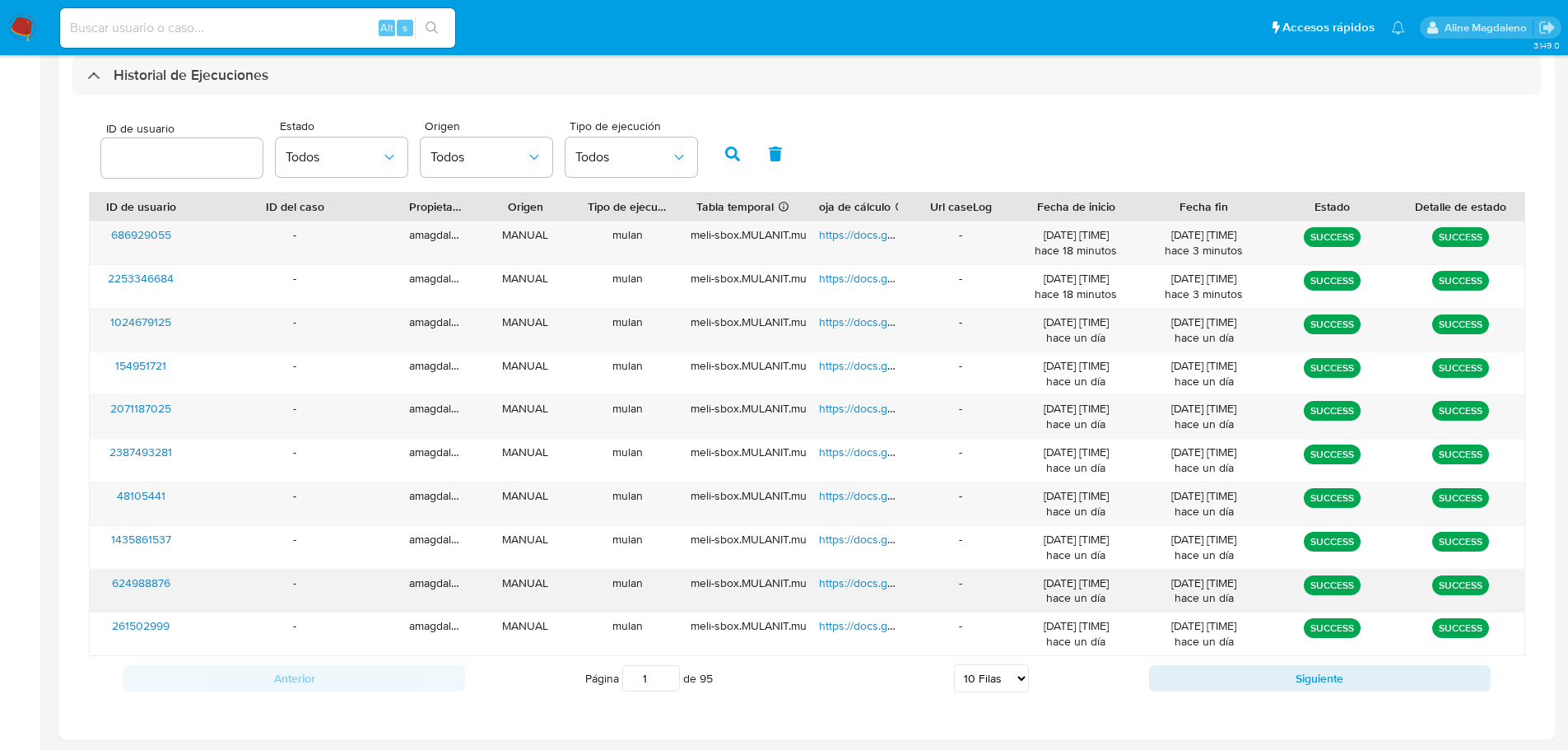click on "https://docs.google.com/spreadsheets/d/1_oxXdykVz4twZ98t1UaJ4IZbLQ1OZQj1GqvnjsUEaUU/edit" at bounding box center (1069, 583) 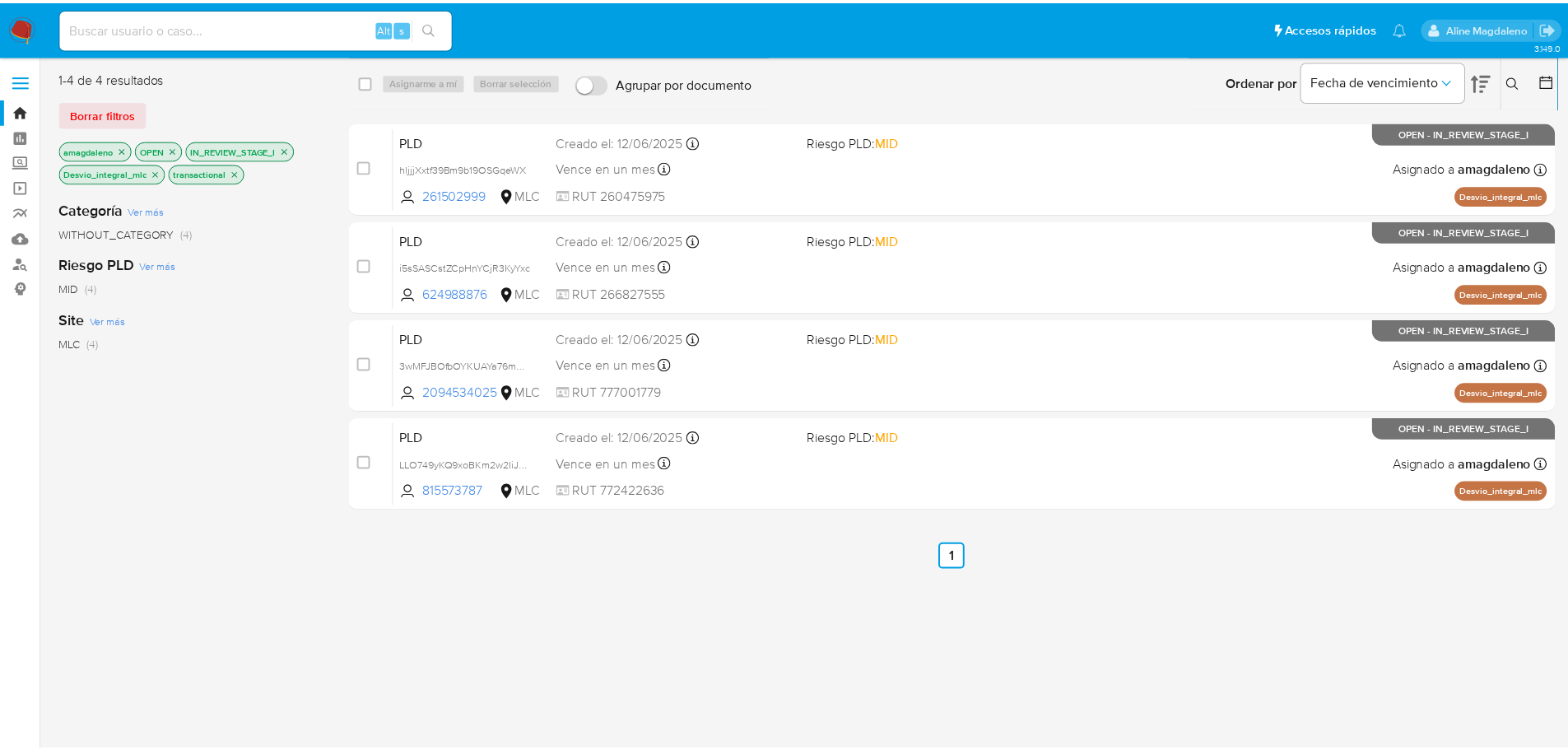 scroll, scrollTop: 0, scrollLeft: 0, axis: both 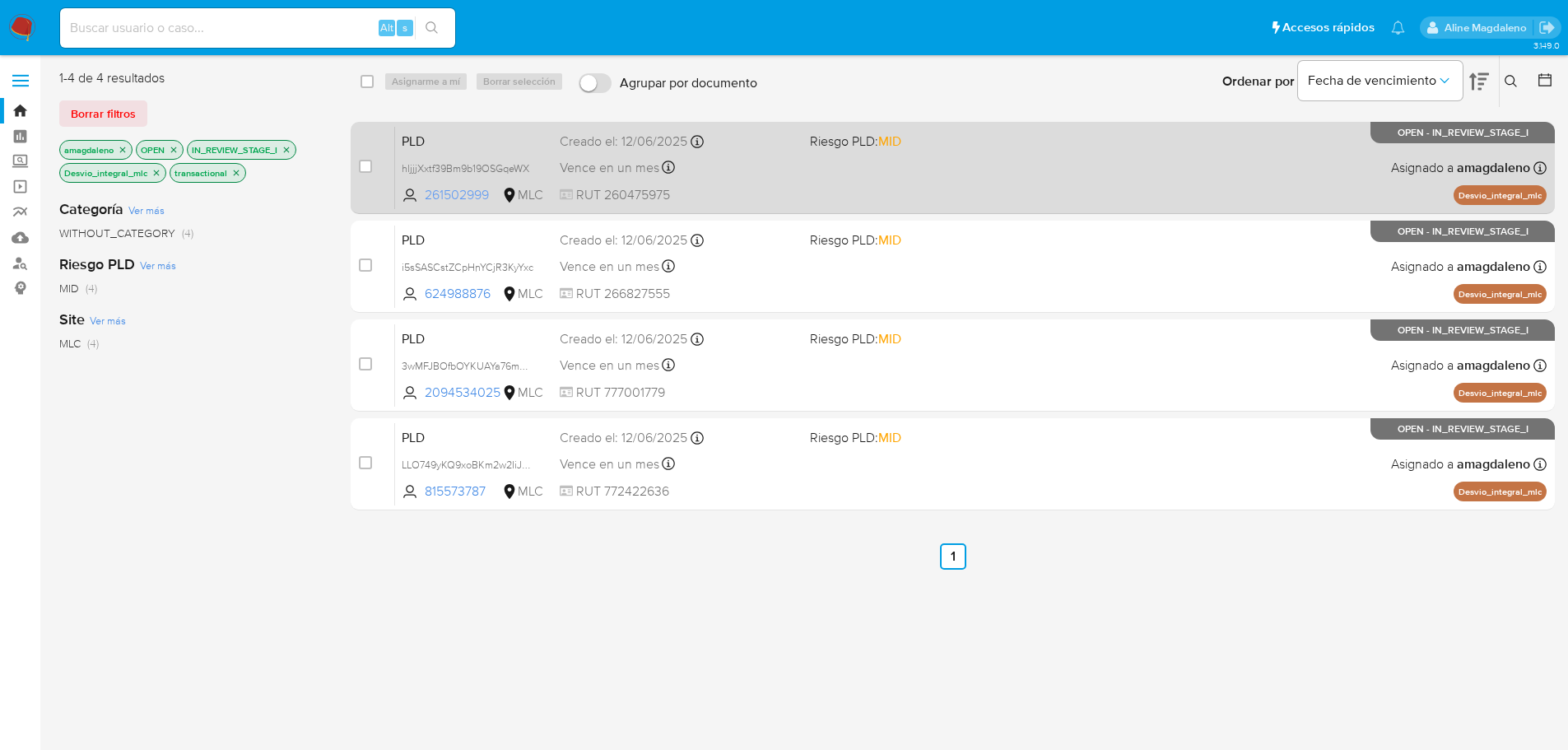 click on "261502999" at bounding box center (462, 195) 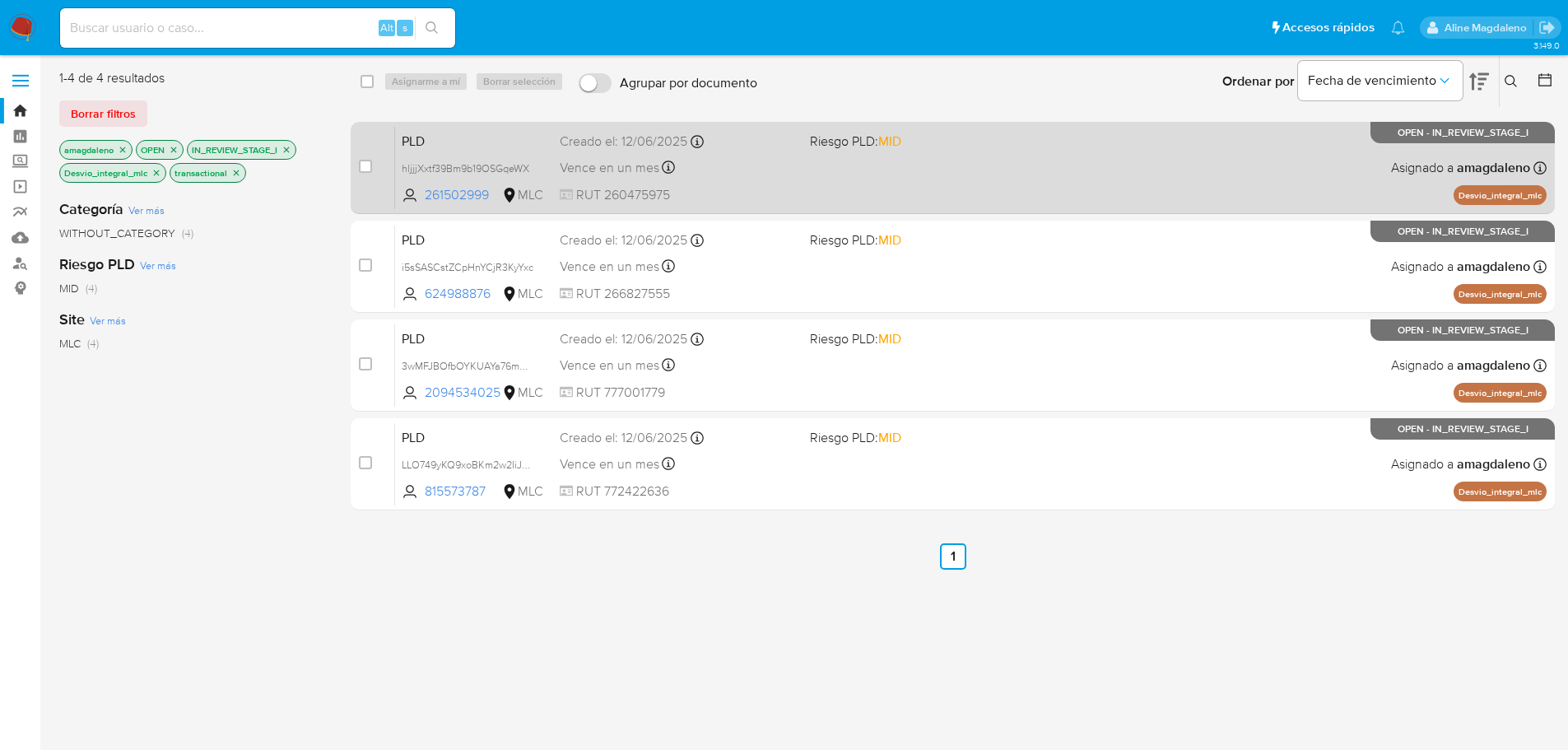 click on "PLD hljjjXxtf39Bm9b19OSGqeWX 261502999 MLC Riesgo PLD:  MID Creado el: 12/06/2025   Creado el: 12/06/2025 06:03:08 Vence en un mes   Vence el 10/09/2025 06:03:09 RUT   260475975 Asignado a   amagdaleno   Asignado el: 04/08/2025 09:57:41 Desvio_integral_mlc OPEN - IN_REVIEW_STAGE_I" at bounding box center (970, 167) 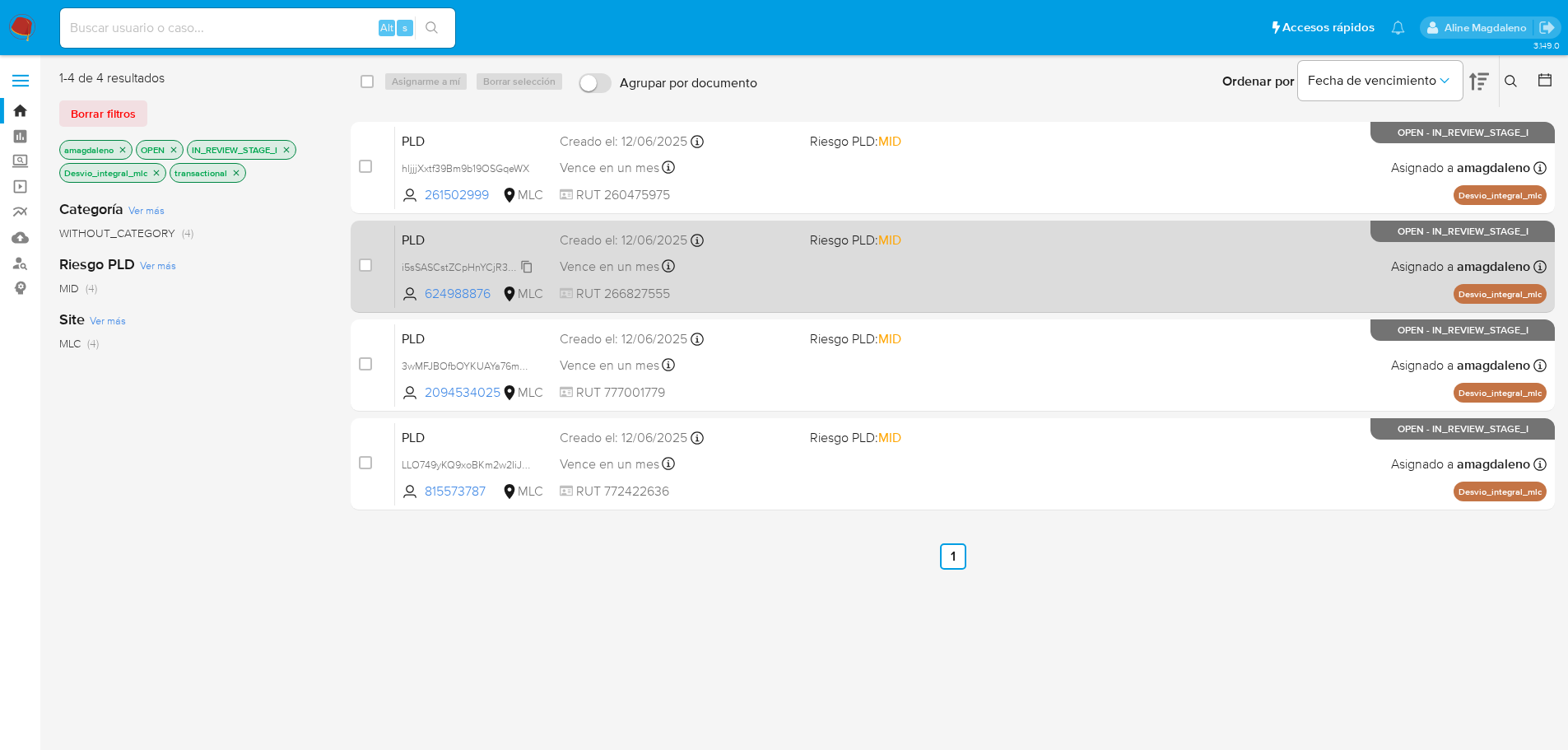 click on "i5sSASCstZCpHnYCjR3KyYxc" at bounding box center [468, 266] 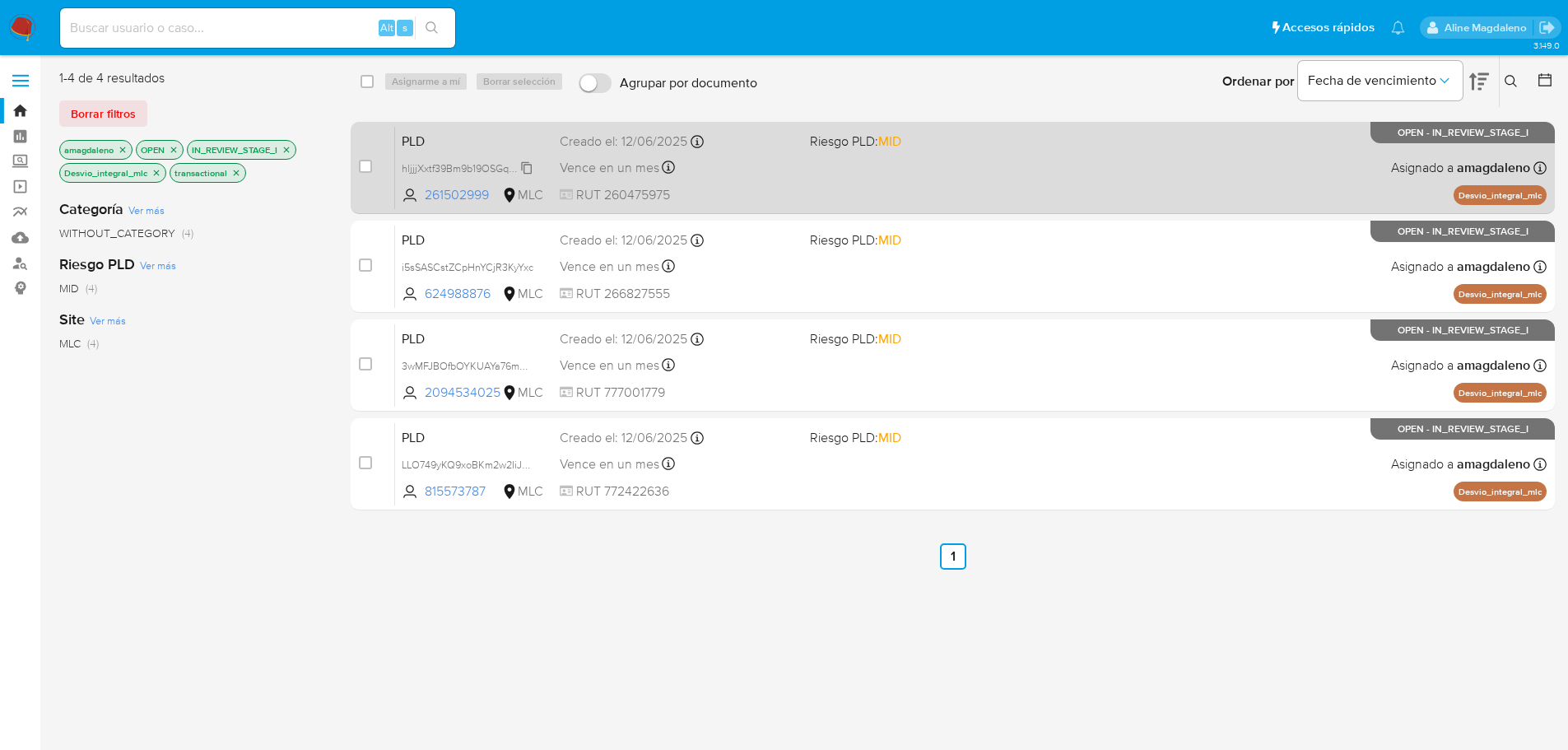 click on "hljjjXxtf39Bm9b19OSGqeWX" at bounding box center (465, 167) 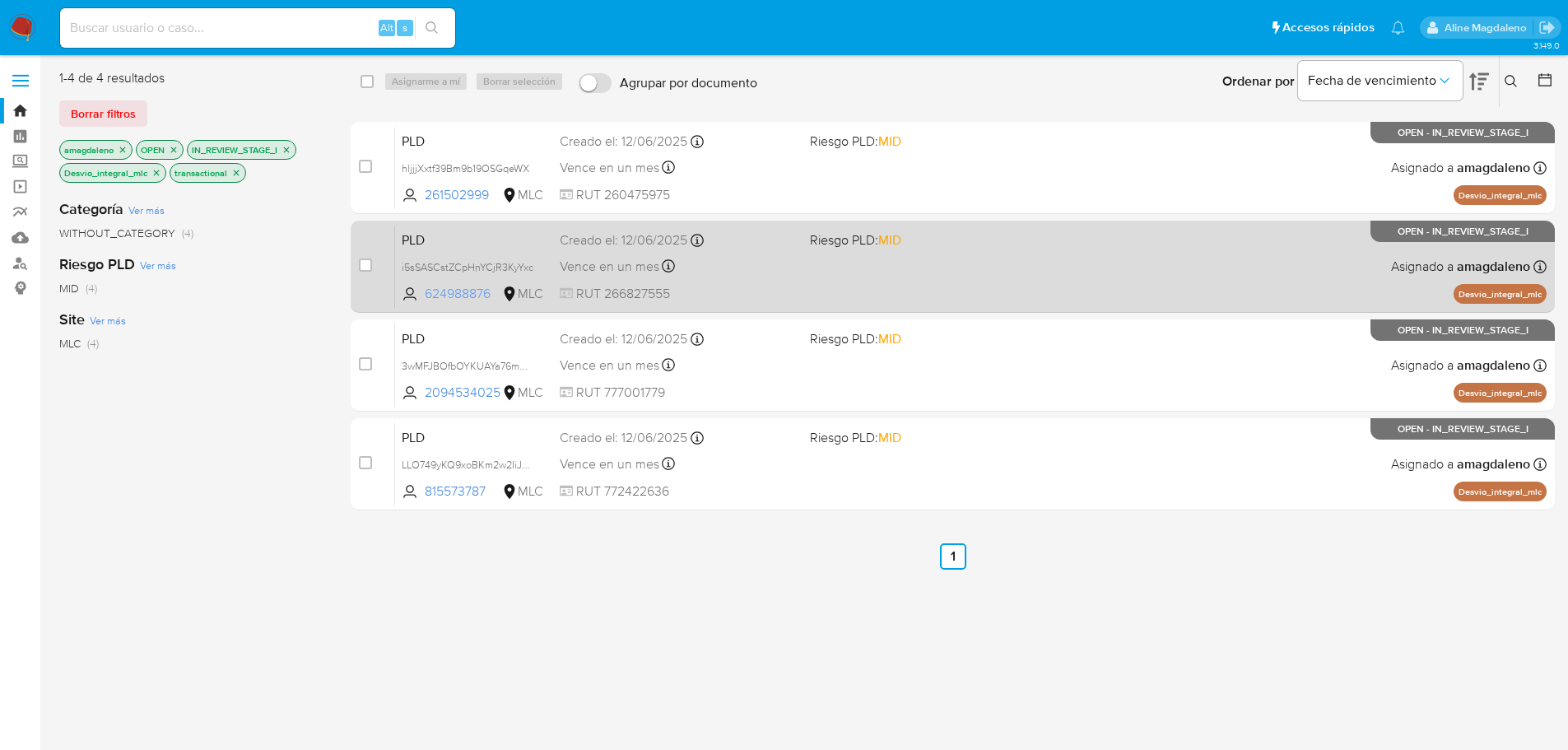 click on "624988876" at bounding box center [462, 294] 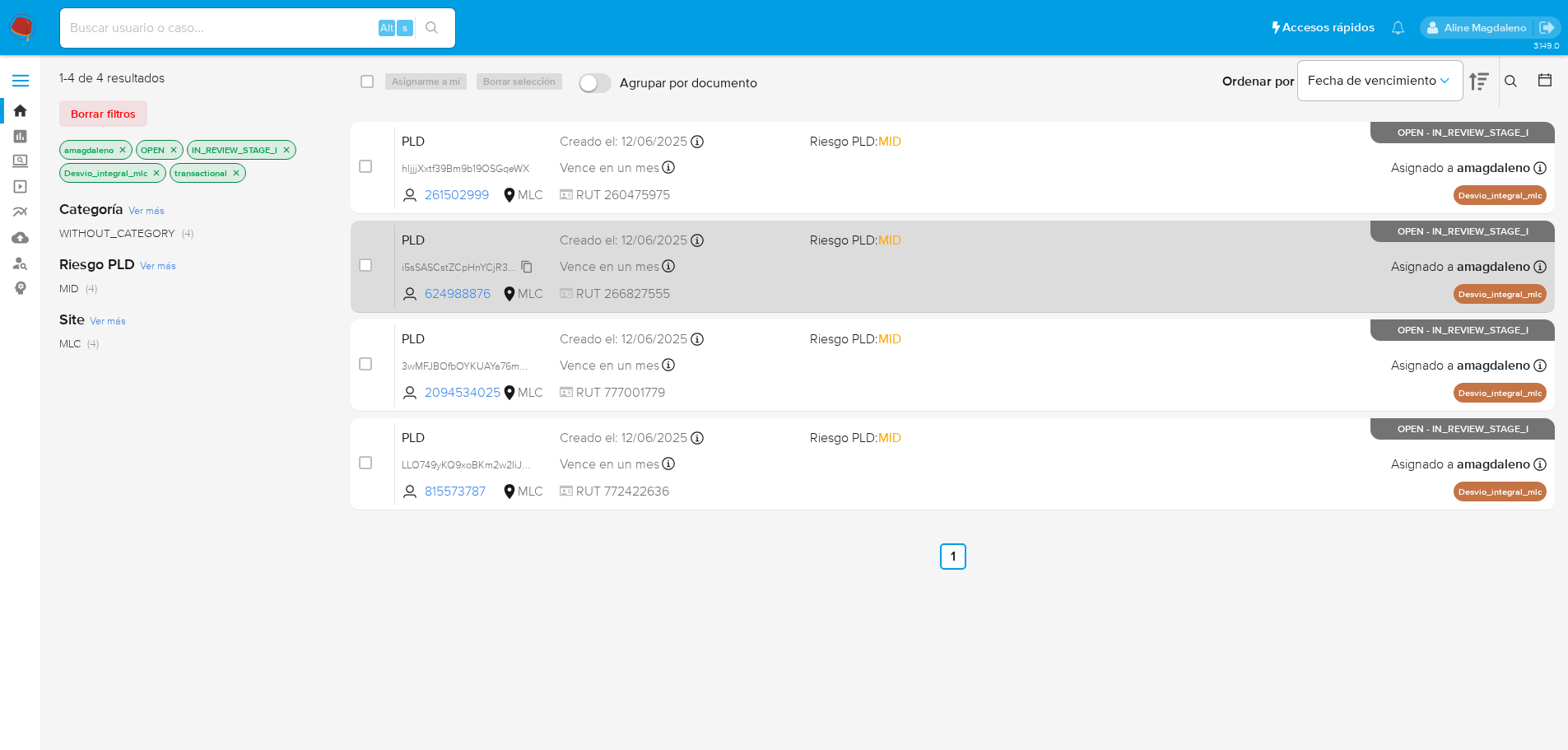 click on "i5sSASCstZCpHnYCjR3KyYxc" at bounding box center (468, 266) 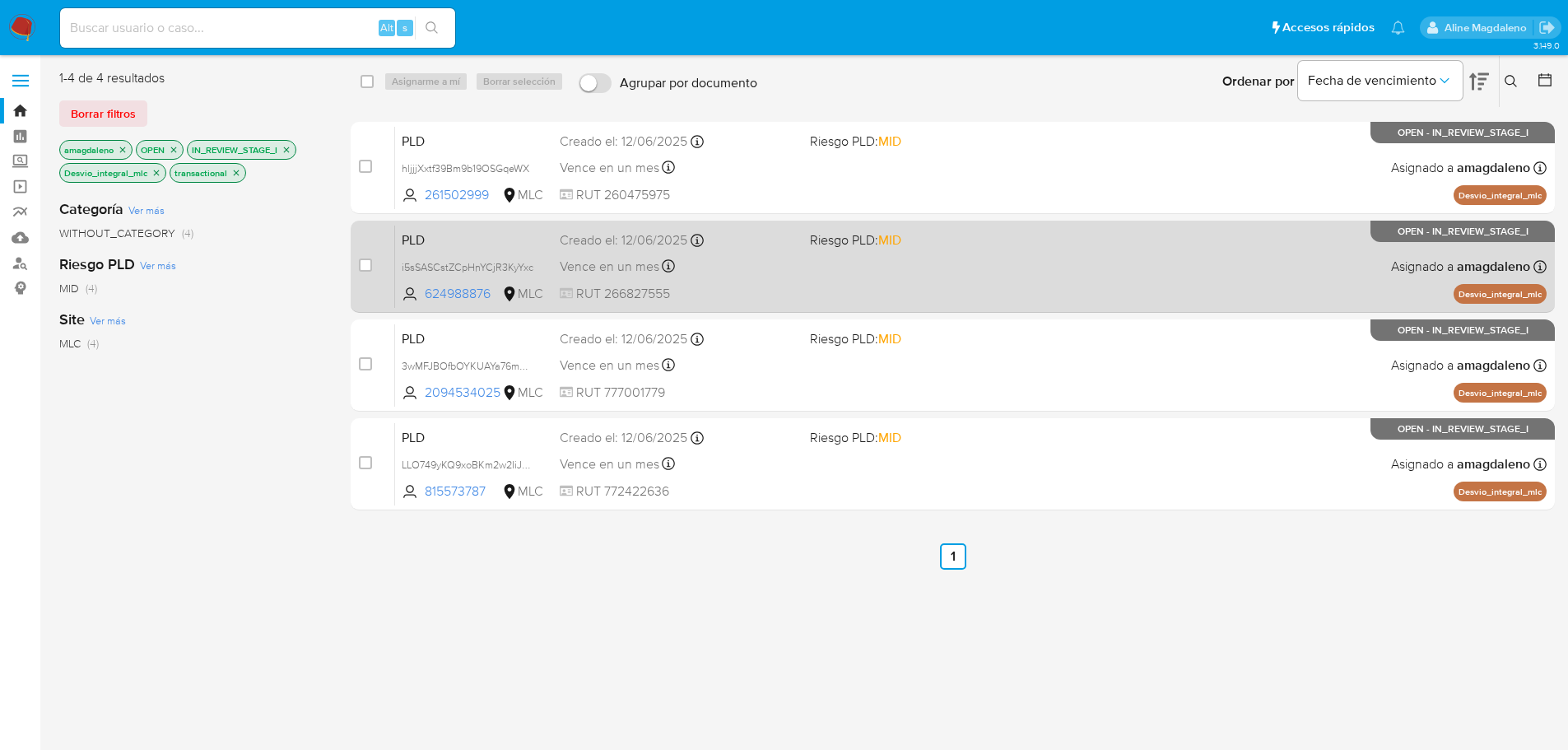 click on "PLD i5sSASCstZCpHnYCjR3KyYxc 624988876 MLC Riesgo PLD:  MID Creado el: 12/06/2025   Creado el: 12/06/2025 06:03:18 Vence en un mes   Vence el 10/09/2025 06:03:18 RUT   266827555 Asignado a   amagdaleno   Asignado el: 04/08/2025 09:57:41 Desvio_integral_mlc OPEN - IN_REVIEW_STAGE_I" at bounding box center (970, 266) 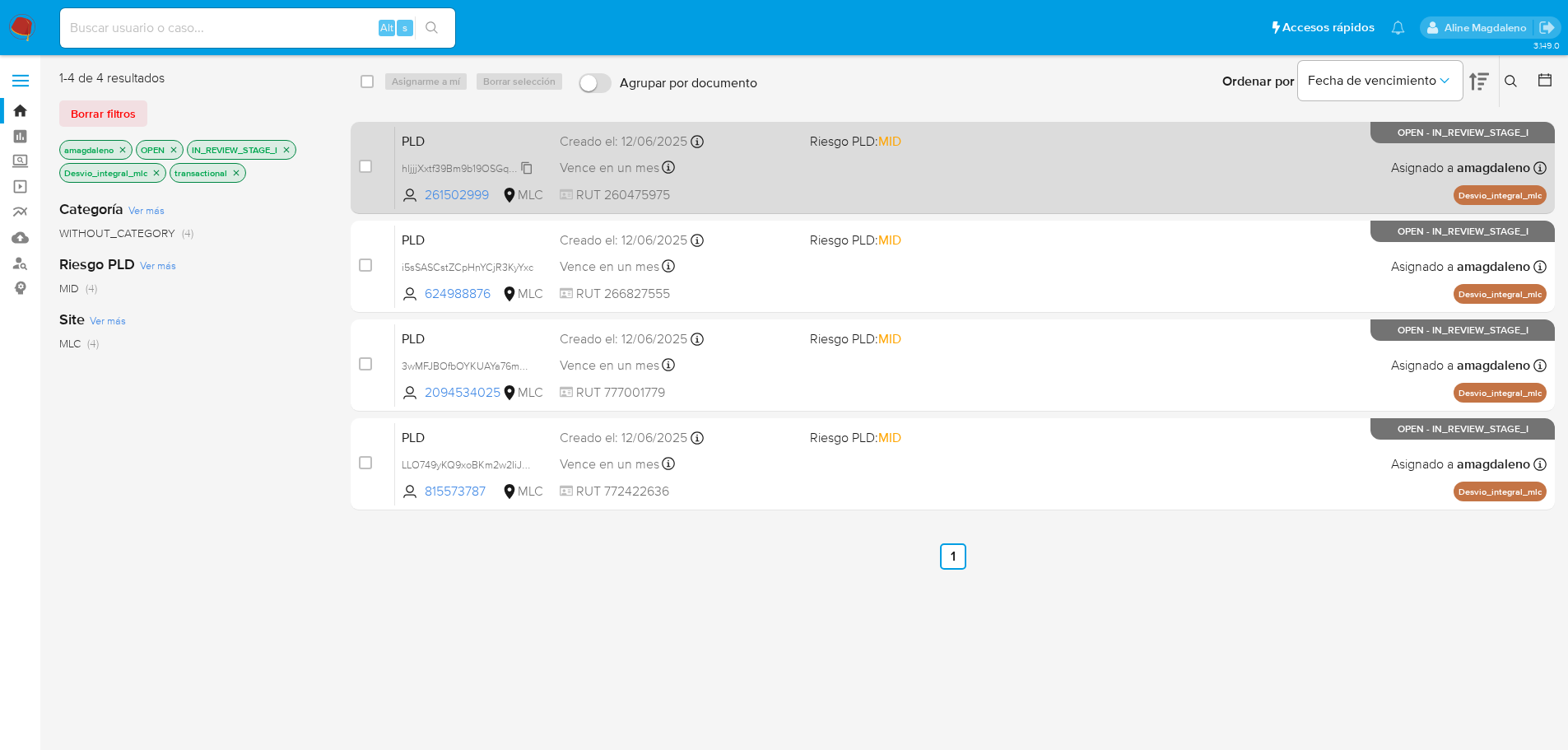 click on "hljjjXxtf39Bm9b19OSGqeWX" at bounding box center (465, 167) 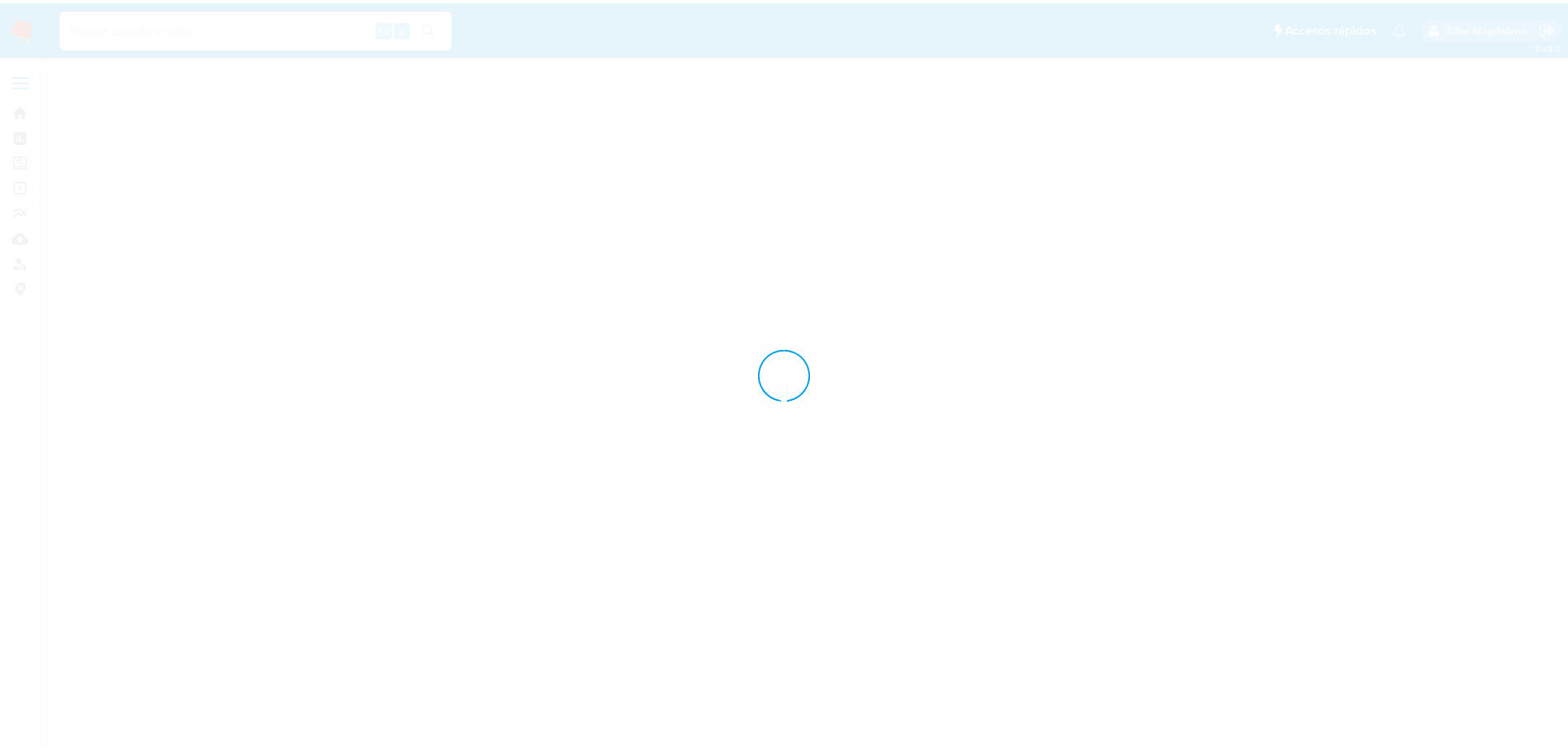 scroll, scrollTop: 0, scrollLeft: 0, axis: both 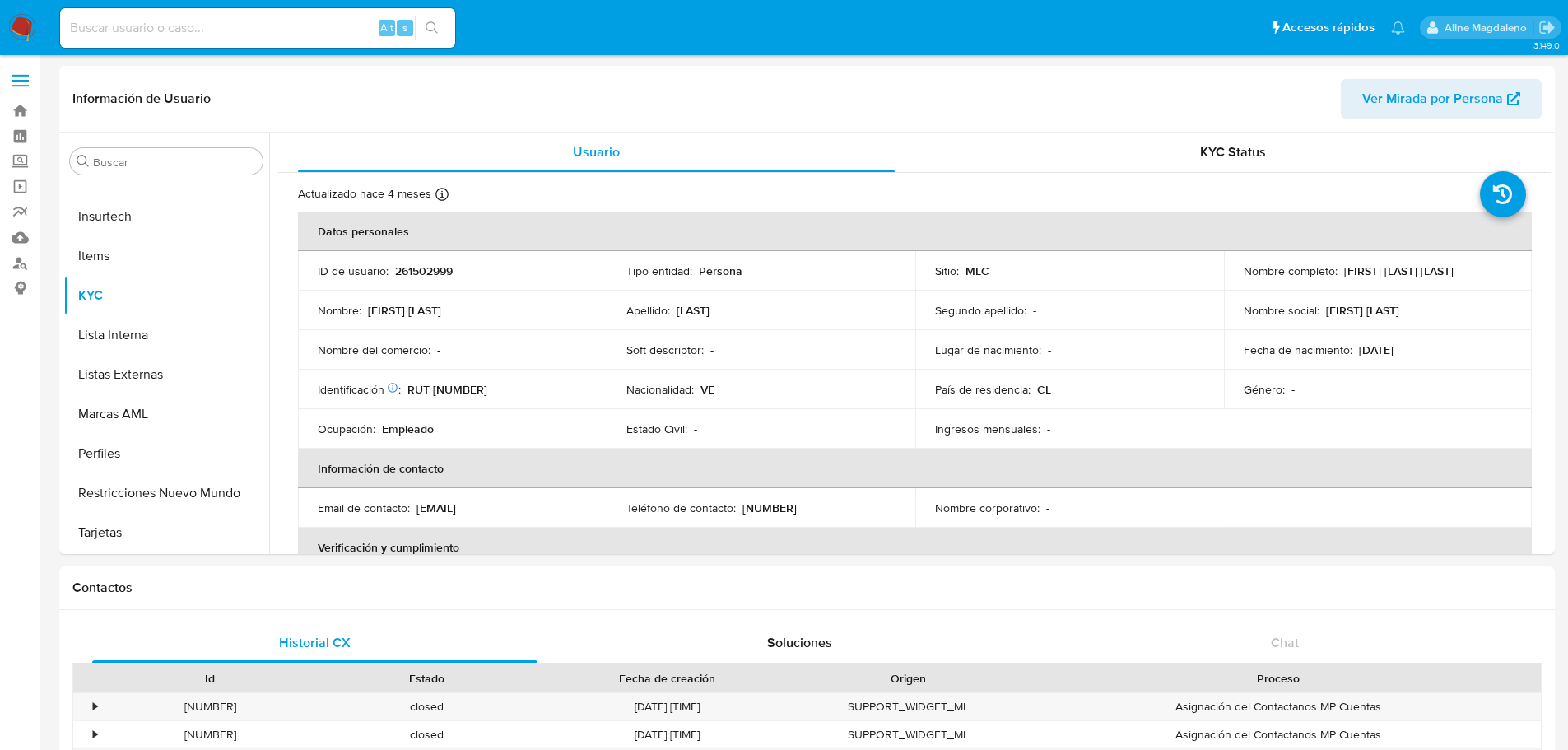 select on "10" 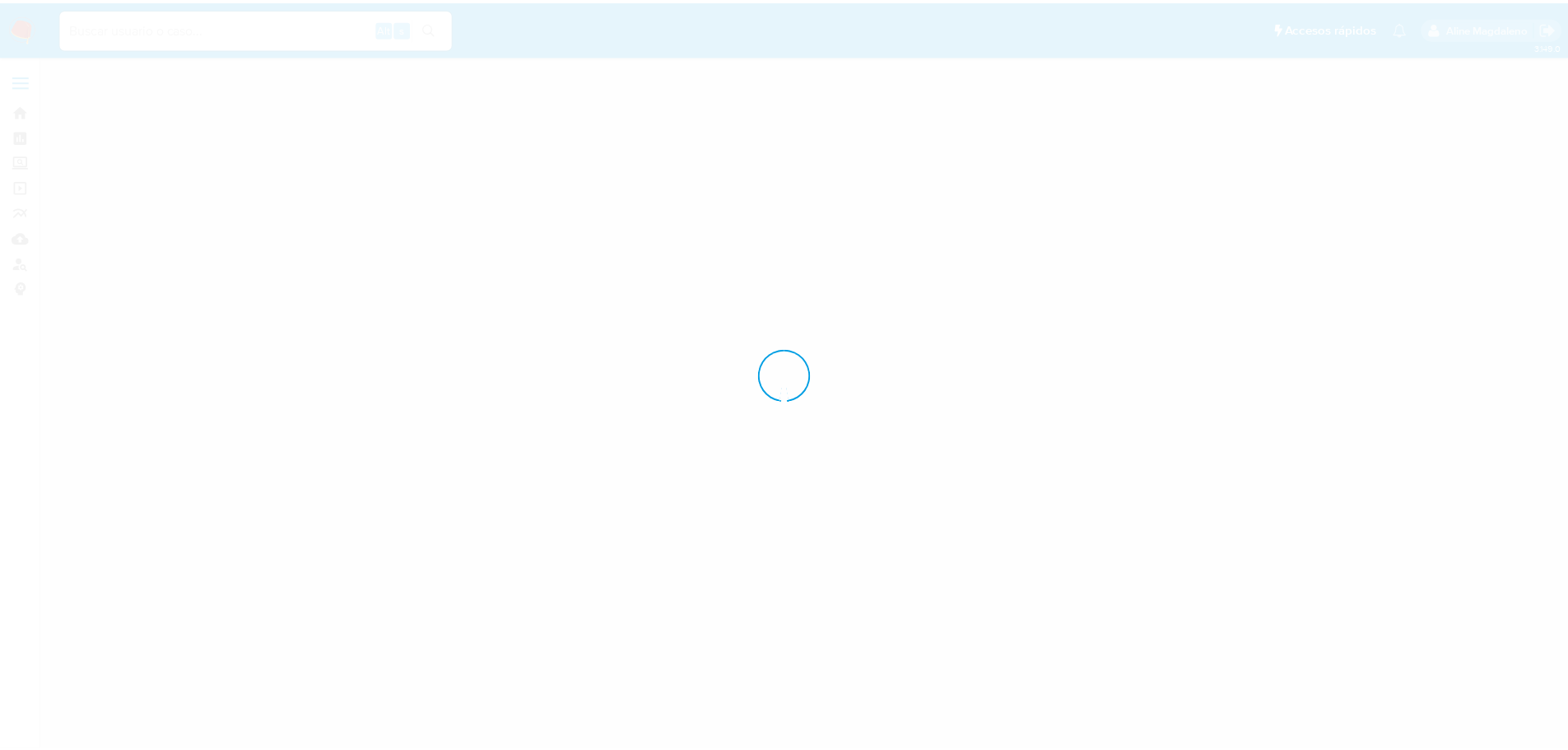 scroll, scrollTop: 0, scrollLeft: 0, axis: both 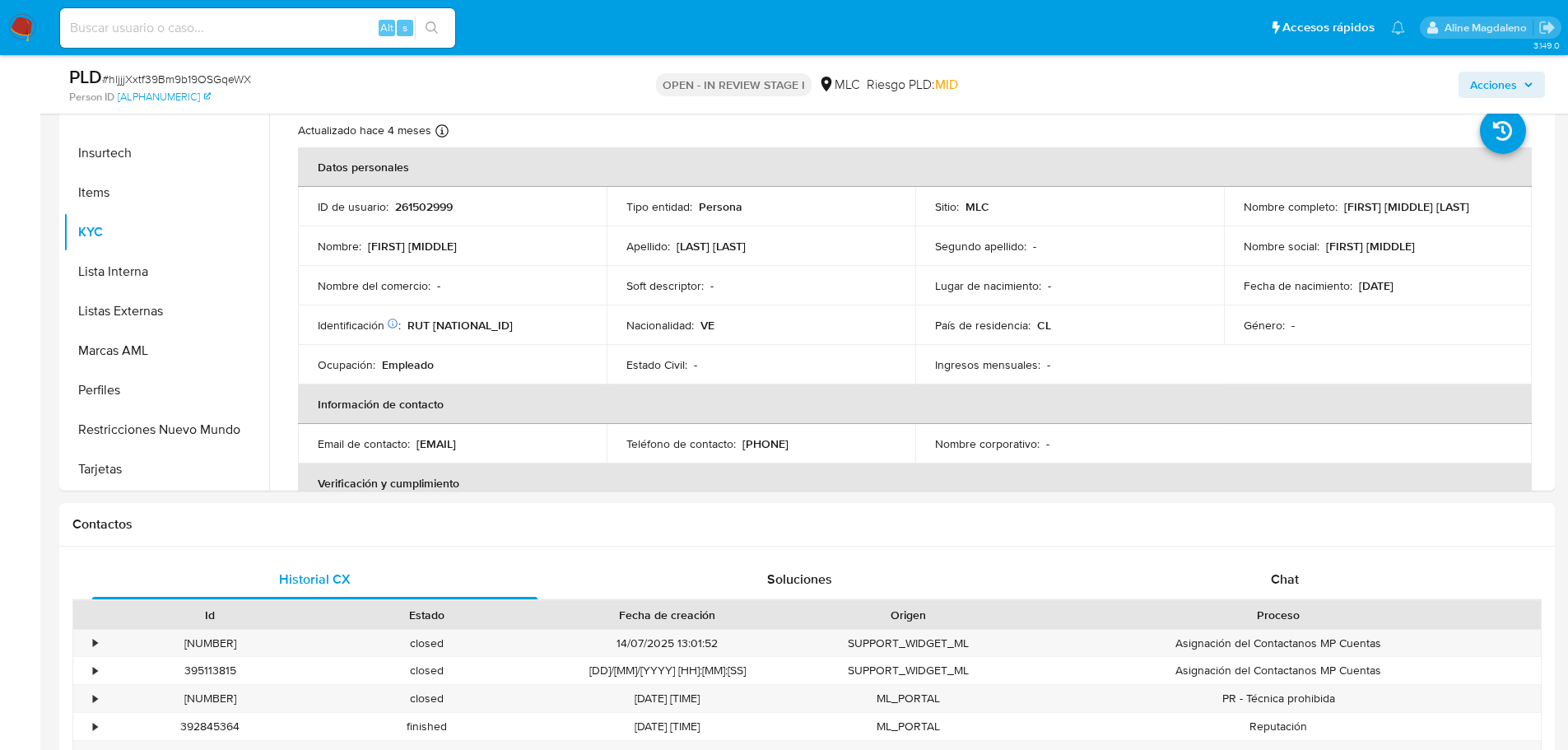 select on "10" 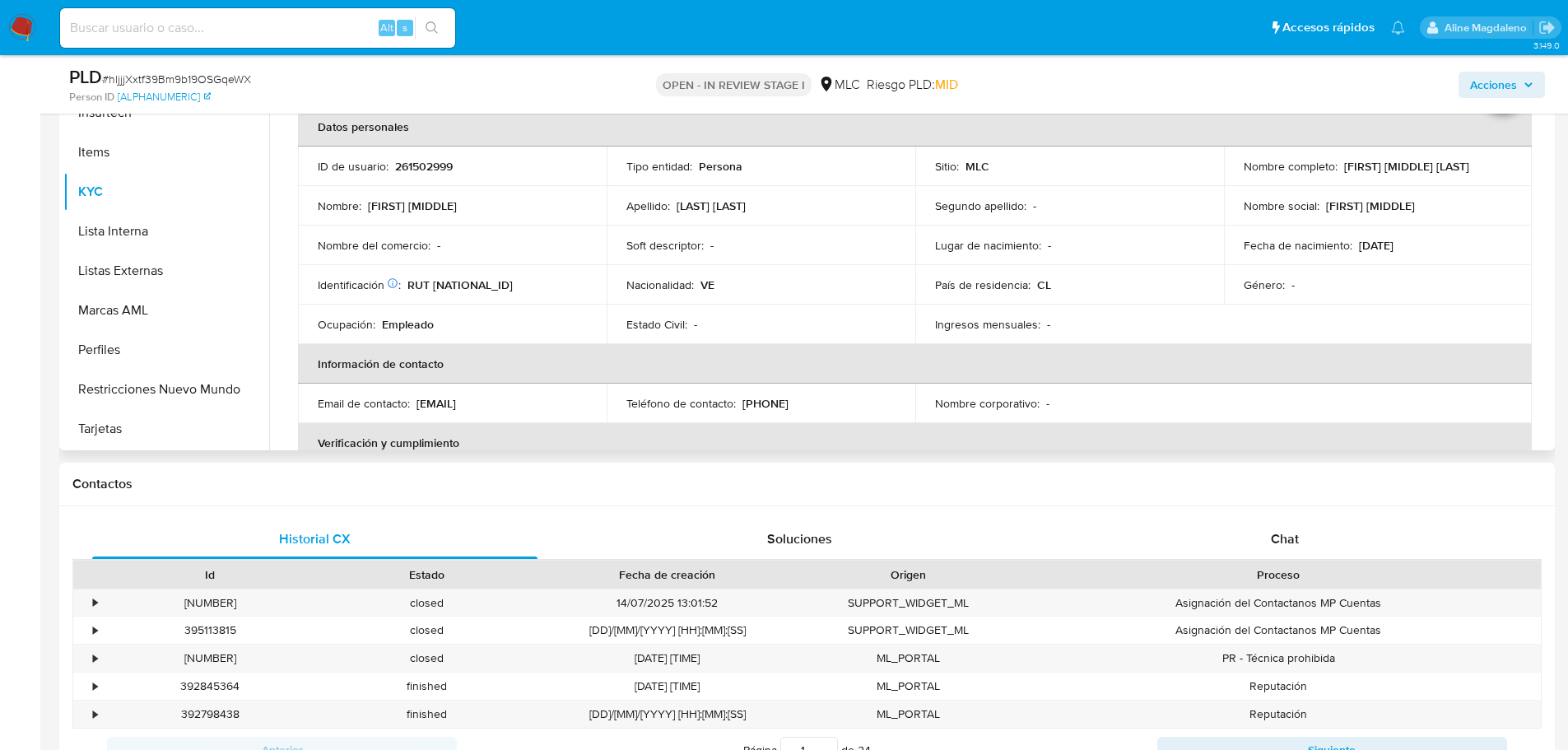 click on "RUT 260475975" at bounding box center (460, 285) 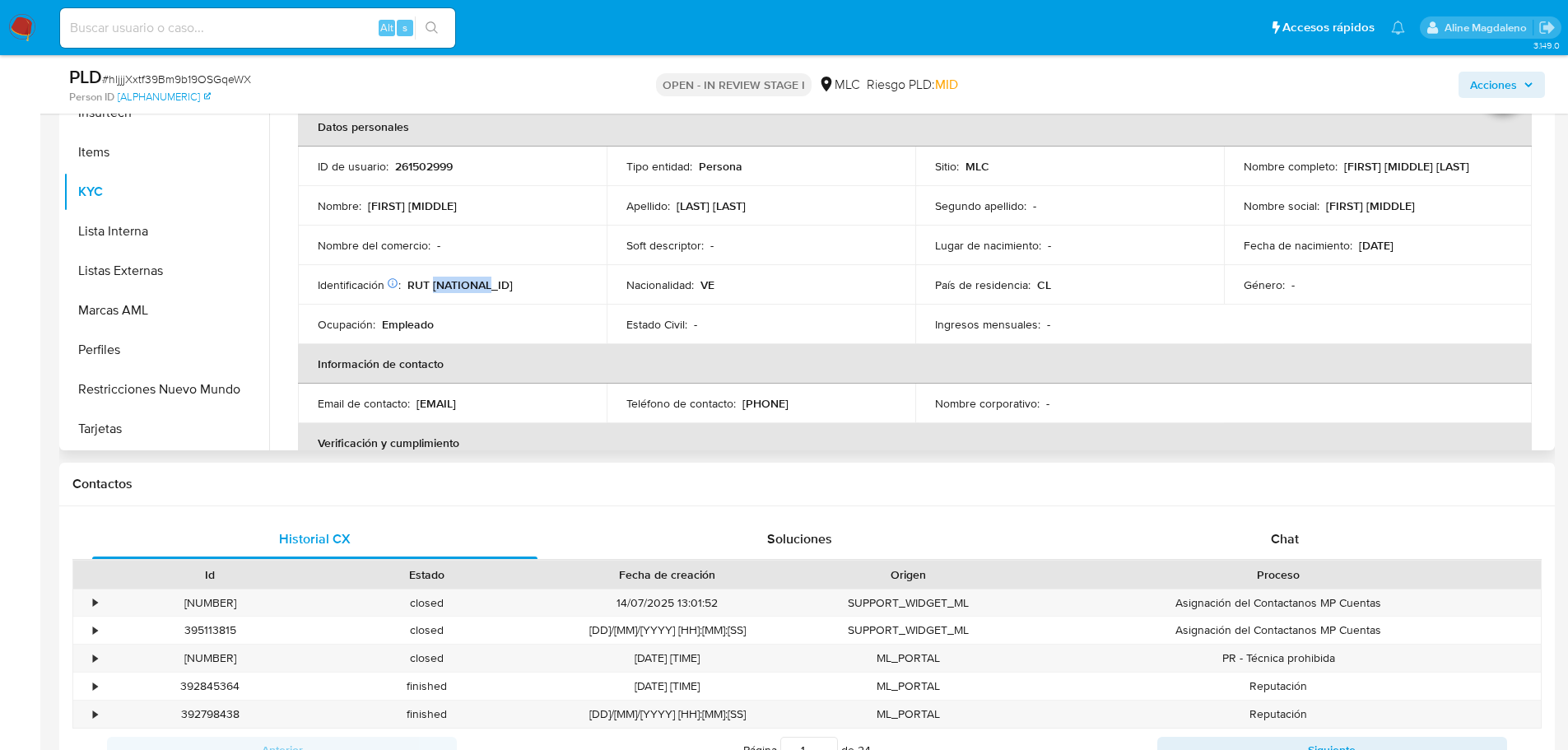 click on "RUT 260475975" at bounding box center [460, 285] 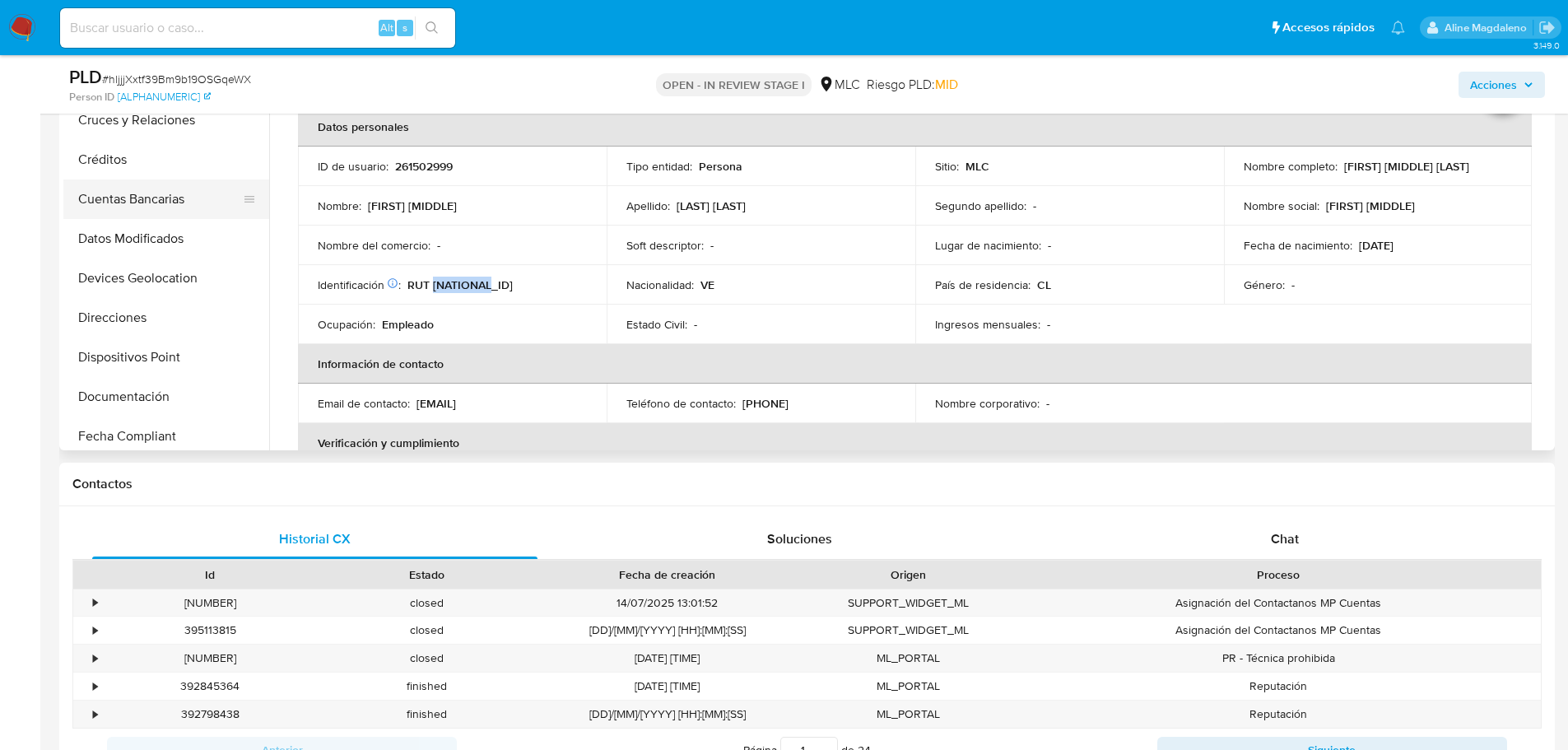 scroll, scrollTop: 0, scrollLeft: 0, axis: both 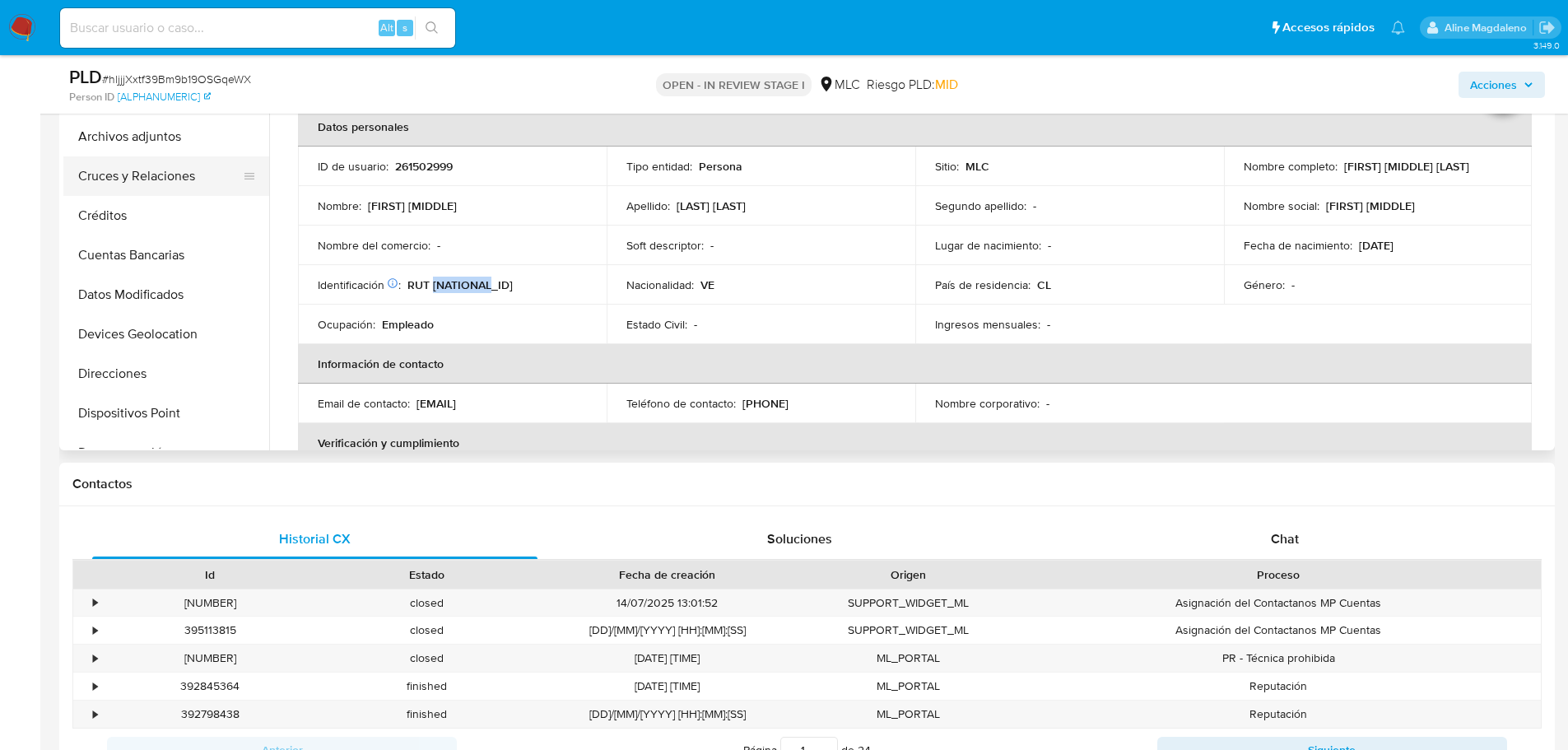 click on "Cruces y Relaciones" at bounding box center [160, 176] 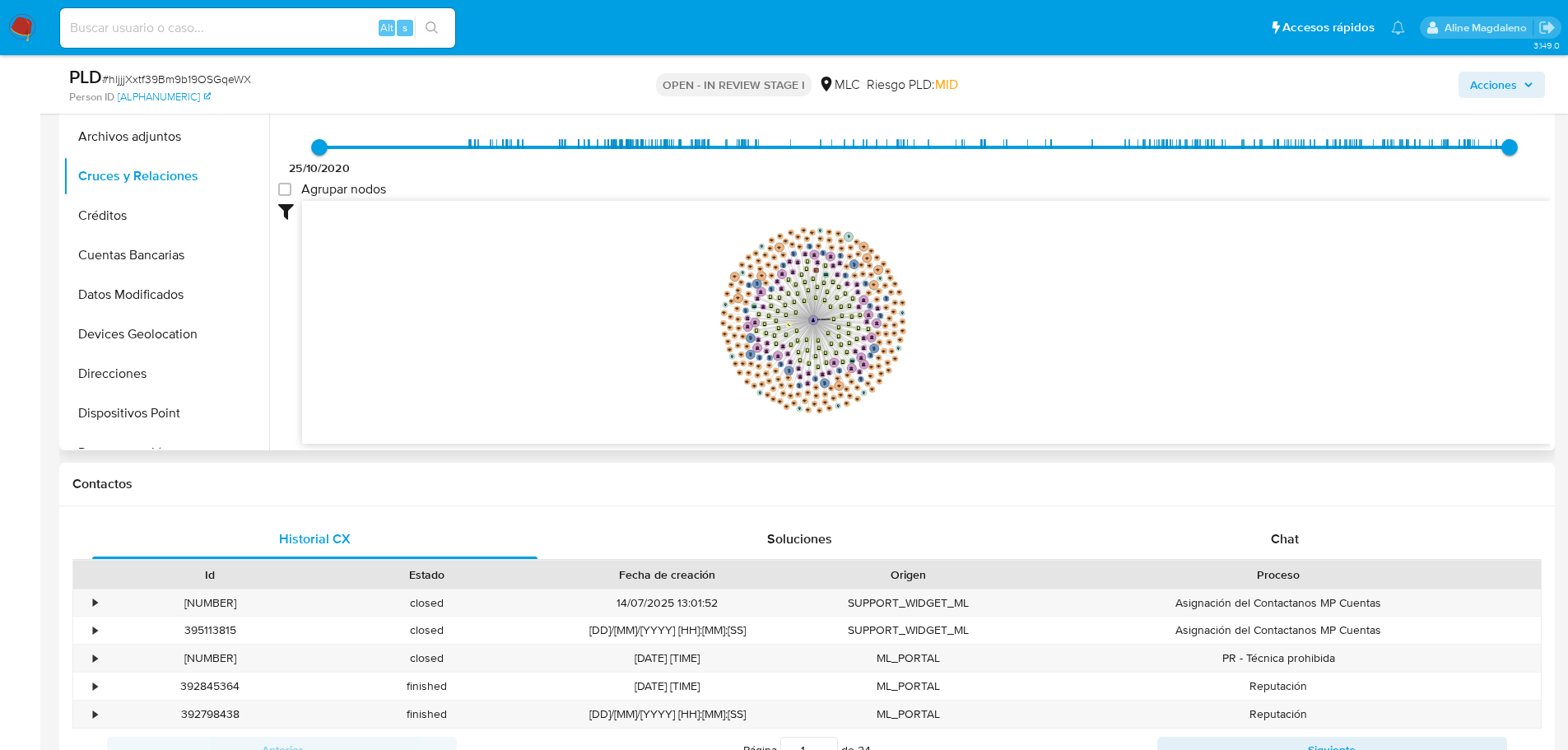 drag, startPoint x: 1012, startPoint y: 333, endPoint x: 953, endPoint y: 319, distance: 60.63827 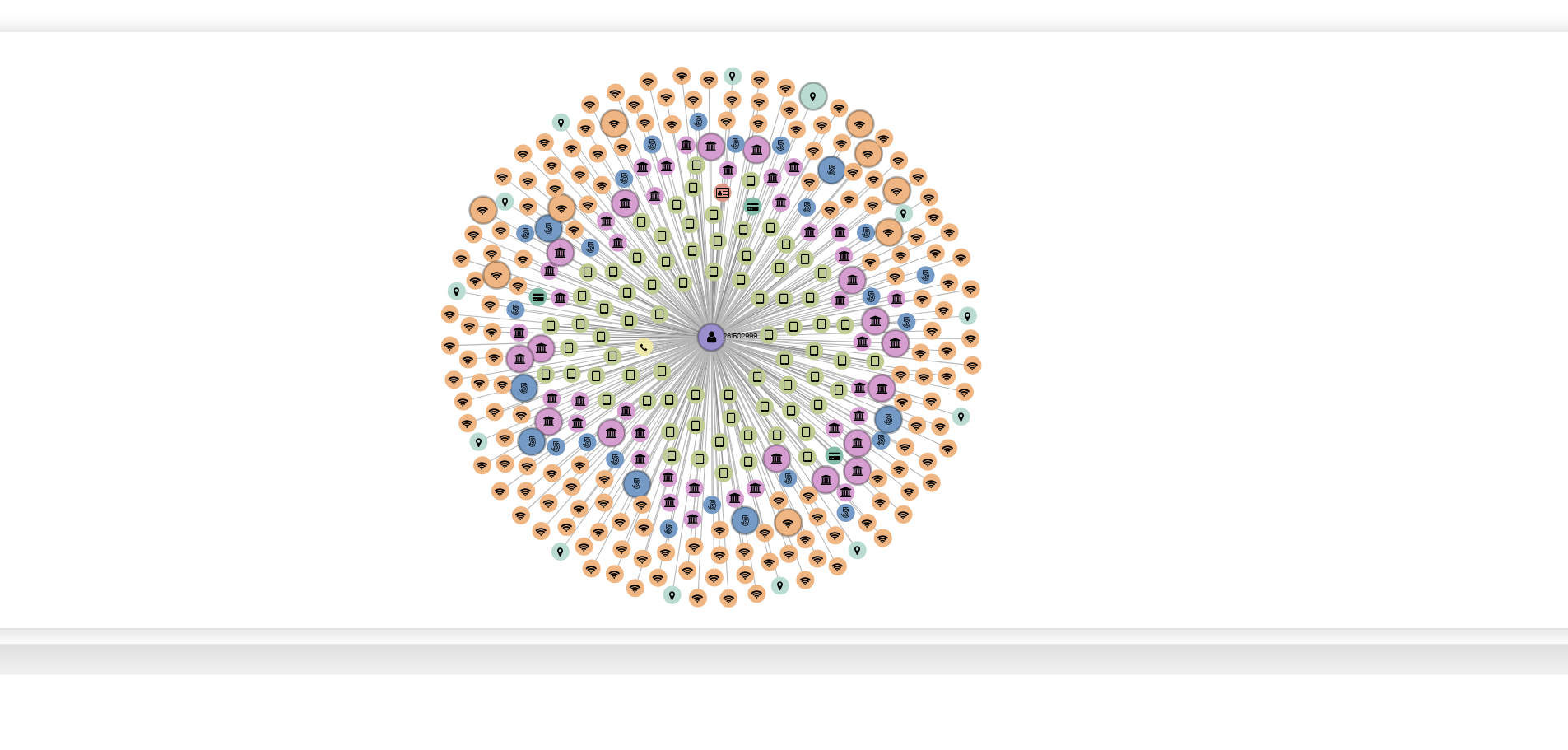 drag, startPoint x: 971, startPoint y: 356, endPoint x: 978, endPoint y: 367, distance: 13.038405 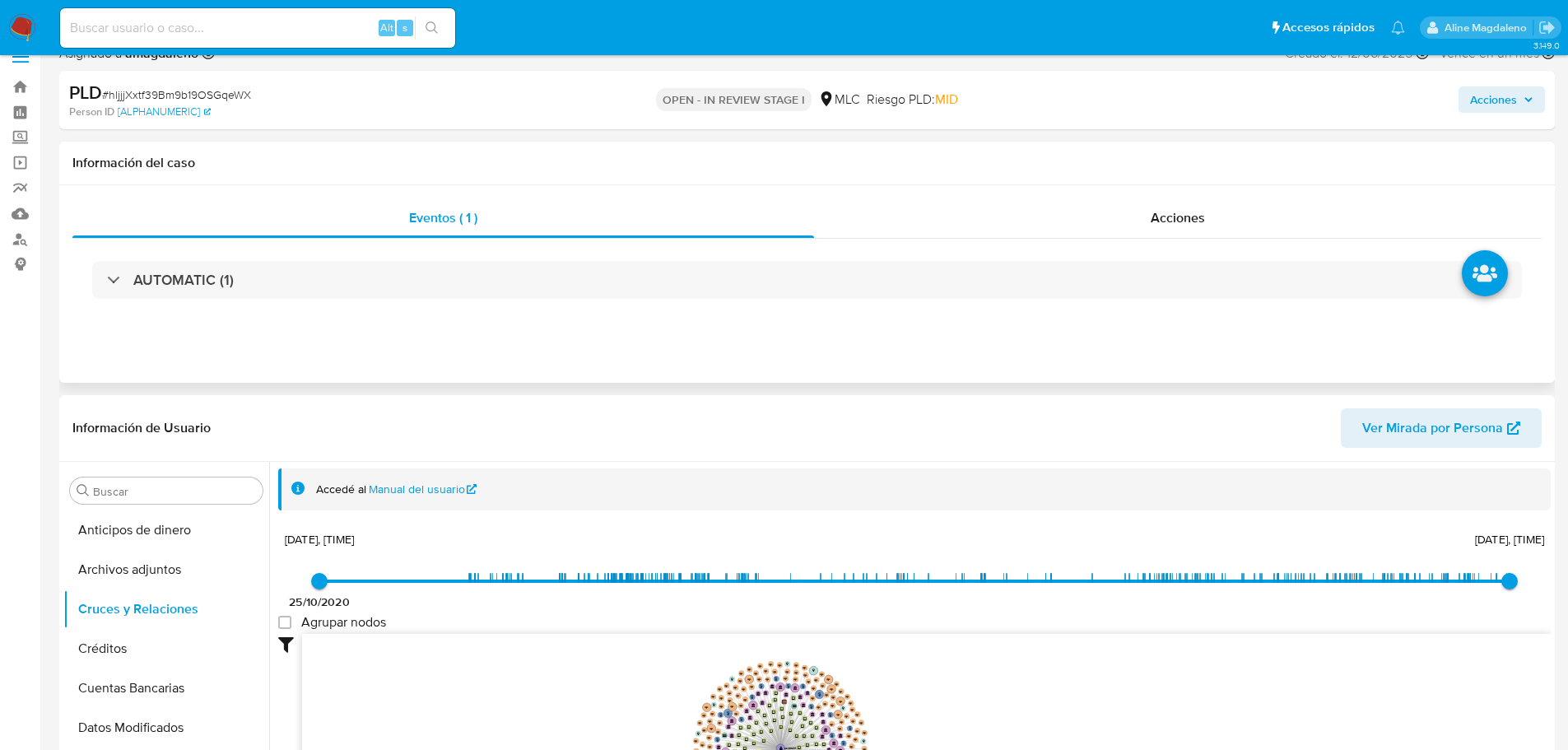 scroll, scrollTop: 0, scrollLeft: 0, axis: both 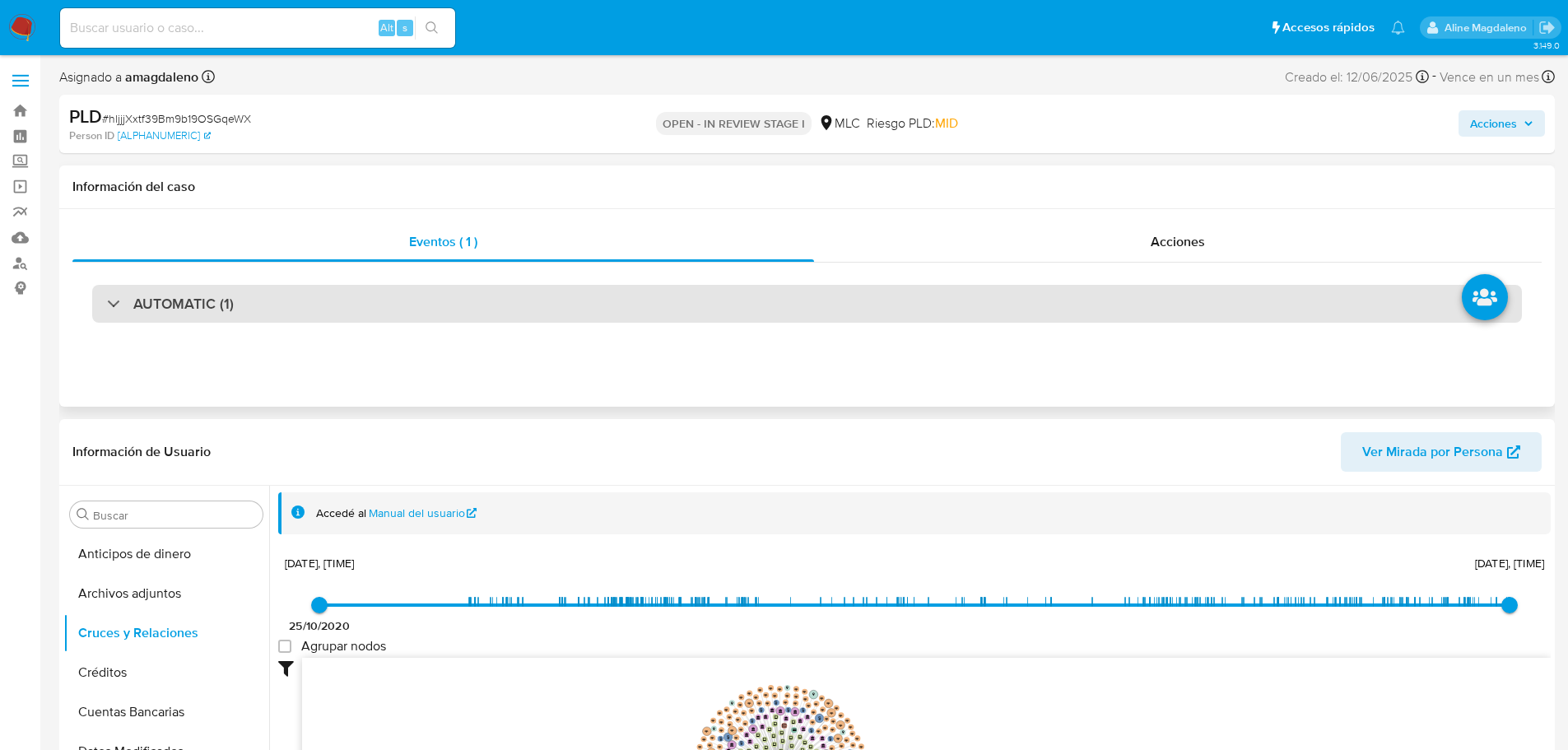click on "AUTOMATIC (1)" at bounding box center [807, 304] 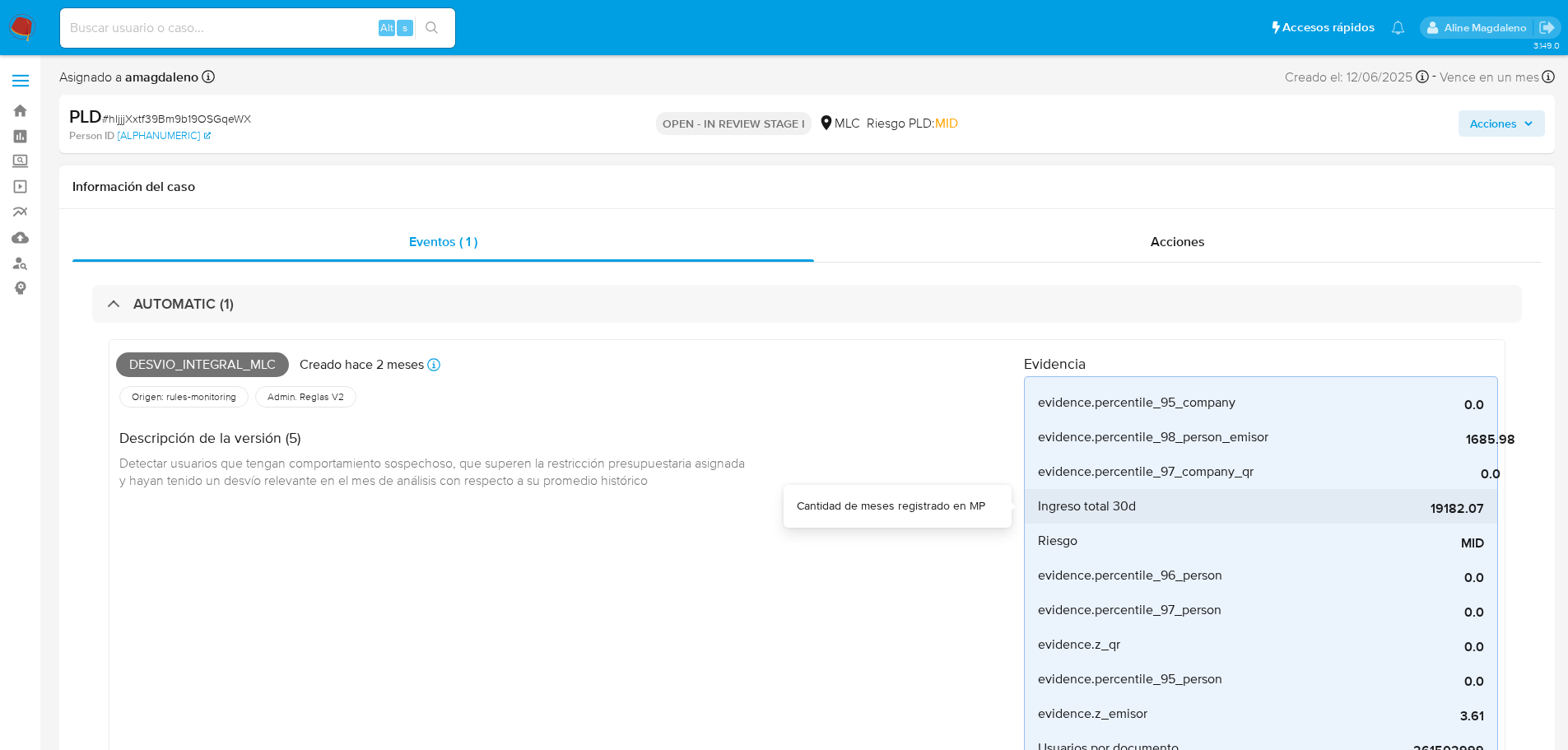 drag, startPoint x: 1422, startPoint y: 505, endPoint x: 1432, endPoint y: 496, distance: 13.45362 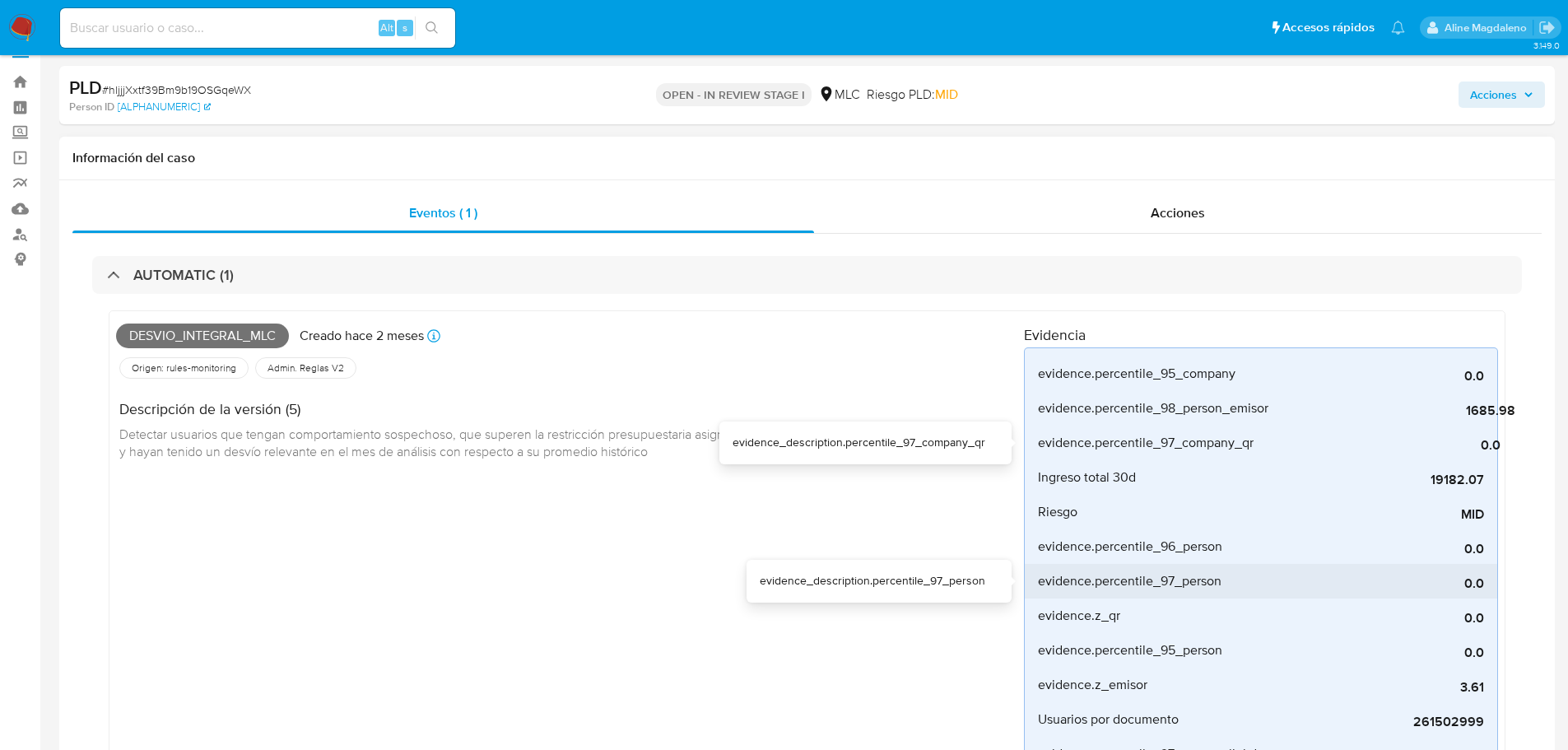 scroll, scrollTop: 0, scrollLeft: 0, axis: both 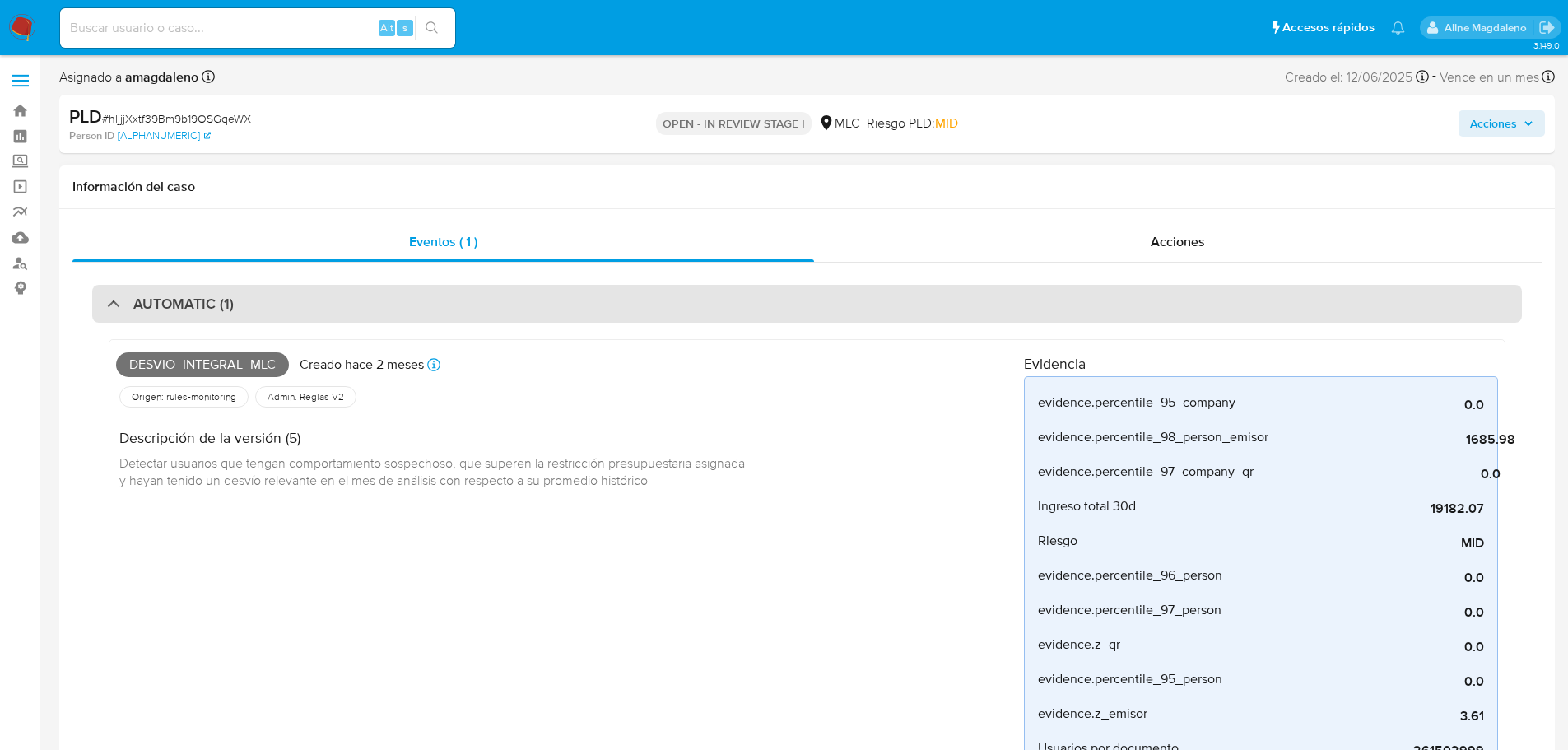 click on "AUTOMATIC (1)" at bounding box center (807, 304) 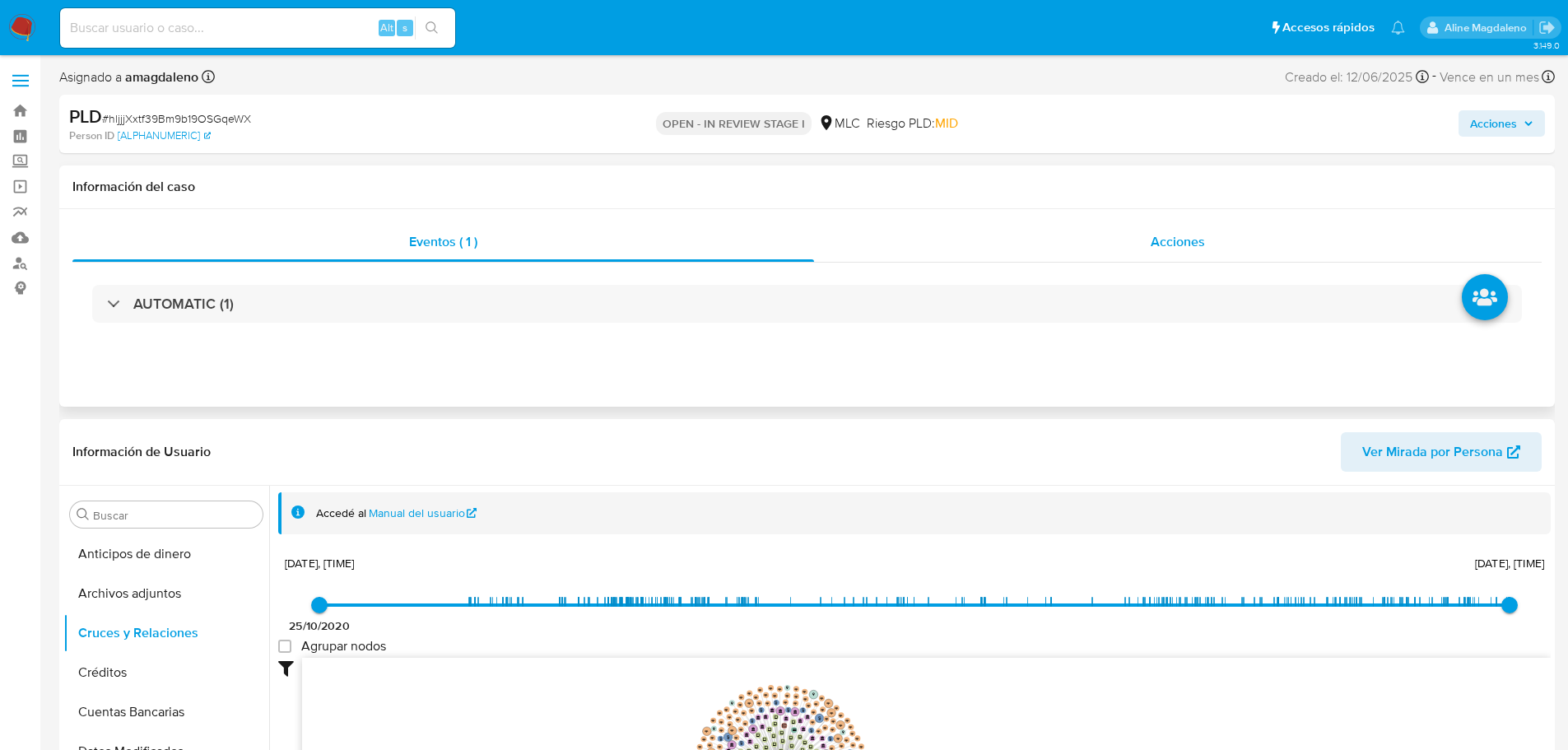 click on "Acciones" at bounding box center (1178, 242) 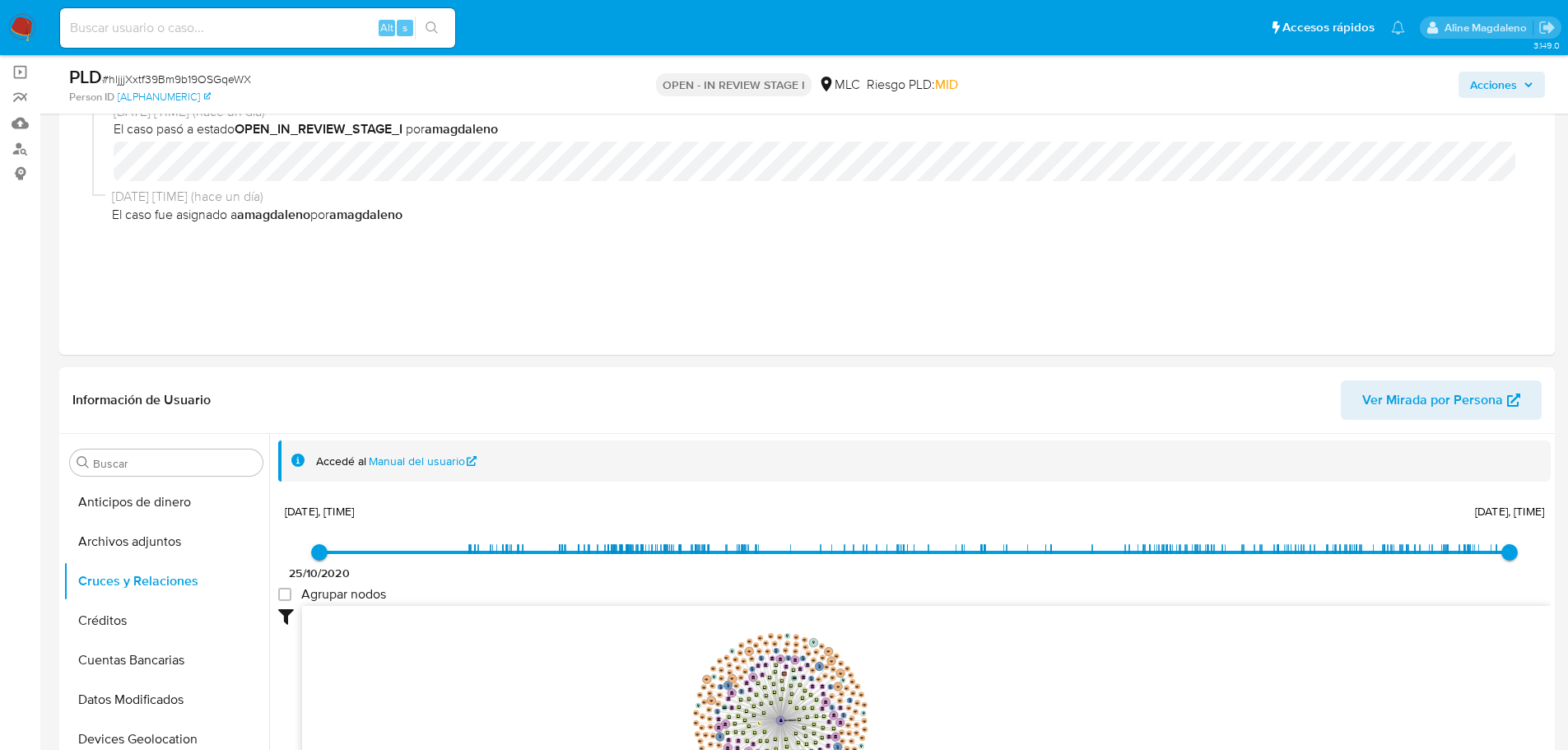scroll, scrollTop: 52, scrollLeft: 0, axis: vertical 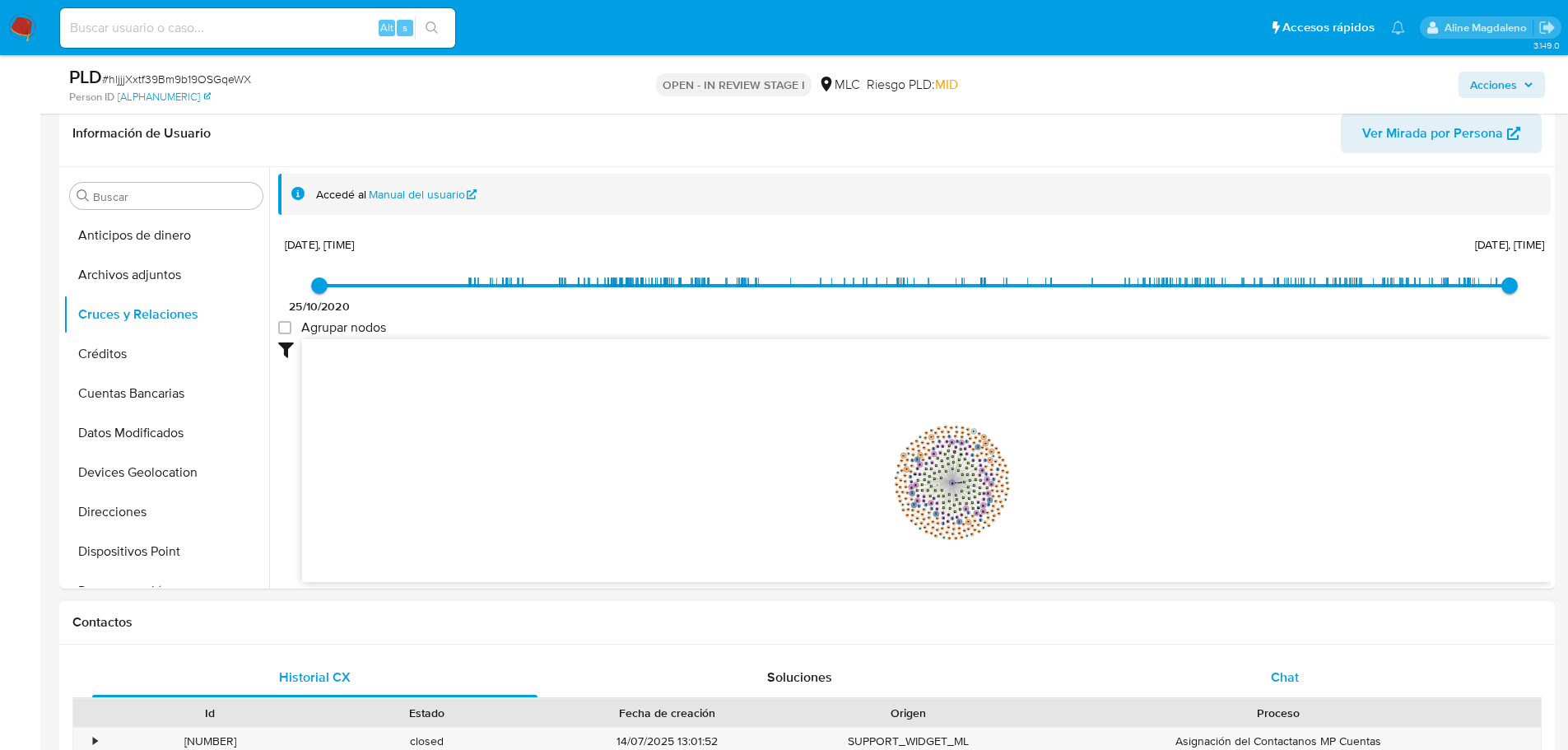 click on "Chat" at bounding box center [1284, 678] 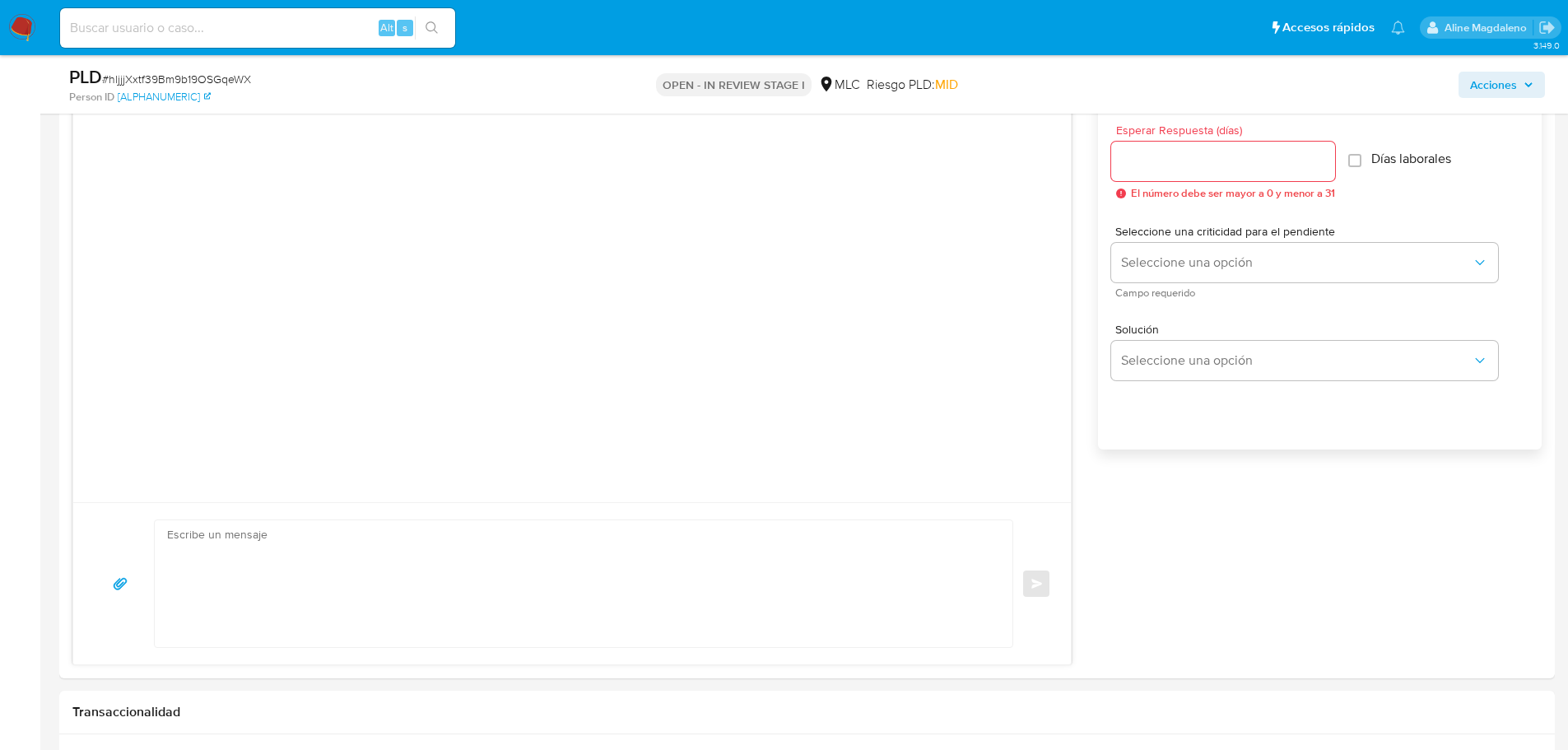 scroll, scrollTop: 1040, scrollLeft: 0, axis: vertical 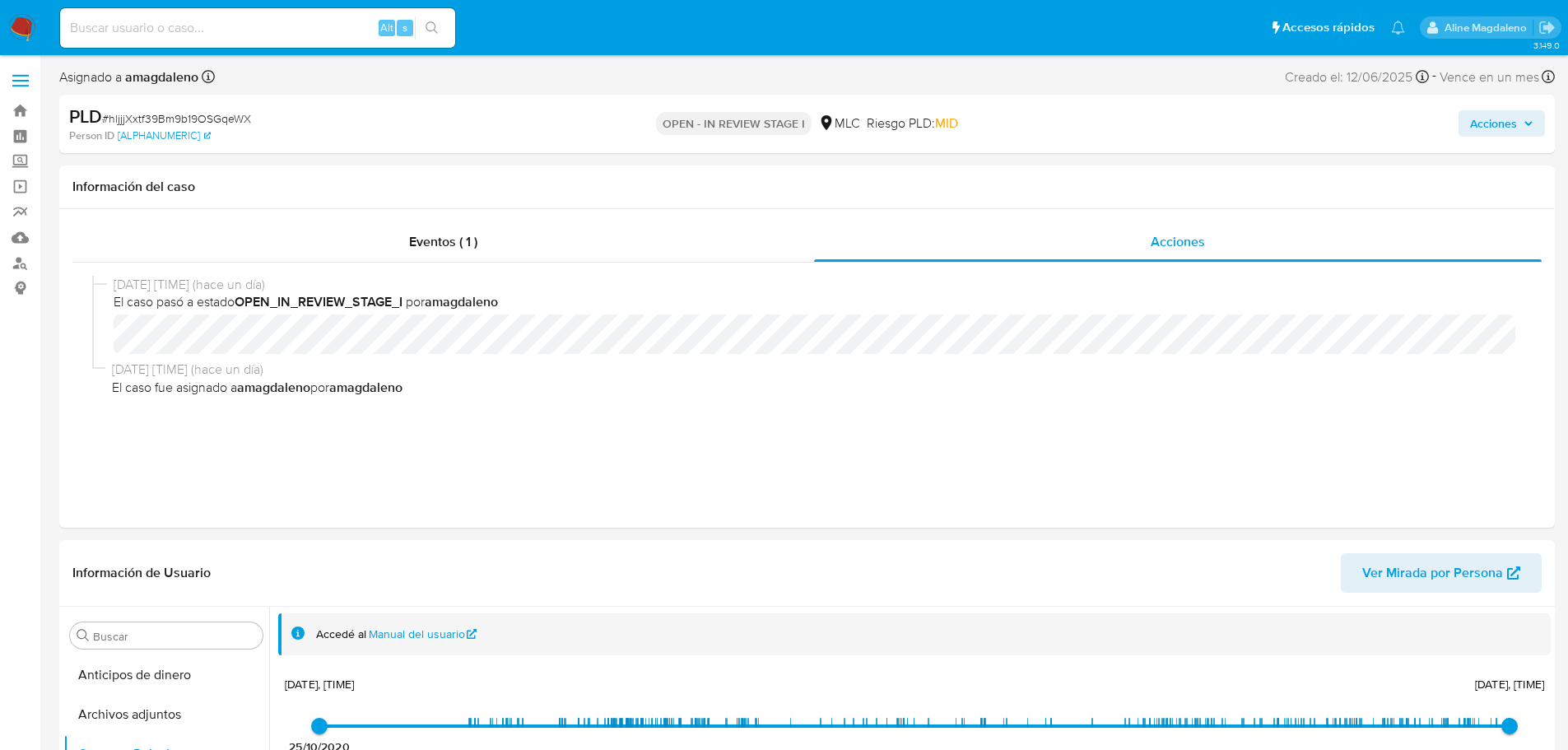 click on "# hljjjXxtf39Bm9b19OSGqeWX" at bounding box center (176, 119) 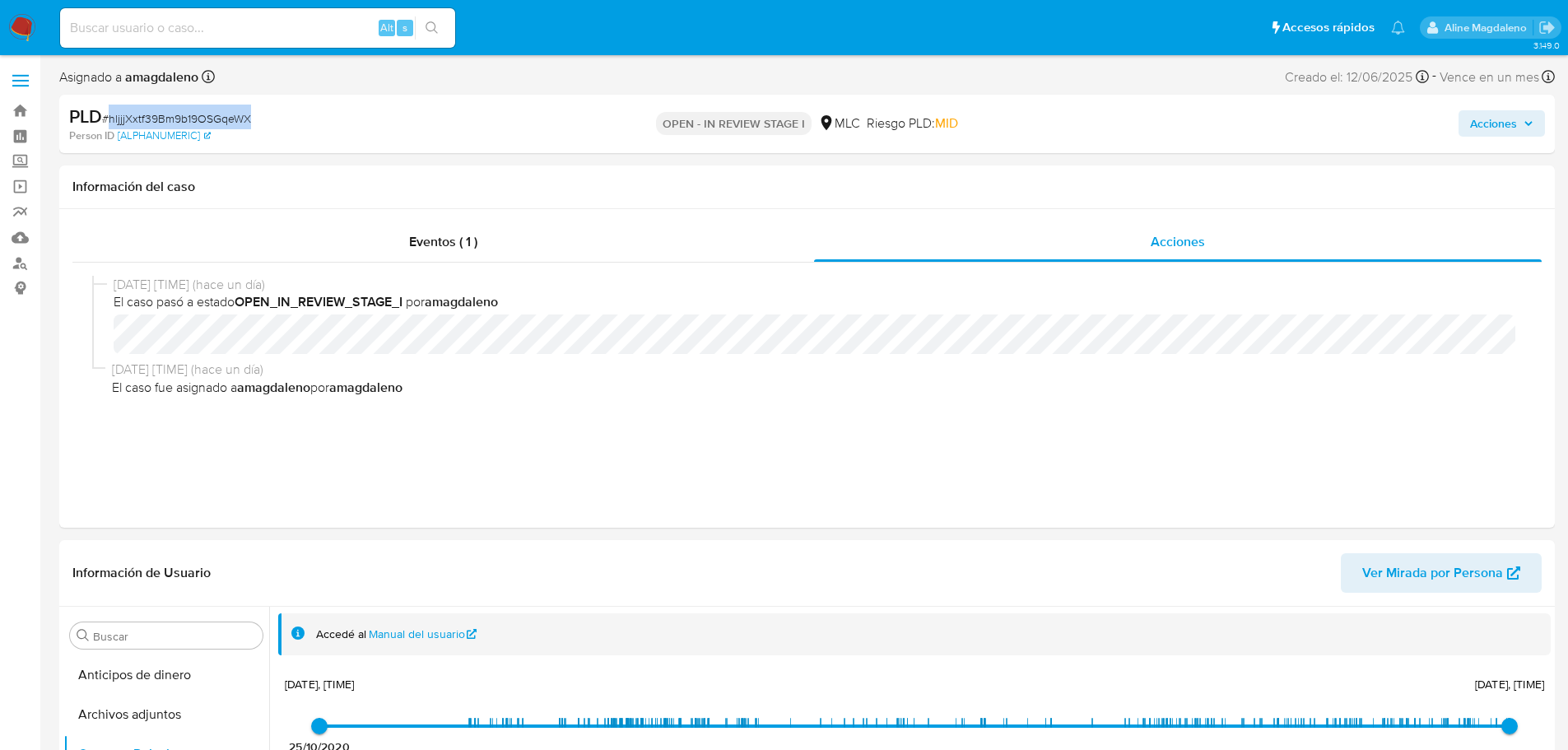 click on "# hljjjXxtf39Bm9b19OSGqeWX" at bounding box center [176, 119] 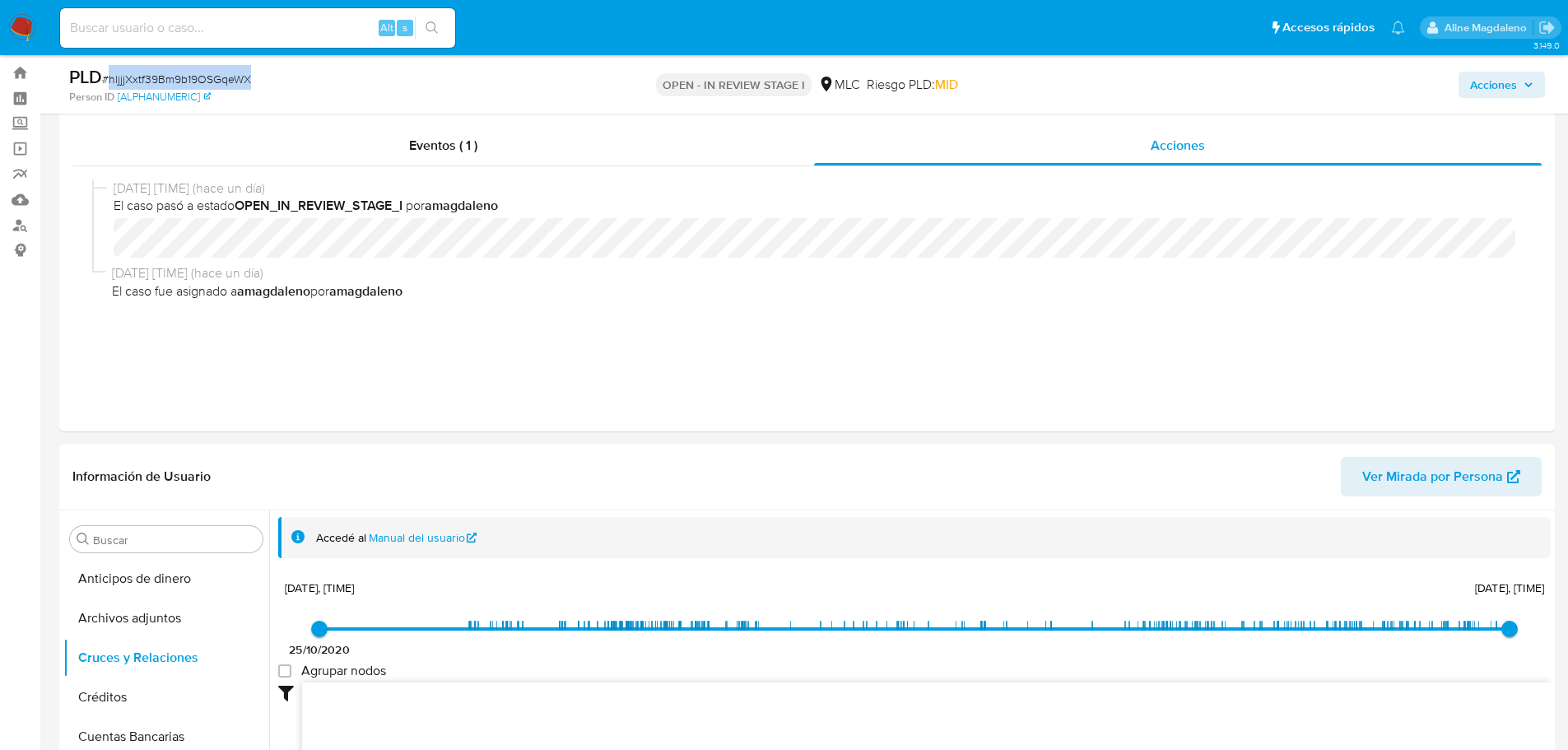 scroll, scrollTop: 329, scrollLeft: 0, axis: vertical 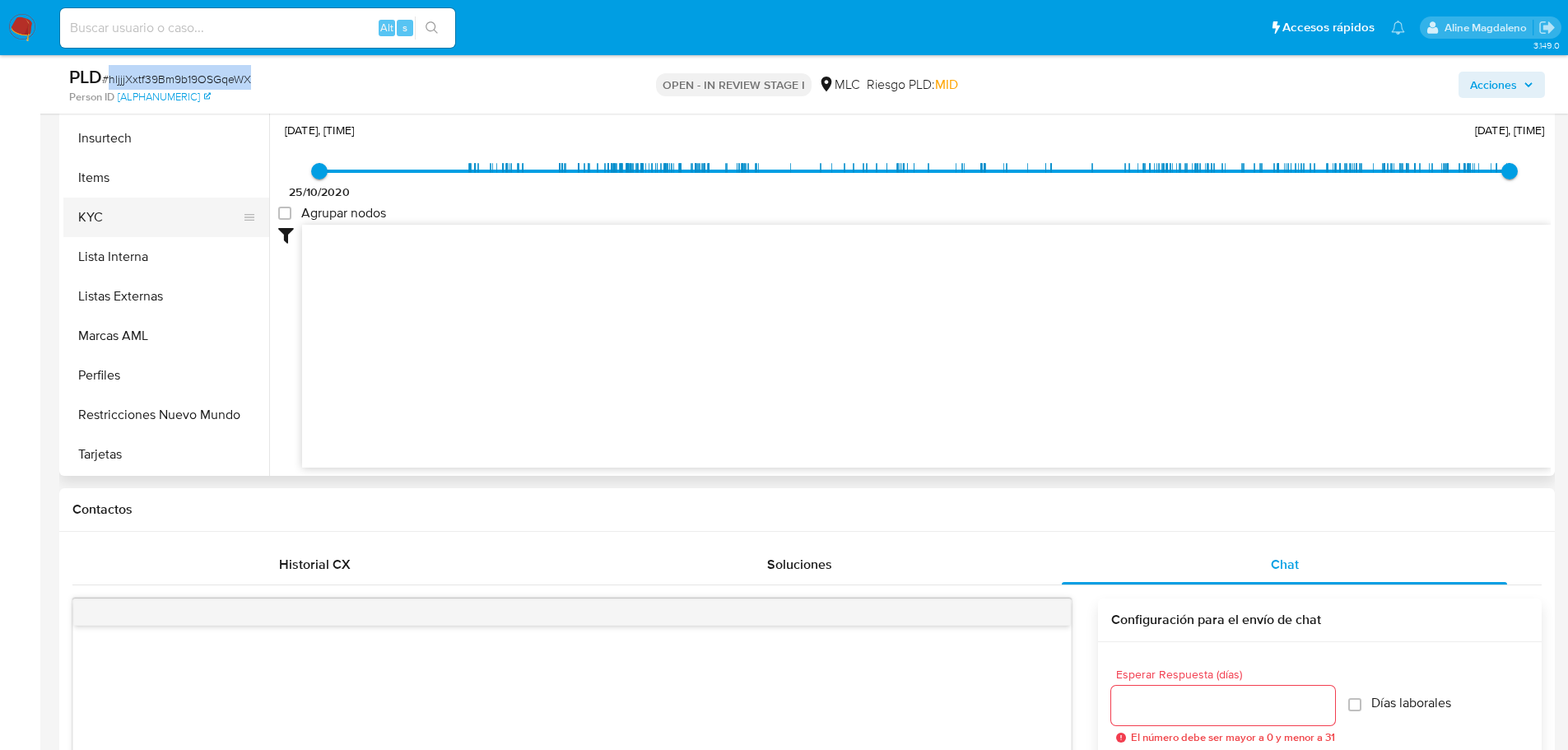 click on "KYC" at bounding box center (160, 217) 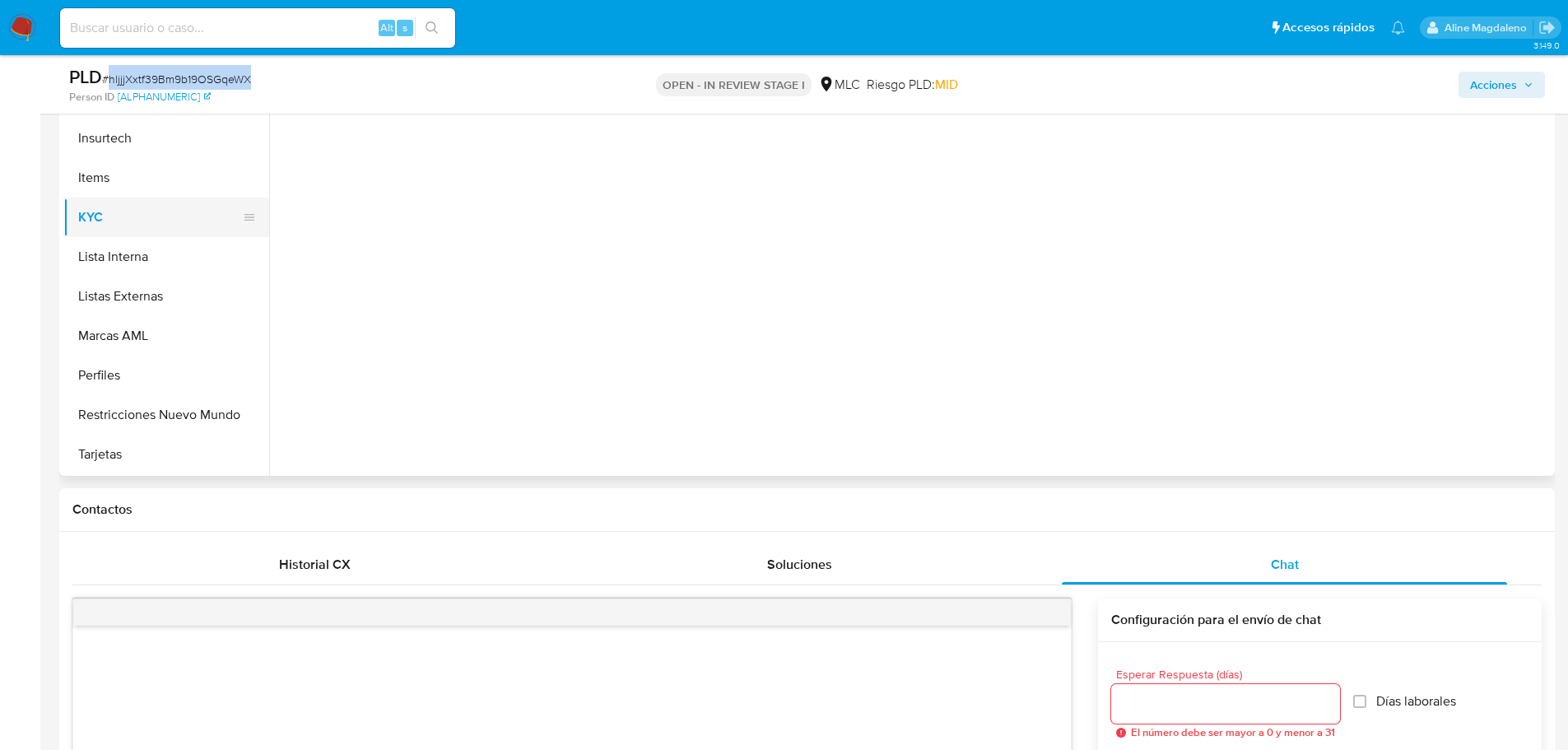 scroll, scrollTop: 0, scrollLeft: 0, axis: both 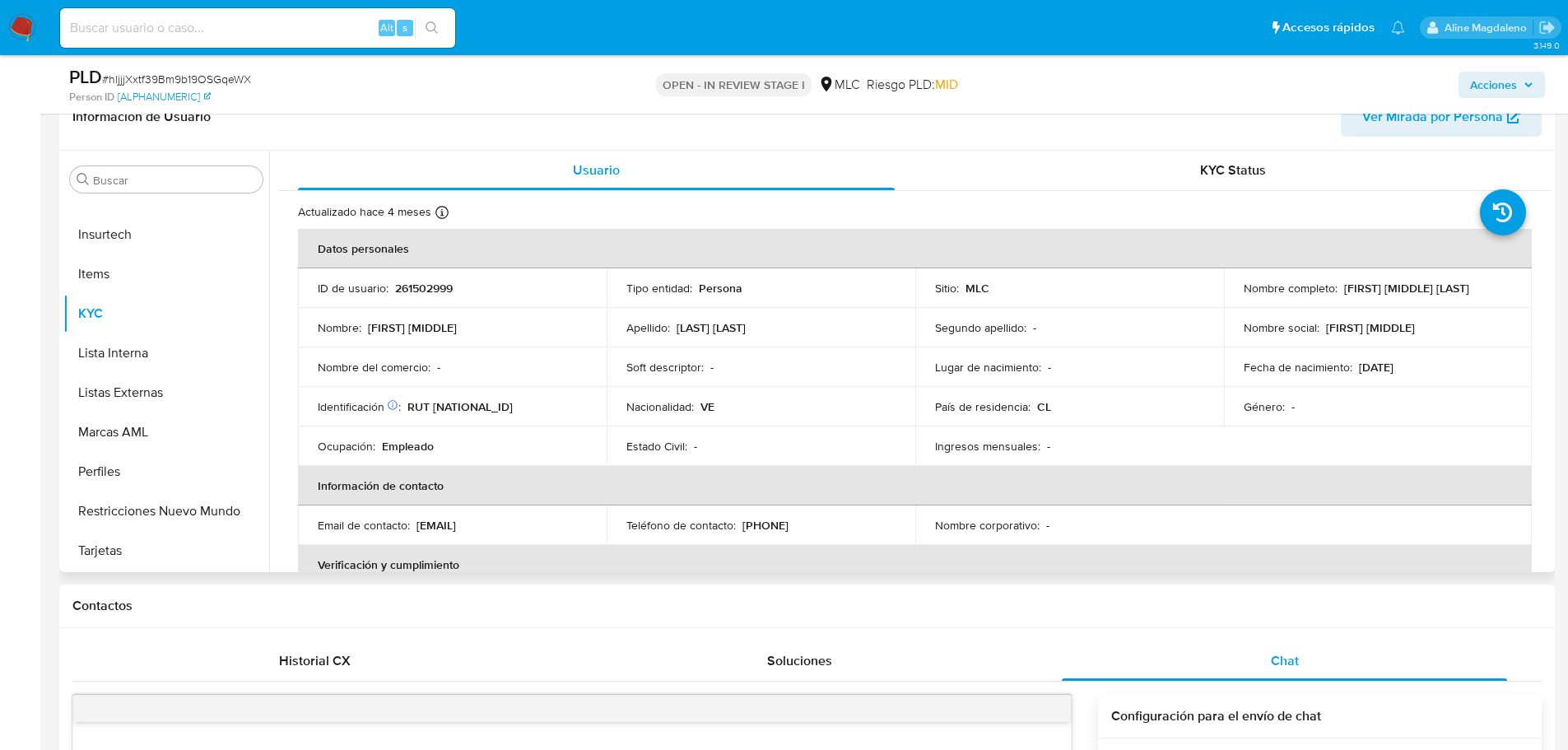 click on "261502999" at bounding box center (424, 288) 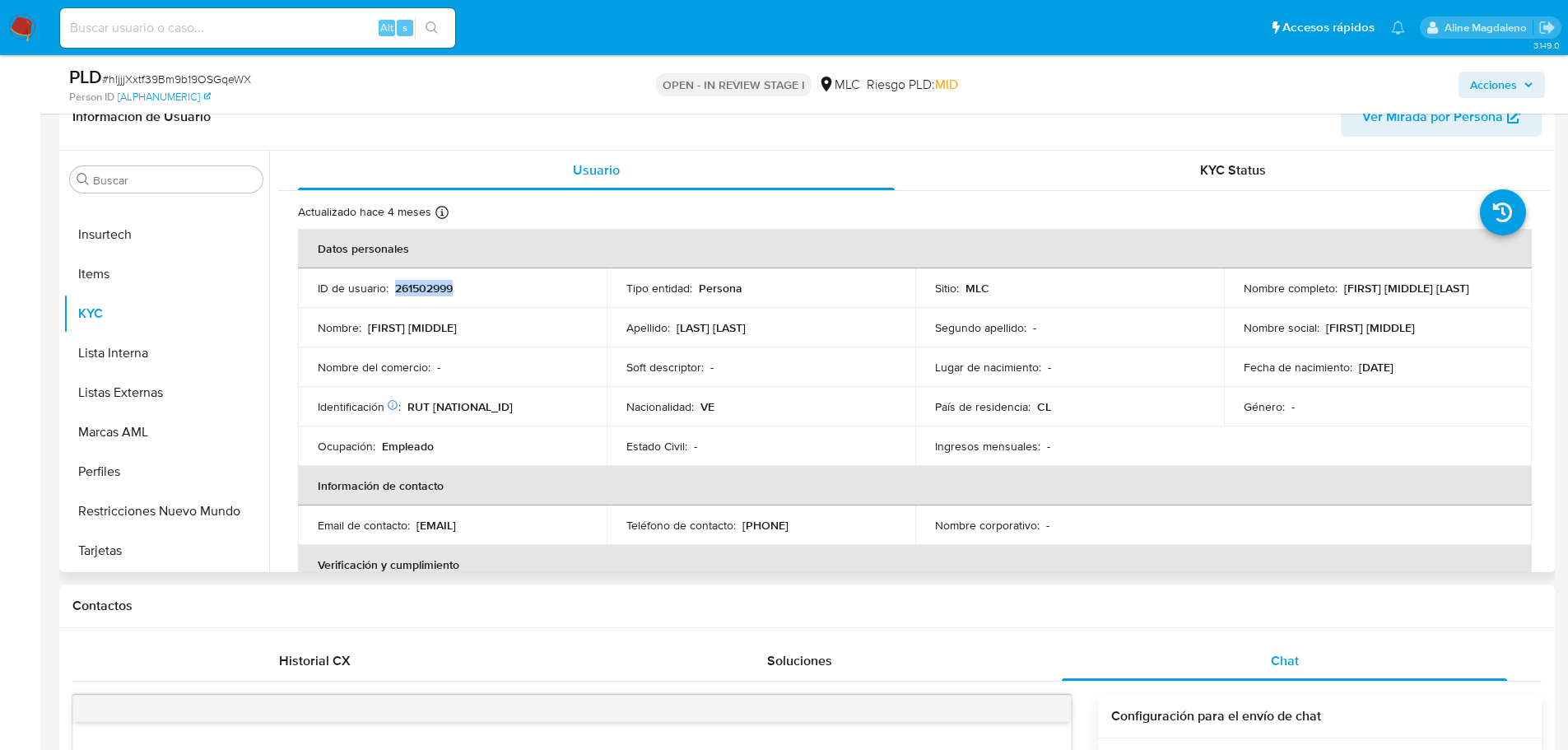 click on "261502999" at bounding box center (424, 288) 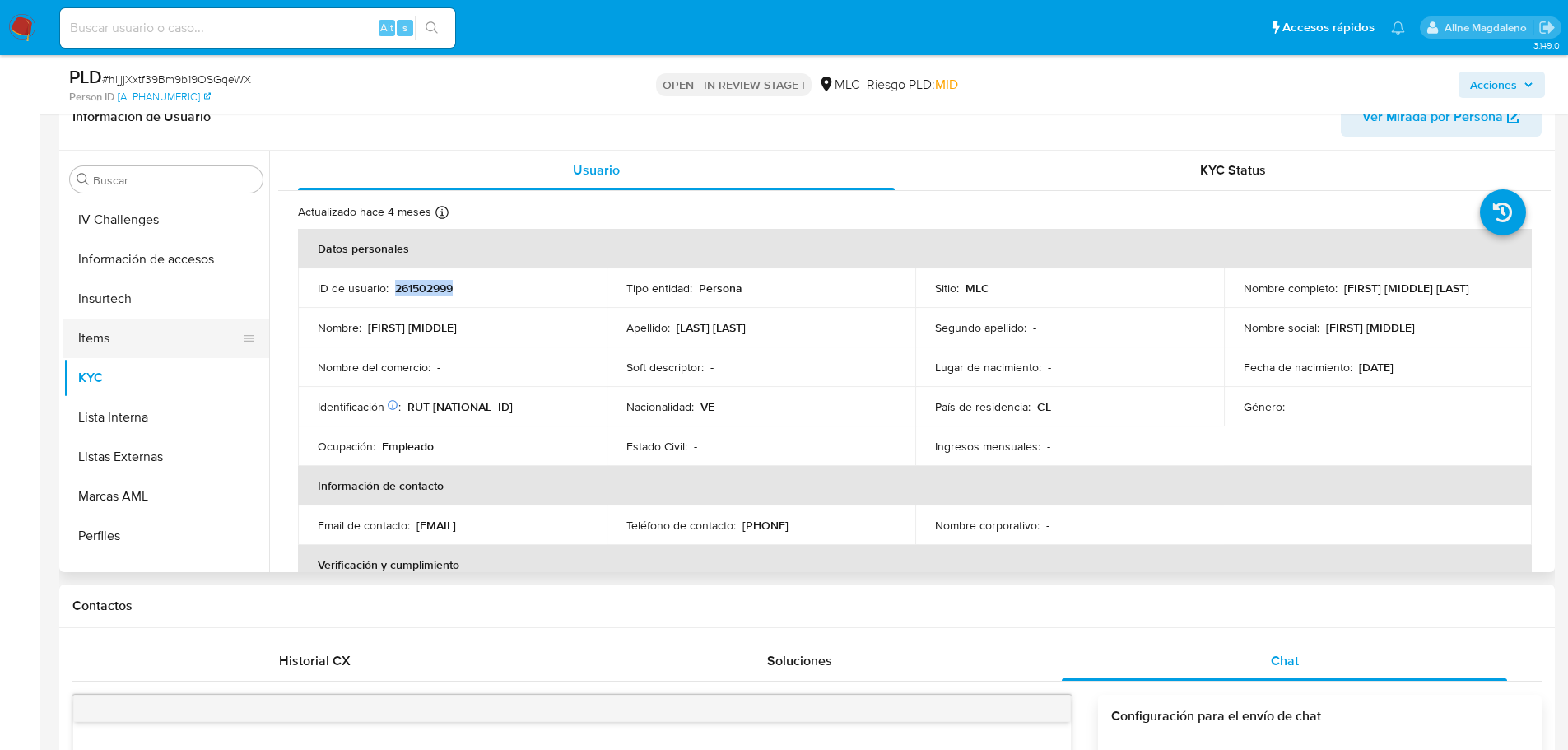 scroll, scrollTop: 491, scrollLeft: 0, axis: vertical 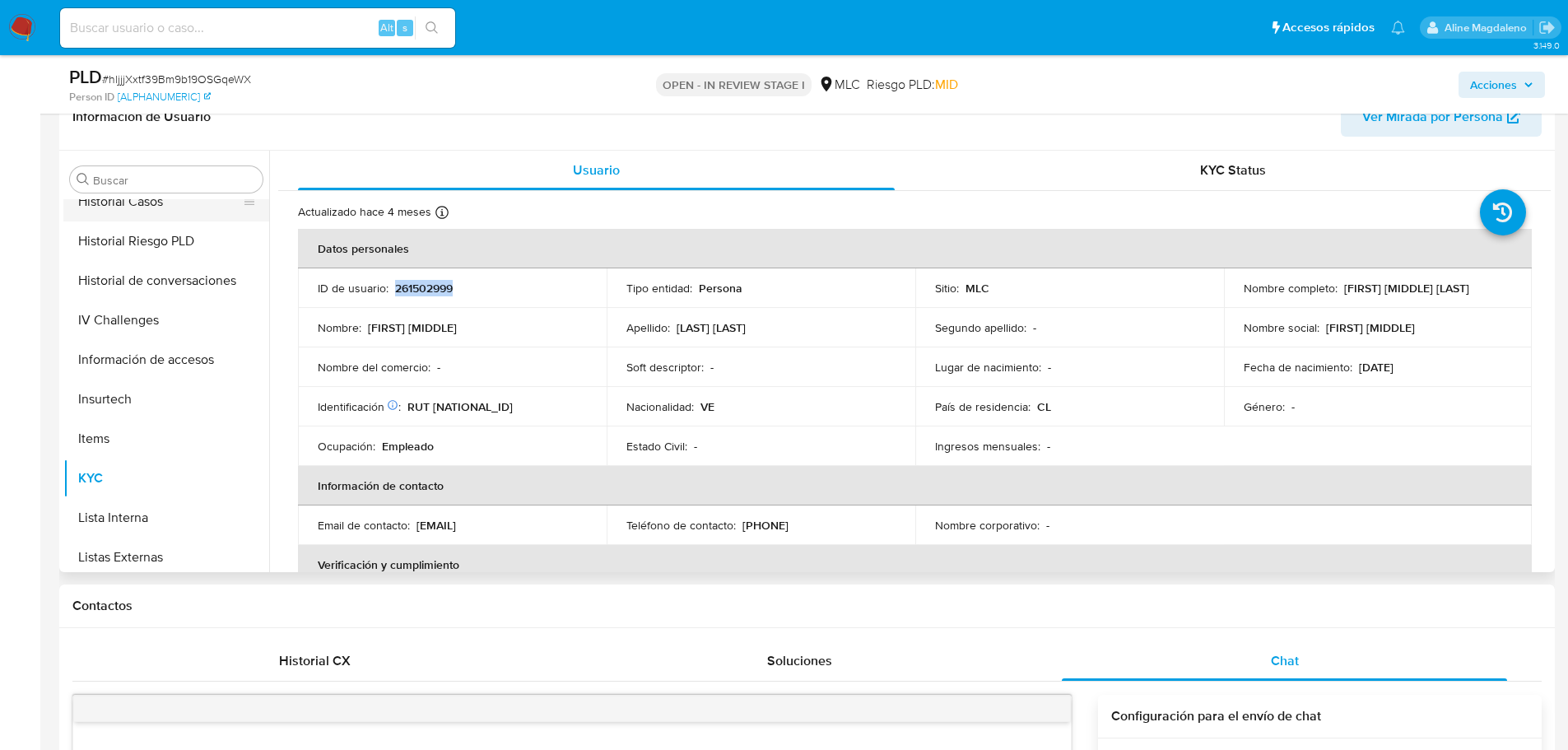 click on "Historial Casos" at bounding box center (160, 202) 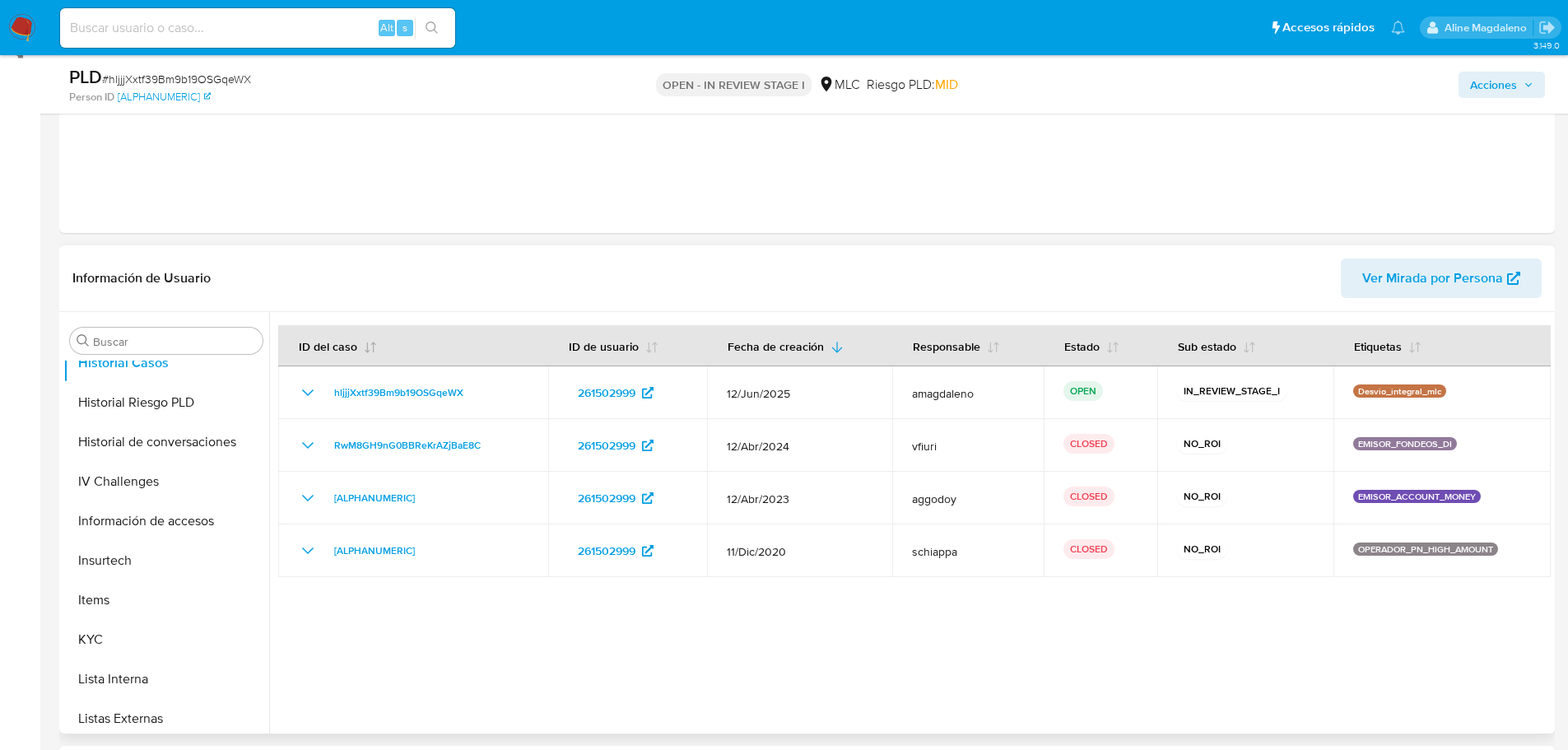 scroll, scrollTop: 233, scrollLeft: 0, axis: vertical 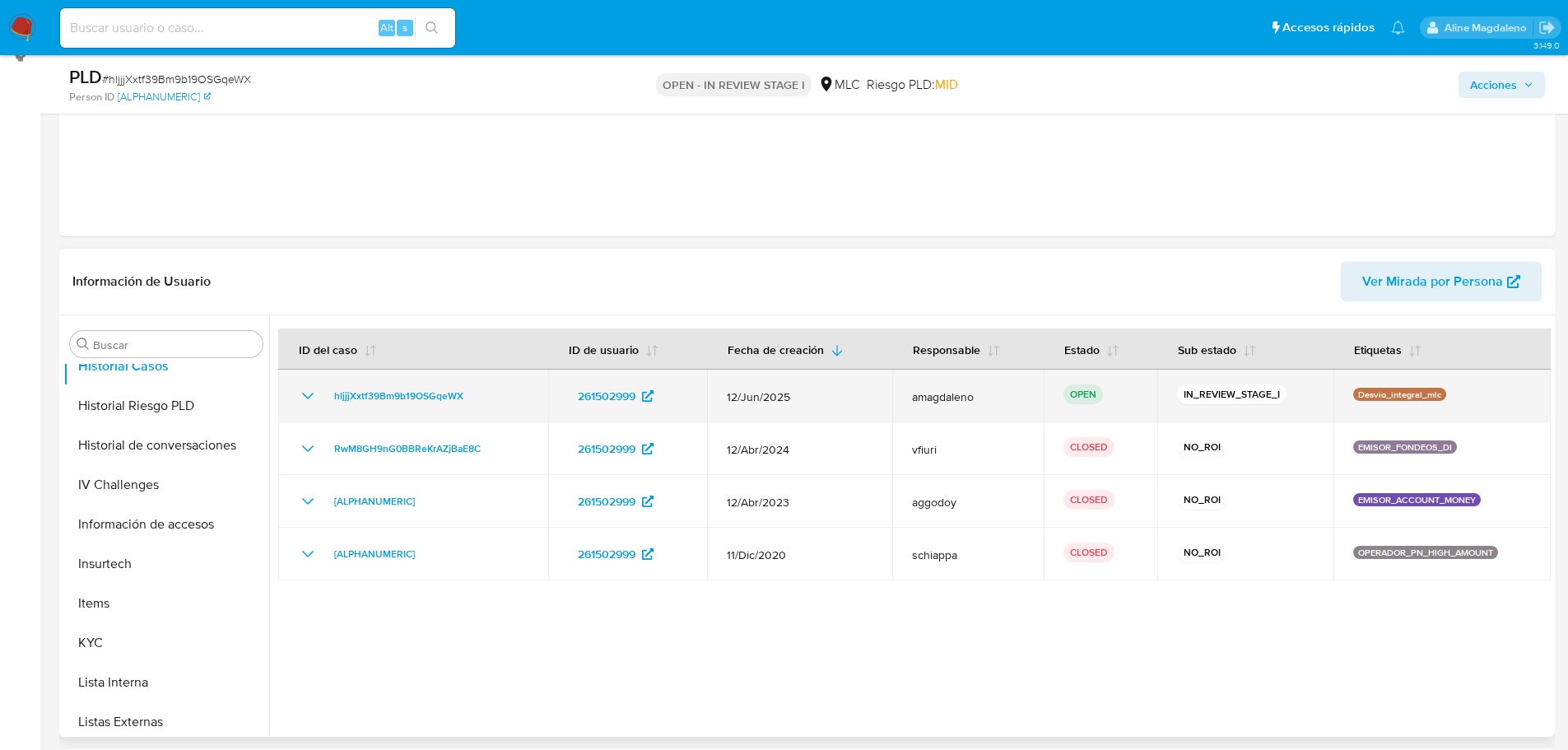 click on "hljjjXxtf39Bm9b19OSGqeWX" at bounding box center (413, 396) 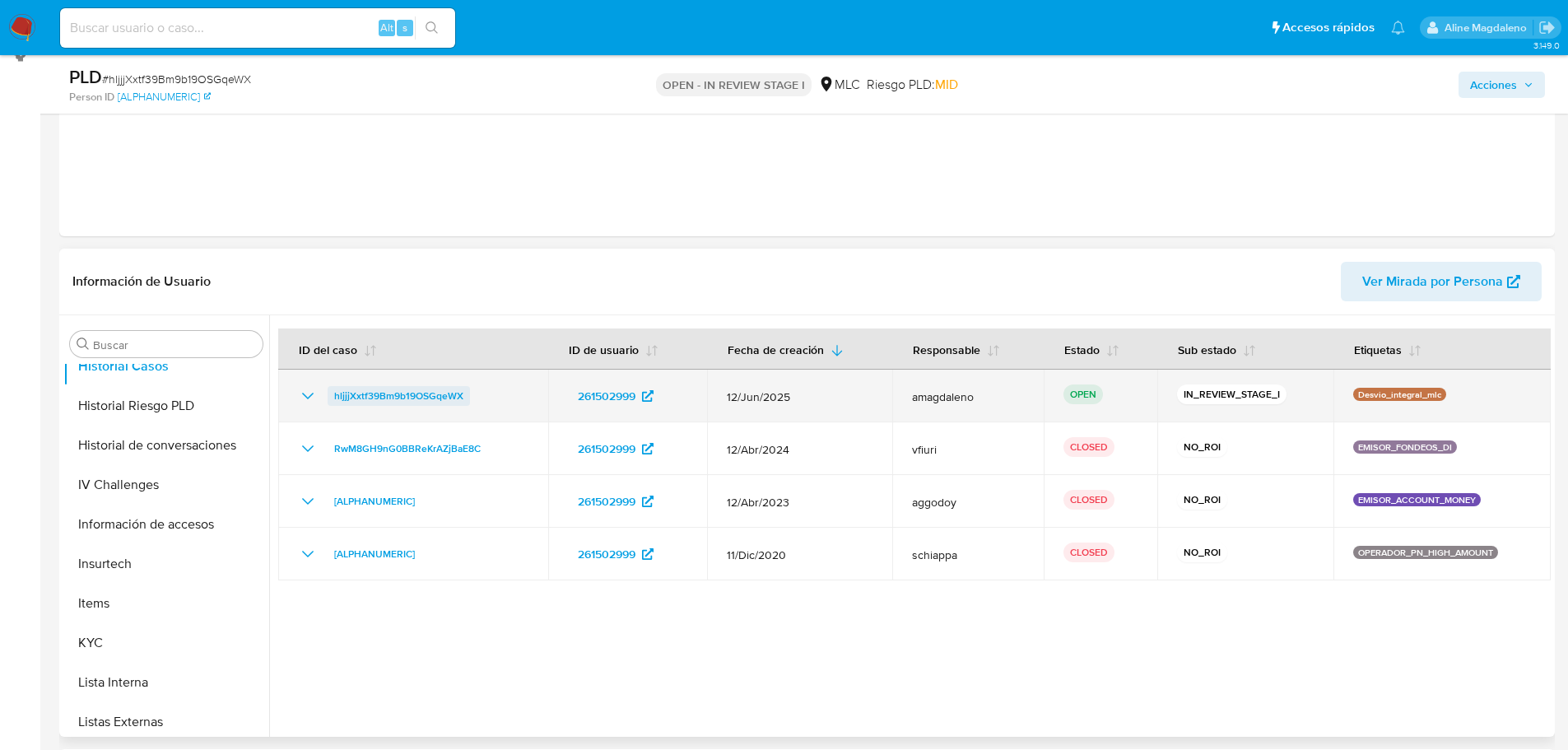 click on "hljjjXxtf39Bm9b19OSGqeWX" at bounding box center [398, 396] 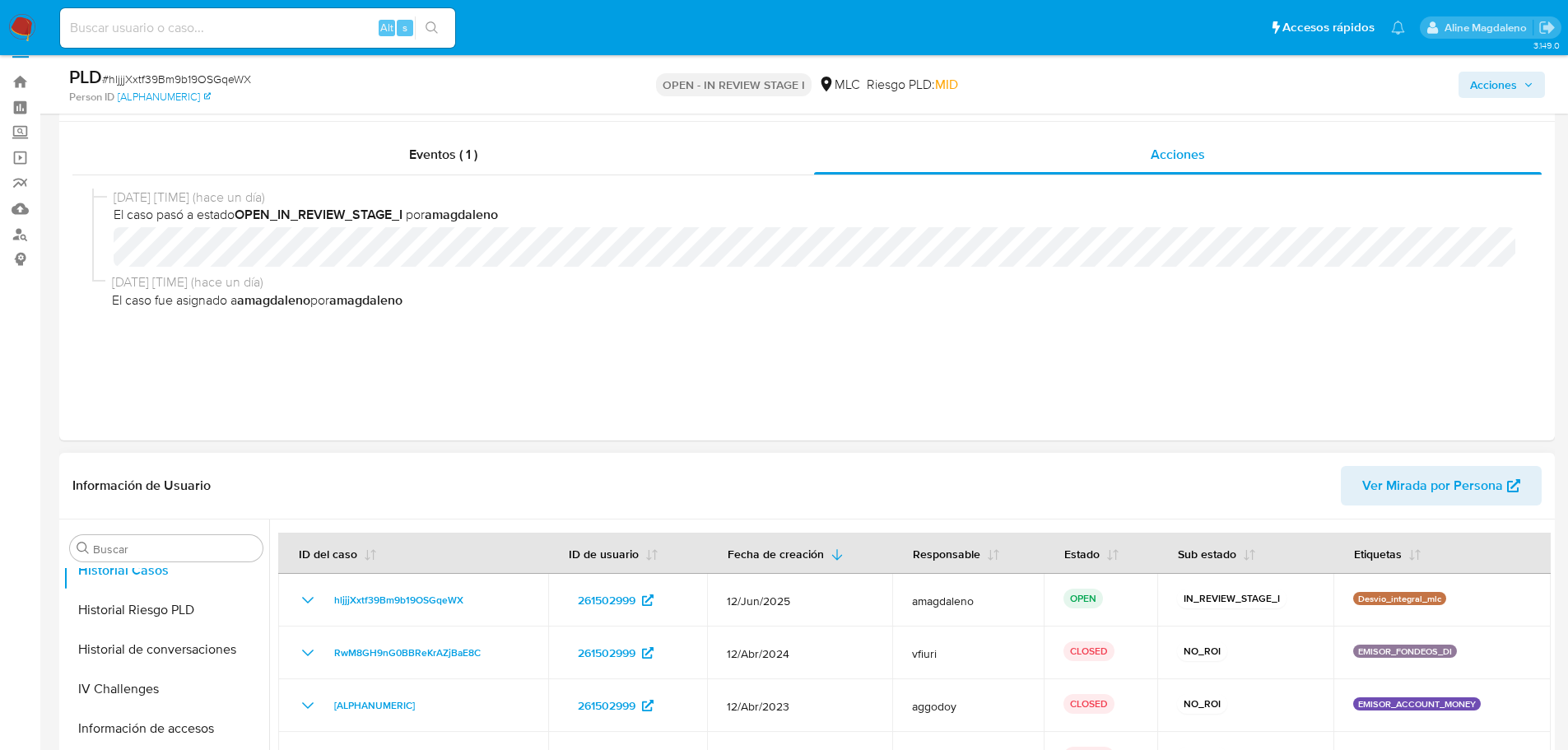 scroll, scrollTop: 0, scrollLeft: 0, axis: both 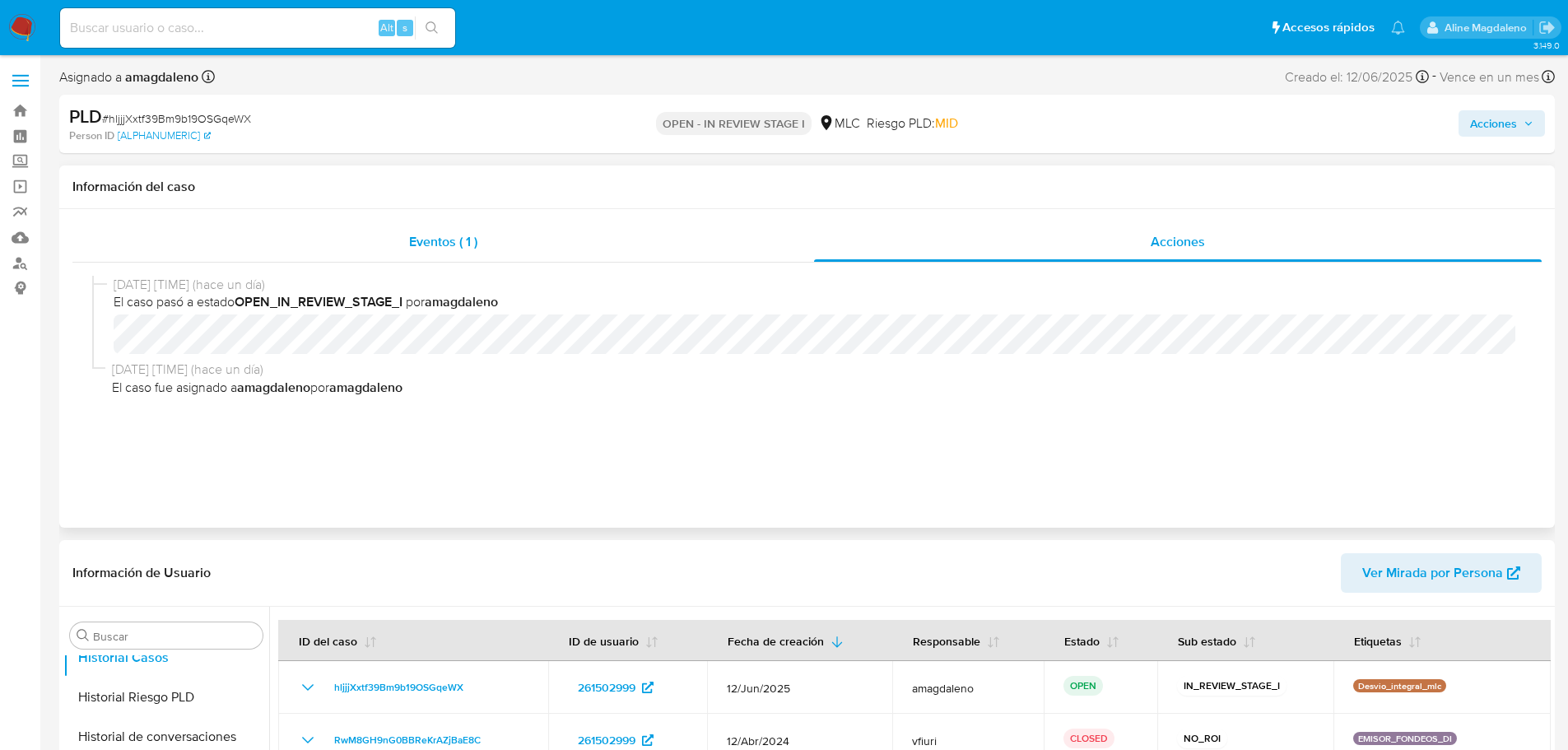 click on "Eventos ( 1 )" at bounding box center (443, 242) 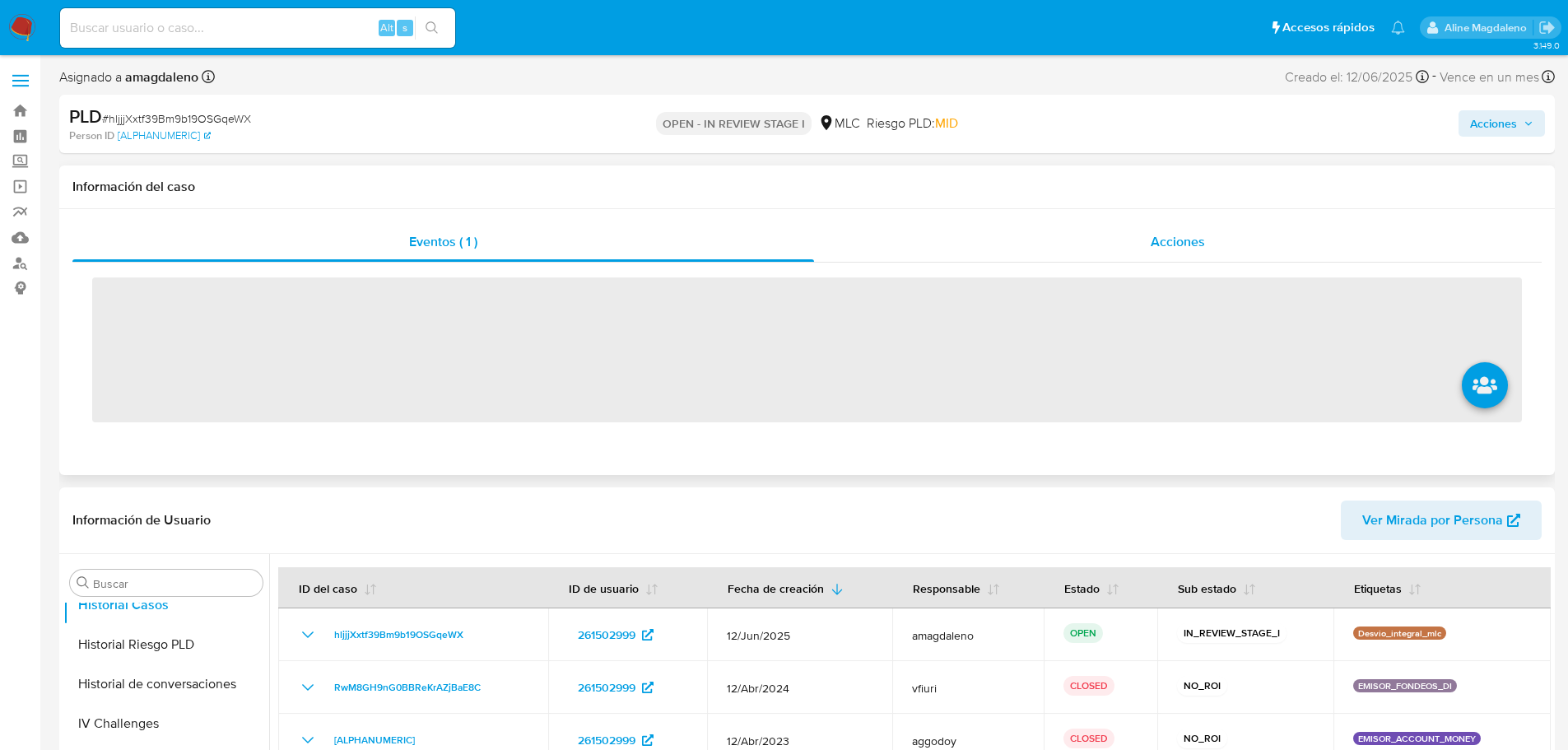 click on "Acciones" at bounding box center [1178, 242] 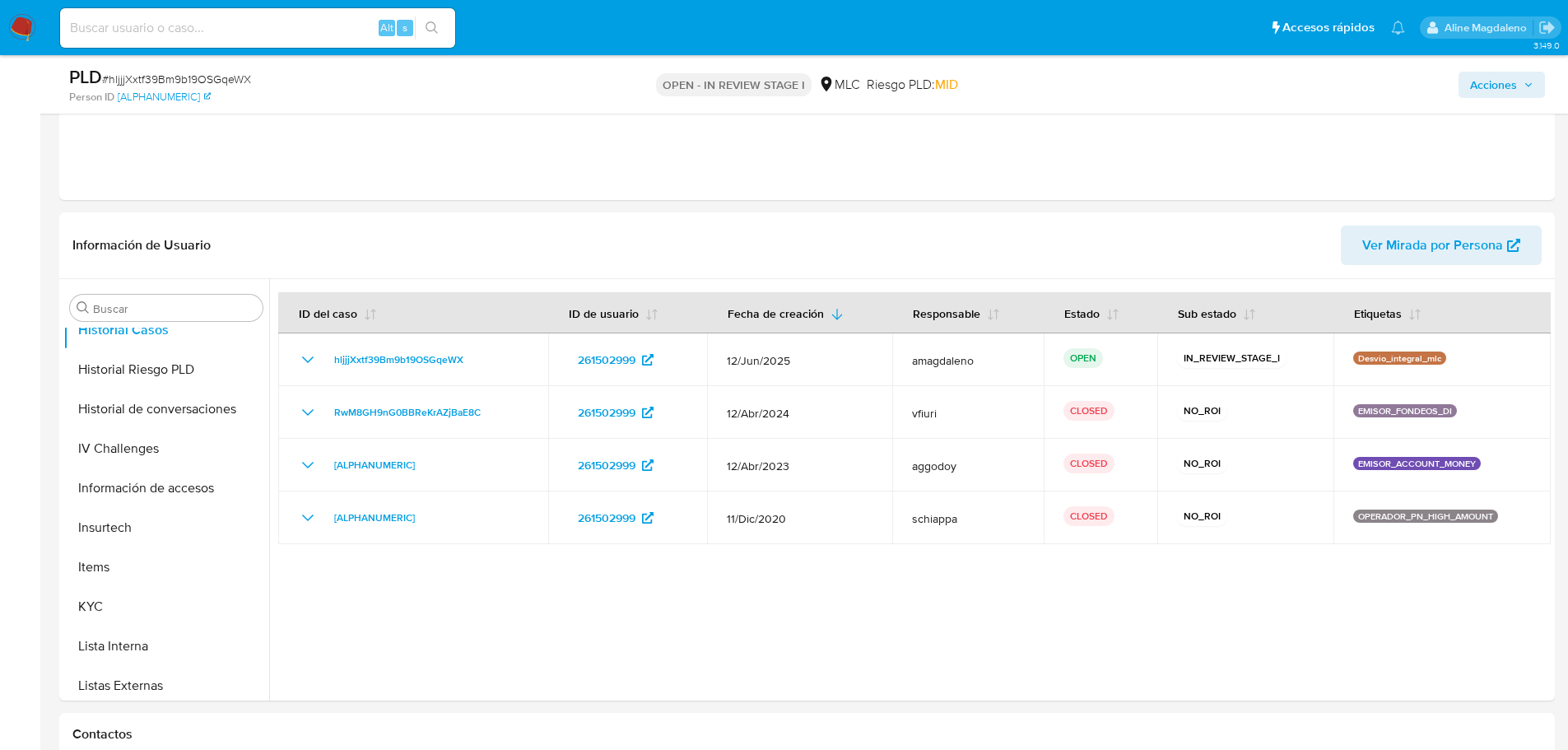 scroll, scrollTop: 247, scrollLeft: 0, axis: vertical 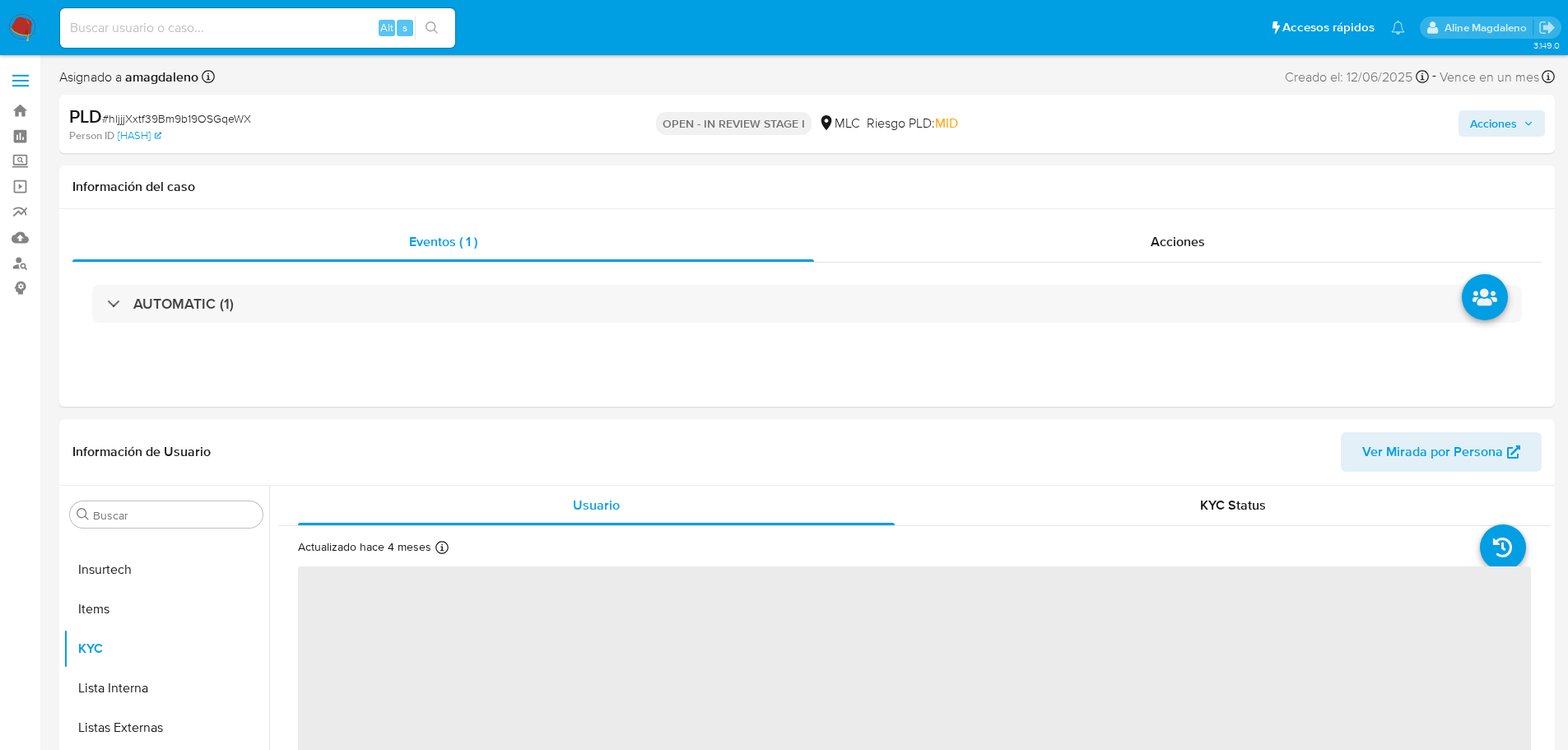 select on "10" 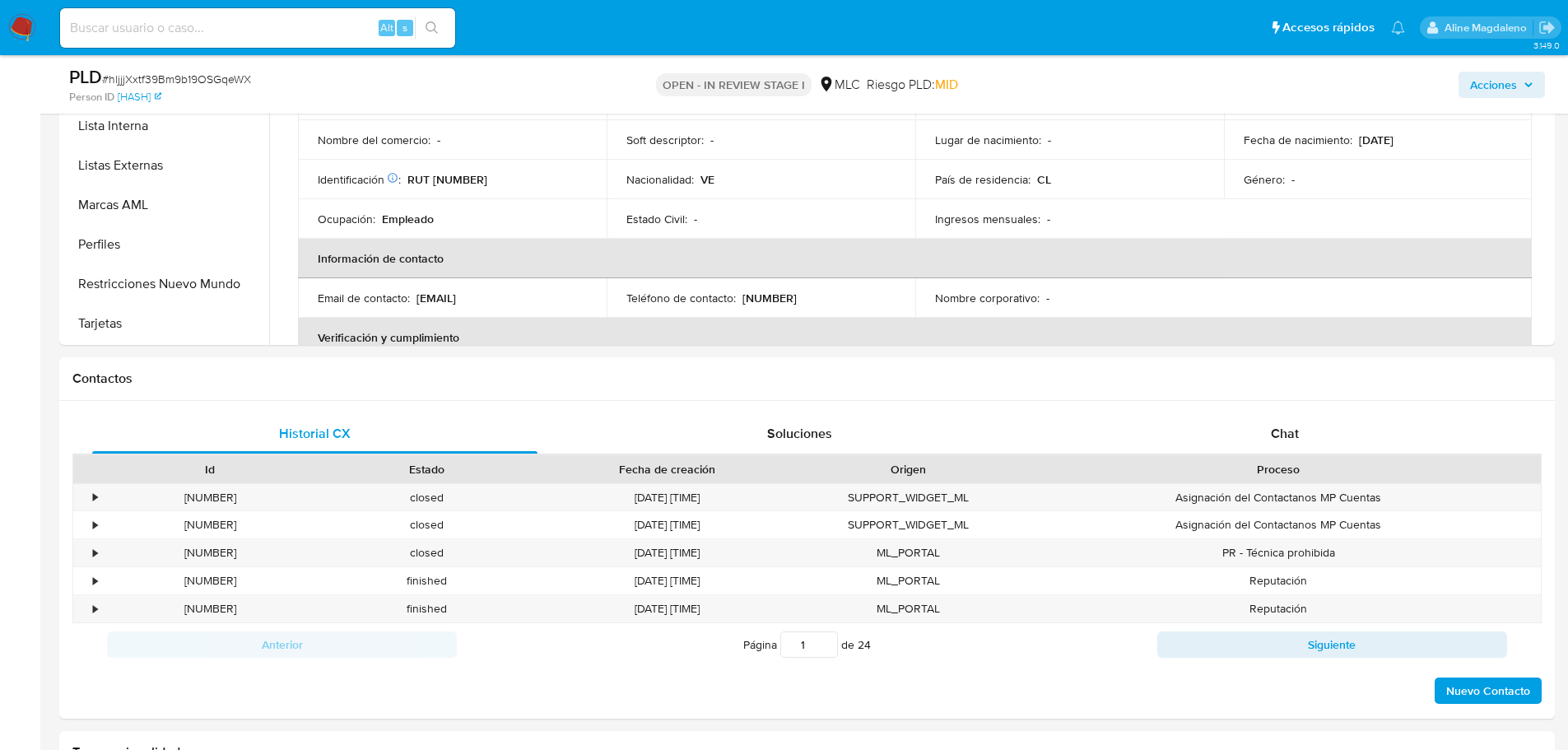 scroll, scrollTop: 412, scrollLeft: 0, axis: vertical 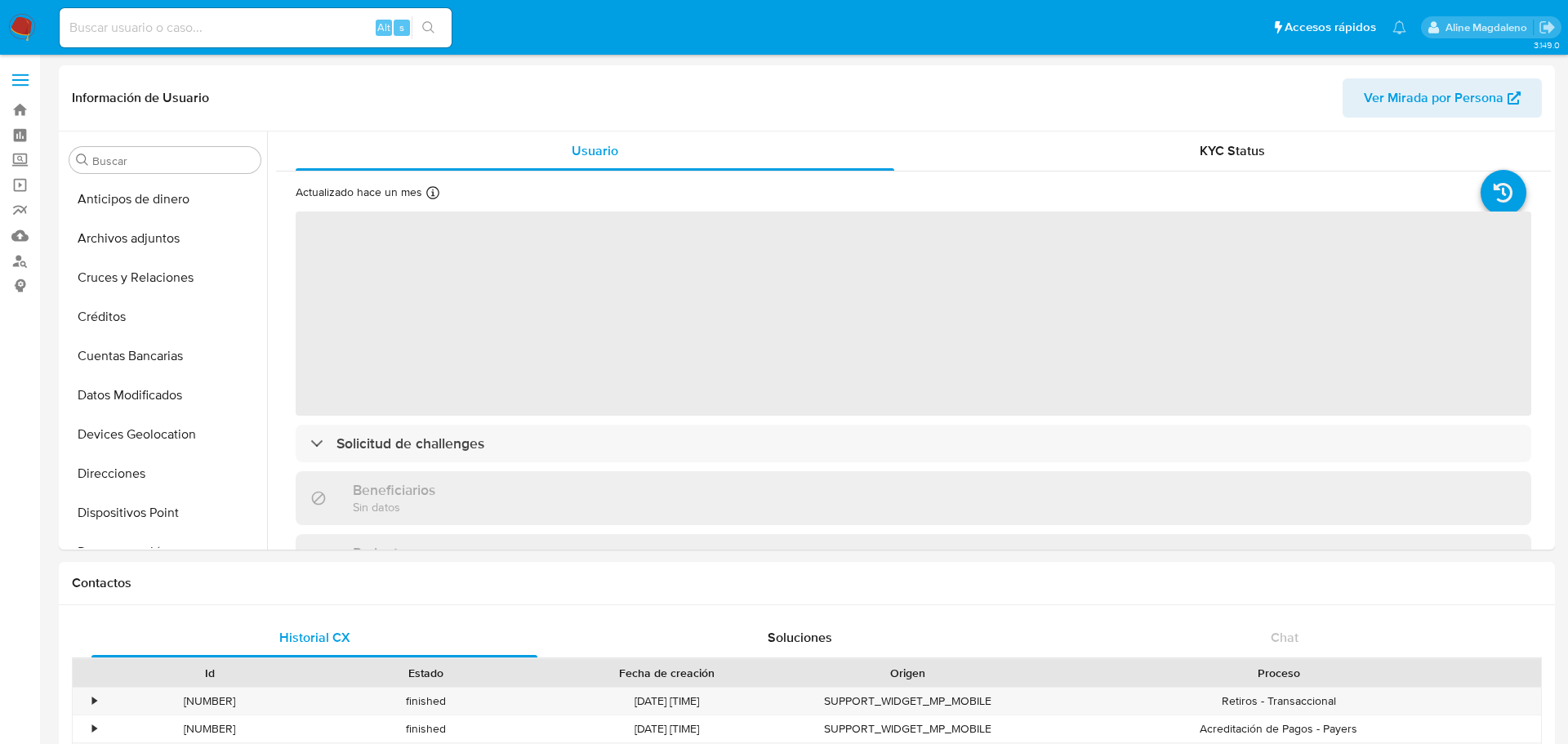 select on "10" 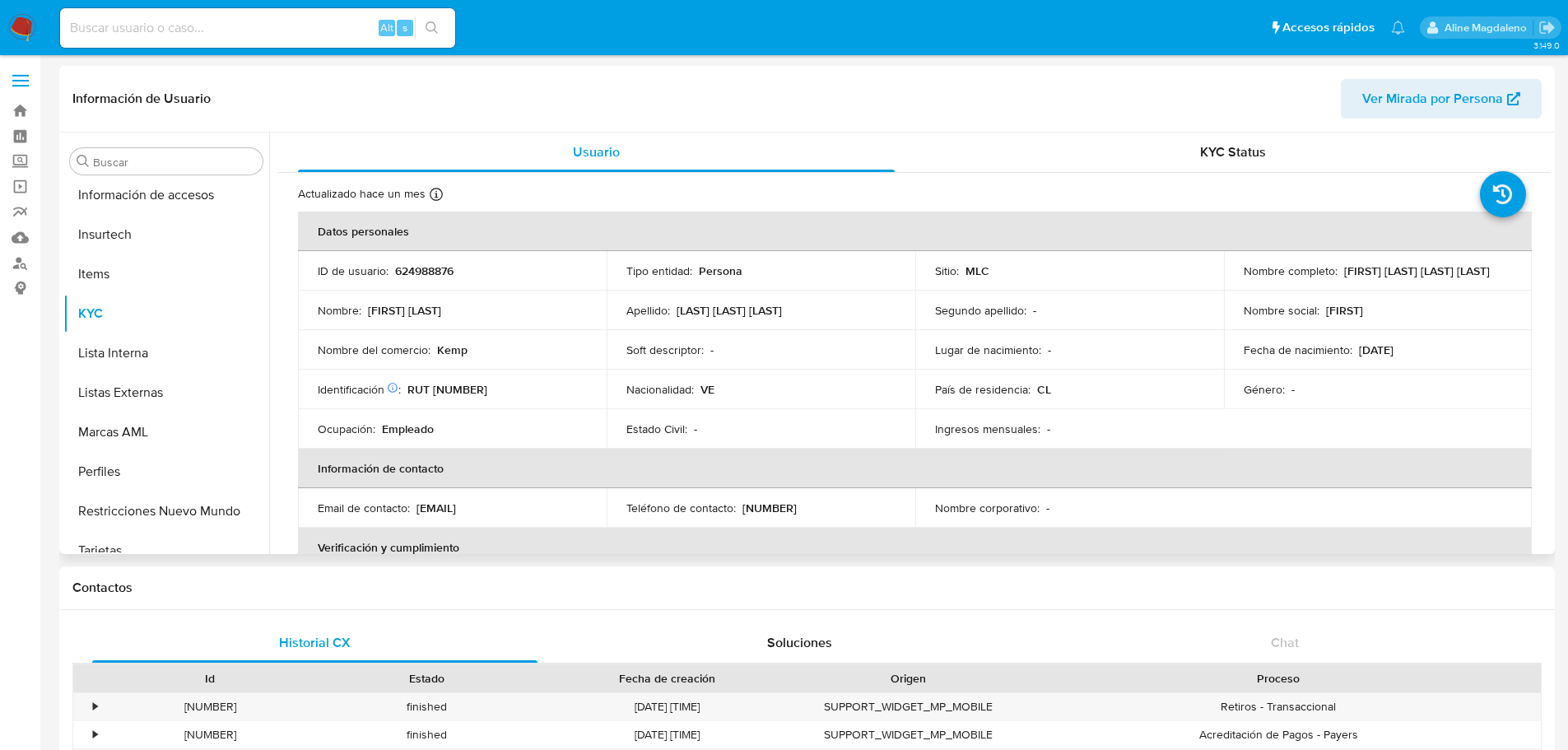 scroll, scrollTop: 656, scrollLeft: 0, axis: vertical 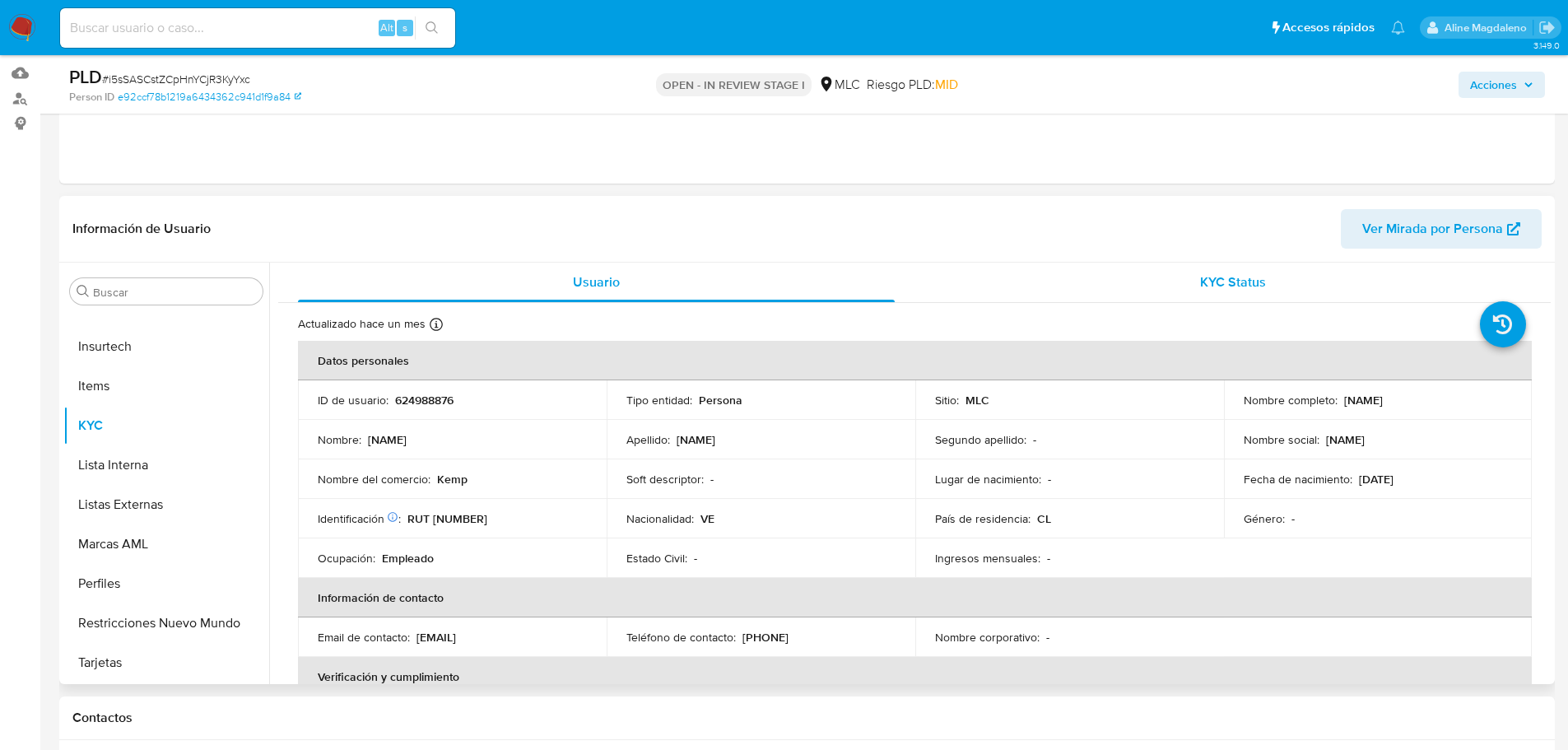 select on "10" 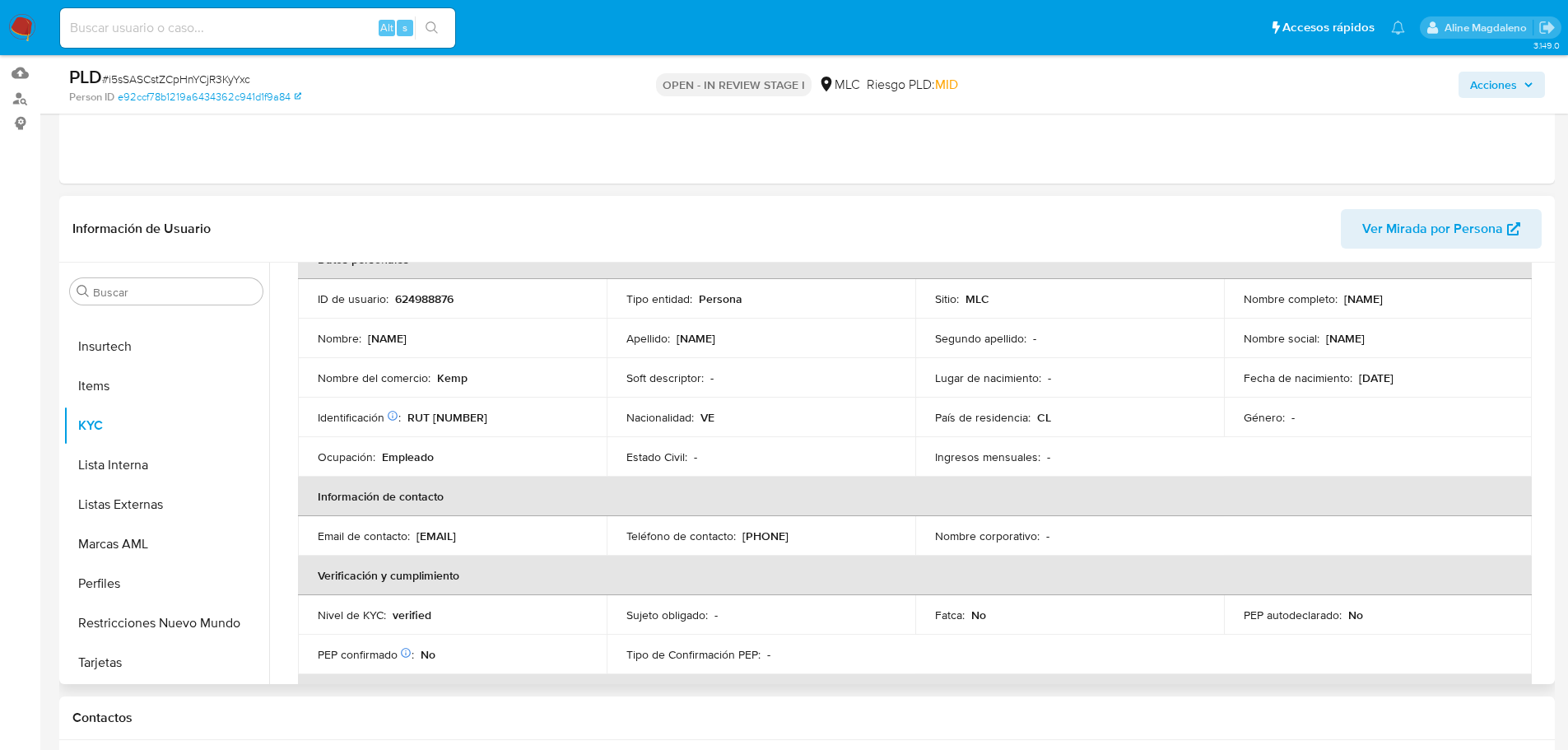 scroll, scrollTop: 165, scrollLeft: 0, axis: vertical 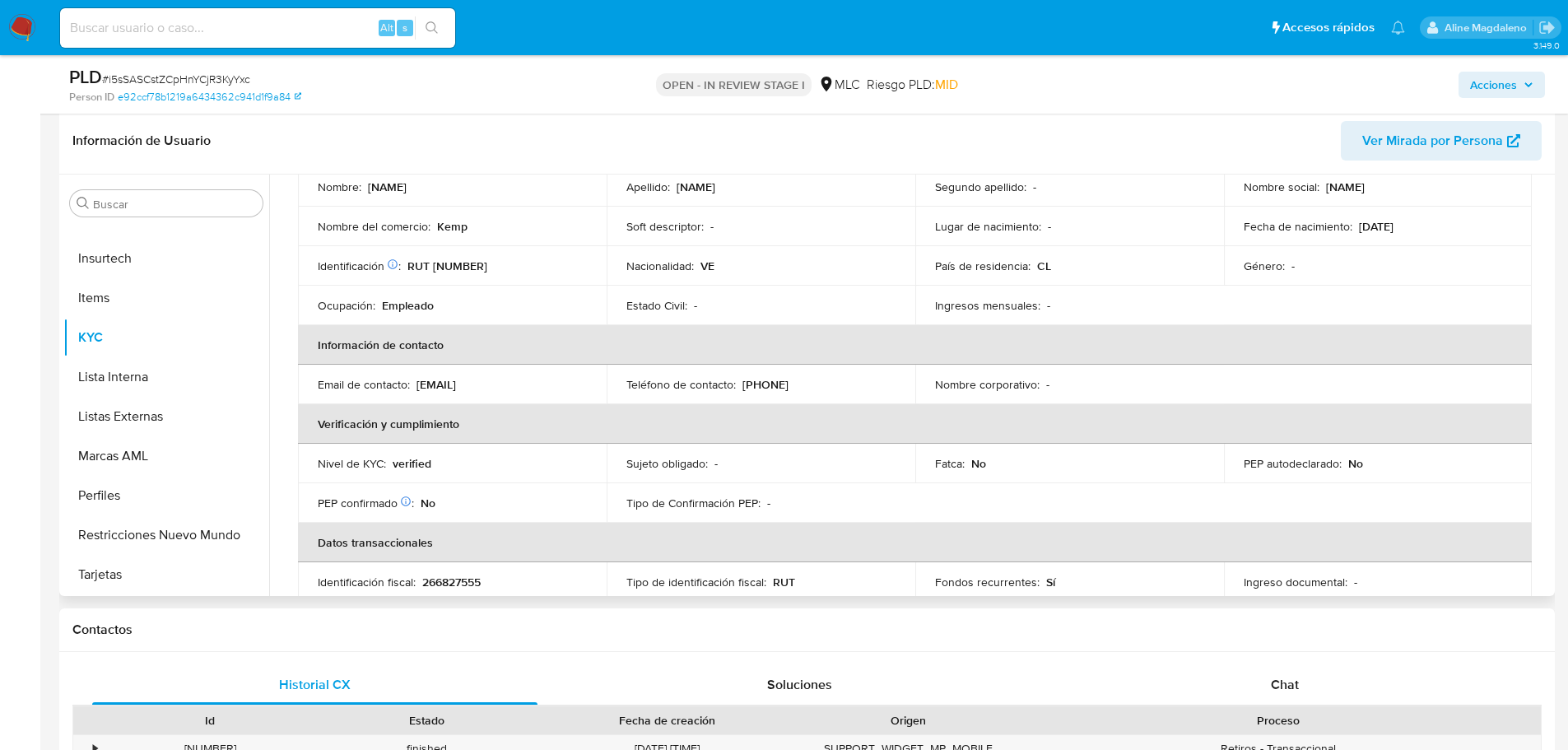 click on "RUT 266827555" at bounding box center [447, 266] 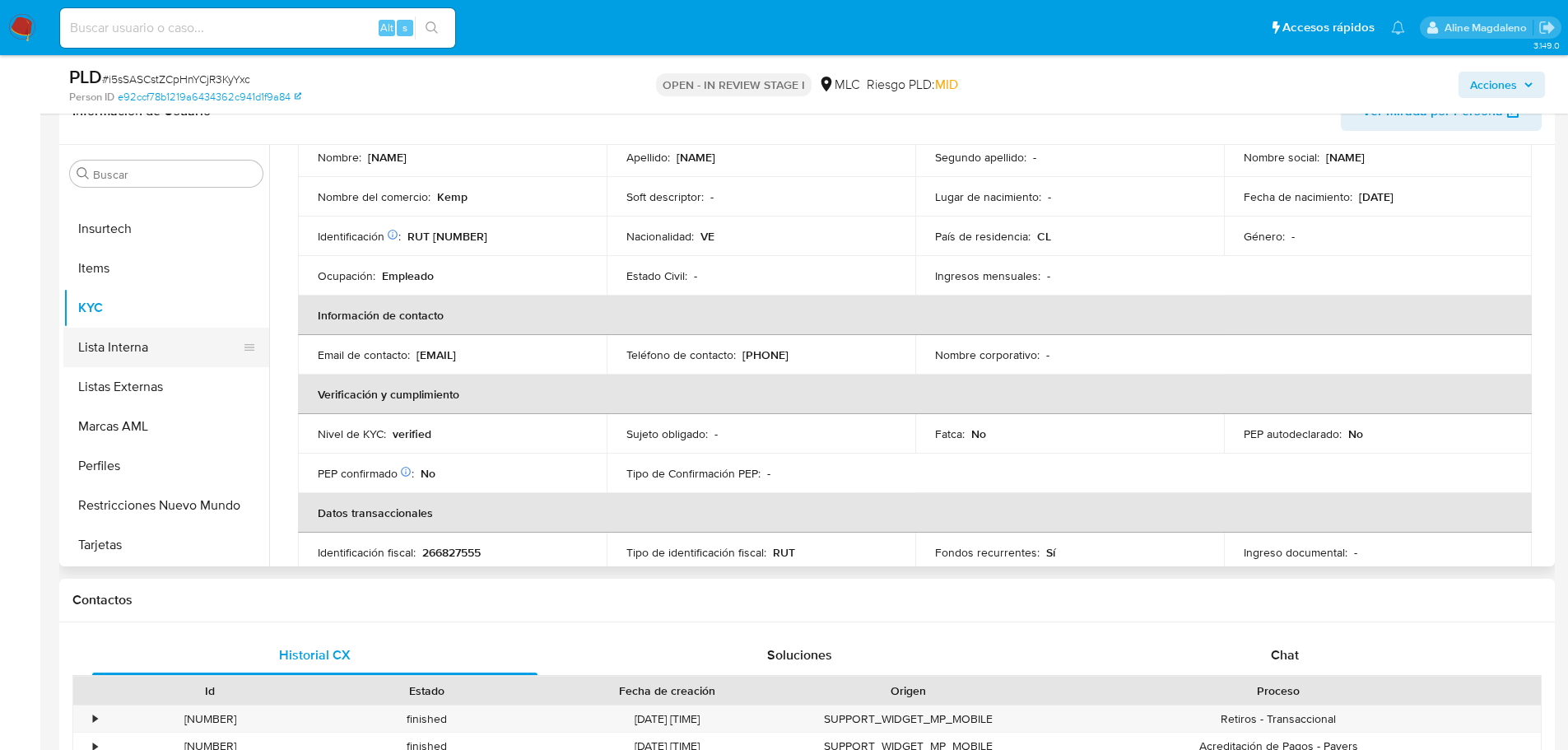 scroll, scrollTop: 0, scrollLeft: 0, axis: both 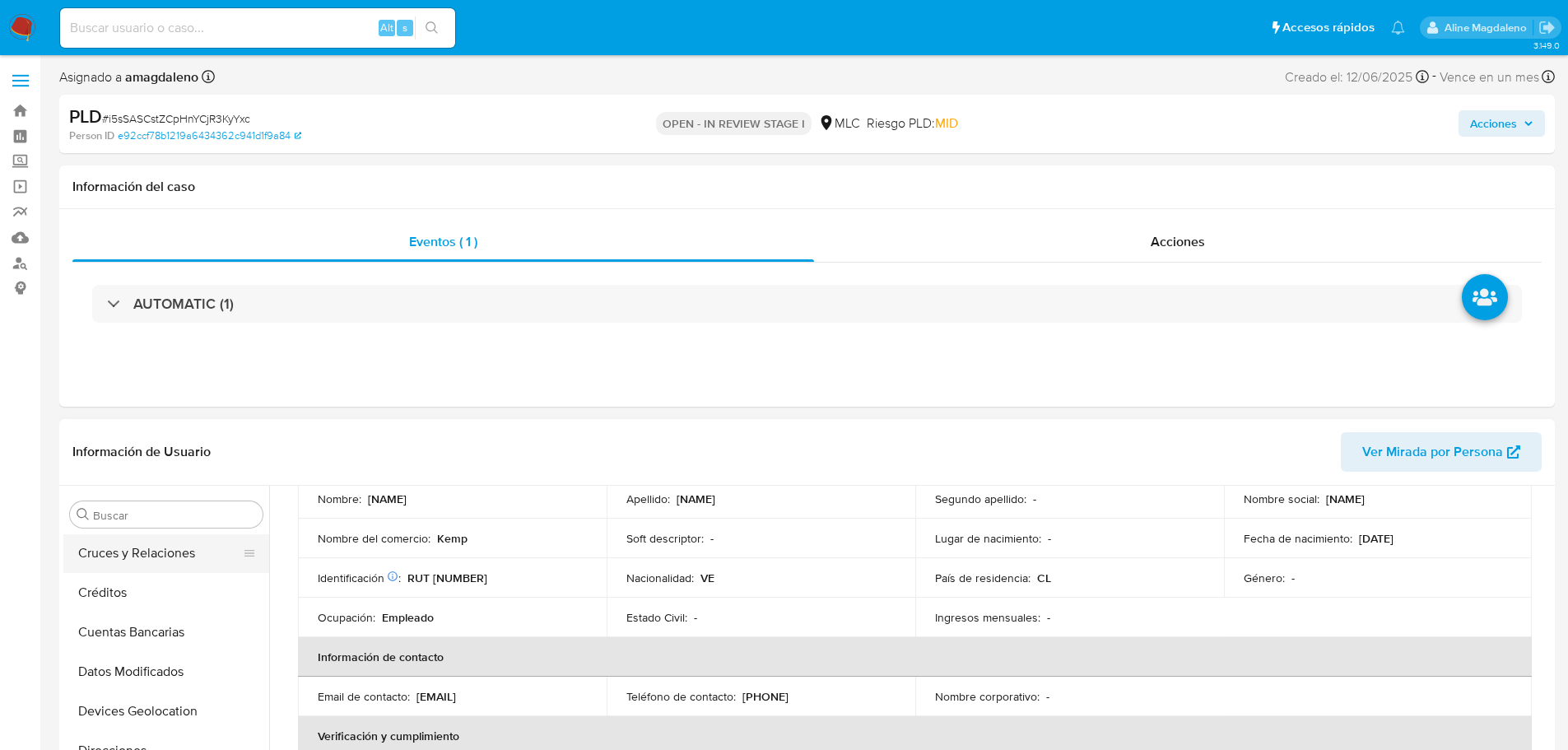 click on "Cruces y Relaciones" at bounding box center [160, 553] 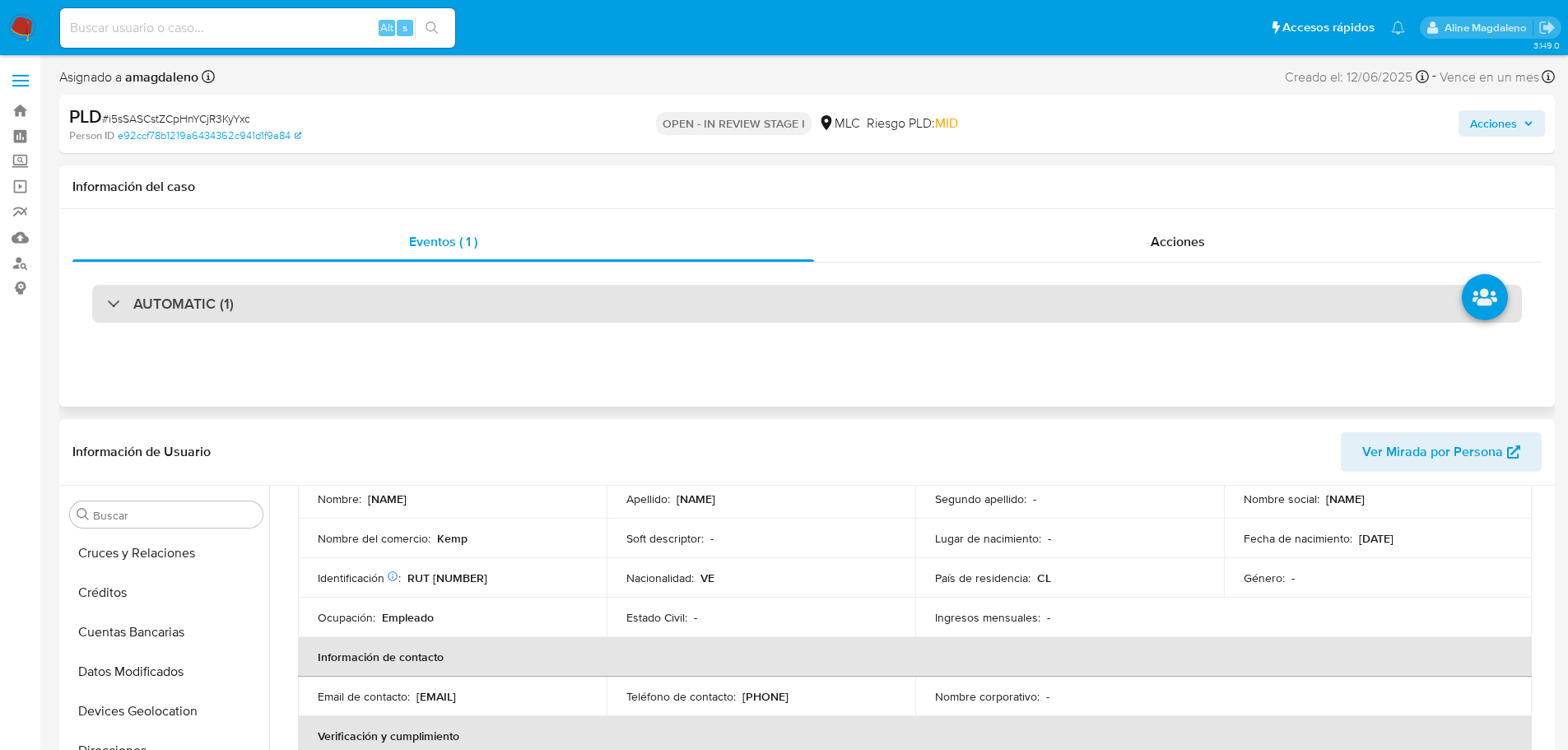 scroll, scrollTop: 0, scrollLeft: 0, axis: both 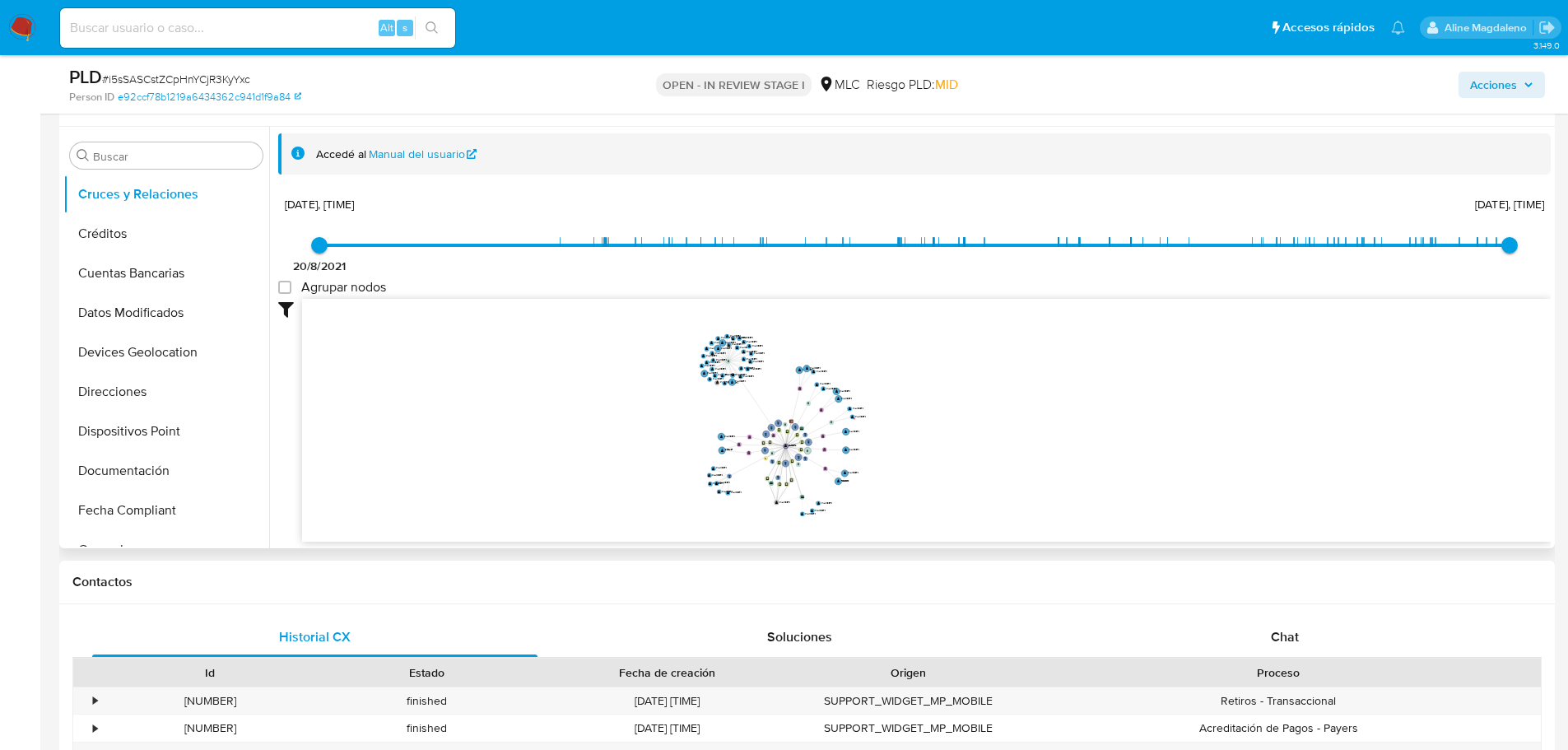 drag, startPoint x: 970, startPoint y: 388, endPoint x: 956, endPoint y: 432, distance: 46.17359 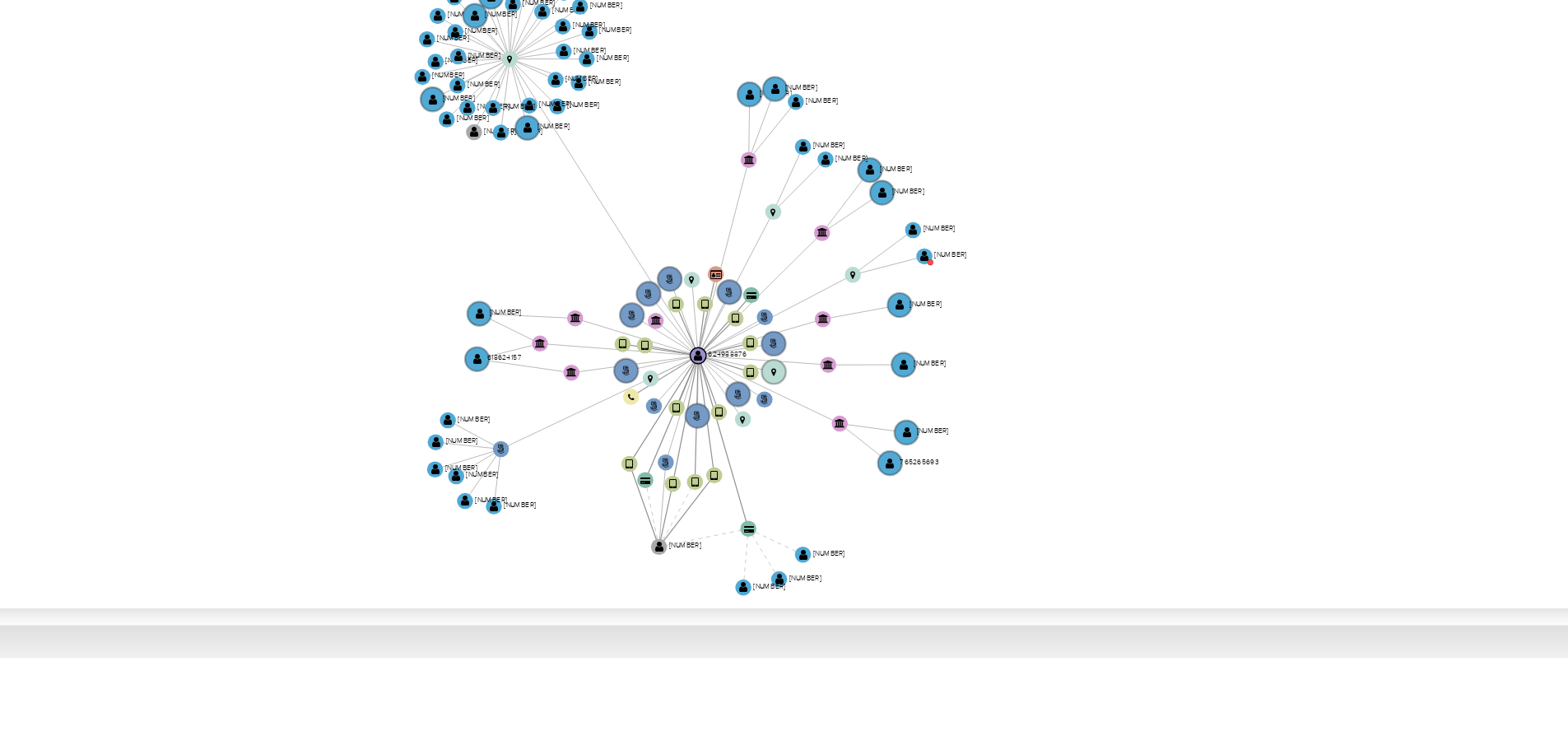 drag, startPoint x: 920, startPoint y: 433, endPoint x: 934, endPoint y: 426, distance: 15.652476 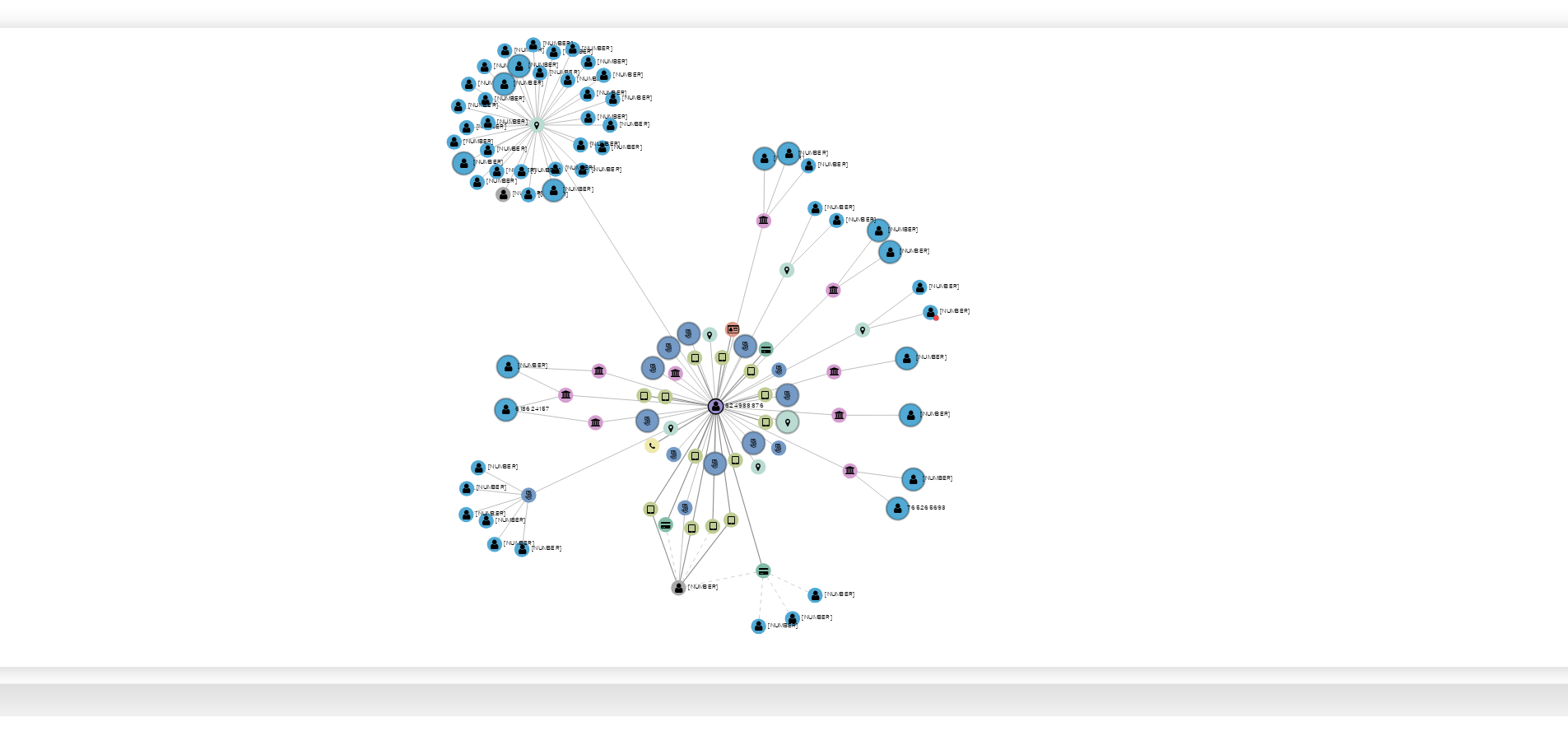click on "user-624988876  624988876 phone-0aef6668287e2bfb077811e15eccc363  person-e92ccf78b1219a6434362c941d1f9a84  device-6382130208813b0018f62088  device-68117b581b5163acc504e159  device-66326168871dec2d748f6b0f  device-666ca37737cb3098c8f6c0f2  device-65df5d572b987b9cf6c20260  device-65be7282de97ca223087b48c  device-67a3c88d41b12eb7280d41d4  device-66324c4e2d885261d2e540c3  device-6645163c39c348f26bdf7ed1  device-67211700e187fb18ac7f2ac0  device-64f6812ed5074041bfe83f28  device-671c0ba37595ec4c74850885  device-64f680db7eb2186d89a421c2  card-SRXNWEAOJORENDIAPEMTPXSFZXRVGGKPEMSYKKFW  card-PXLXIWBBOVKIDSQMOAXILZVKXCYGRHZNYQUBZLIU  card-ZHSBHPWOQVXZVIYFDLUSXQIJEOVDCAXLOIEHDBEH  bank_account-b840eb1bf8a8a63c716496574ee9b438  bank_account-be3f61e8eea970a3abcfc9e3d9dbff97  bank_account-e503ec3771d77eb31a994d8907b13688  bank_account-59b87017e54c26093a74595b67971016  bank_account-a6995f9f3dade0e050cc283a5b7b4ab7           " 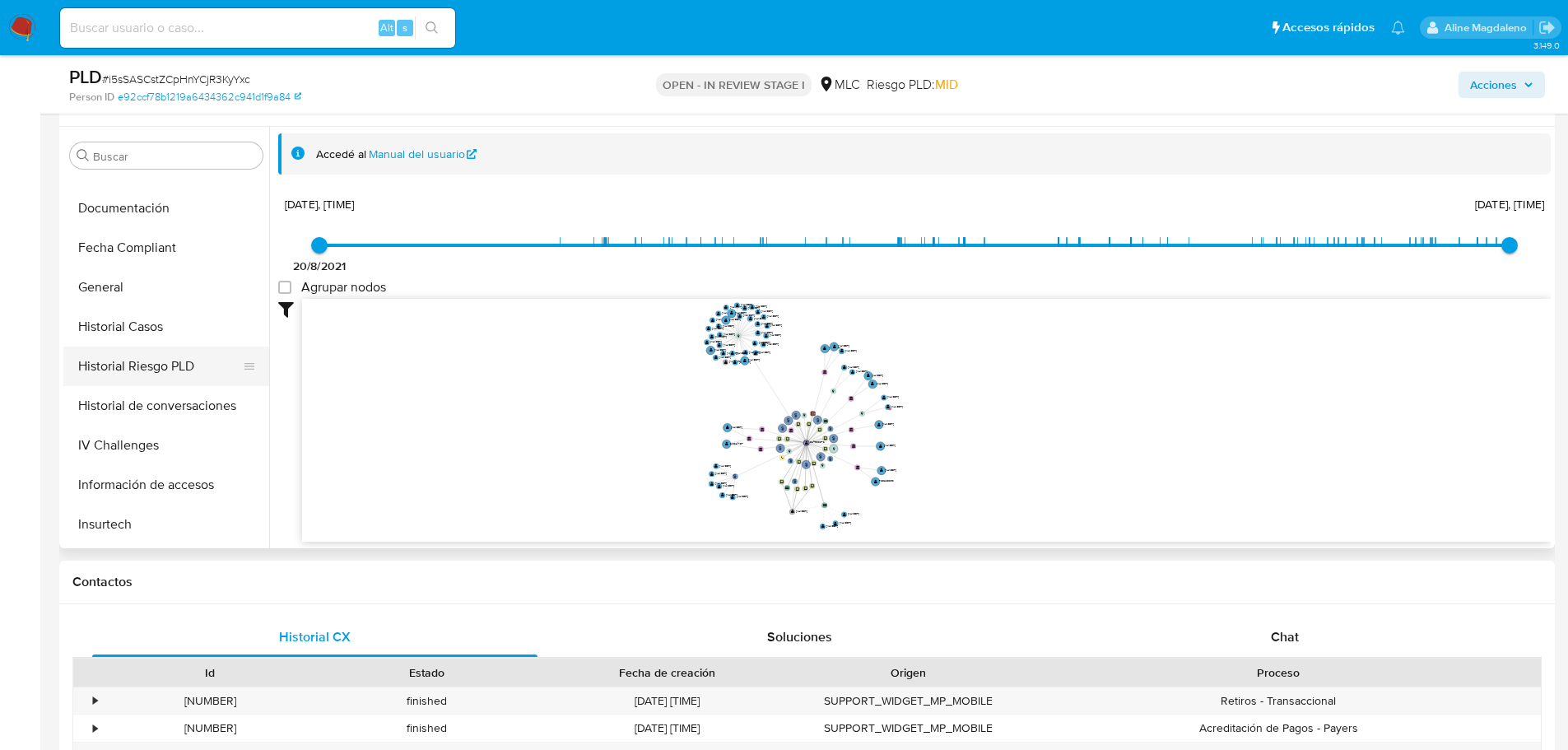 drag, startPoint x: 176, startPoint y: 316, endPoint x: 193, endPoint y: 313, distance: 17.262677 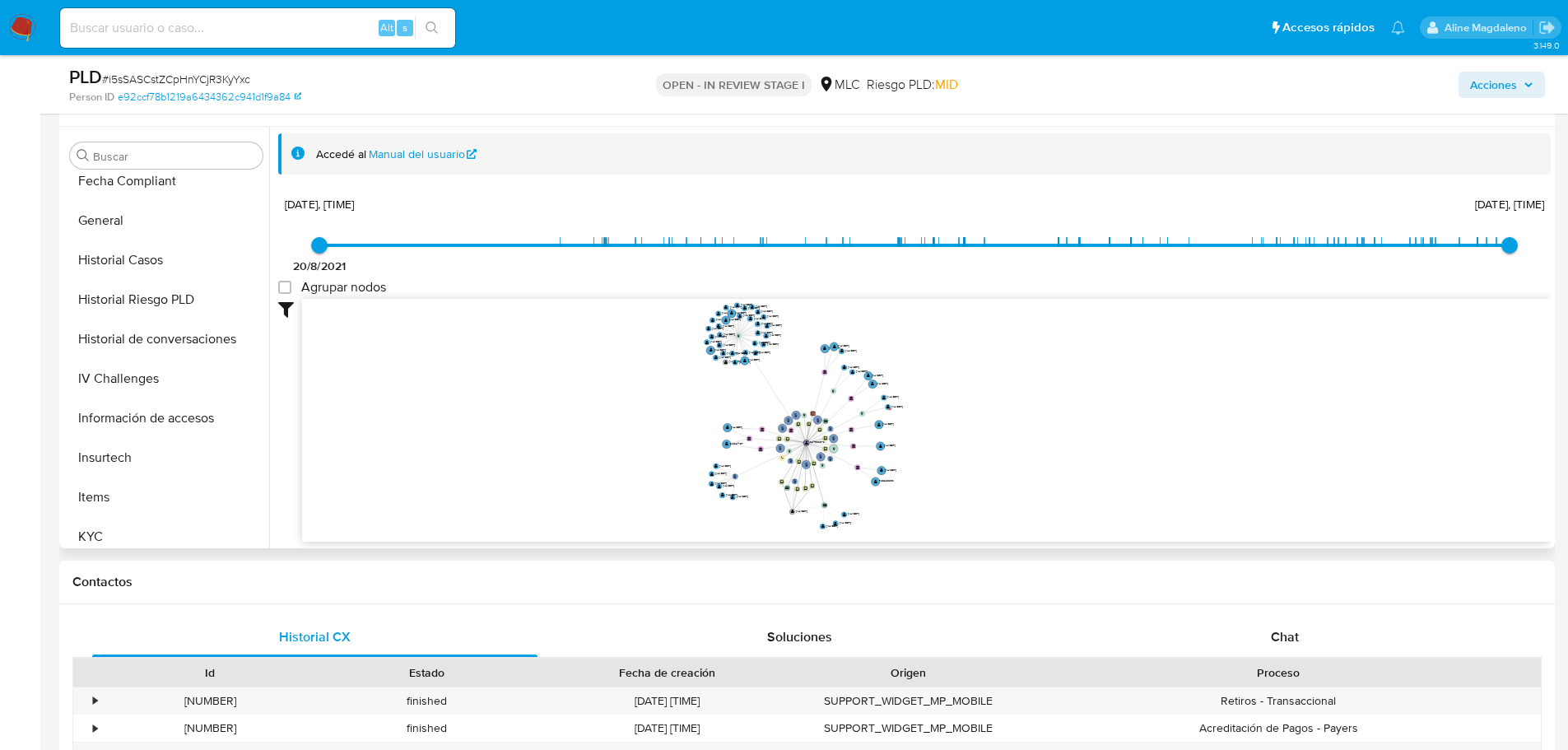 scroll, scrollTop: 656, scrollLeft: 0, axis: vertical 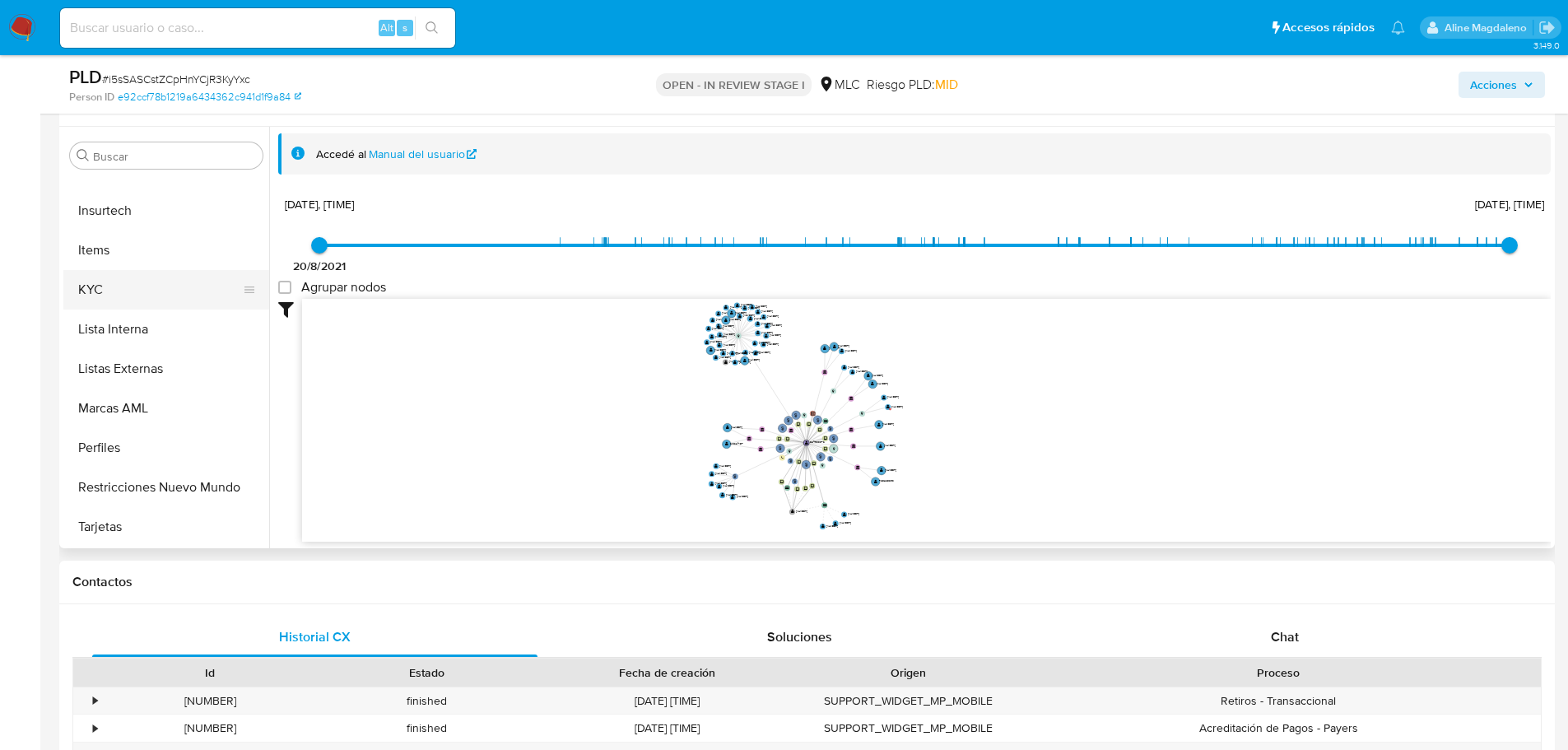 click on "KYC" at bounding box center (160, 290) 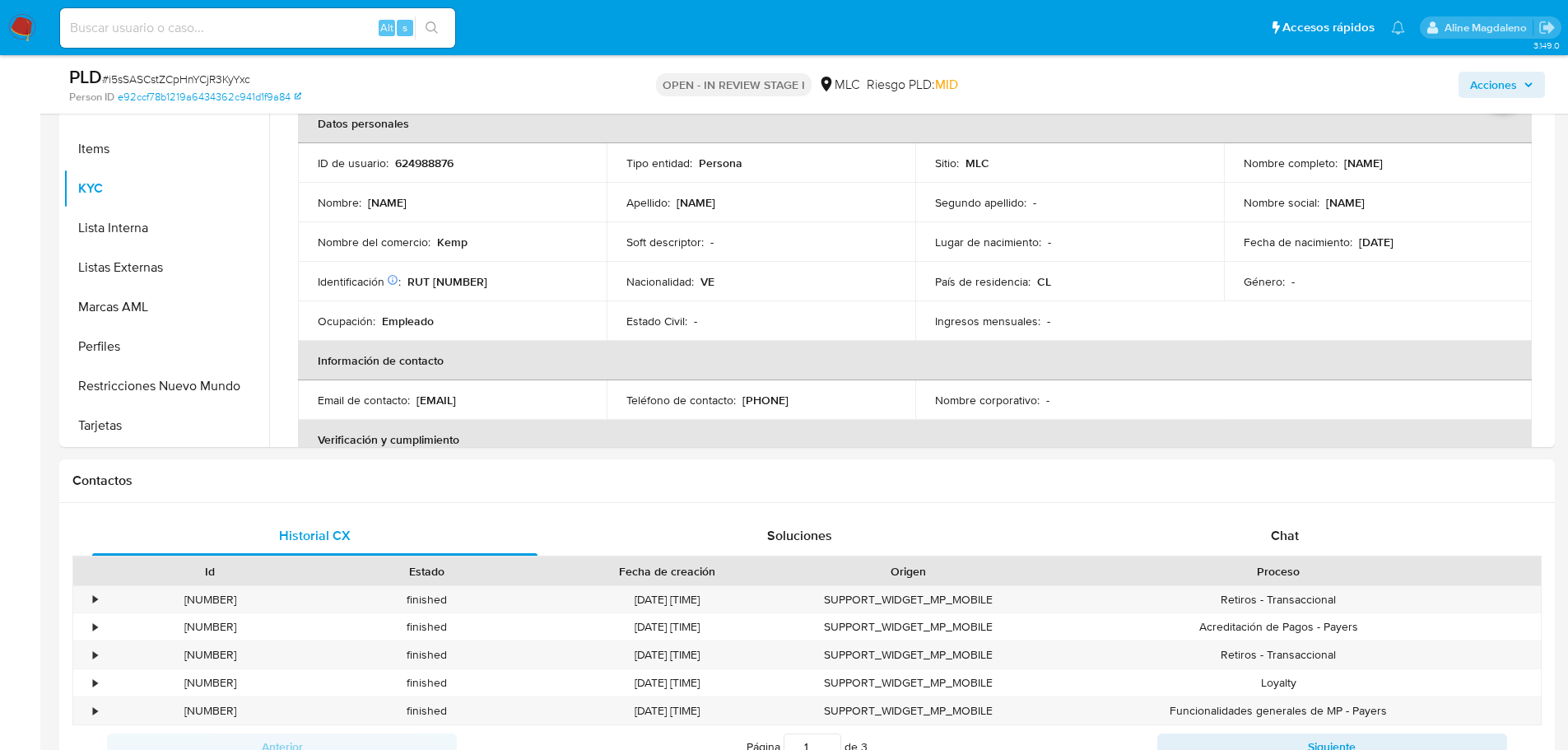 scroll, scrollTop: 368, scrollLeft: 0, axis: vertical 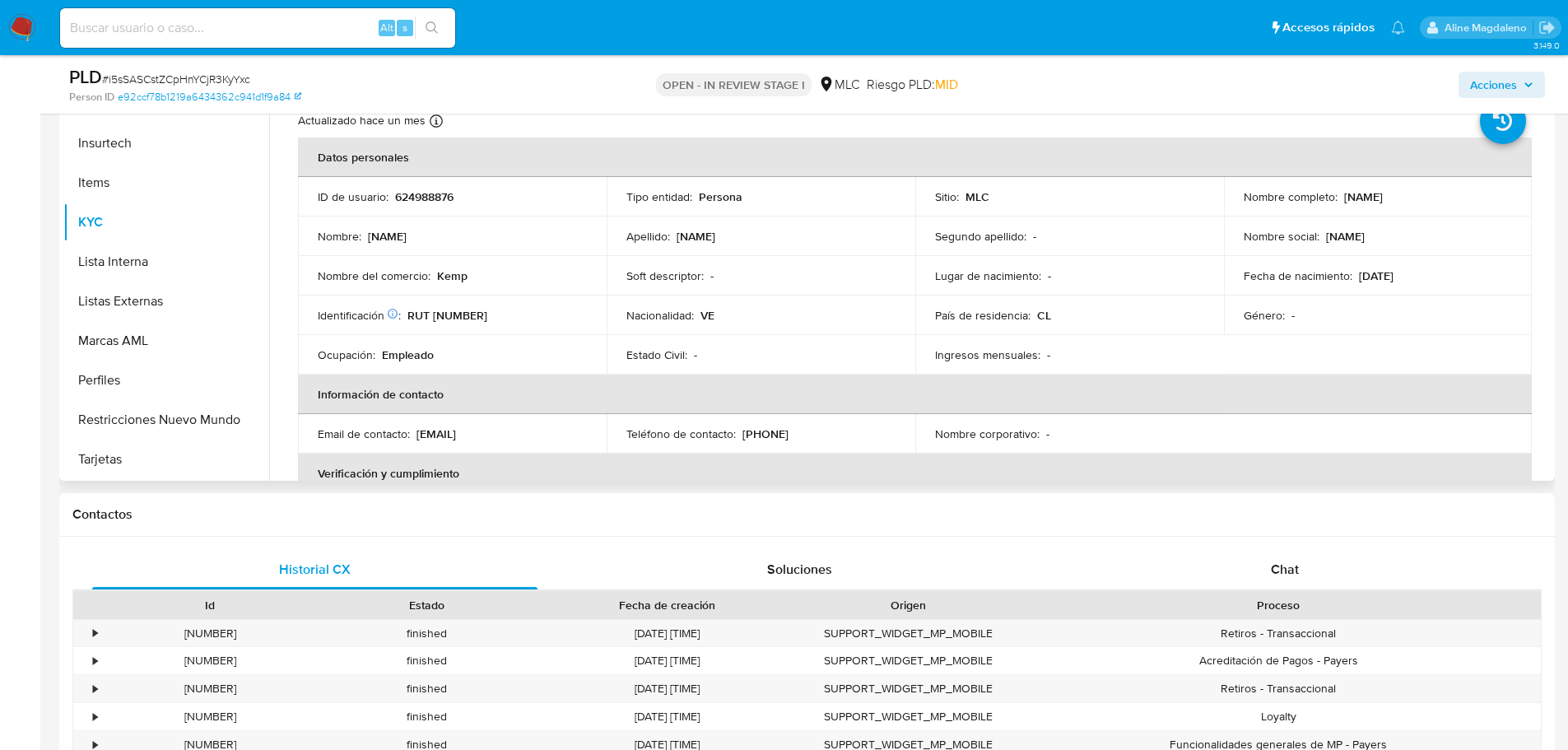 click on "Kemp" at bounding box center (452, 276) 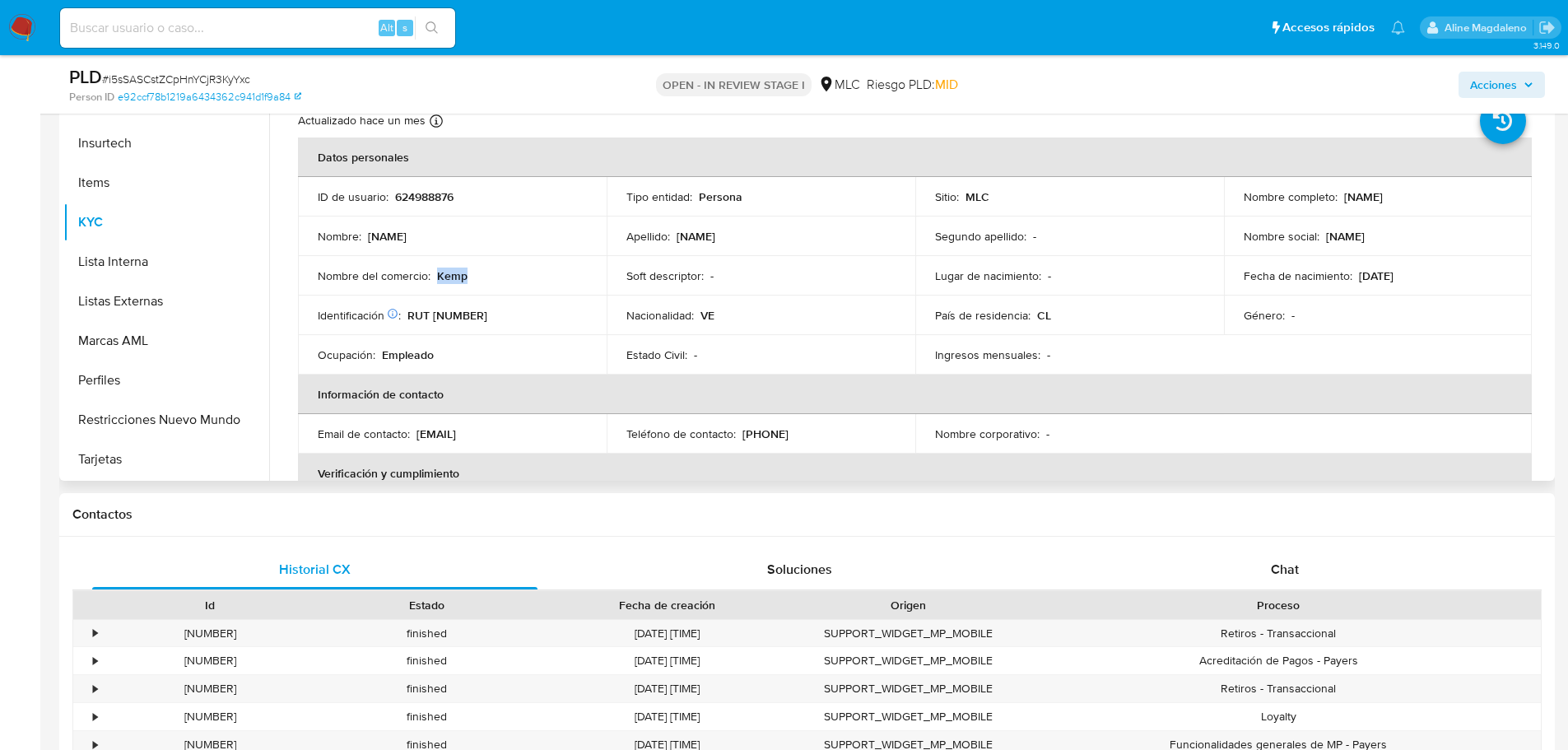 click on "Kemp" at bounding box center [452, 276] 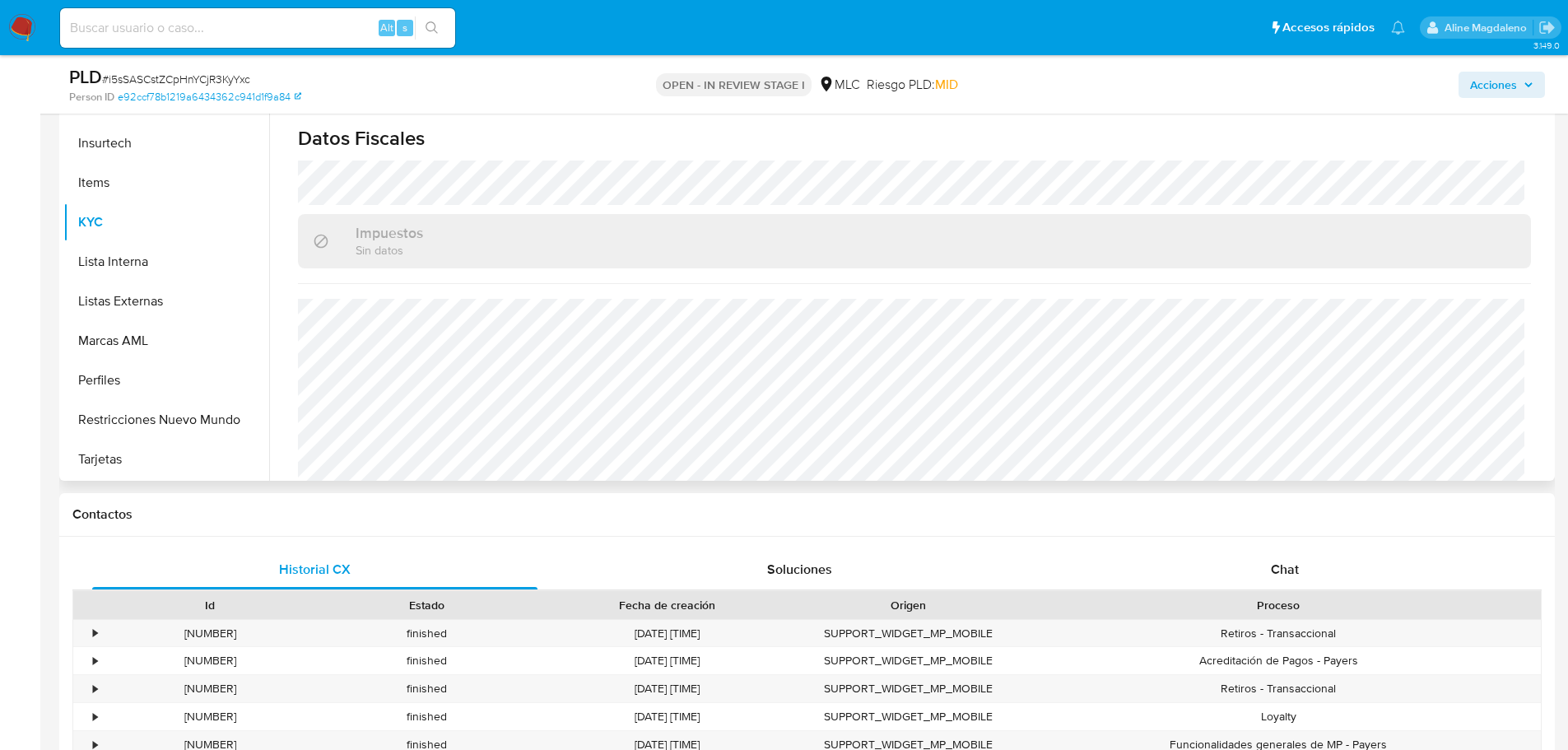scroll, scrollTop: 892, scrollLeft: 0, axis: vertical 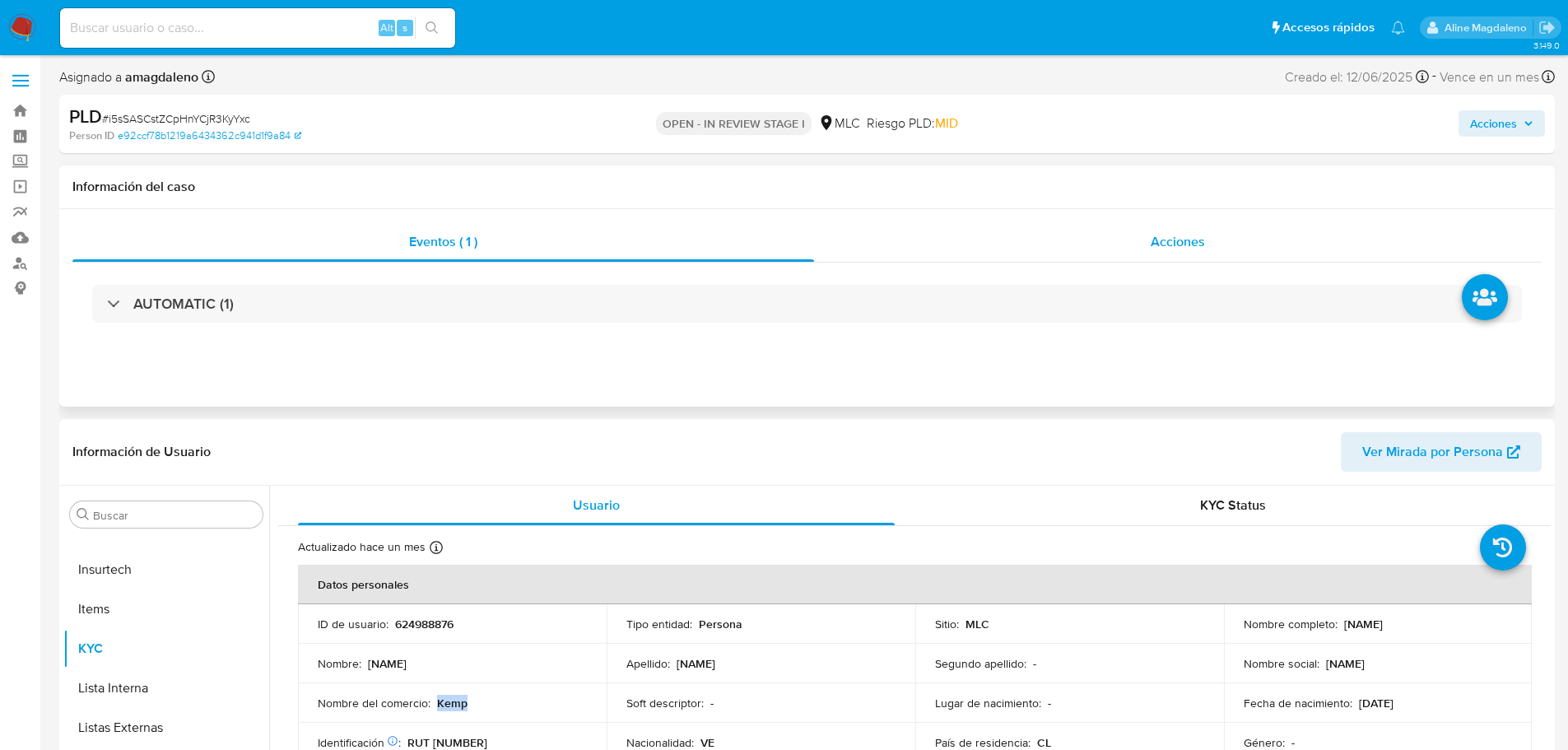 click on "Acciones" at bounding box center [1178, 242] 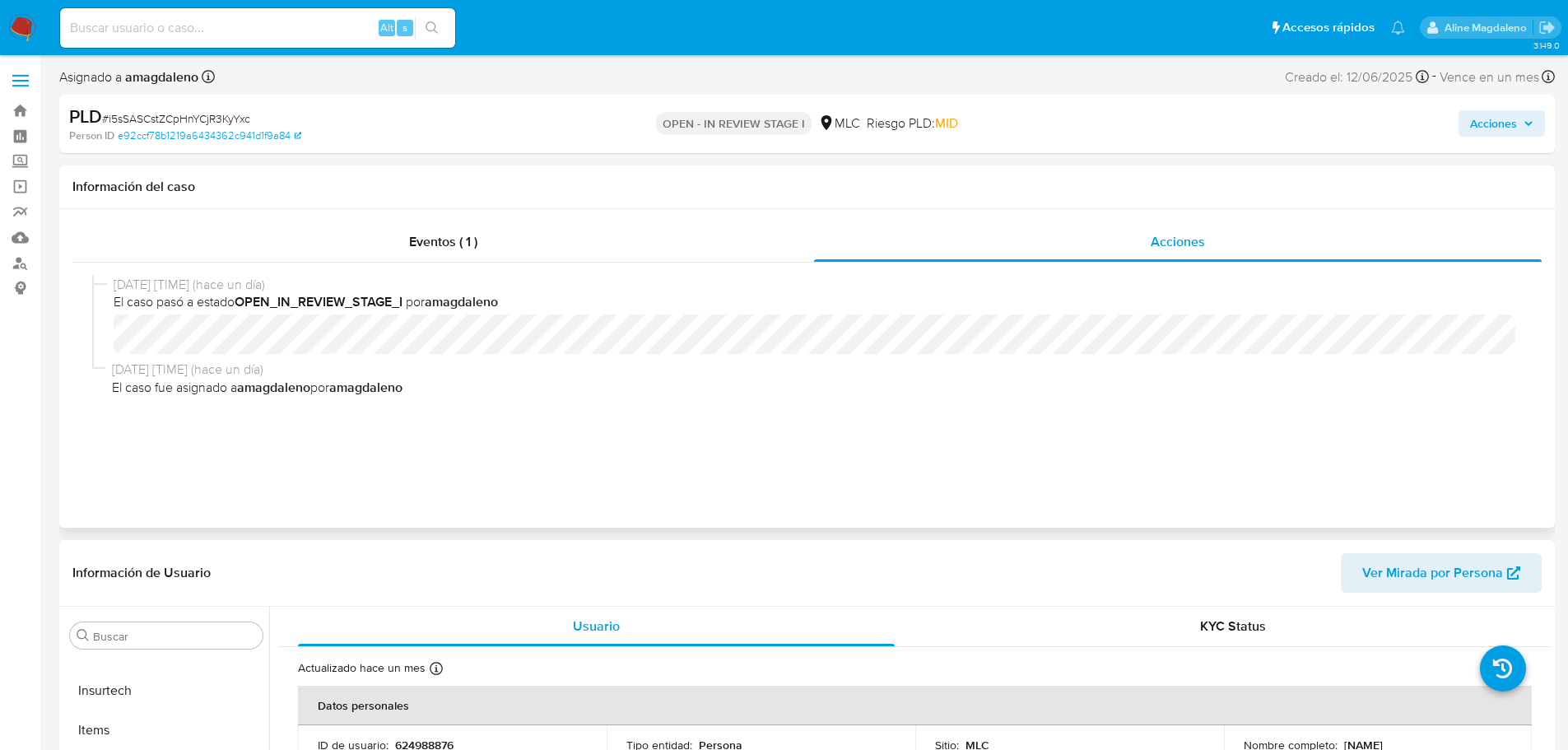 click on "El caso pasó a estado  OPEN_IN_REVIEW_STAGE_I      por  amagdaleno" at bounding box center (814, 302) 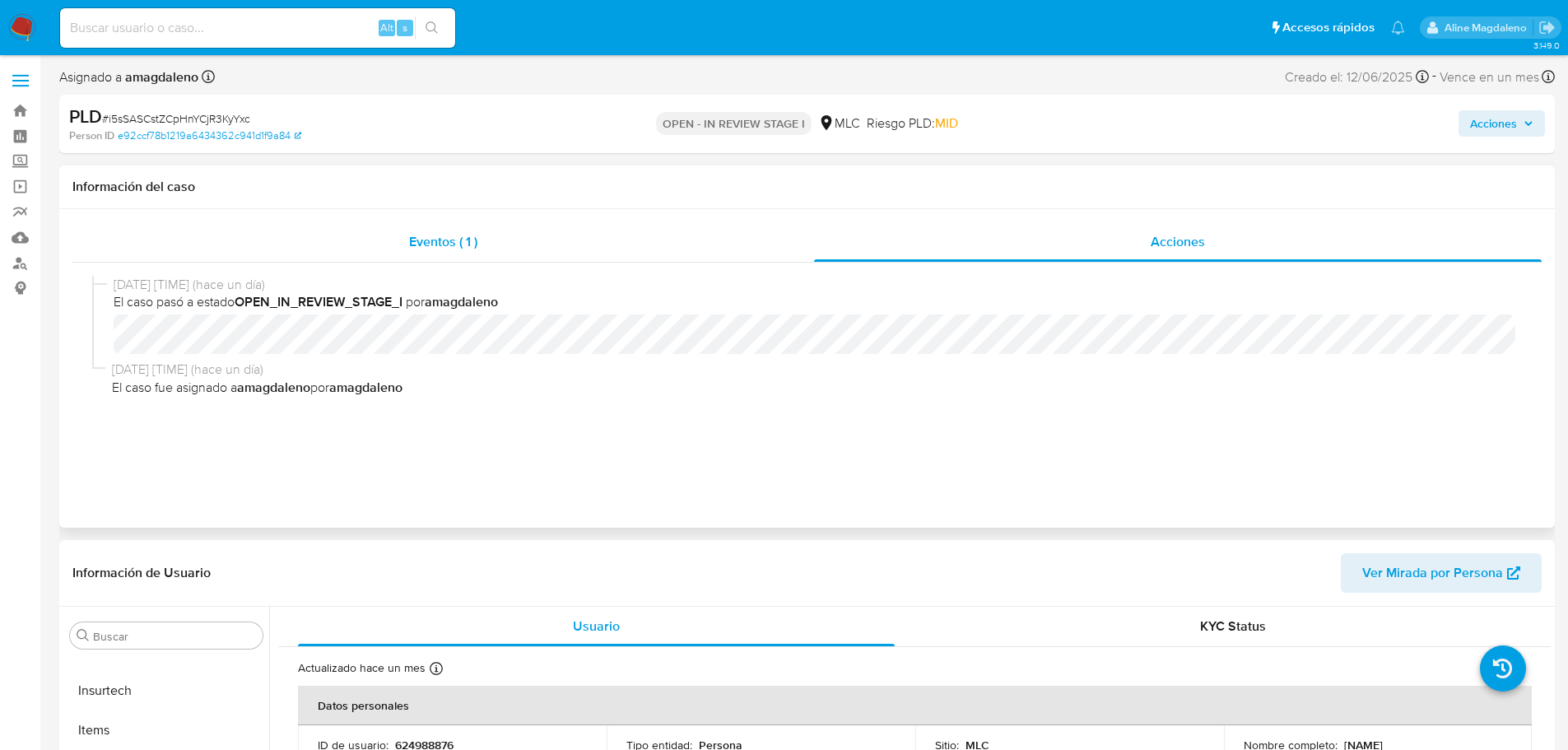 click on "Eventos ( 1 )" at bounding box center [443, 242] 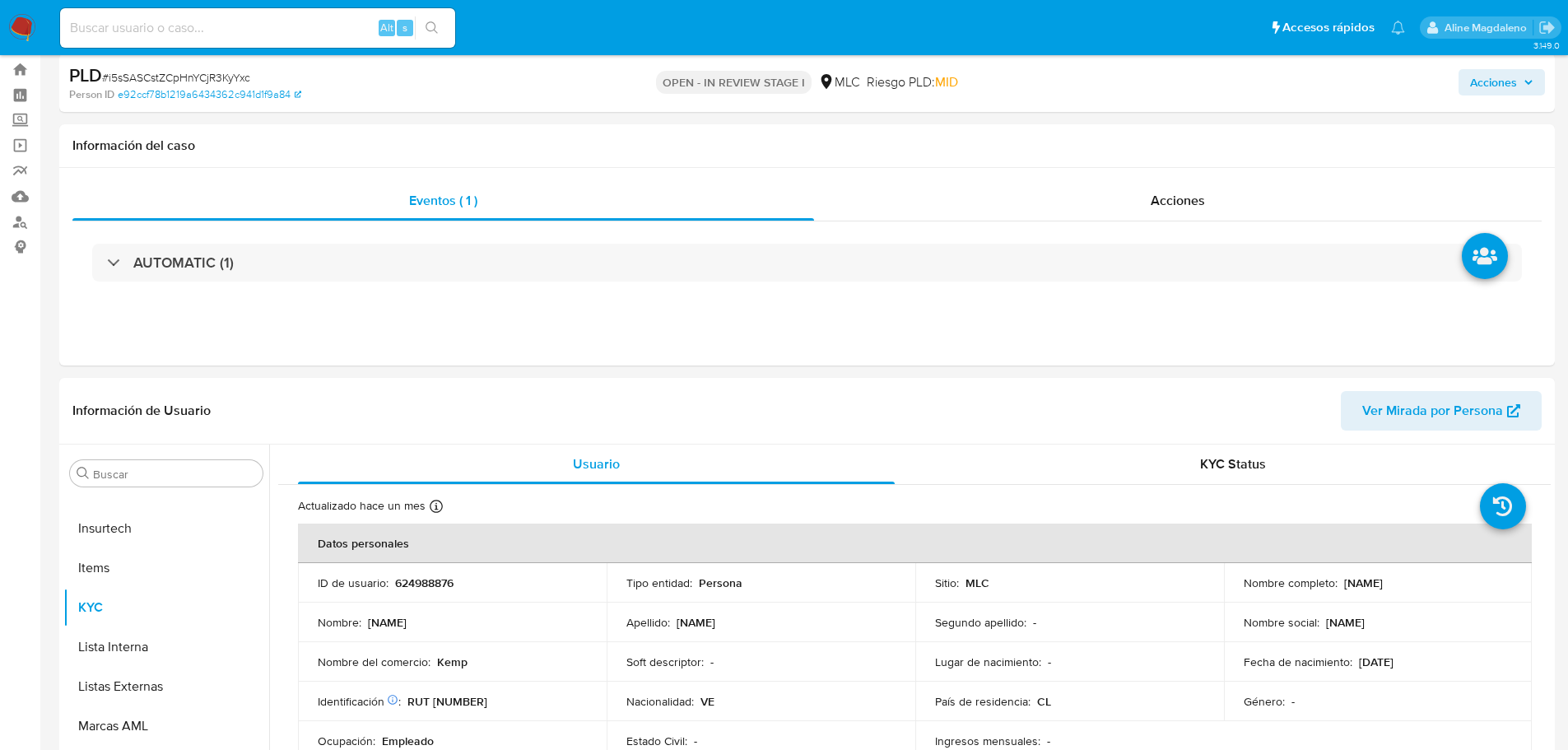 scroll, scrollTop: 82, scrollLeft: 0, axis: vertical 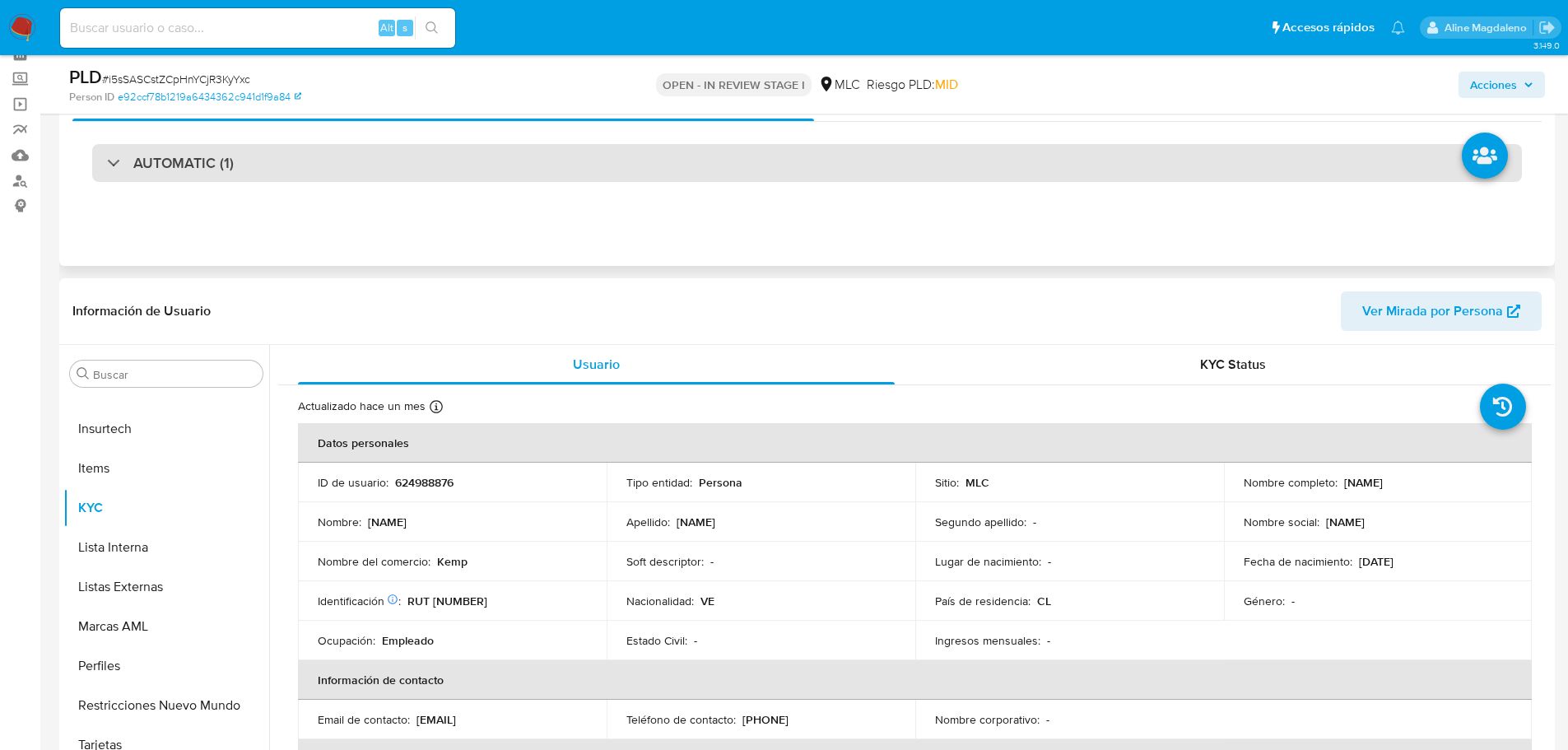 click on "AUTOMATIC (1)" at bounding box center [807, 163] 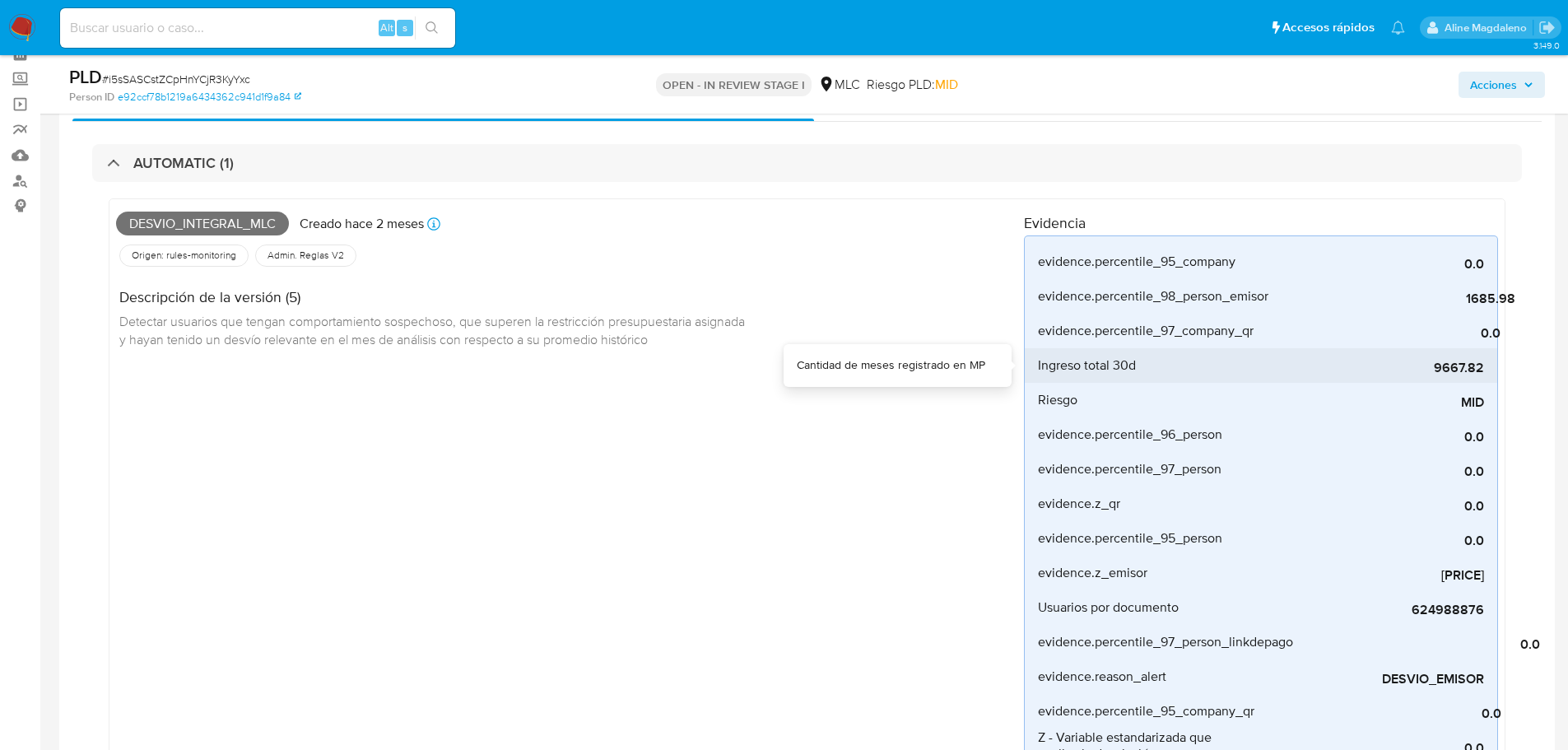 click on "9667.82" at bounding box center [1361, 368] 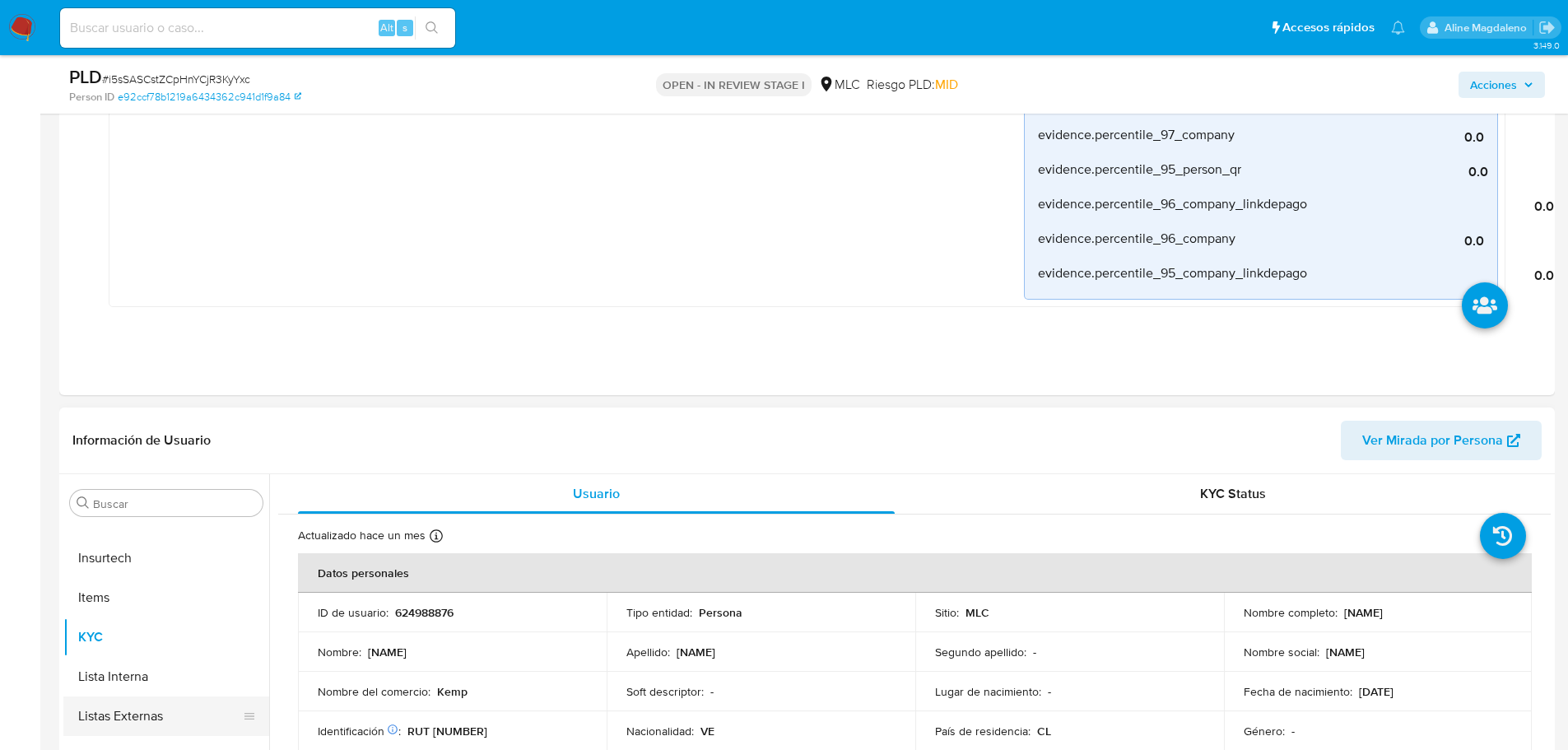 scroll, scrollTop: 1482, scrollLeft: 0, axis: vertical 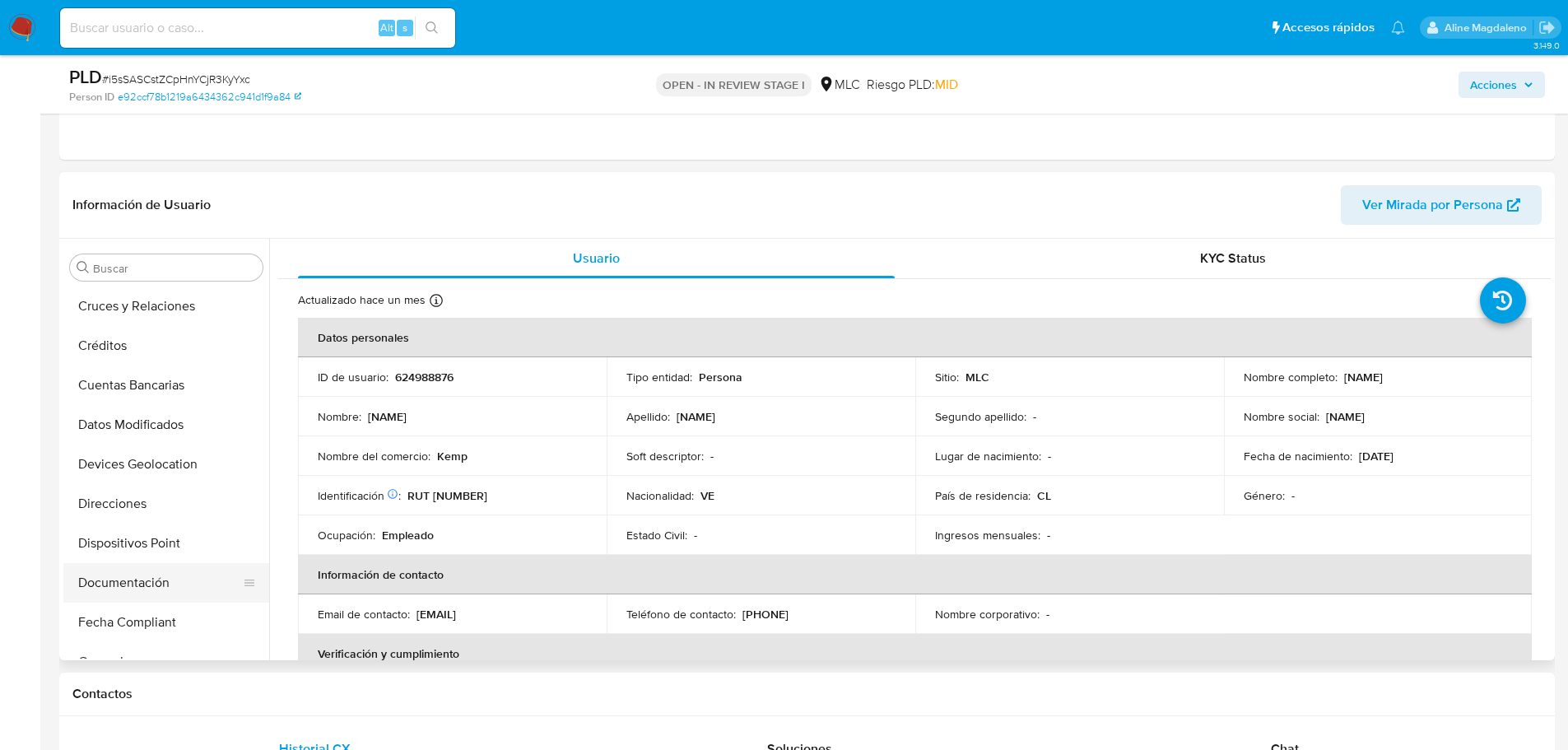 click on "Documentación" at bounding box center [160, 583] 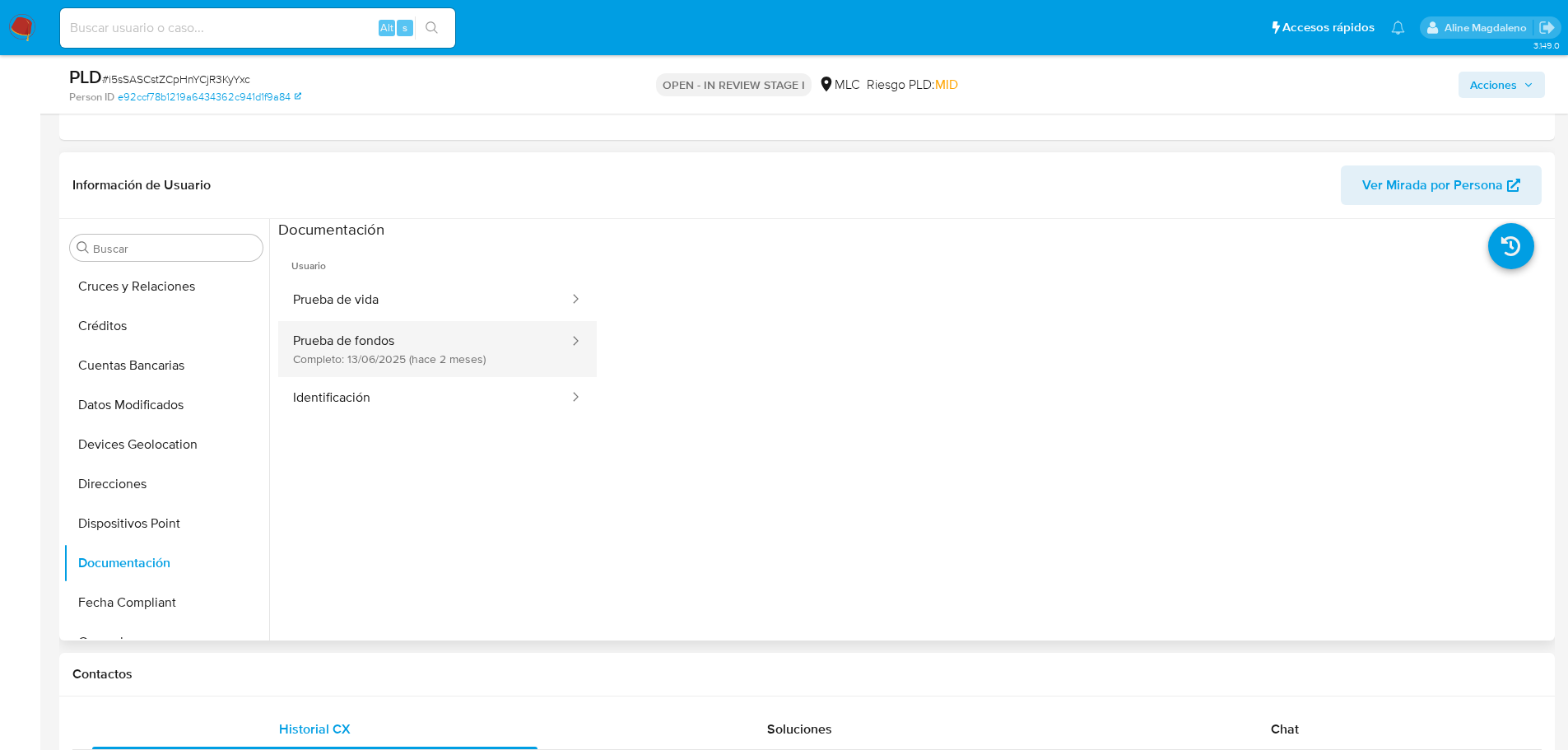 click on "Prueba de fondos Completo: 13/06/2025 (hace 2 meses)" at bounding box center [424, 349] 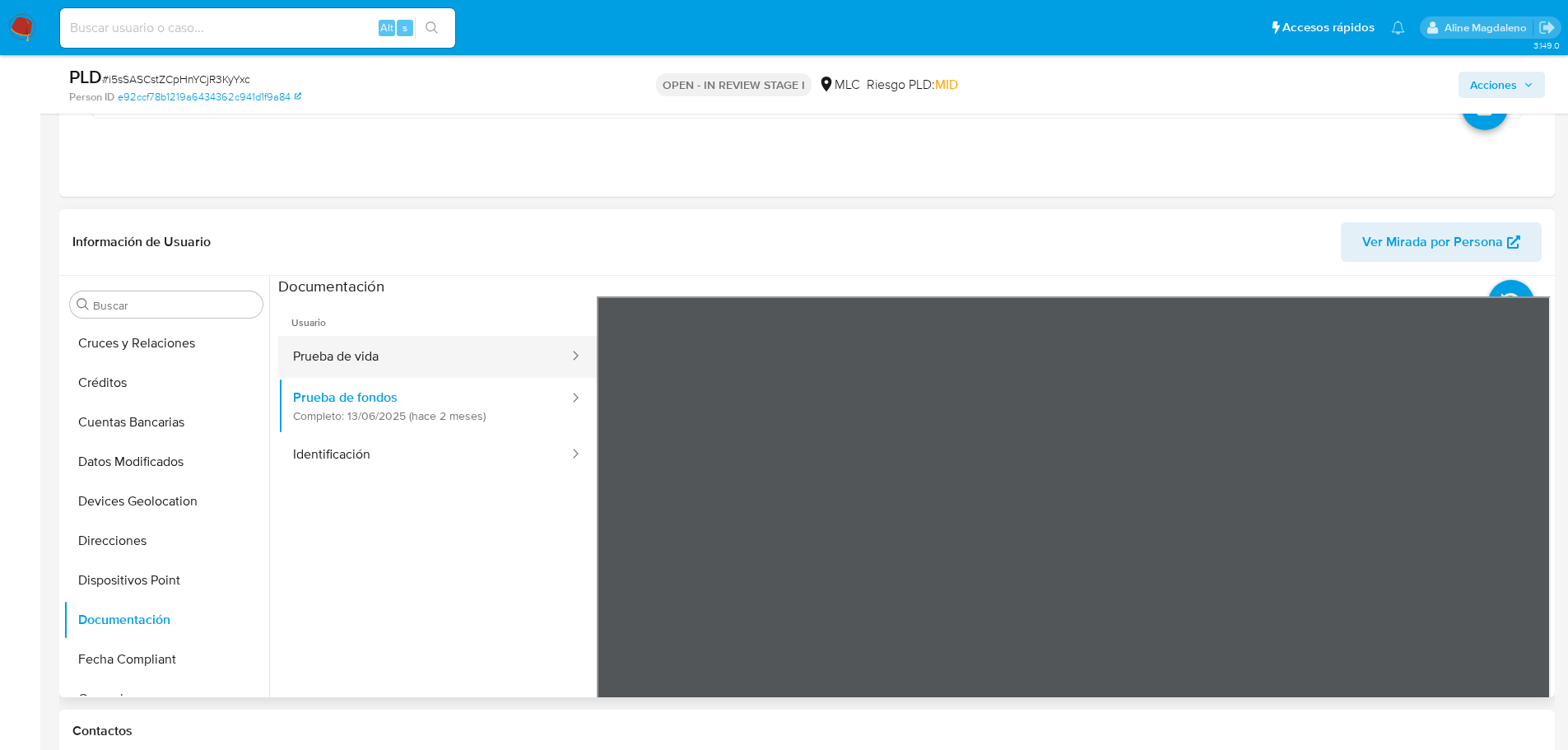scroll, scrollTop: 1400, scrollLeft: 0, axis: vertical 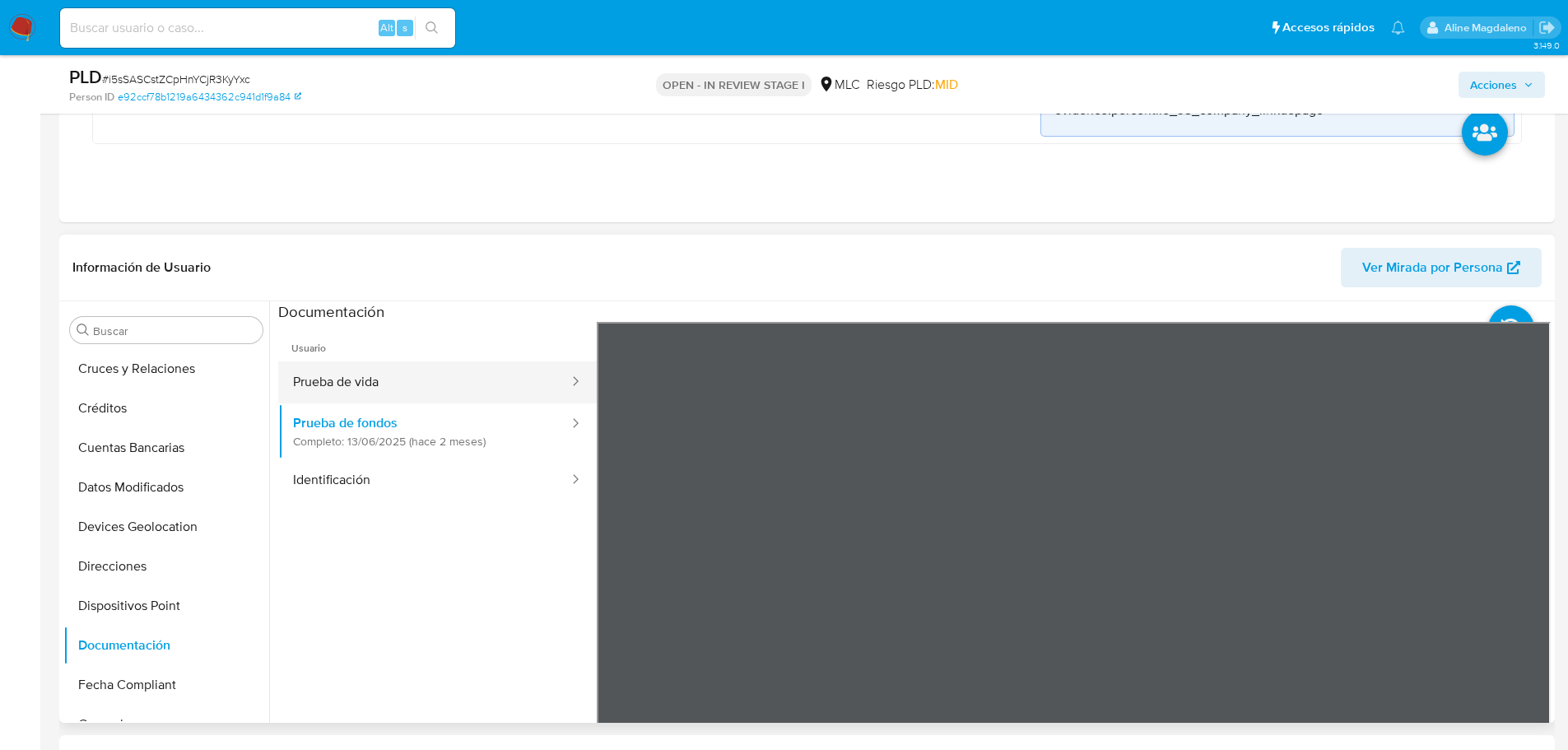 click on "Prueba de vida" at bounding box center (424, 382) 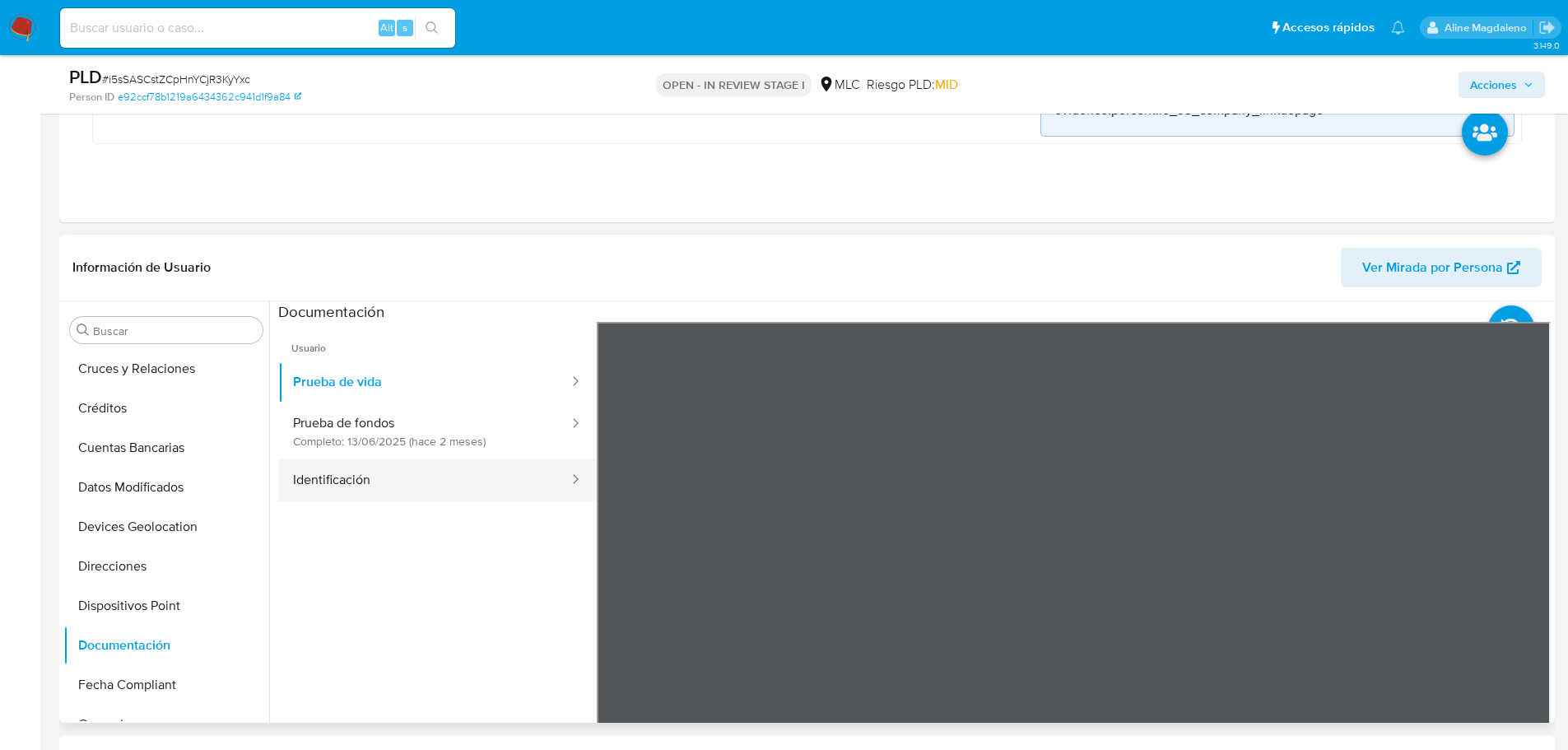click on "Identificación" at bounding box center [424, 480] 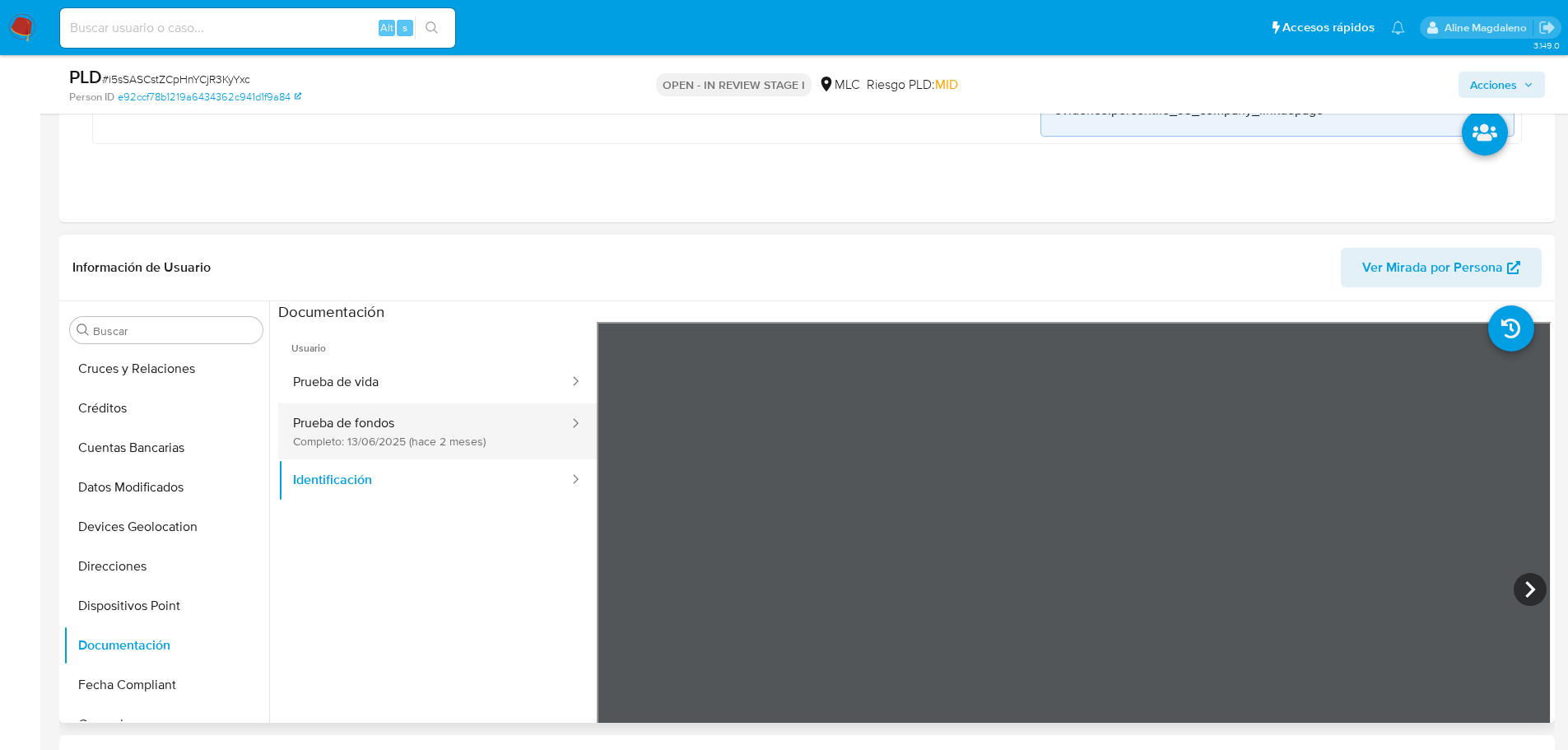 click on "Prueba de fondos Completo: 13/06/2025 (hace 2 meses)" at bounding box center [424, 431] 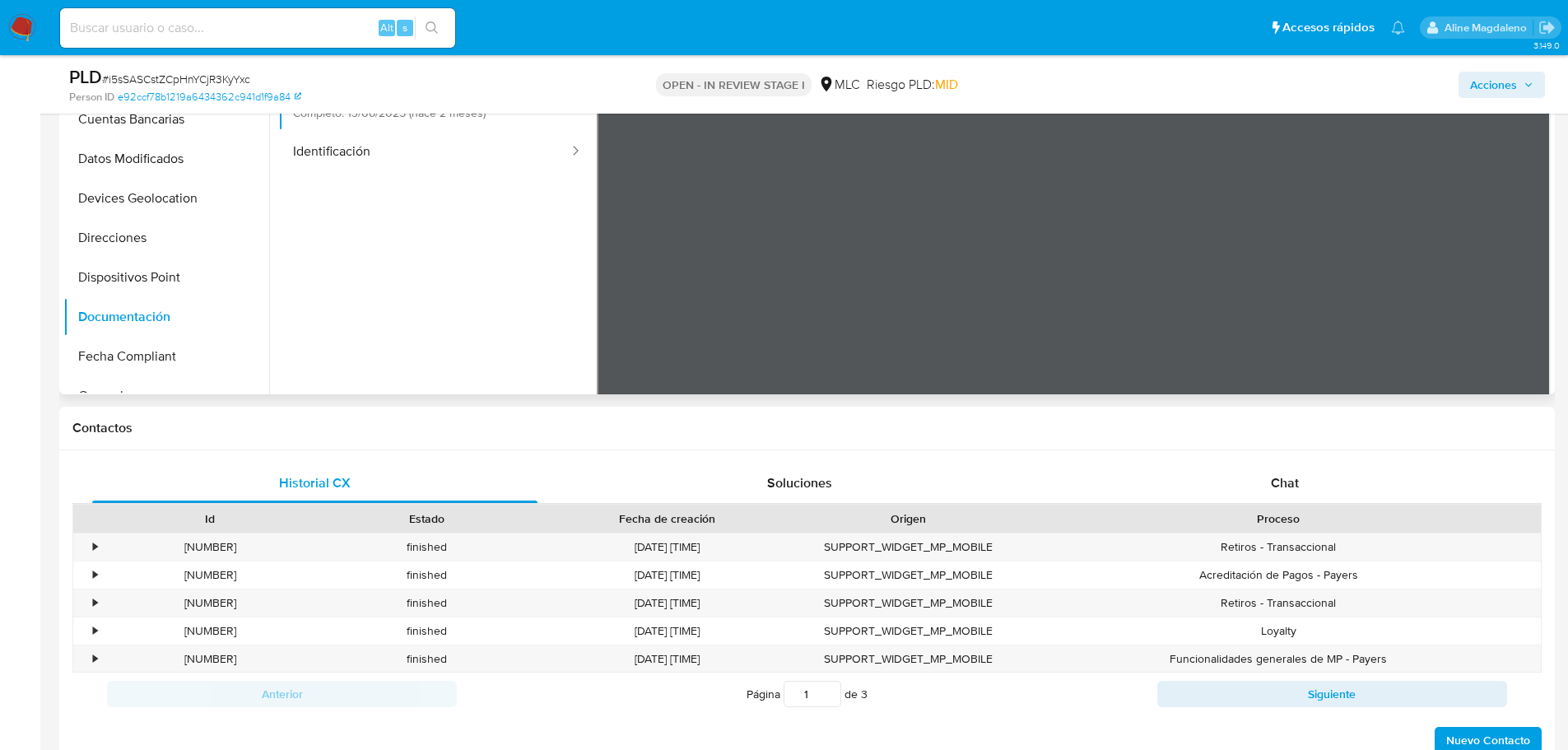 scroll, scrollTop: 1729, scrollLeft: 0, axis: vertical 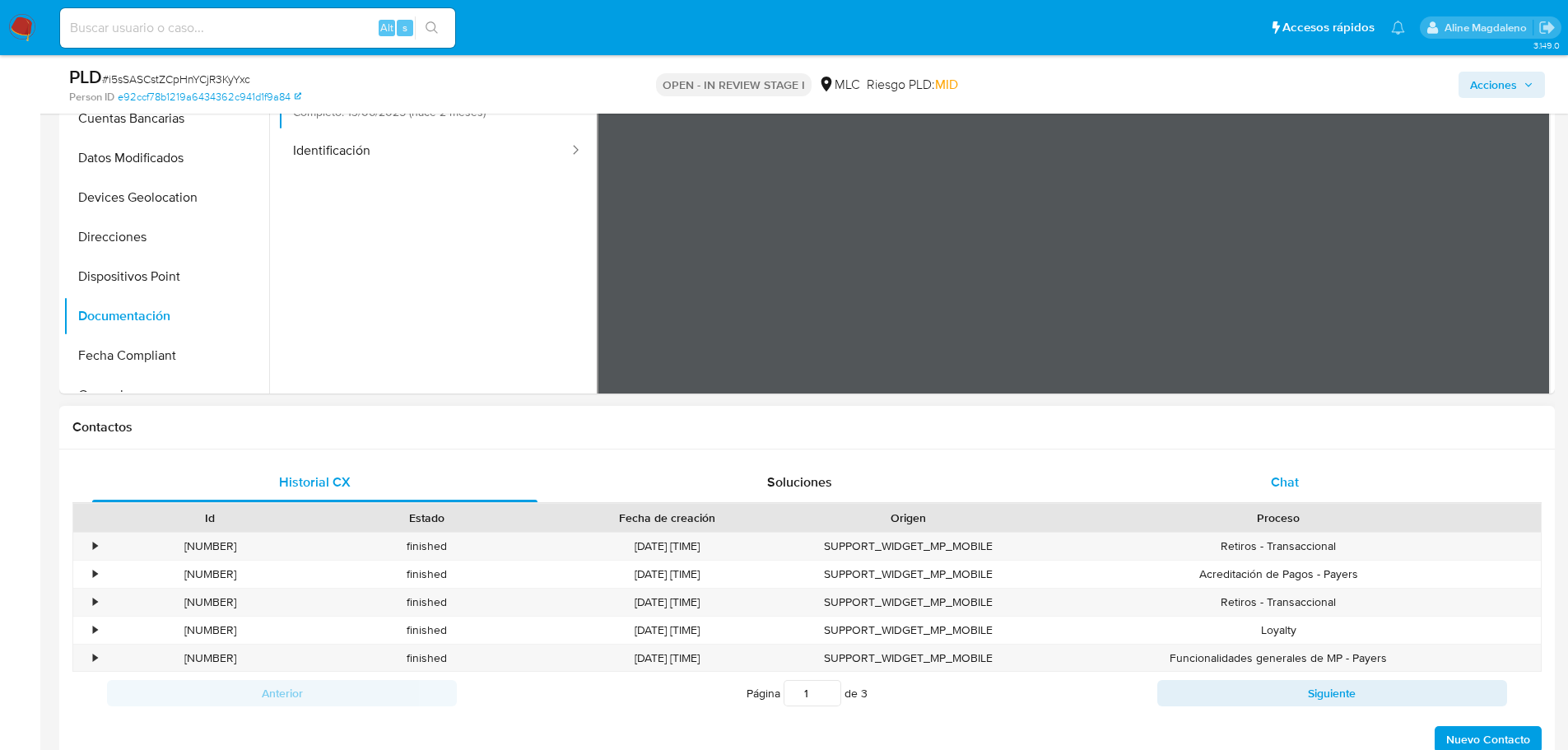 click on "Chat" at bounding box center [1285, 482] 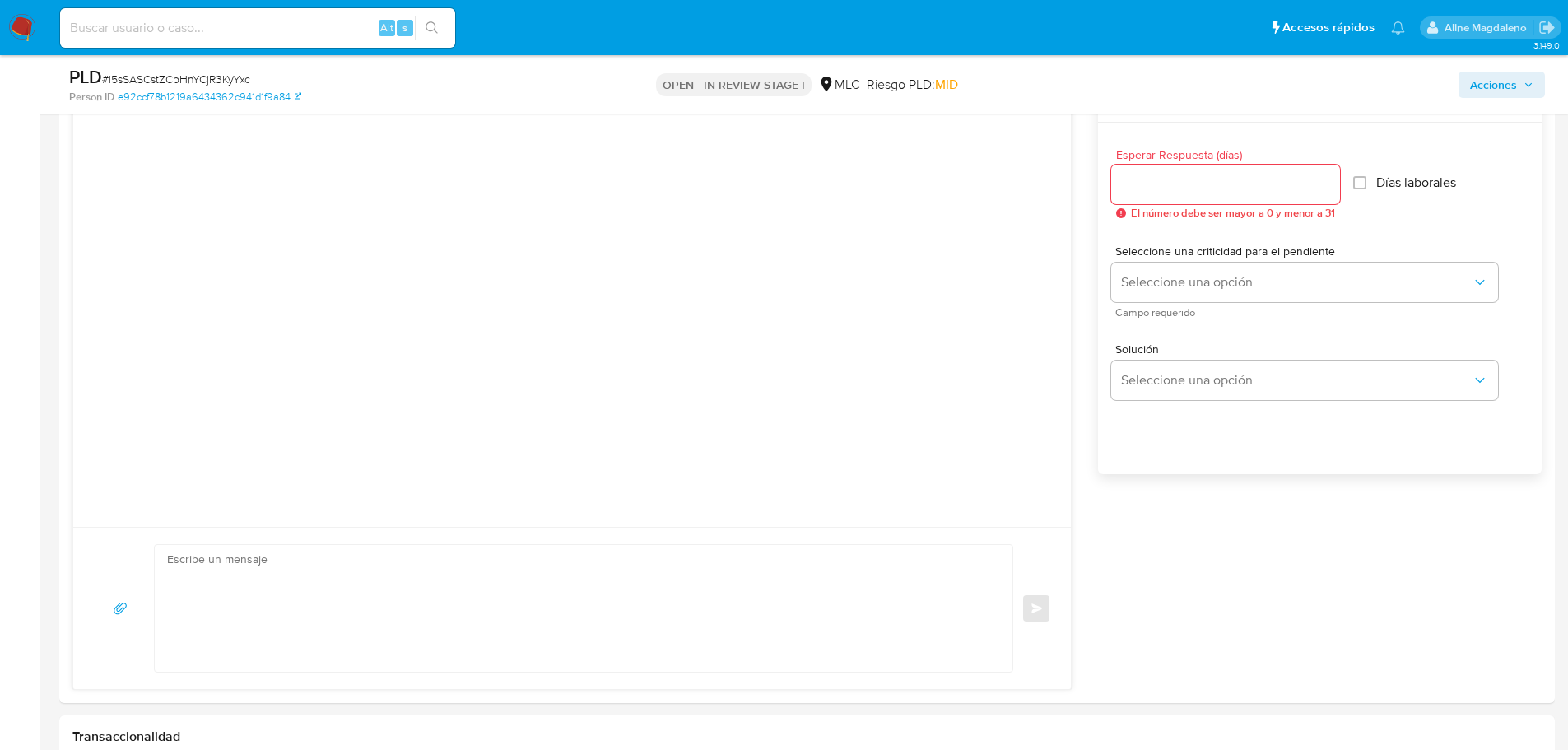 scroll, scrollTop: 2183, scrollLeft: 0, axis: vertical 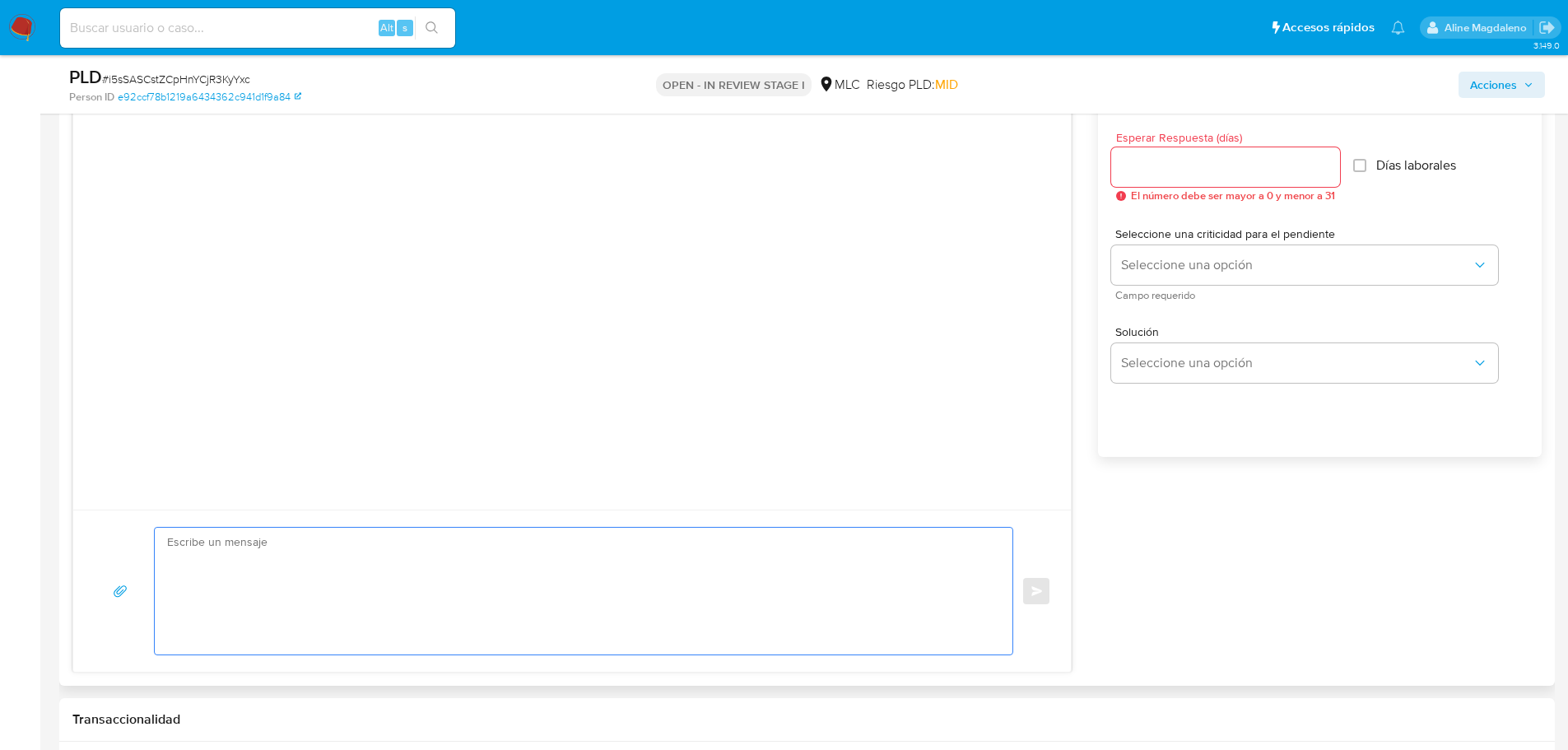 click at bounding box center (579, 591) 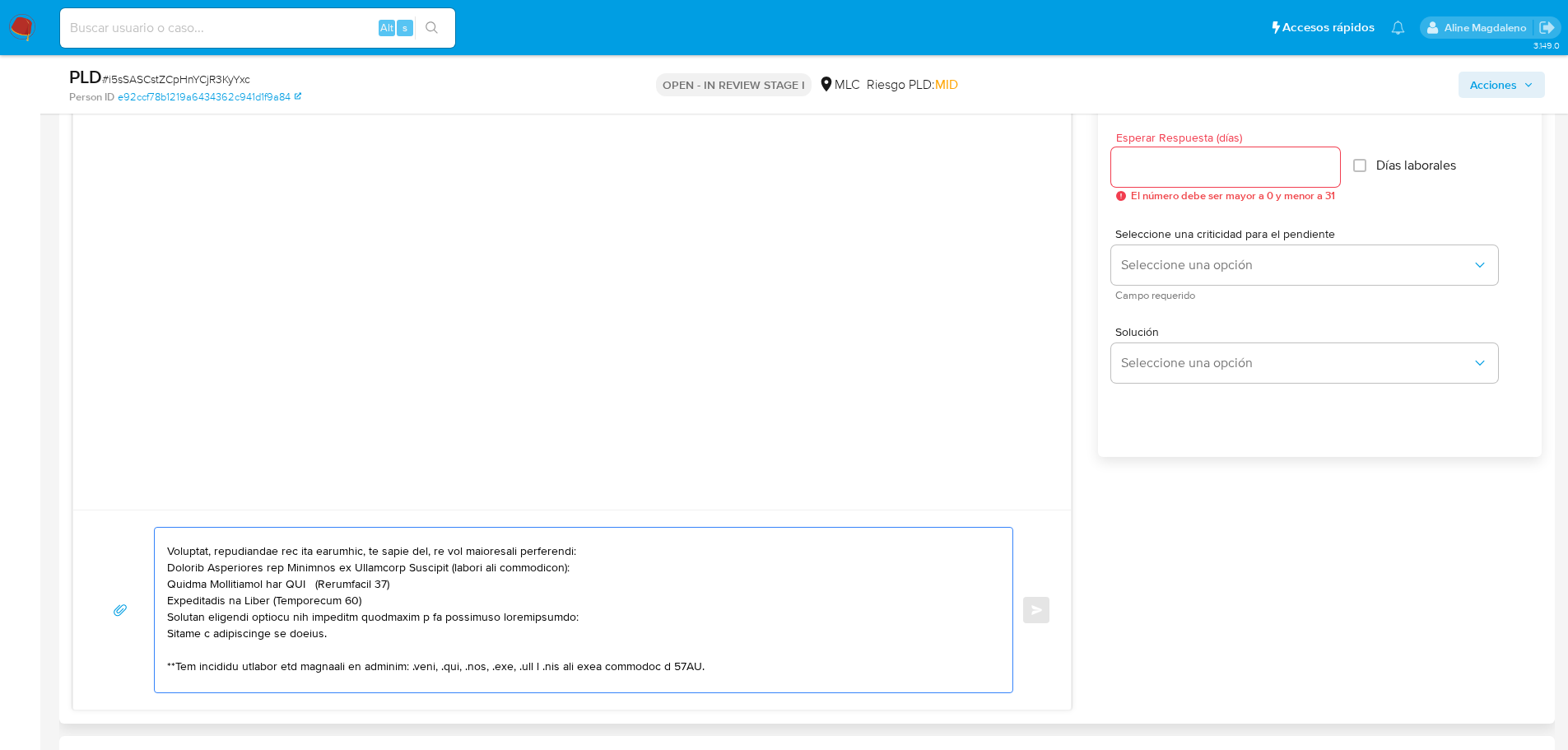 scroll, scrollTop: 0, scrollLeft: 0, axis: both 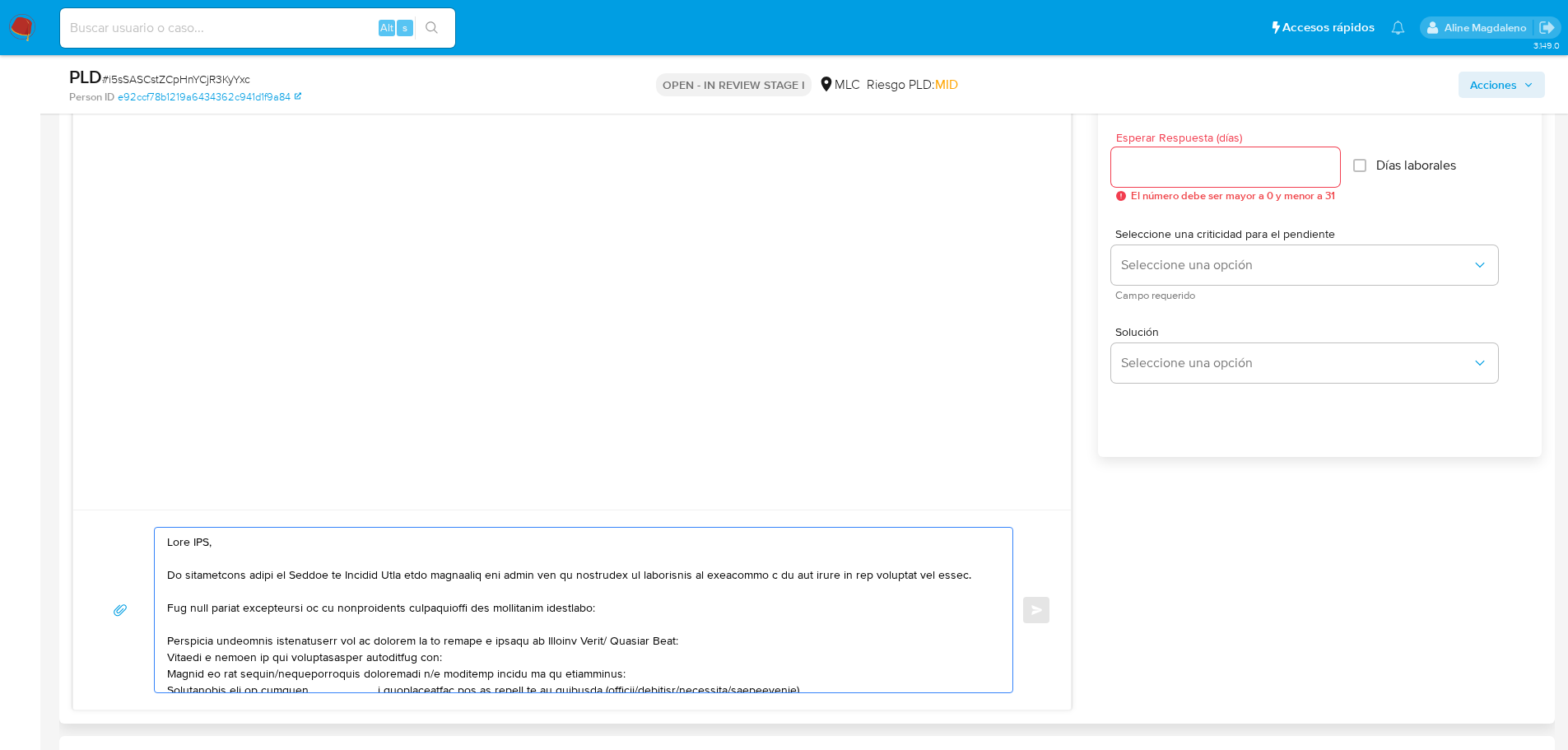 click at bounding box center (579, 610) 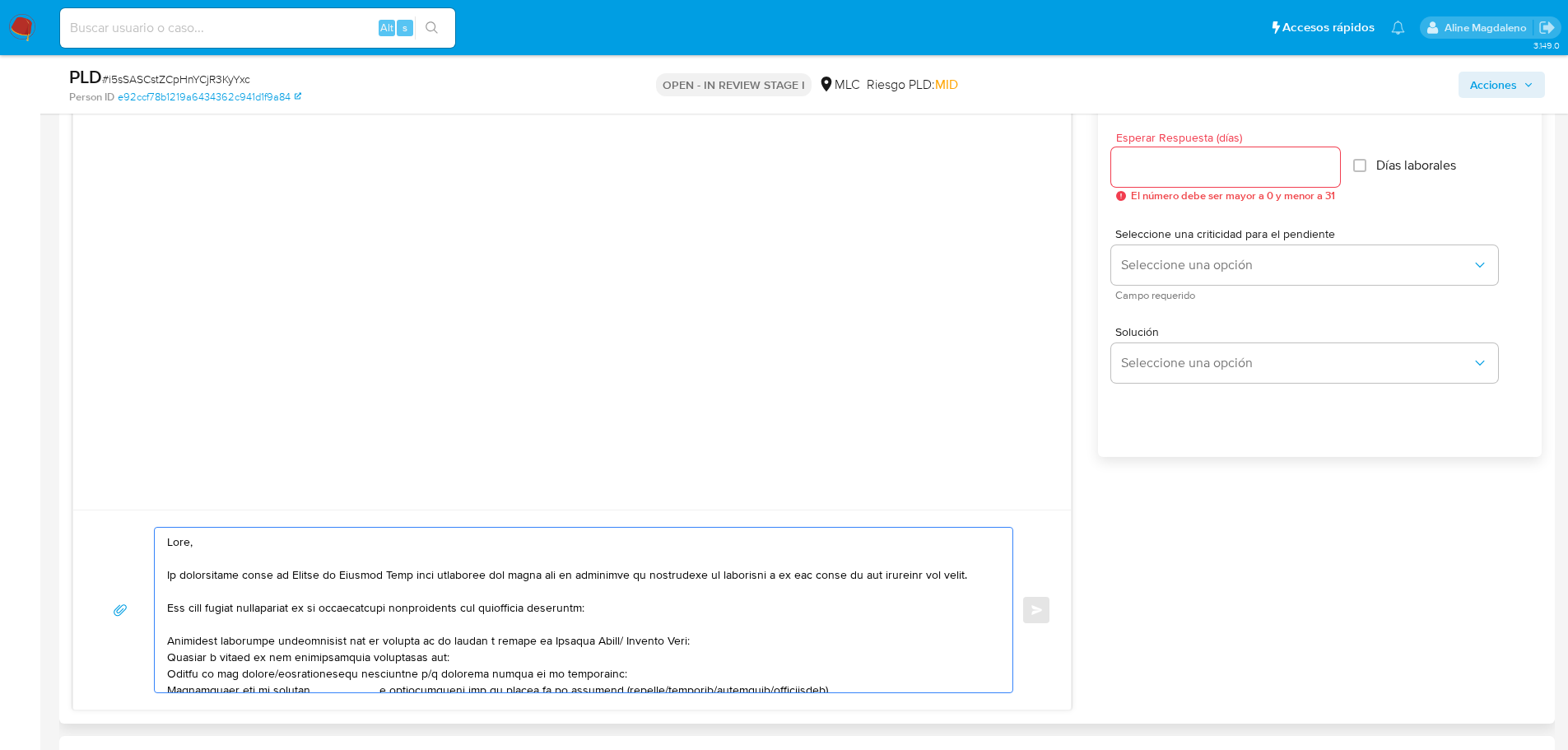click at bounding box center (579, 610) 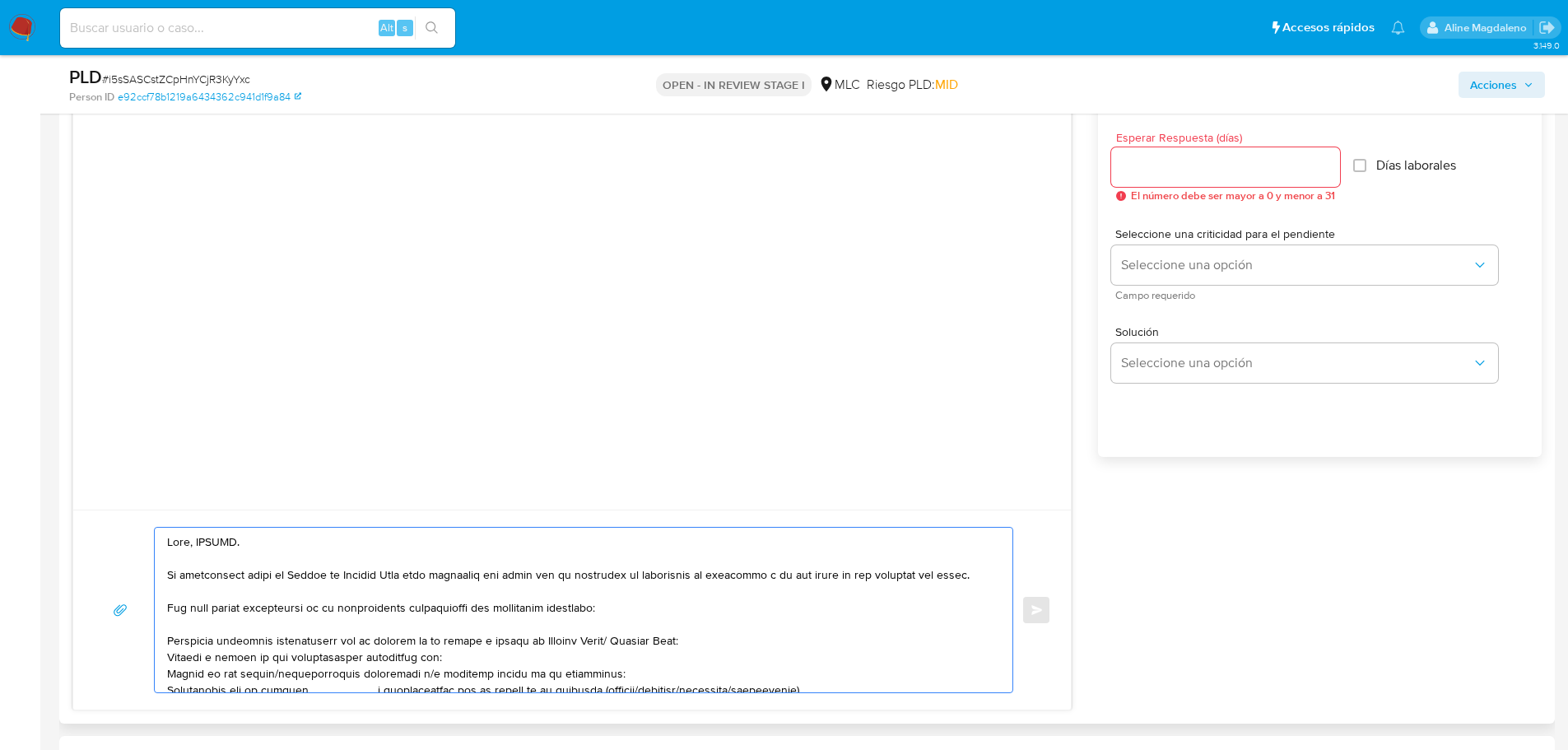 drag, startPoint x: 979, startPoint y: 558, endPoint x: 979, endPoint y: 569, distance: 11 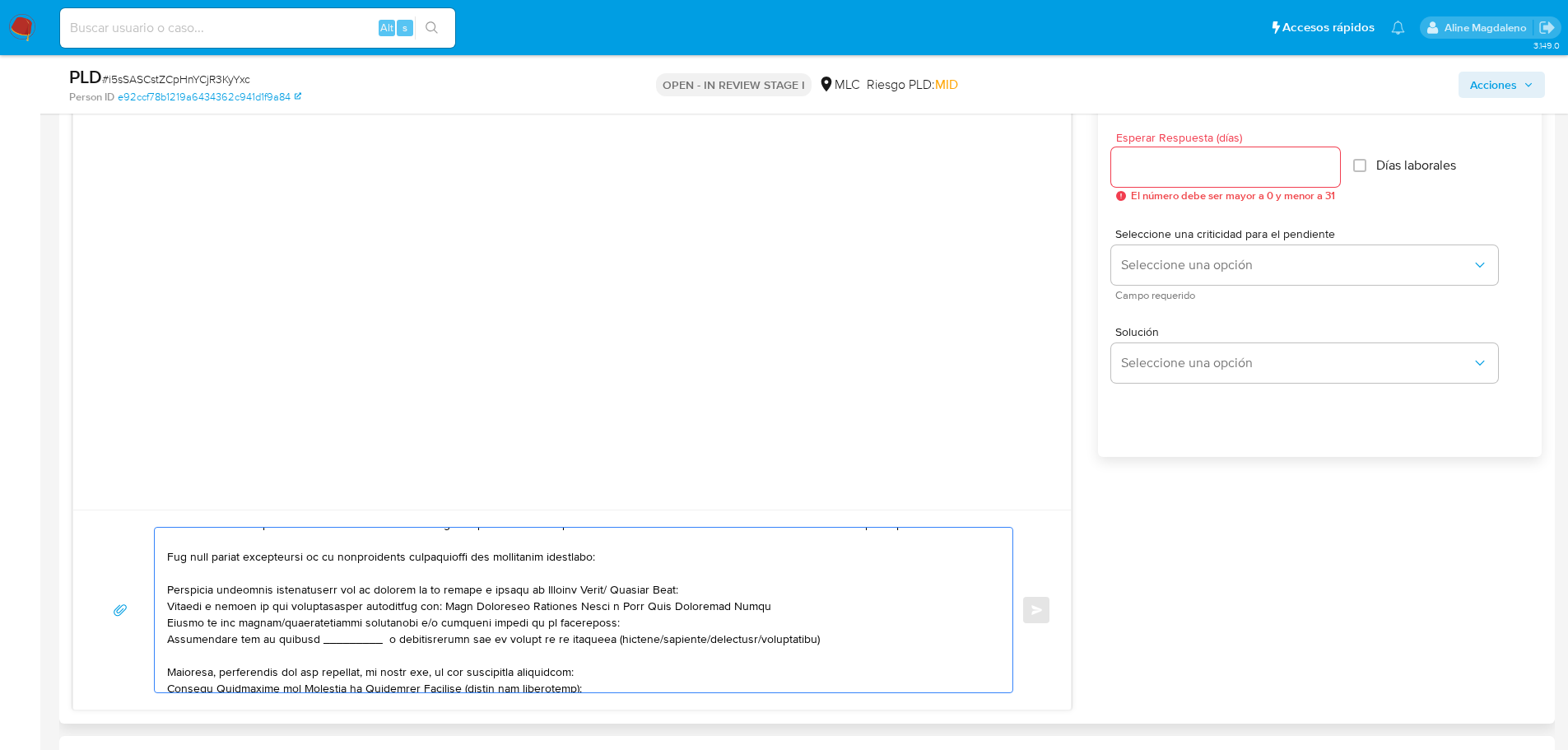 scroll, scrollTop: 58, scrollLeft: 0, axis: vertical 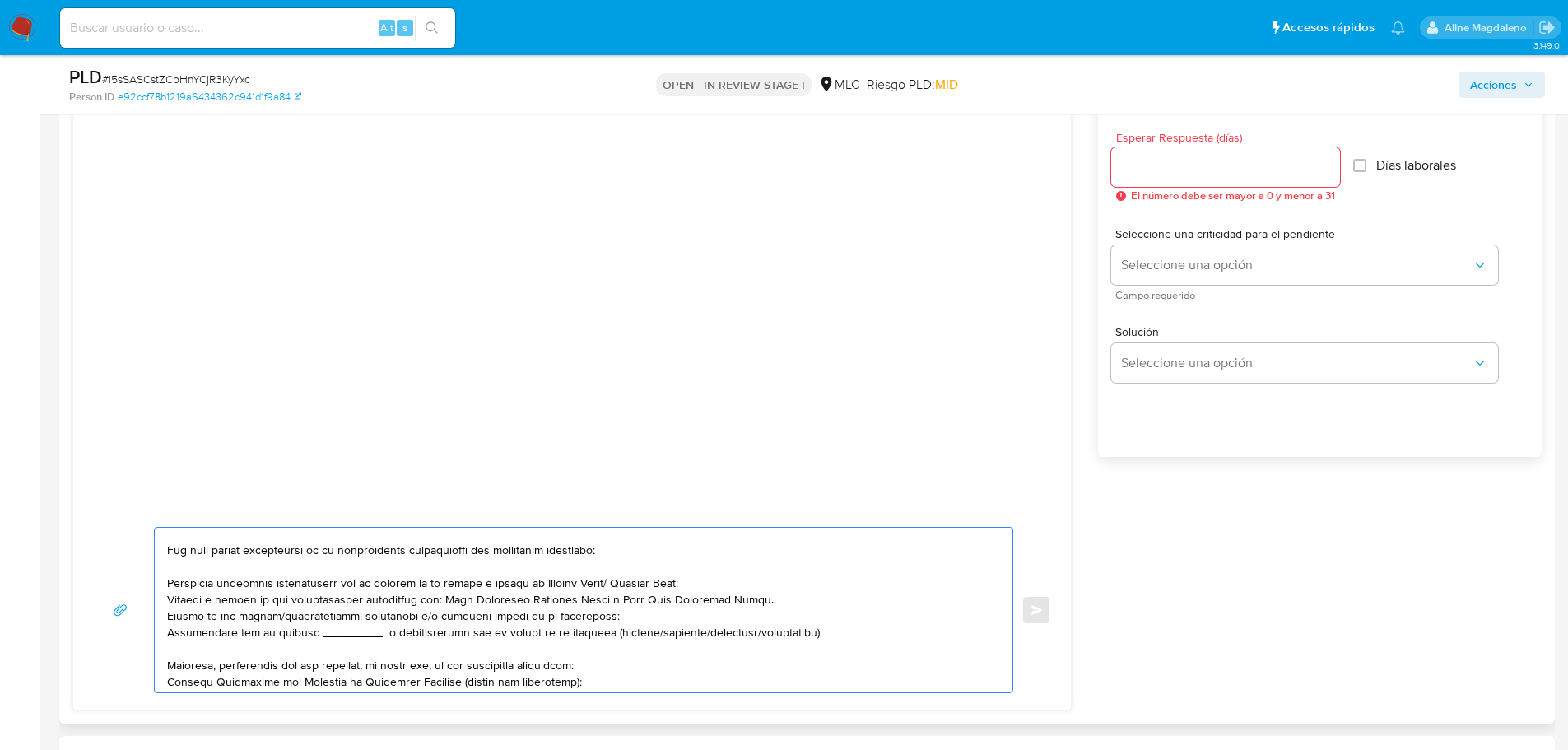 click at bounding box center [579, 610] 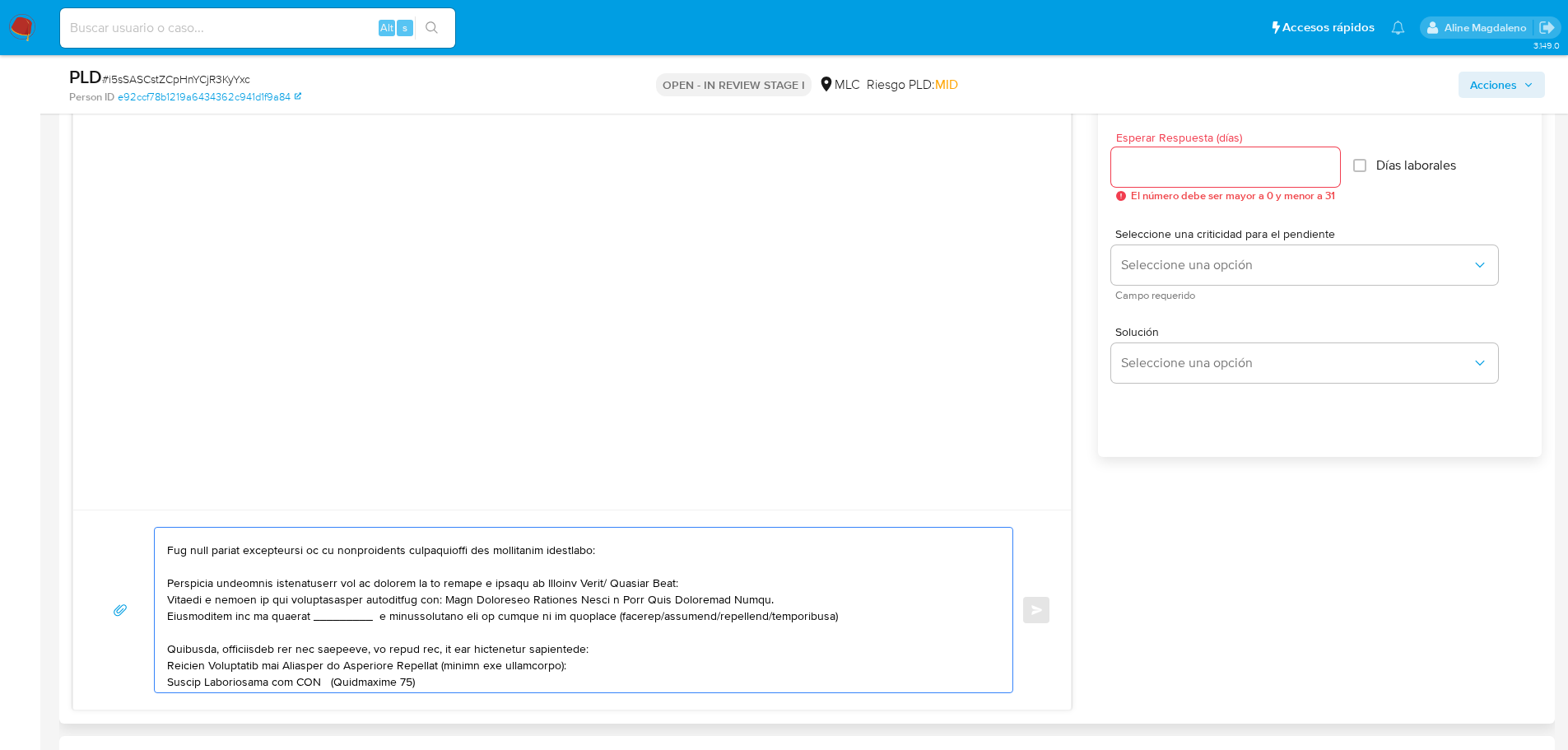 click at bounding box center (579, 610) 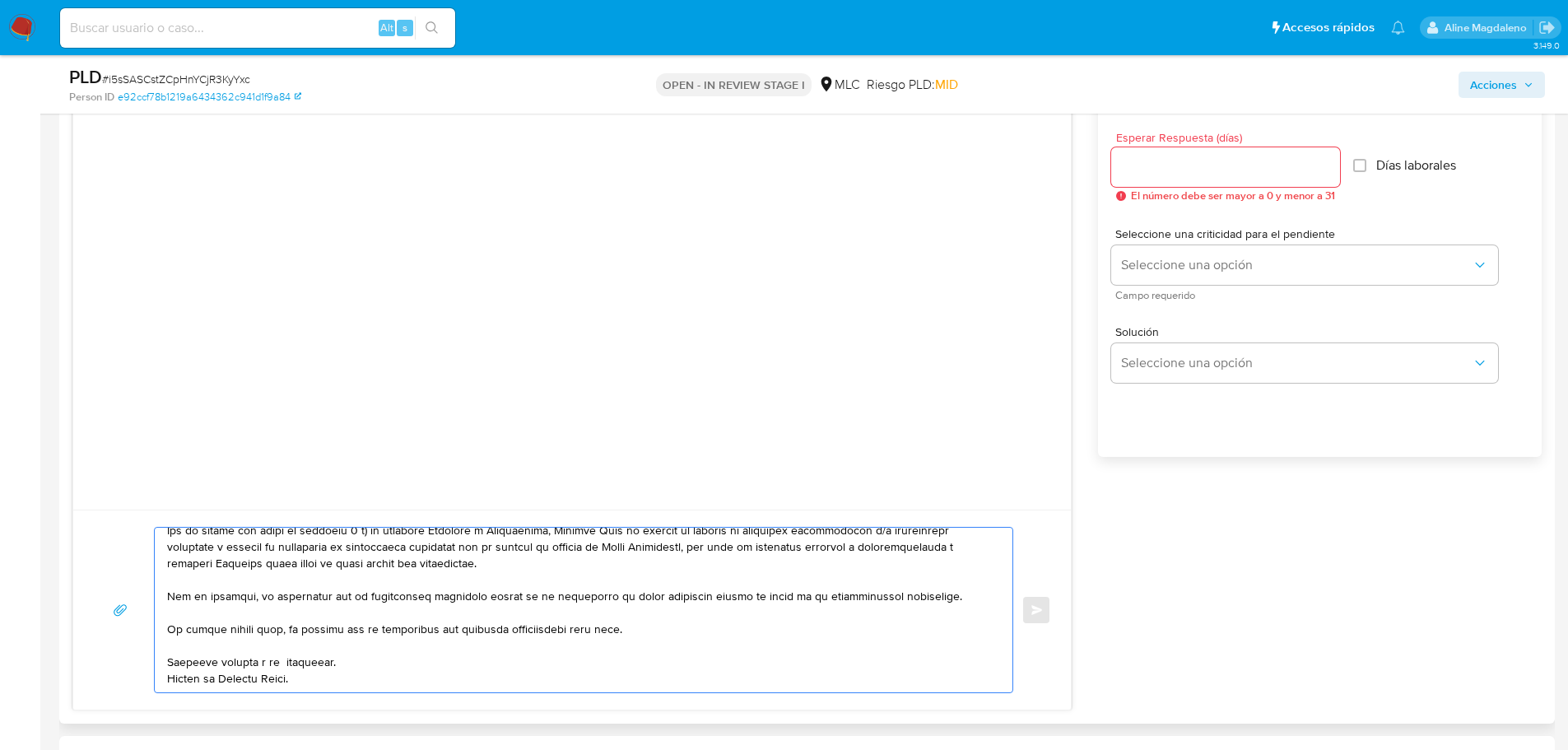 scroll, scrollTop: 324, scrollLeft: 0, axis: vertical 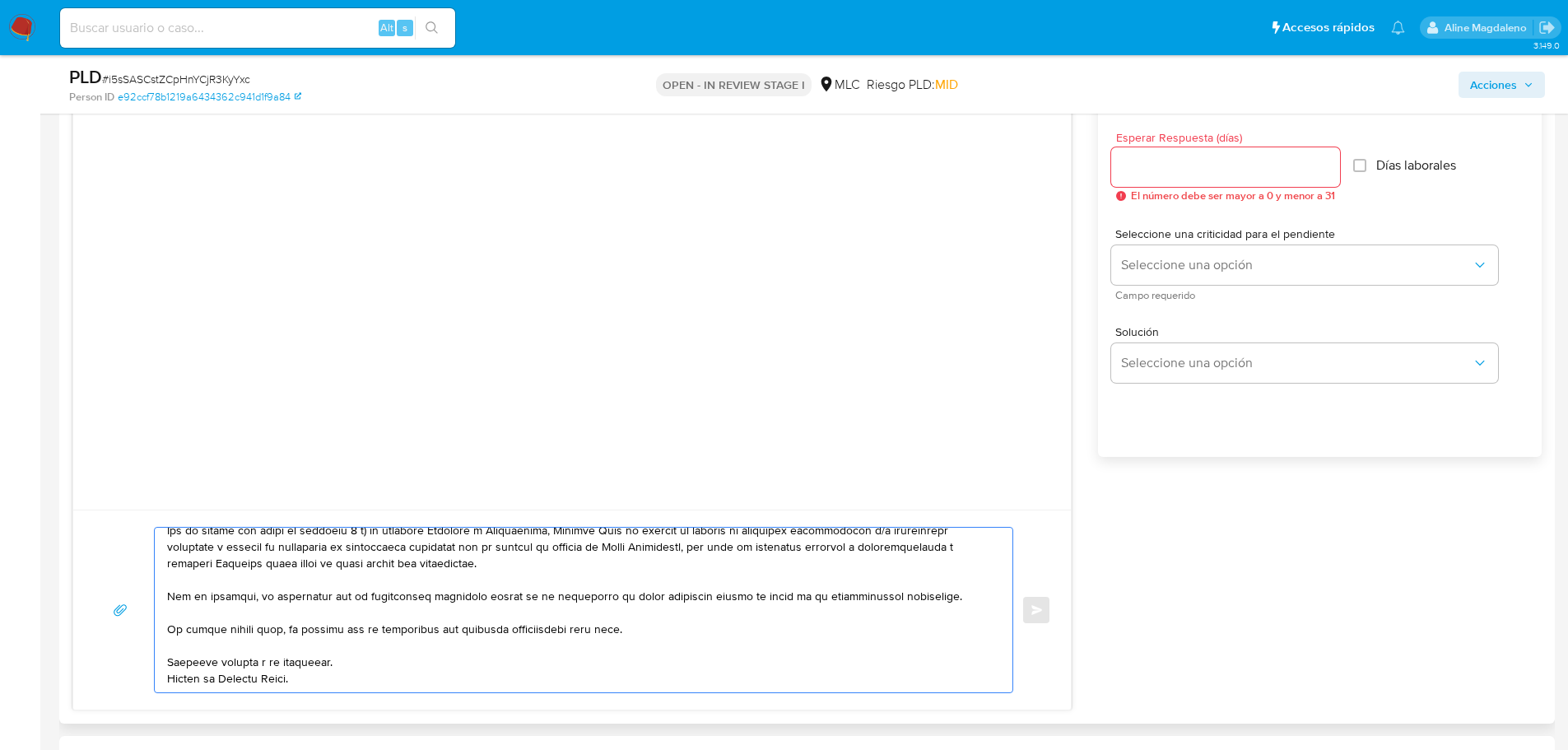 type on "Hola, KLIVER.
Te contactamos desde el Equipo de Mercado Pago para verificar tus datos con la finalidad de garantizar tu seguridad y la del resto de los usuarios del sitio.
Por este motivo solicitamos de tu colaboración respondiendo las siguientes consultas:
Actividad económica desarrollada por el titular de la cuenta a través de Mercado Libre/ Mercado Pago:
Vínculo y motivo de las transacciones realizadas con: Juan Francisco González Tureo y Gino Enzo Papagallo Gómez.
Asimismo, necesitamos que nos adjuntes, al menos uno, de los siguientes documentos:
Carpeta Tributaria del Servicio de Impuestos Internos (último año tributario):
Última Declaración del IVA   (Formulario 29)
Declaración de Renta (Formulario 22)
Balance contable firmado por contador referente a la actividad desarrollada:
Recibo o liquidación de sueldo.
**Los archivos deberán ser enviados en formato: .jpeg, .jpg, .gif, .bmp, .png o .pdf con peso inferior a 25MB.
Ten en cuenta que según la cláusula 3 a) de nuestros Términos y Condiciones..." 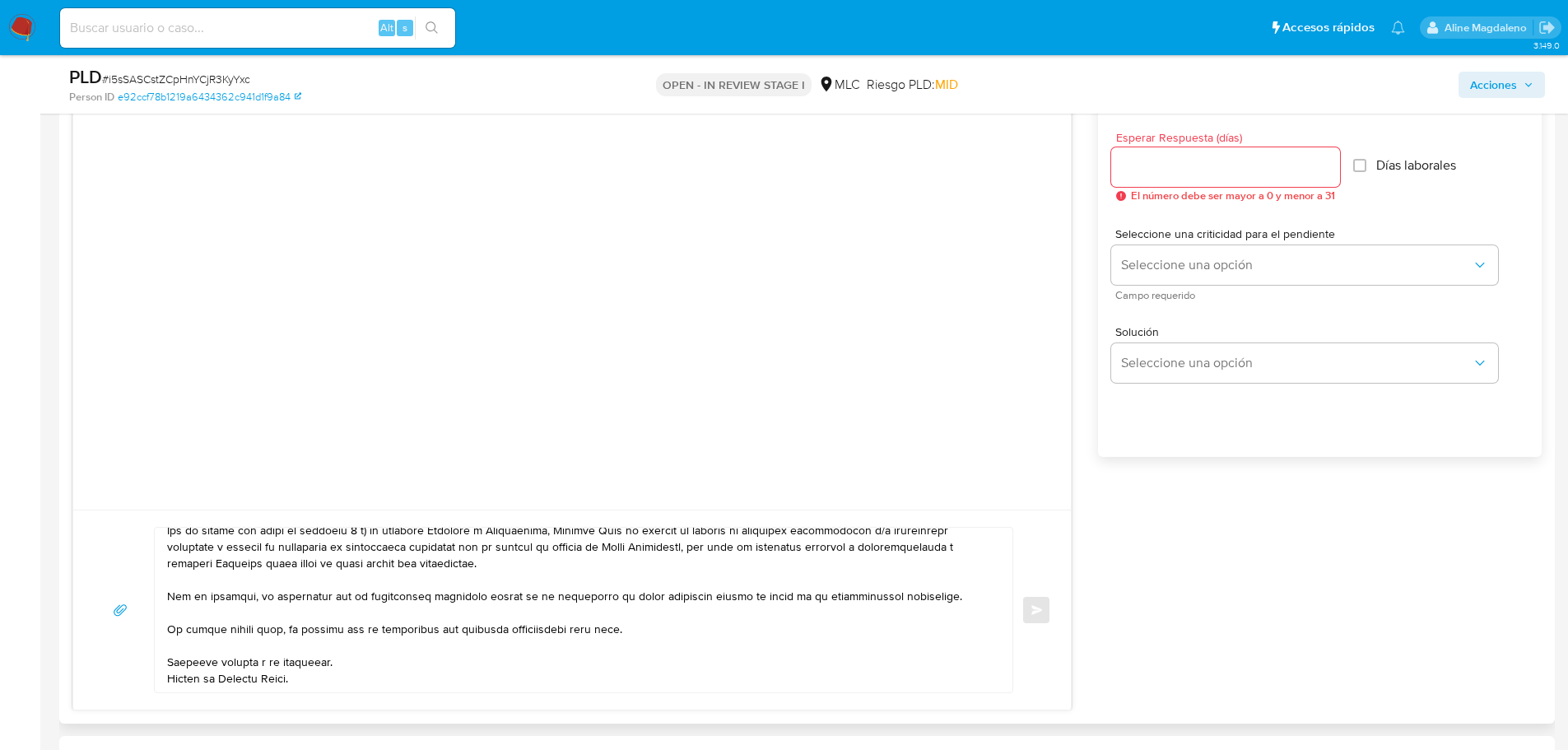 click on "Esperar Respuesta (días)" at bounding box center (1231, 137) 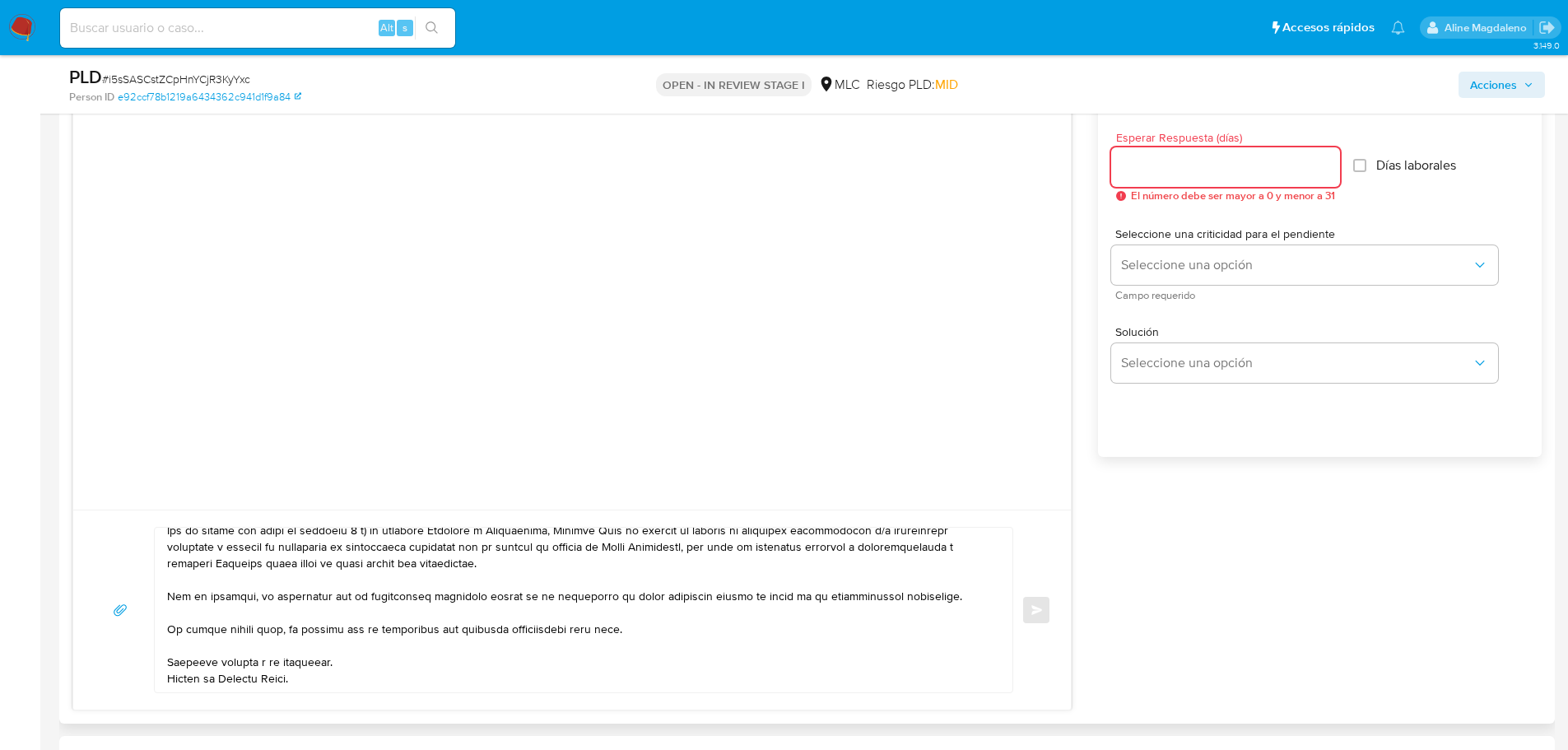 click on "Esperar Respuesta (días)" at bounding box center (1226, 167) 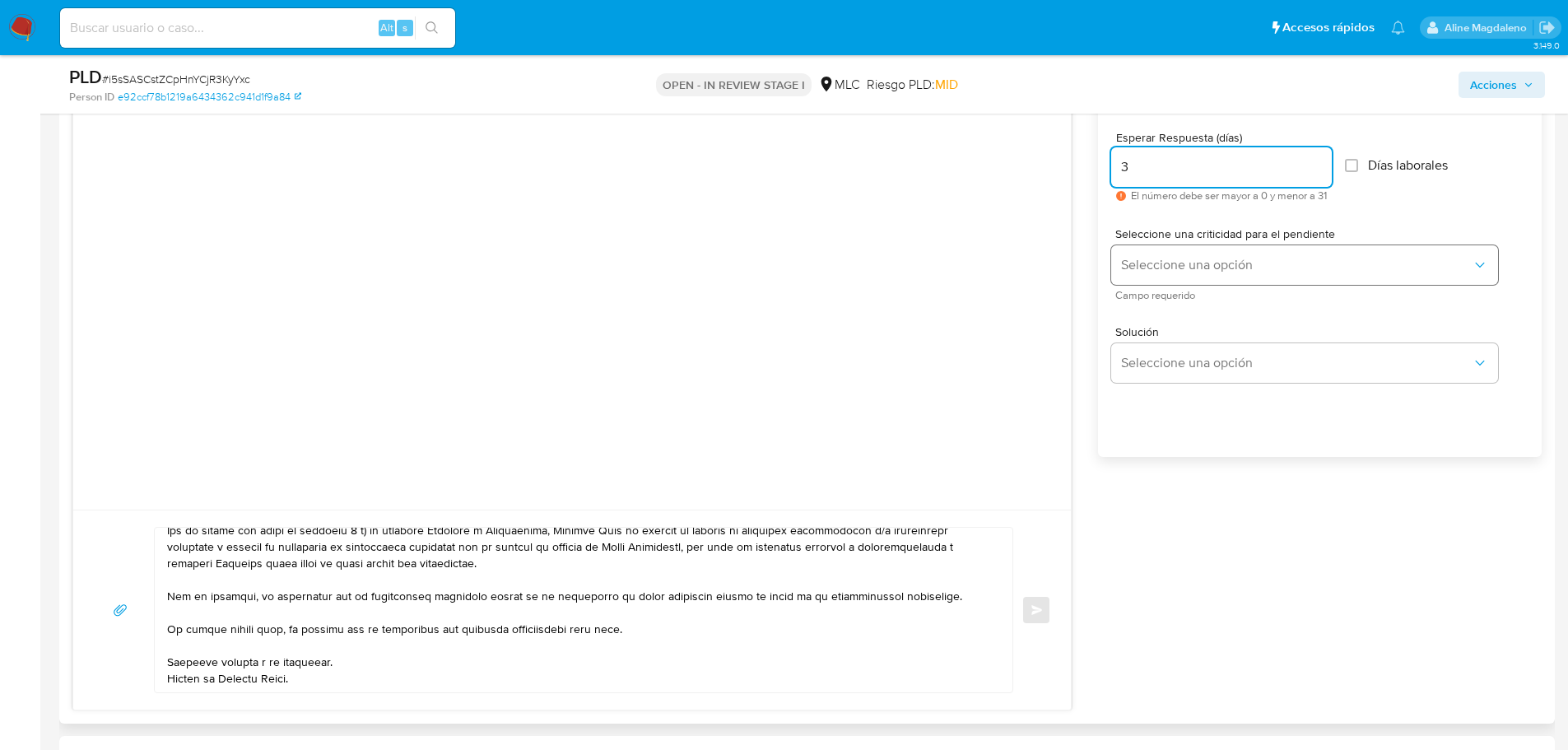 type on "3" 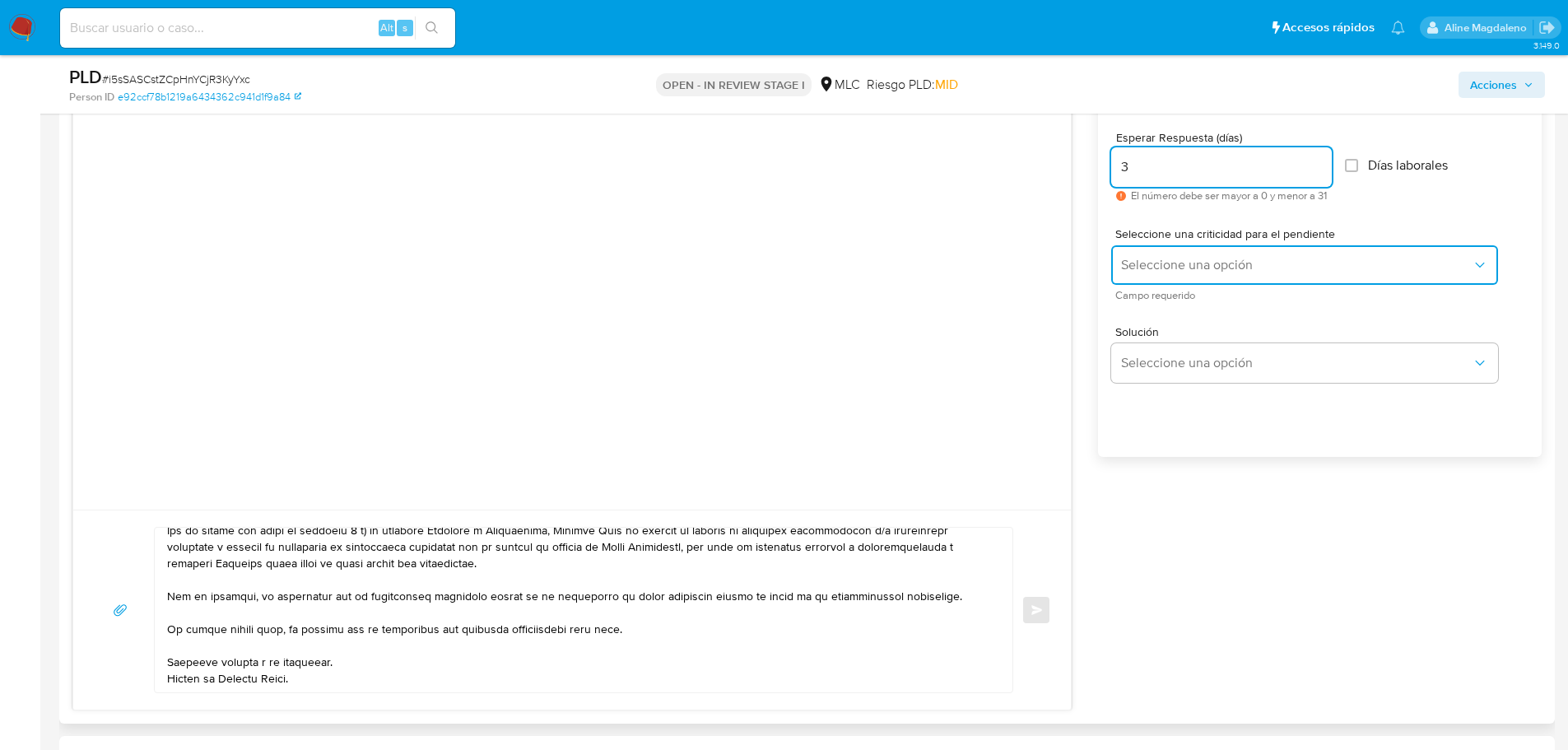 click on "Seleccione una opción" at bounding box center (1296, 265) 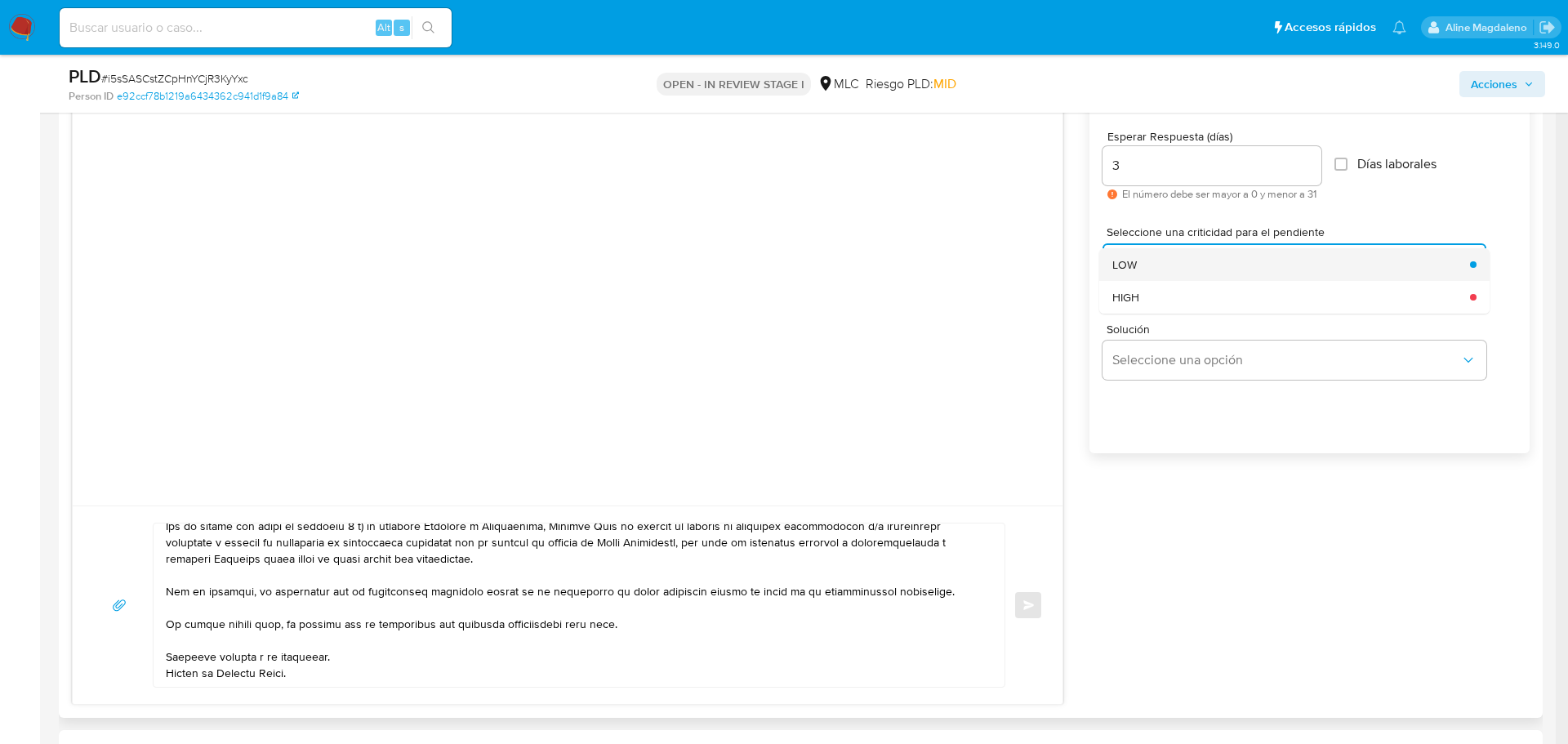 click on "LOW" at bounding box center (1286, 265) 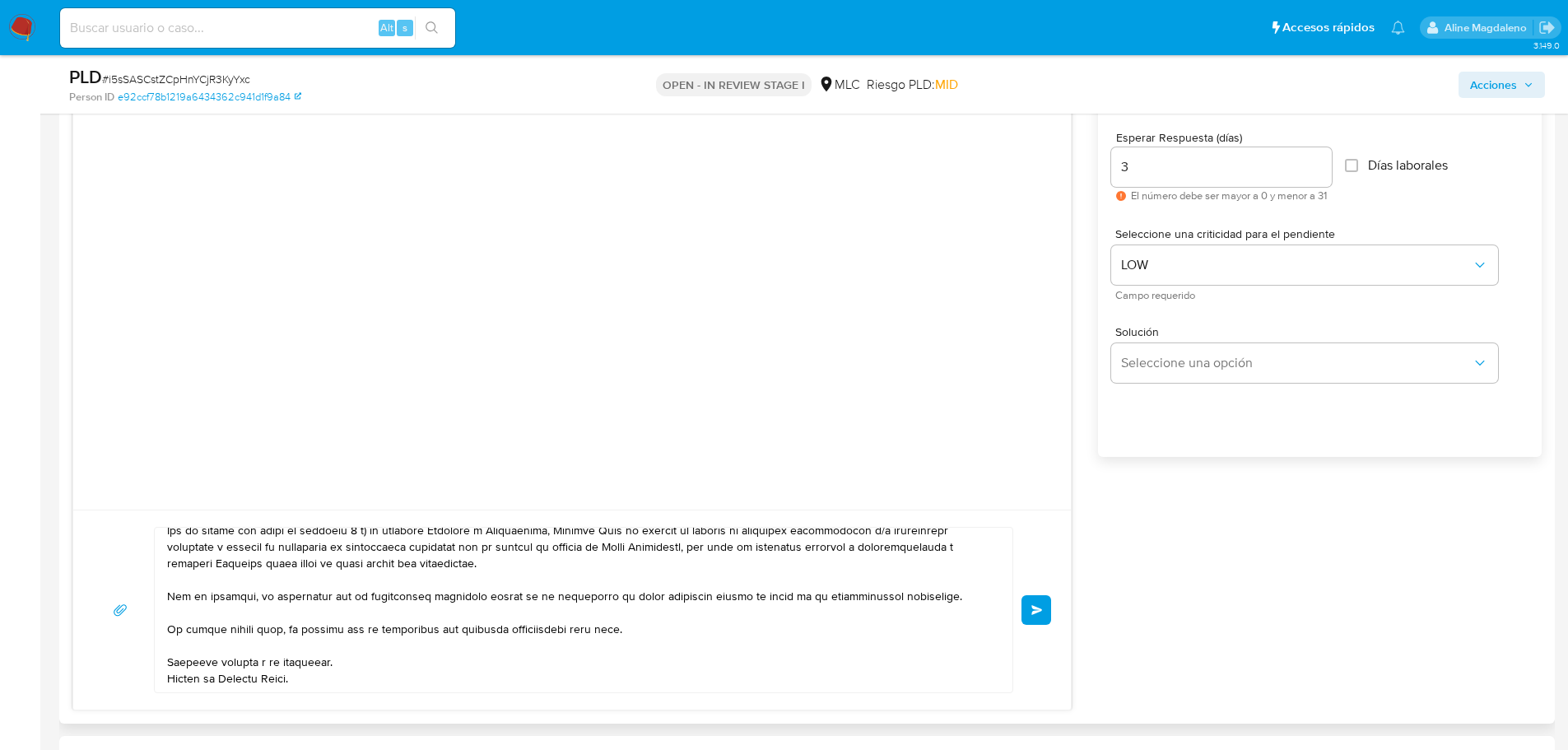 click on "Esperar Respuesta (días) 3 El número debe ser mayor a 0 y menor a 31 Días laborales Seleccione una criticidad para el pendiente LOW Campo requerido Solución Seleccione una opción" at bounding box center (1319, 303) 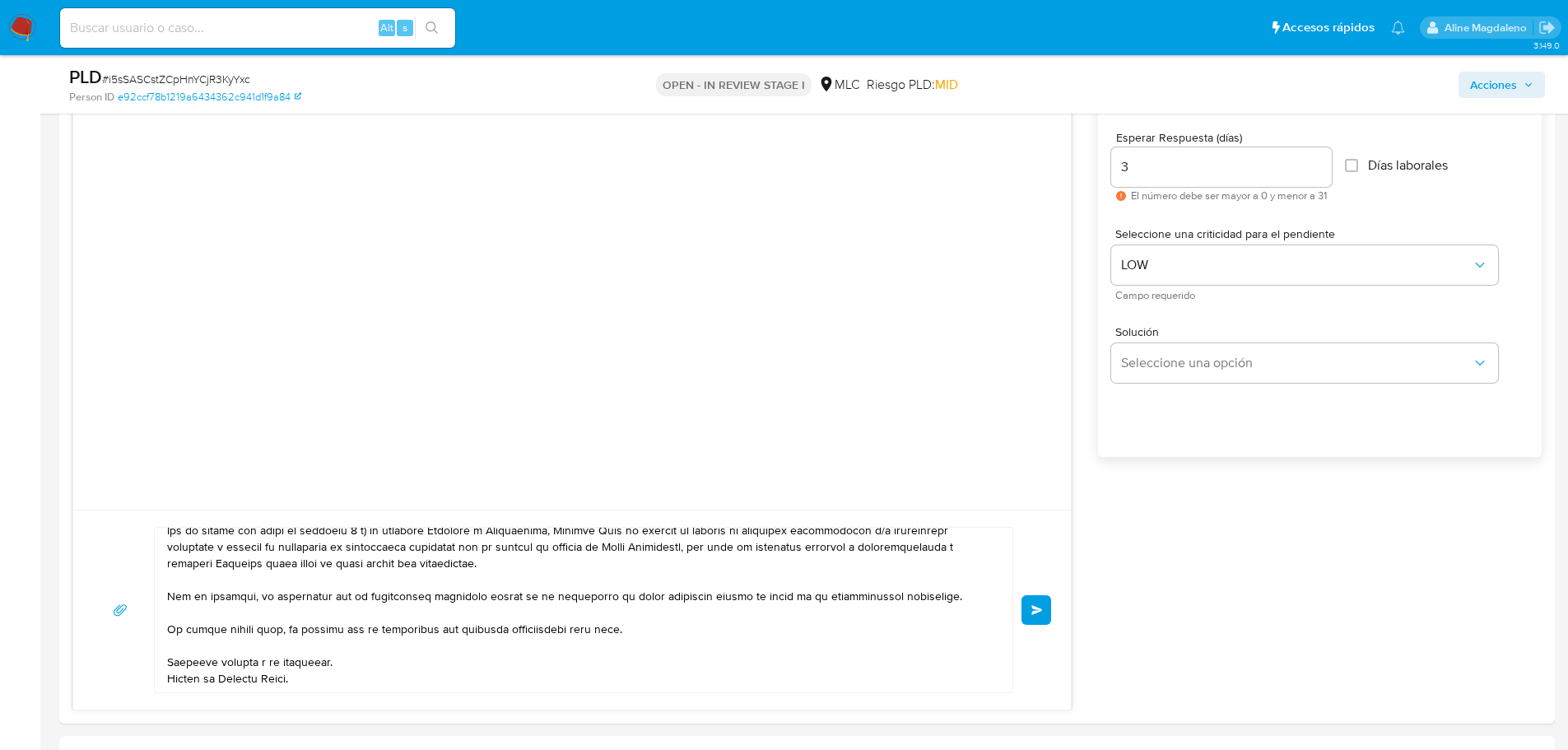 type 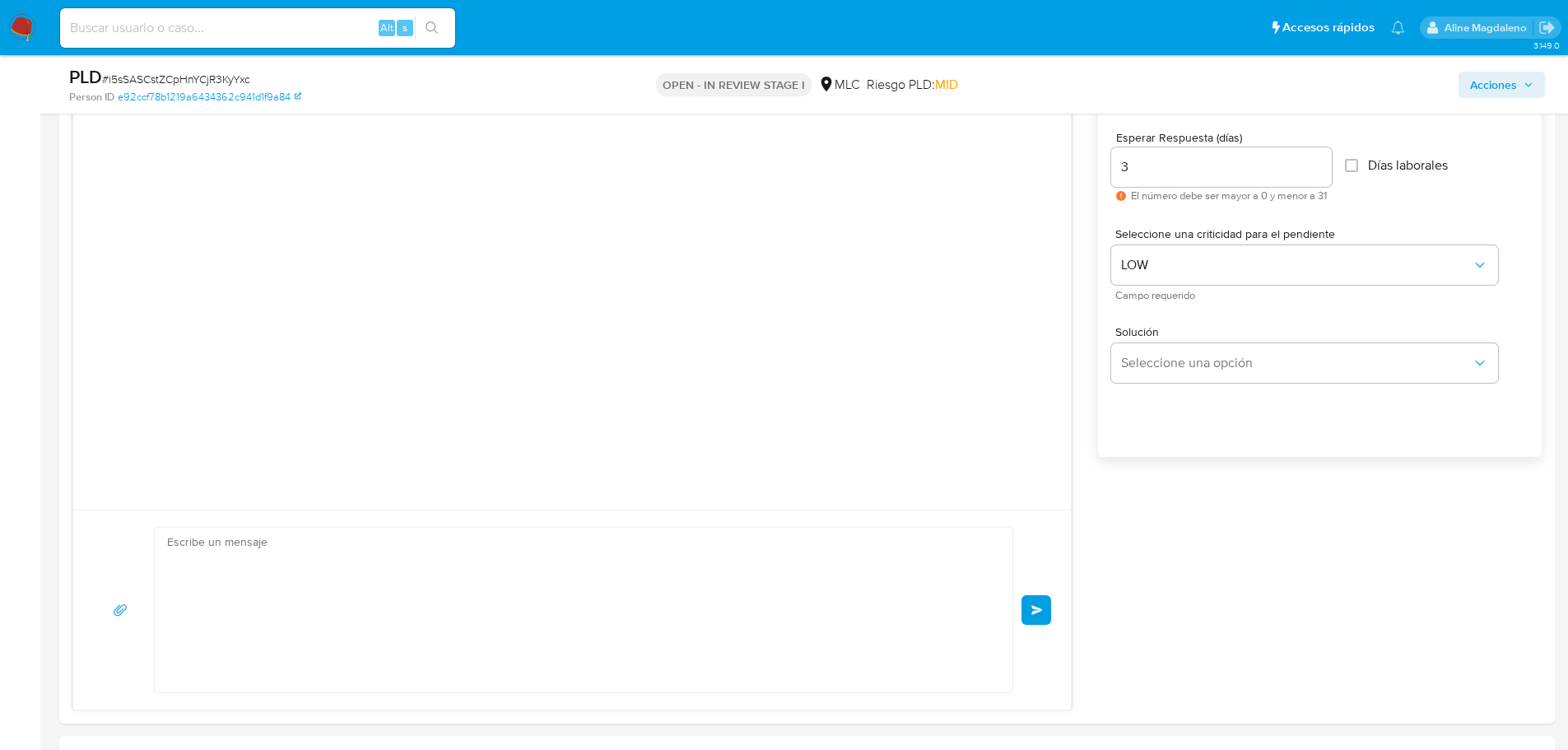 scroll, scrollTop: 0, scrollLeft: 0, axis: both 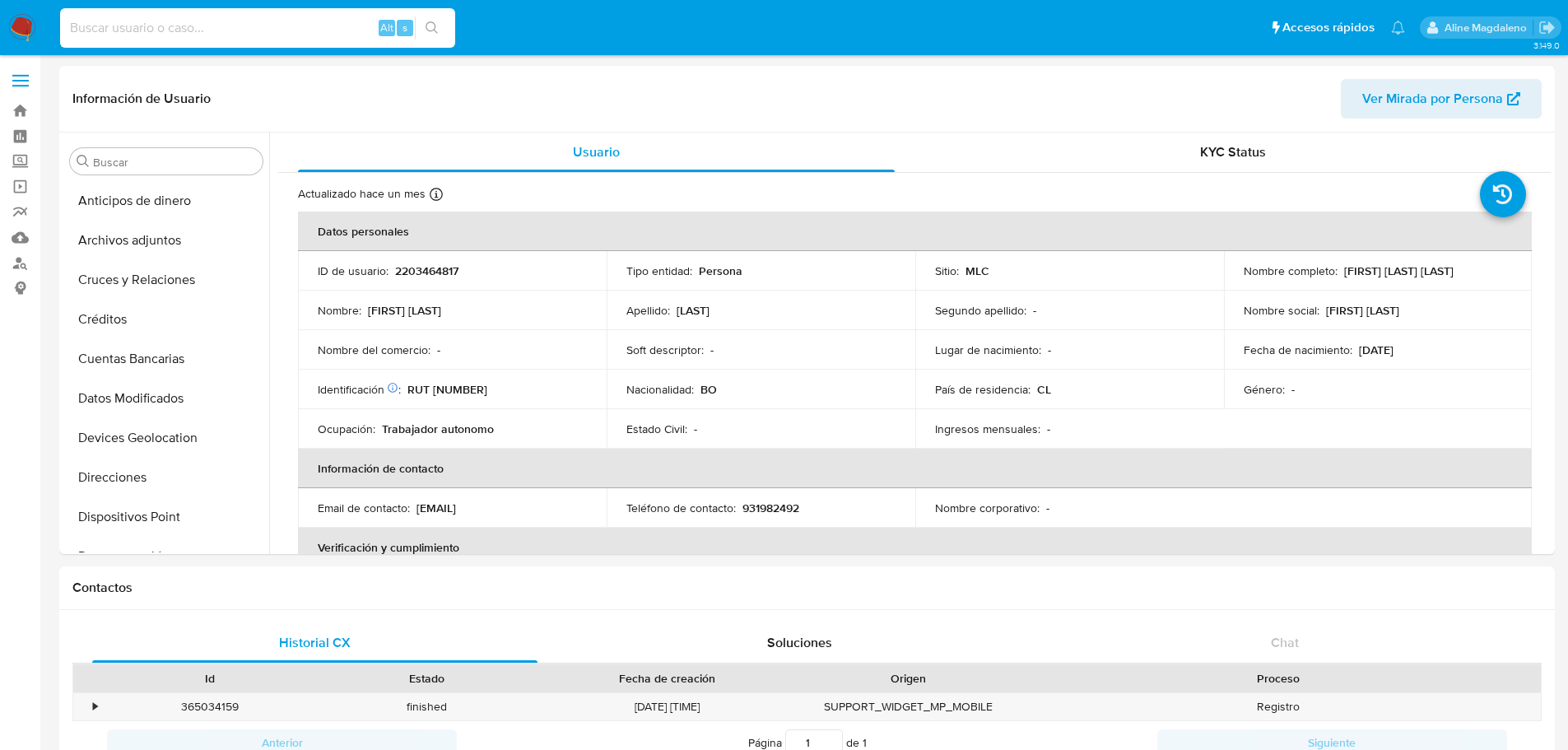 select on "10" 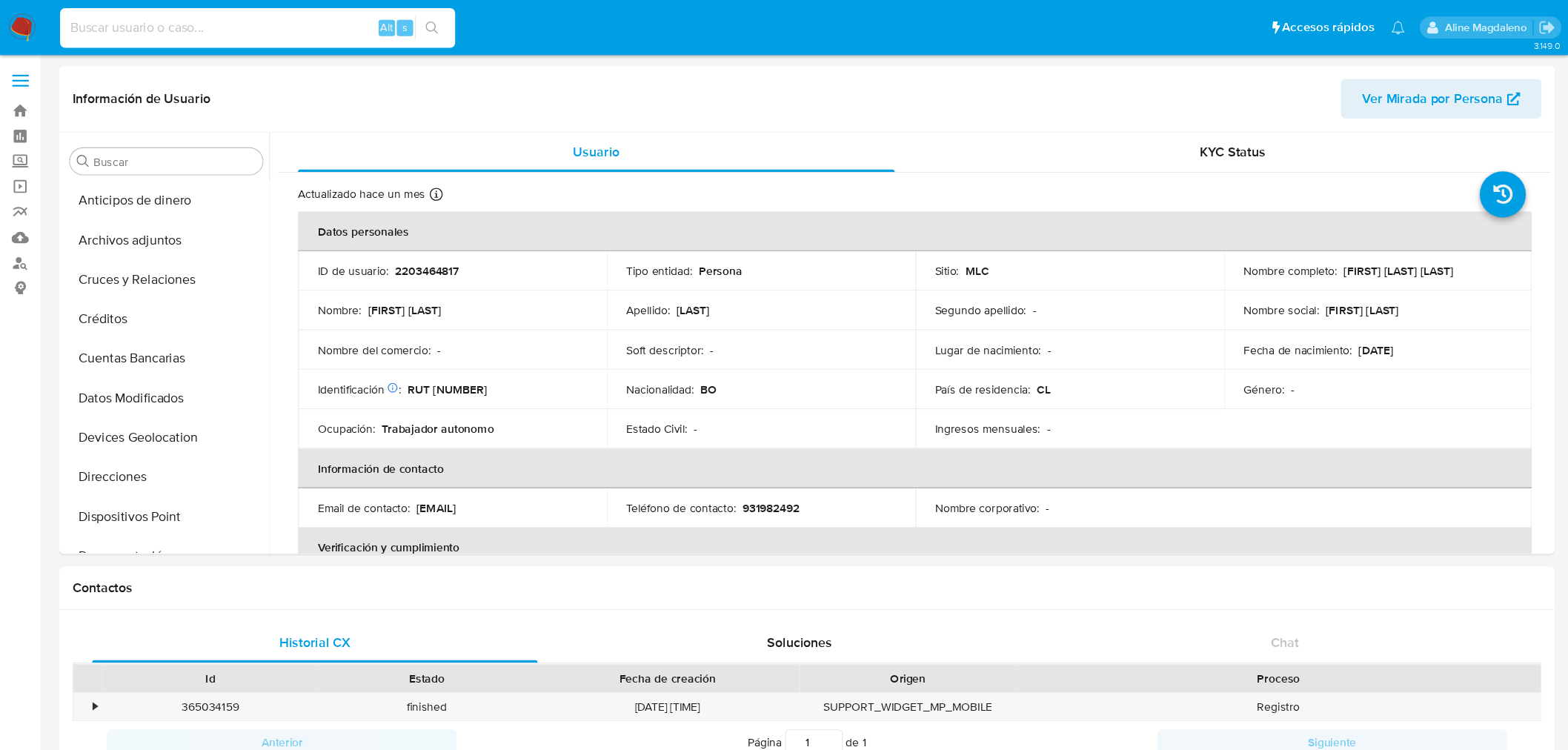 scroll, scrollTop: 591, scrollLeft: 0, axis: vertical 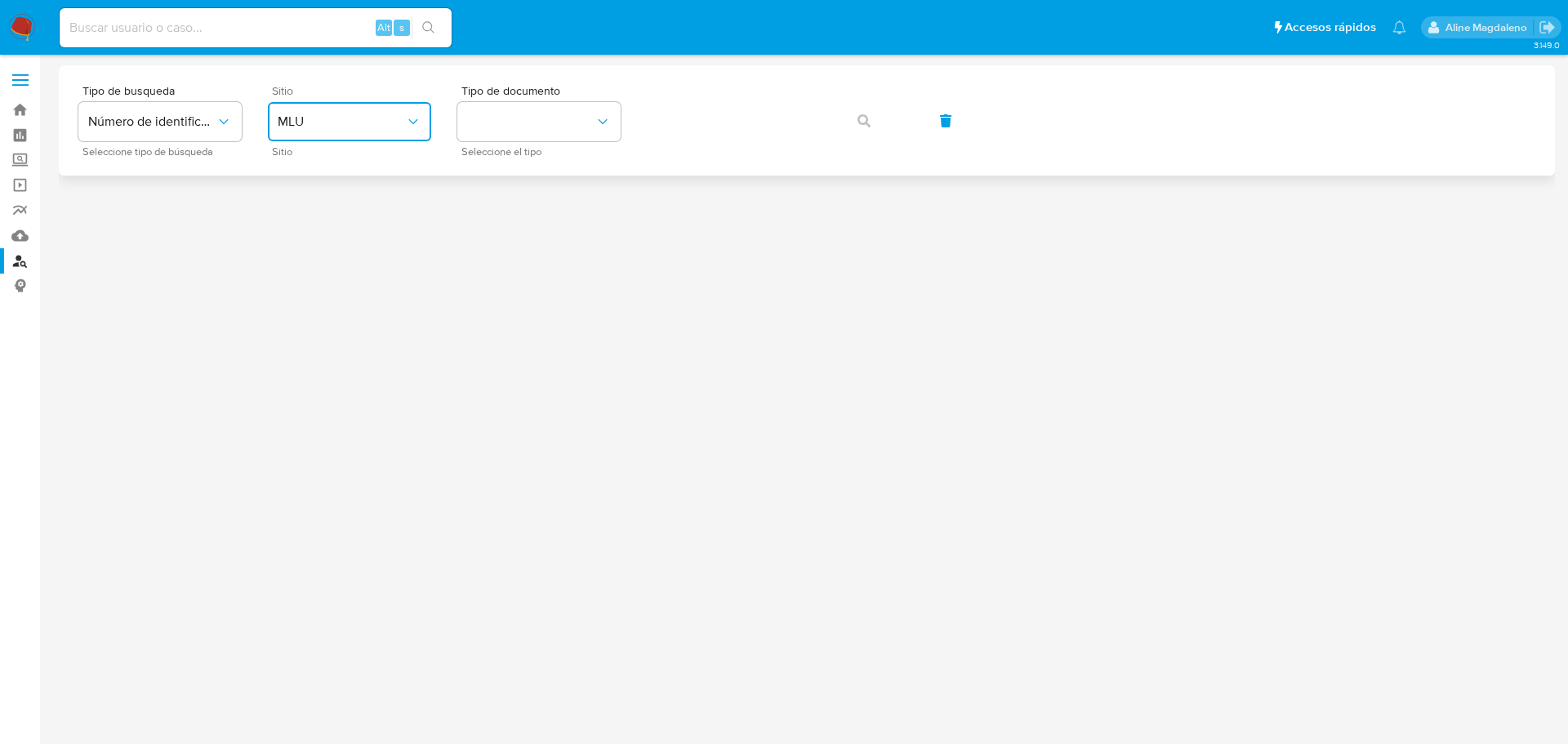 click on "MLU" at bounding box center (341, 122) 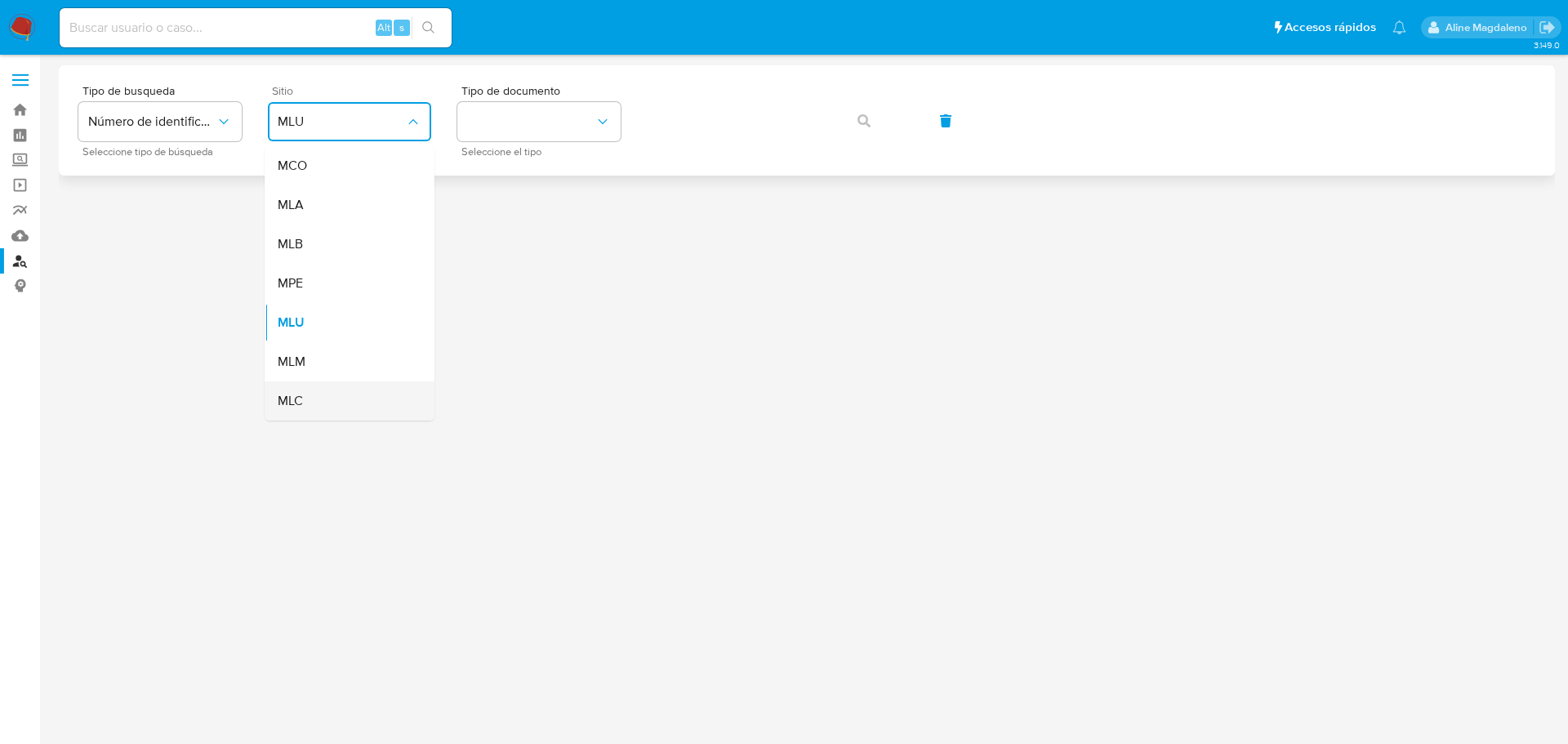 click on "MLC" at bounding box center (290, 401) 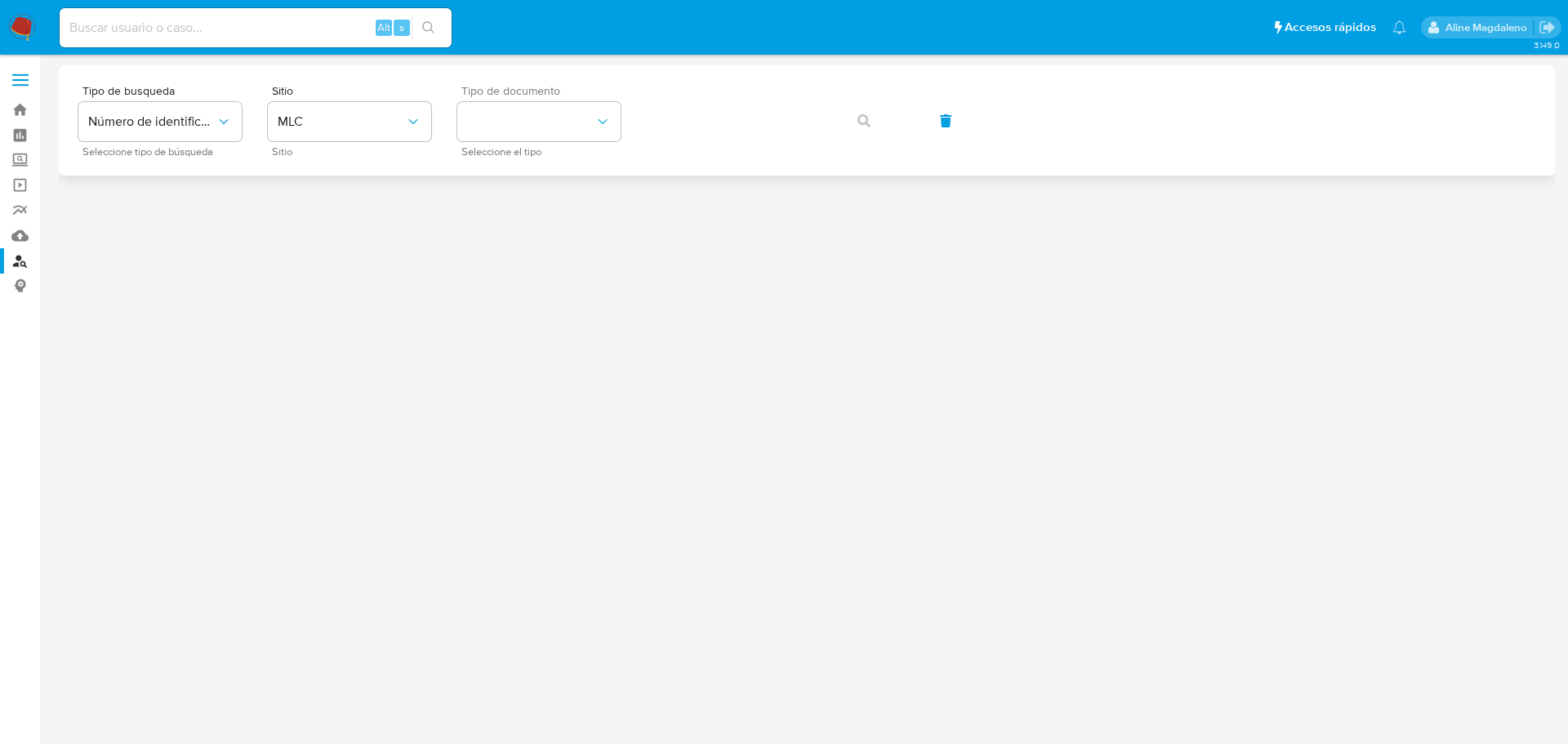 click on "Tipo de documento Seleccione el tipo" at bounding box center [539, 120] 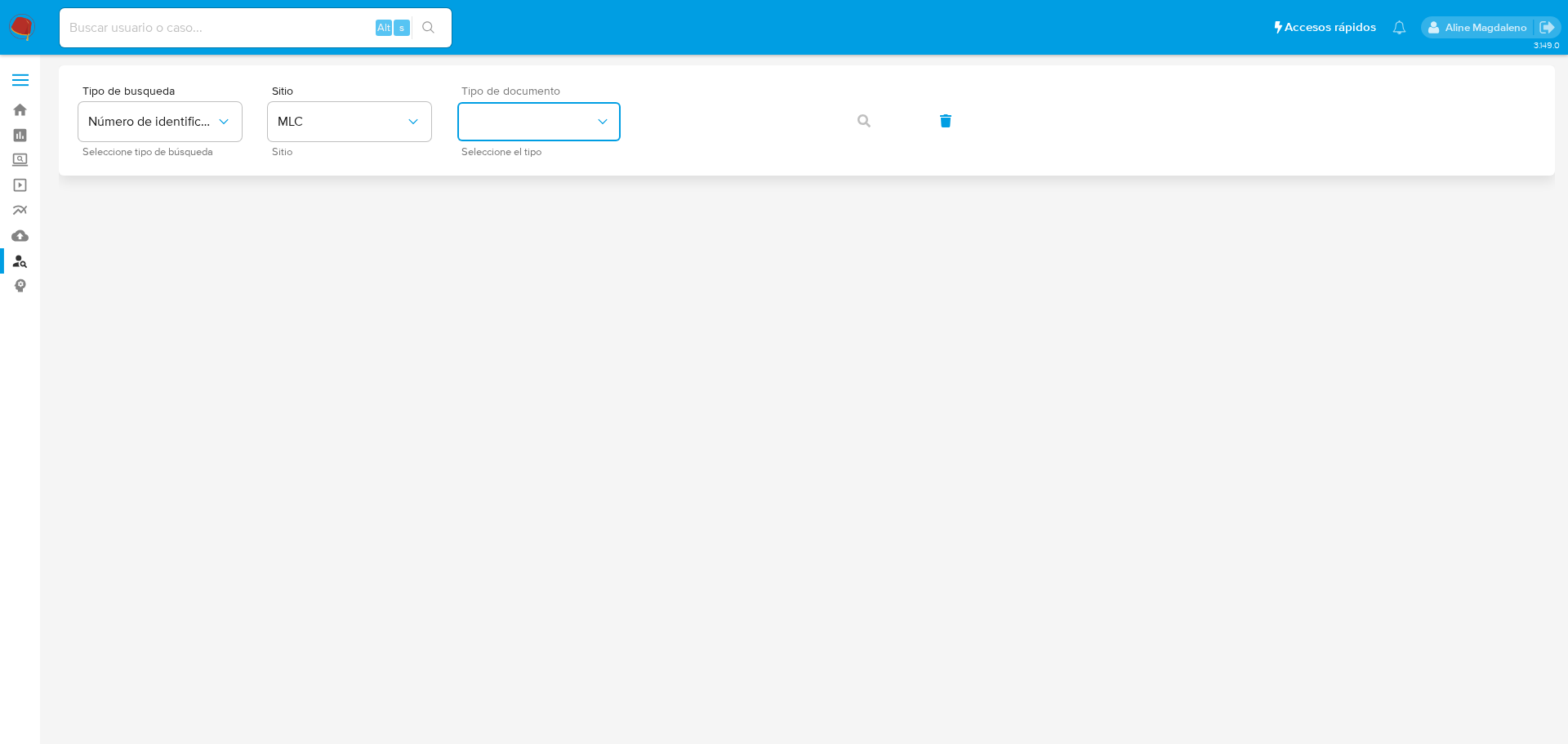 click at bounding box center [539, 122] 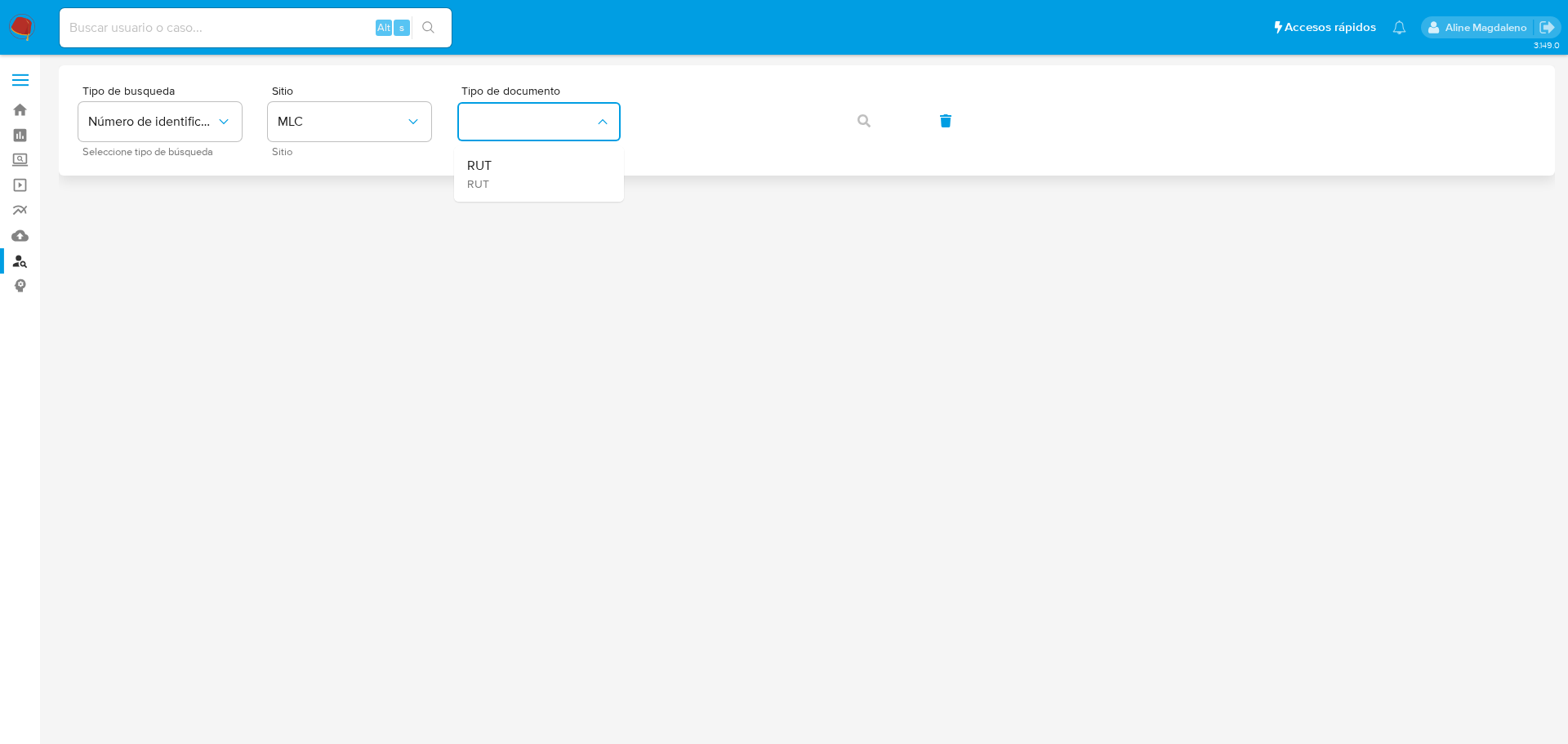 drag, startPoint x: 533, startPoint y: 164, endPoint x: 637, endPoint y: 132, distance: 108.8118 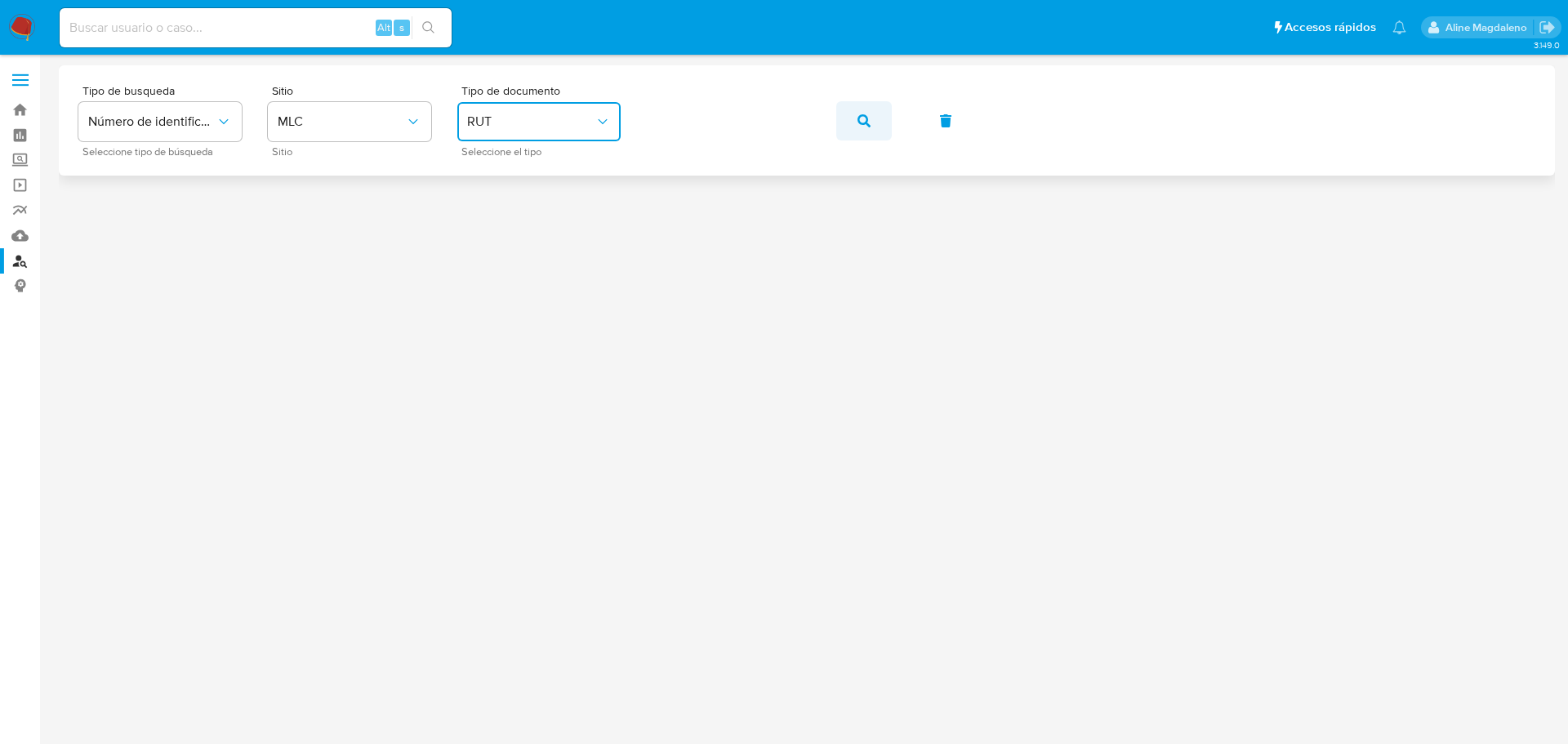 click at bounding box center [864, 121] 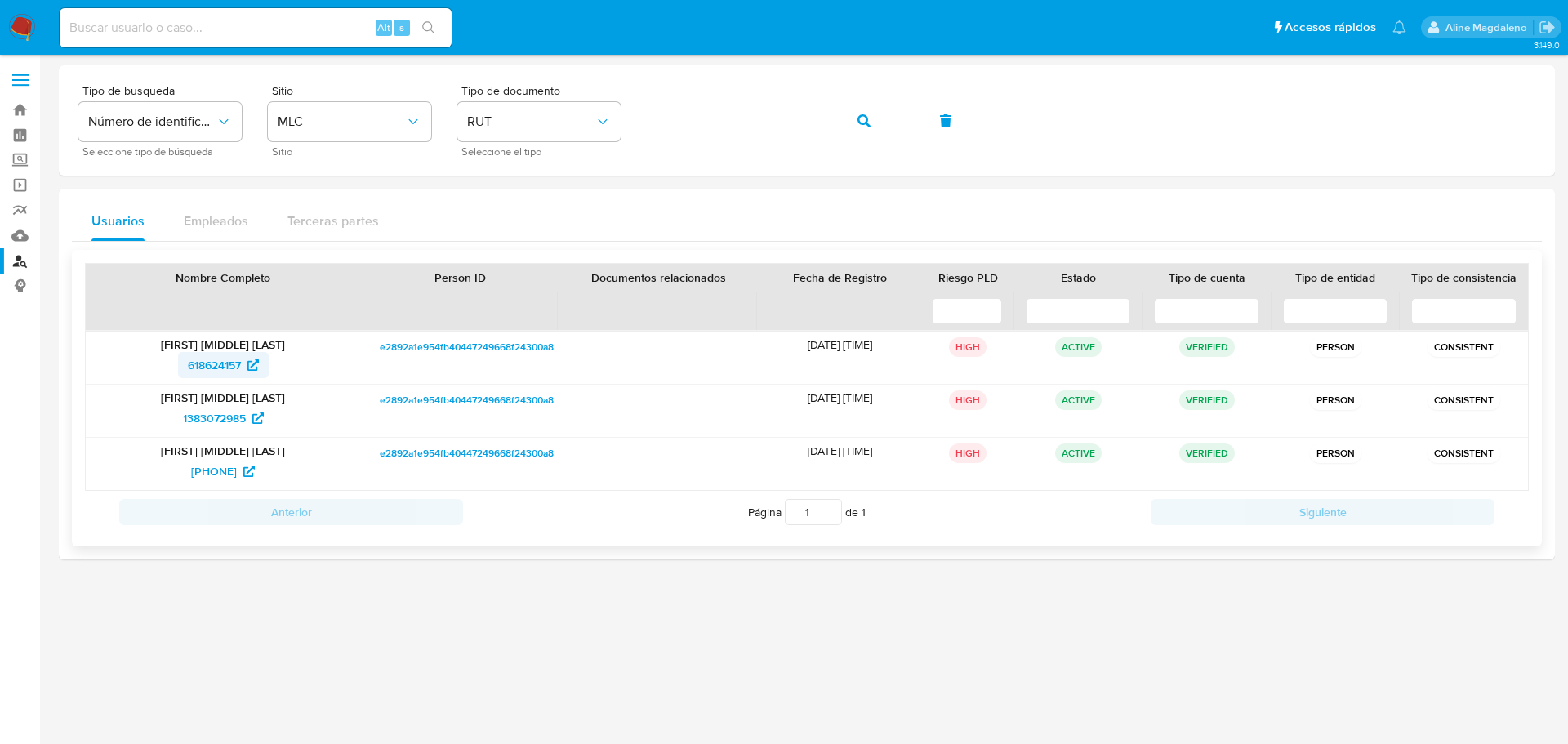 click on "618624157" at bounding box center (214, 365) 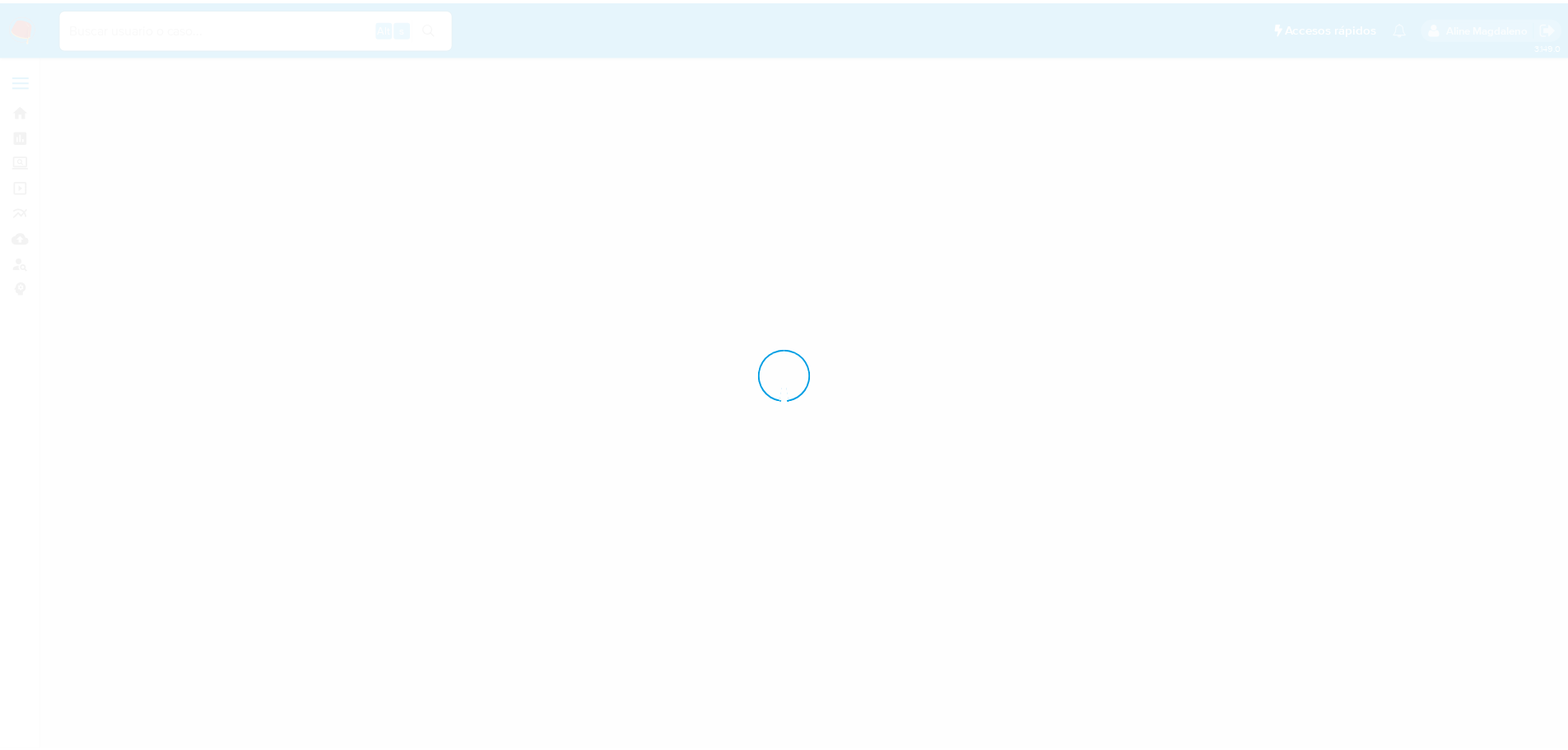 scroll, scrollTop: 0, scrollLeft: 0, axis: both 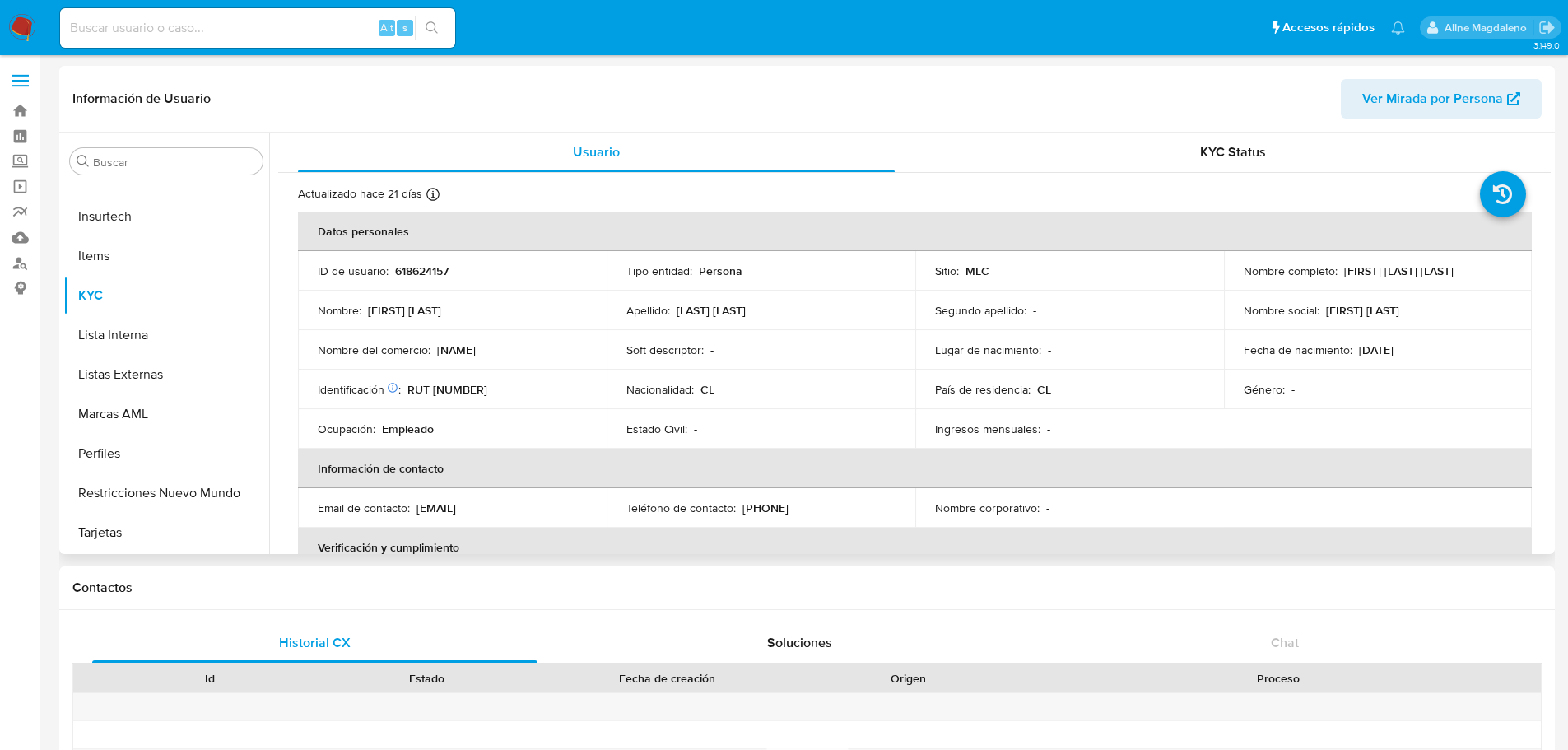 select on "10" 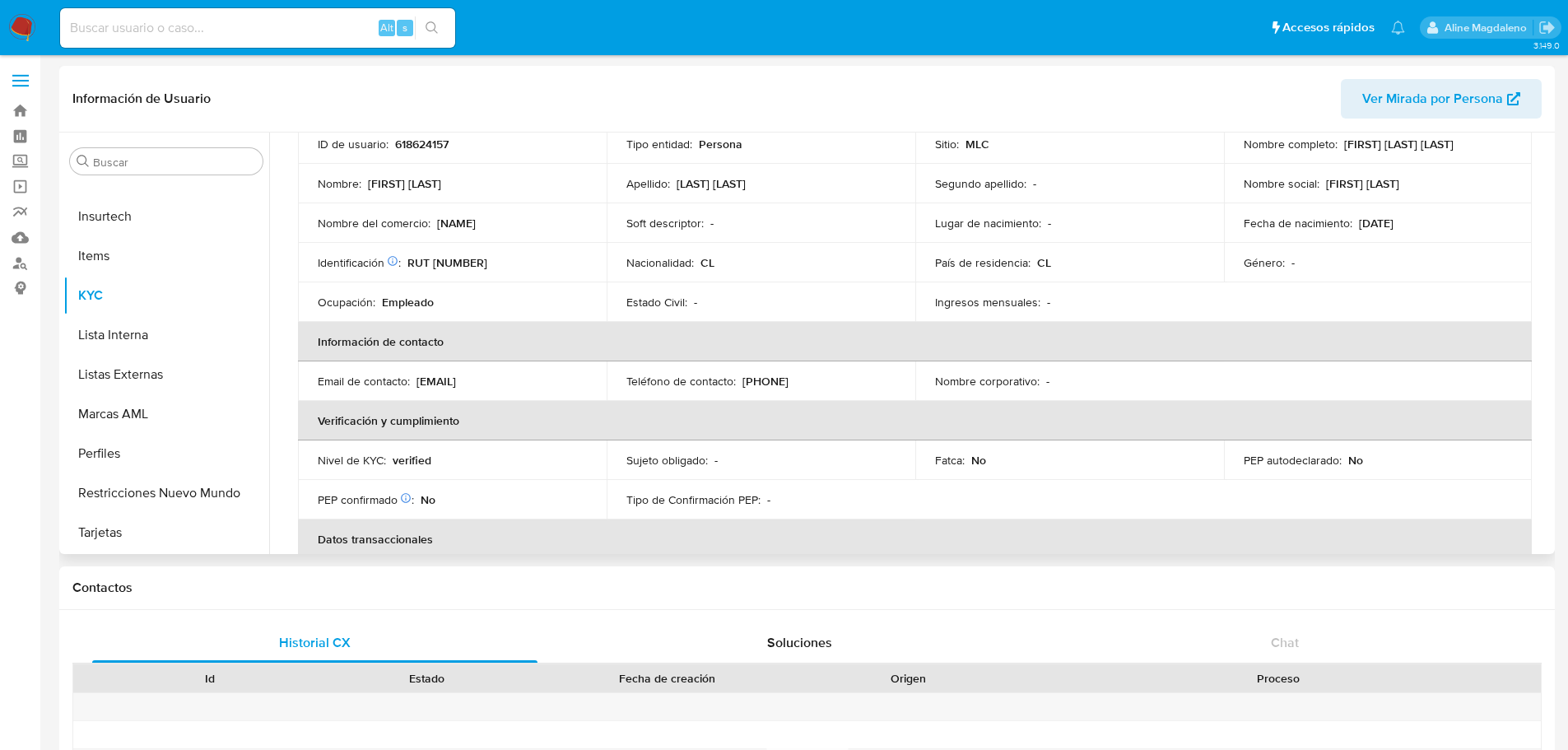 scroll, scrollTop: 82, scrollLeft: 0, axis: vertical 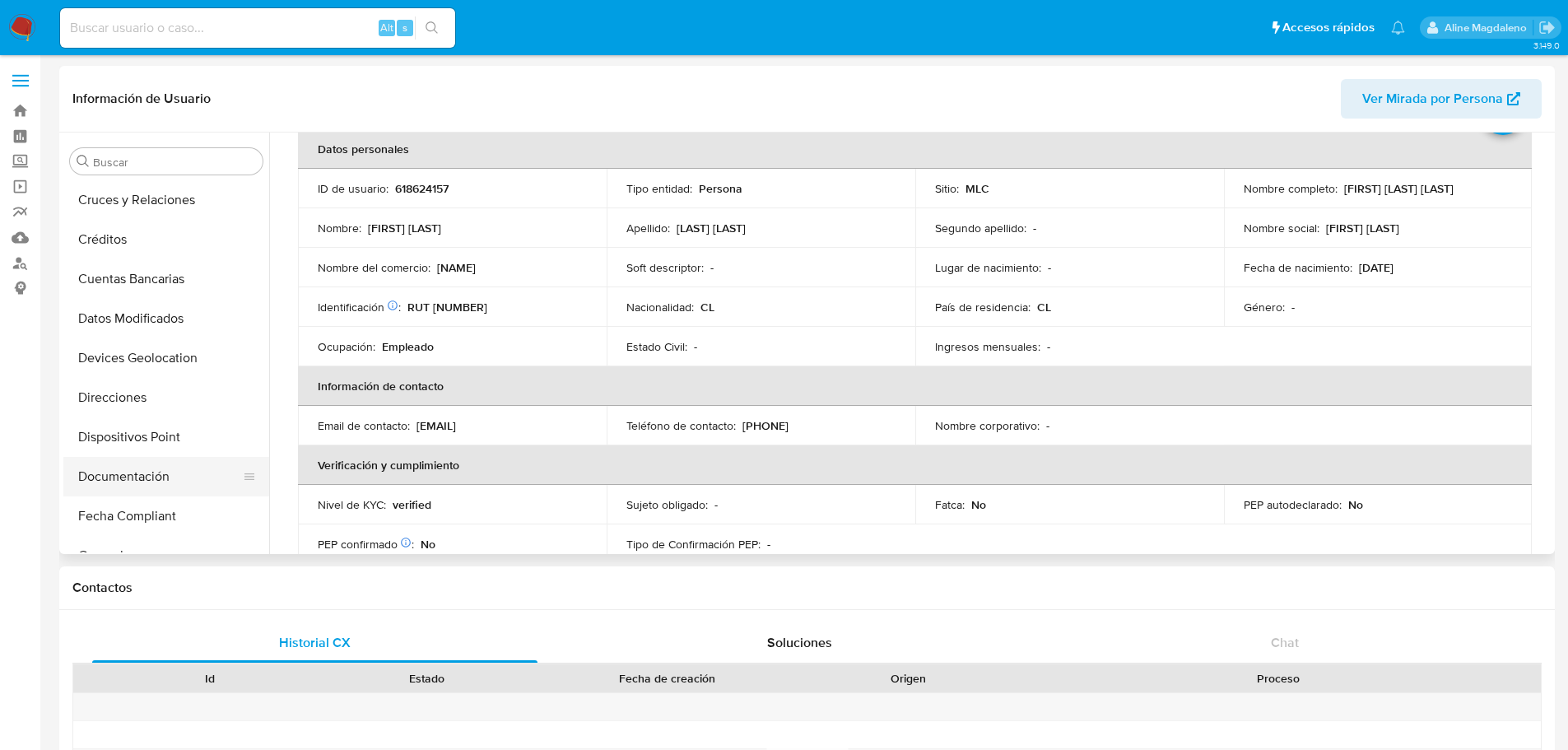 click on "Documentación" at bounding box center [160, 477] 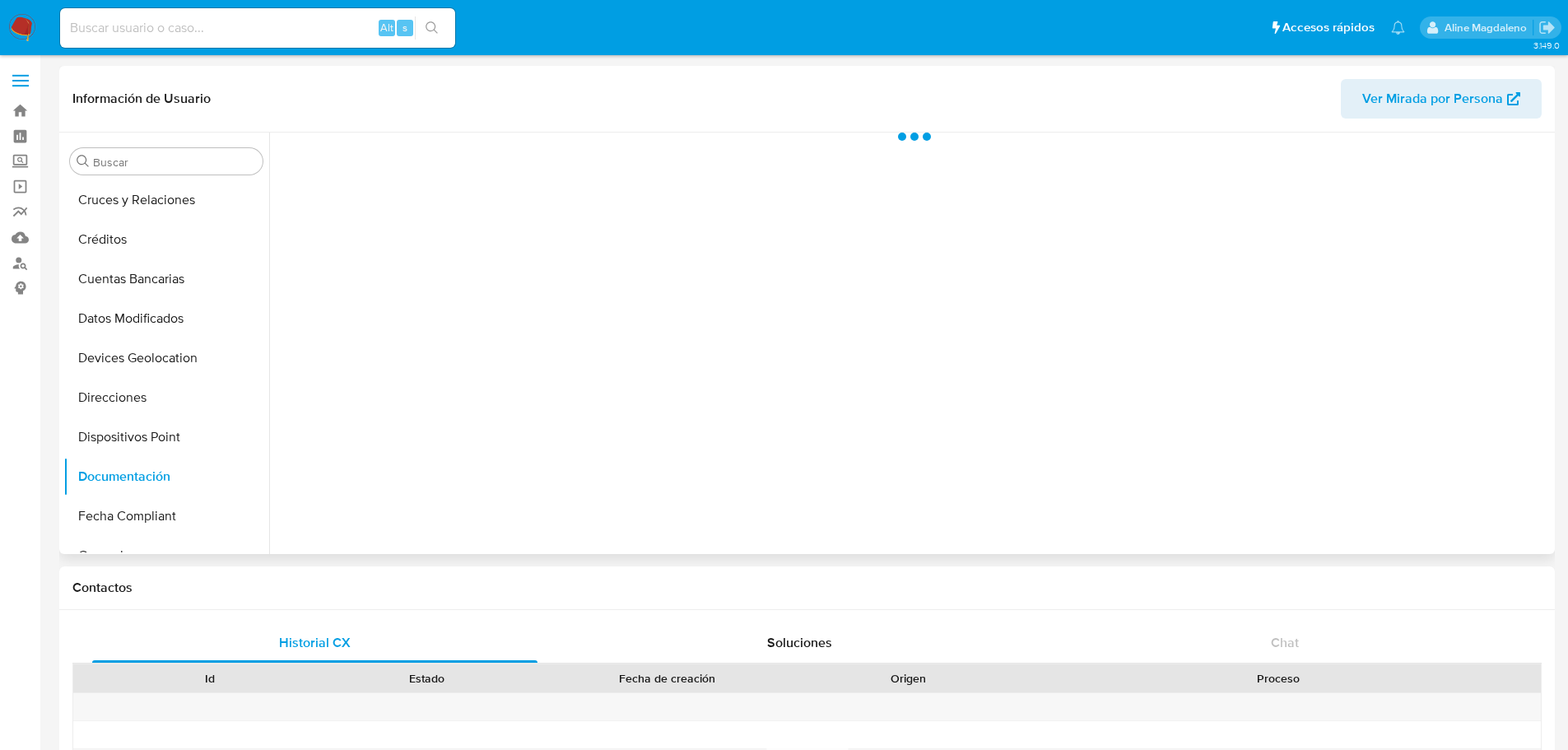 scroll, scrollTop: 0, scrollLeft: 0, axis: both 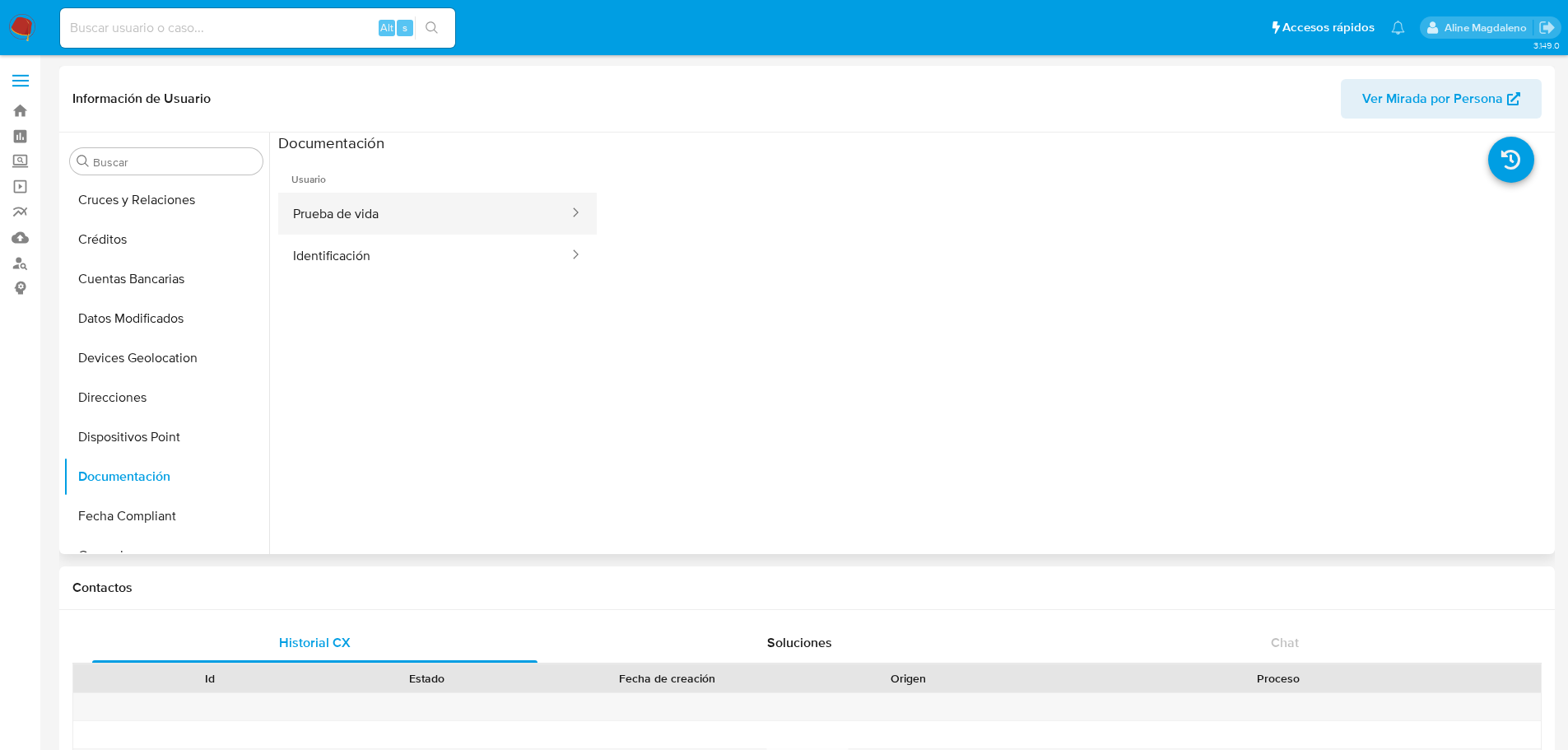 click on "Prueba de vida" at bounding box center [424, 213] 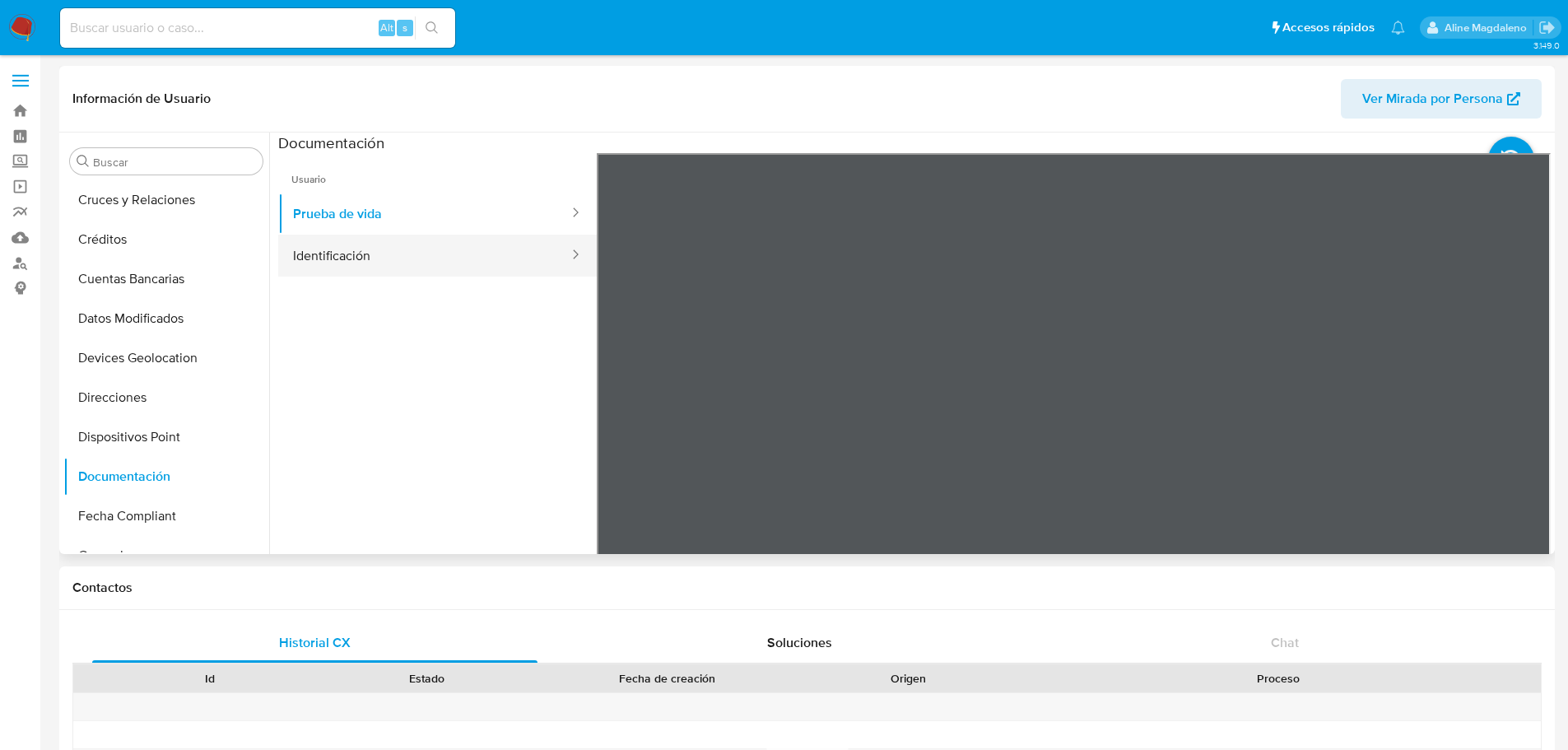 click on "Identificación" at bounding box center [424, 255] 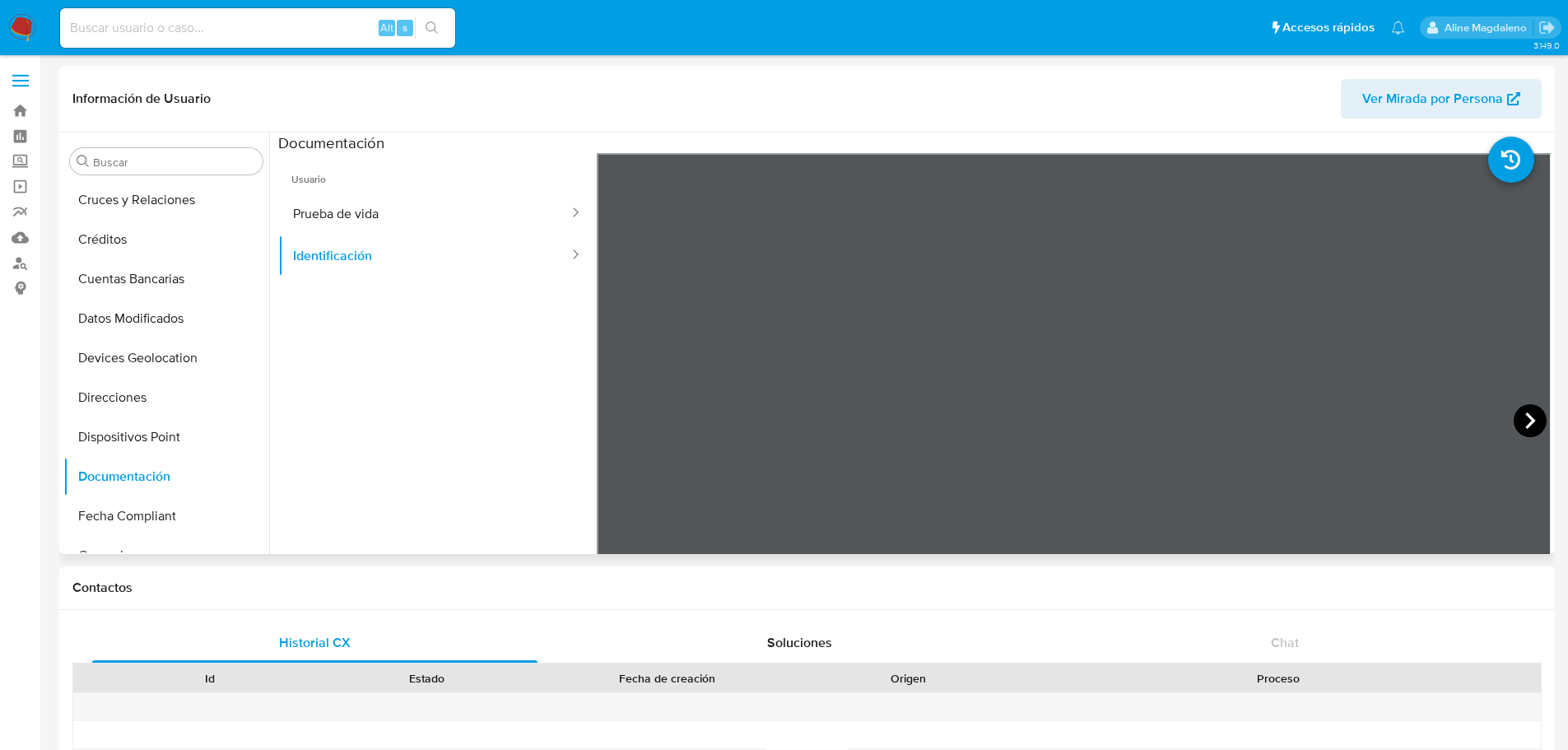 click 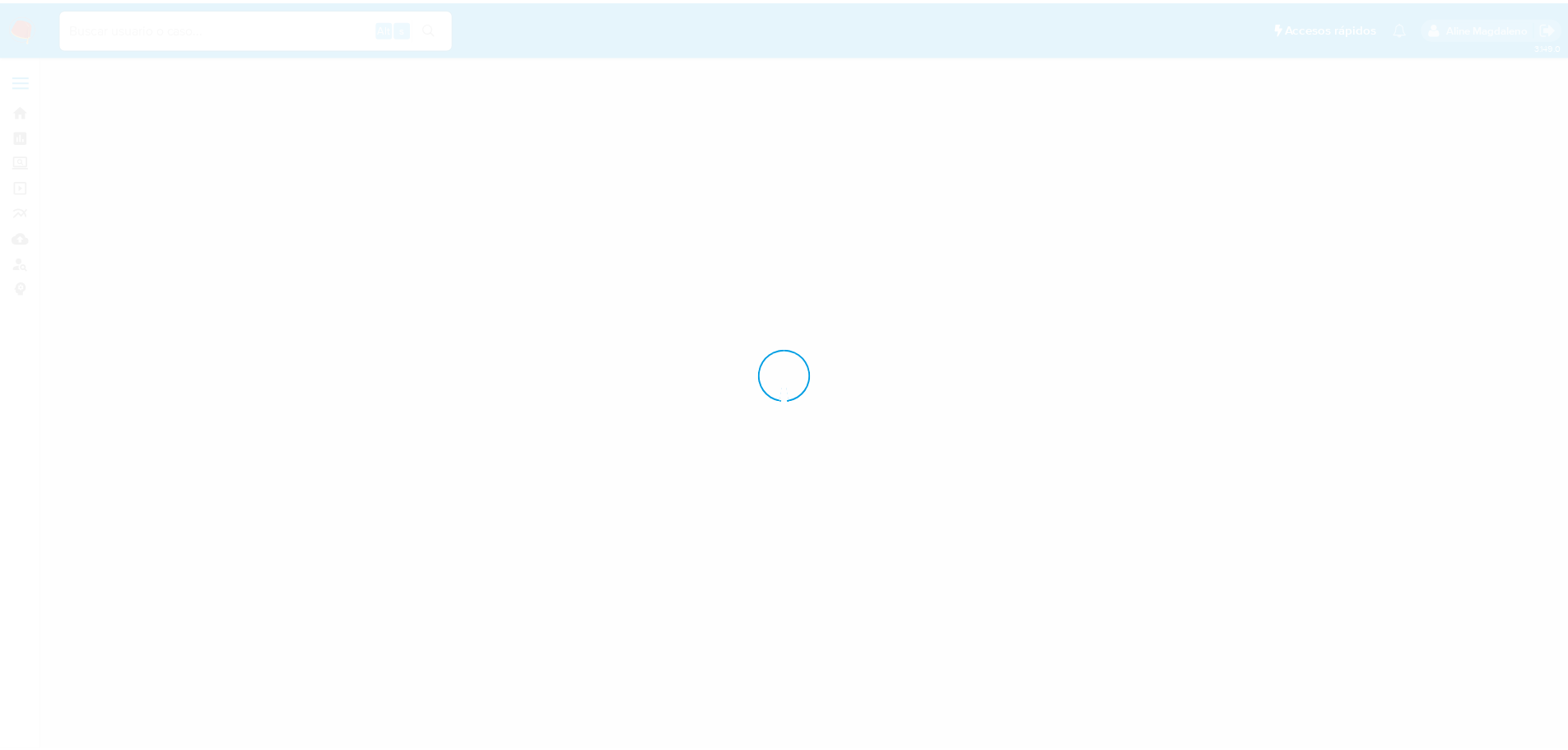 scroll, scrollTop: 0, scrollLeft: 0, axis: both 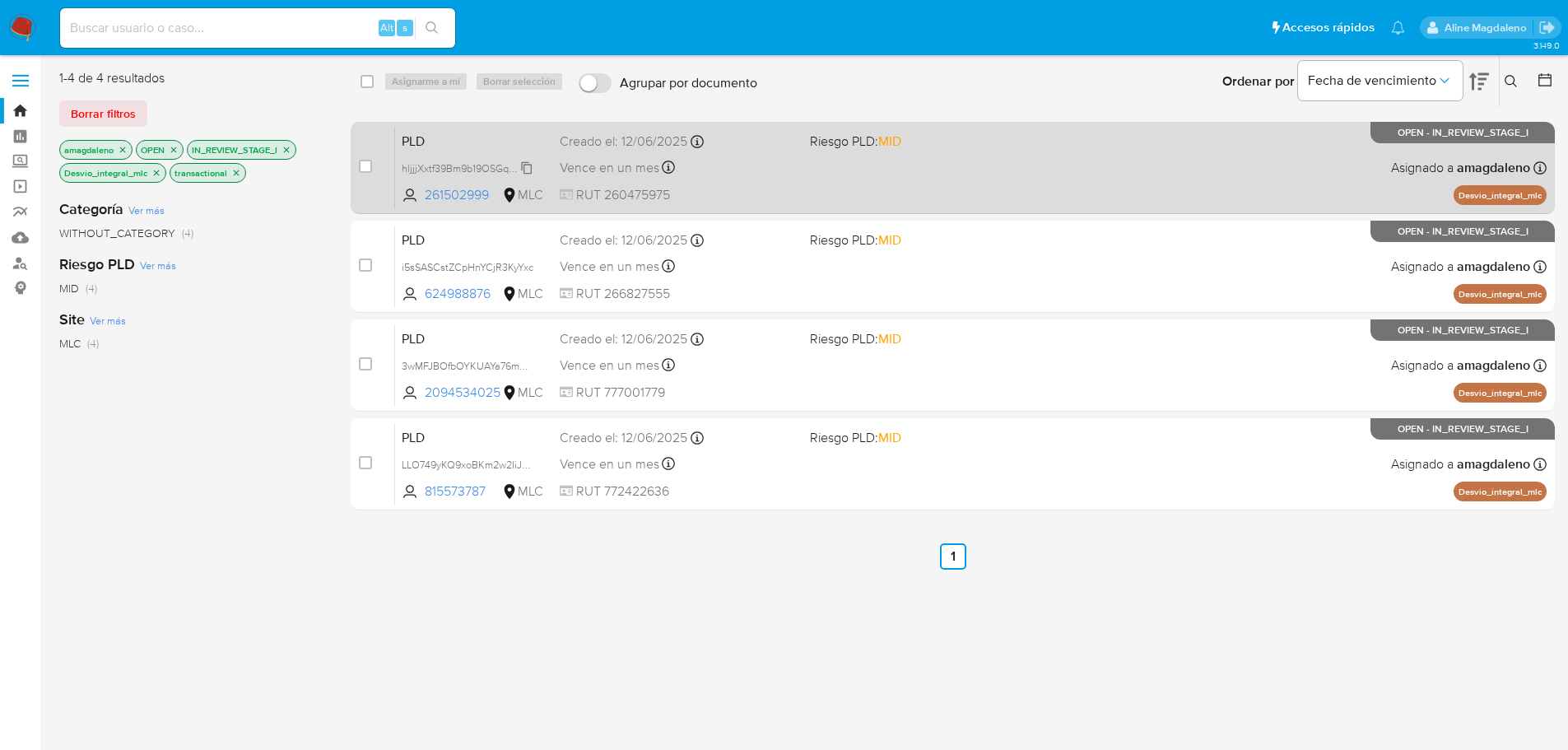 click on "hljjjXxtf39Bm9b19OSGqeWX" at bounding box center [465, 167] 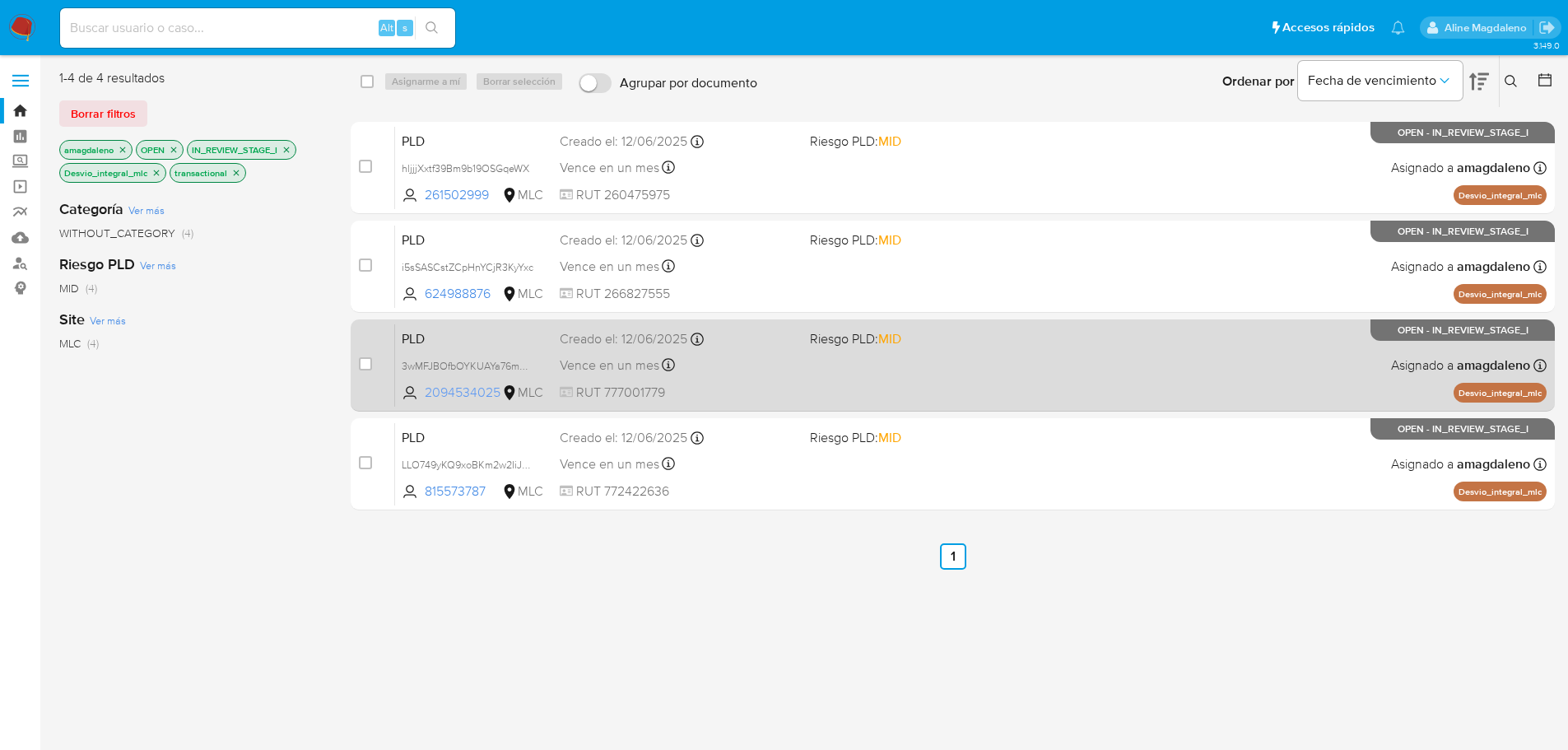 click on "2094534025" at bounding box center [462, 393] 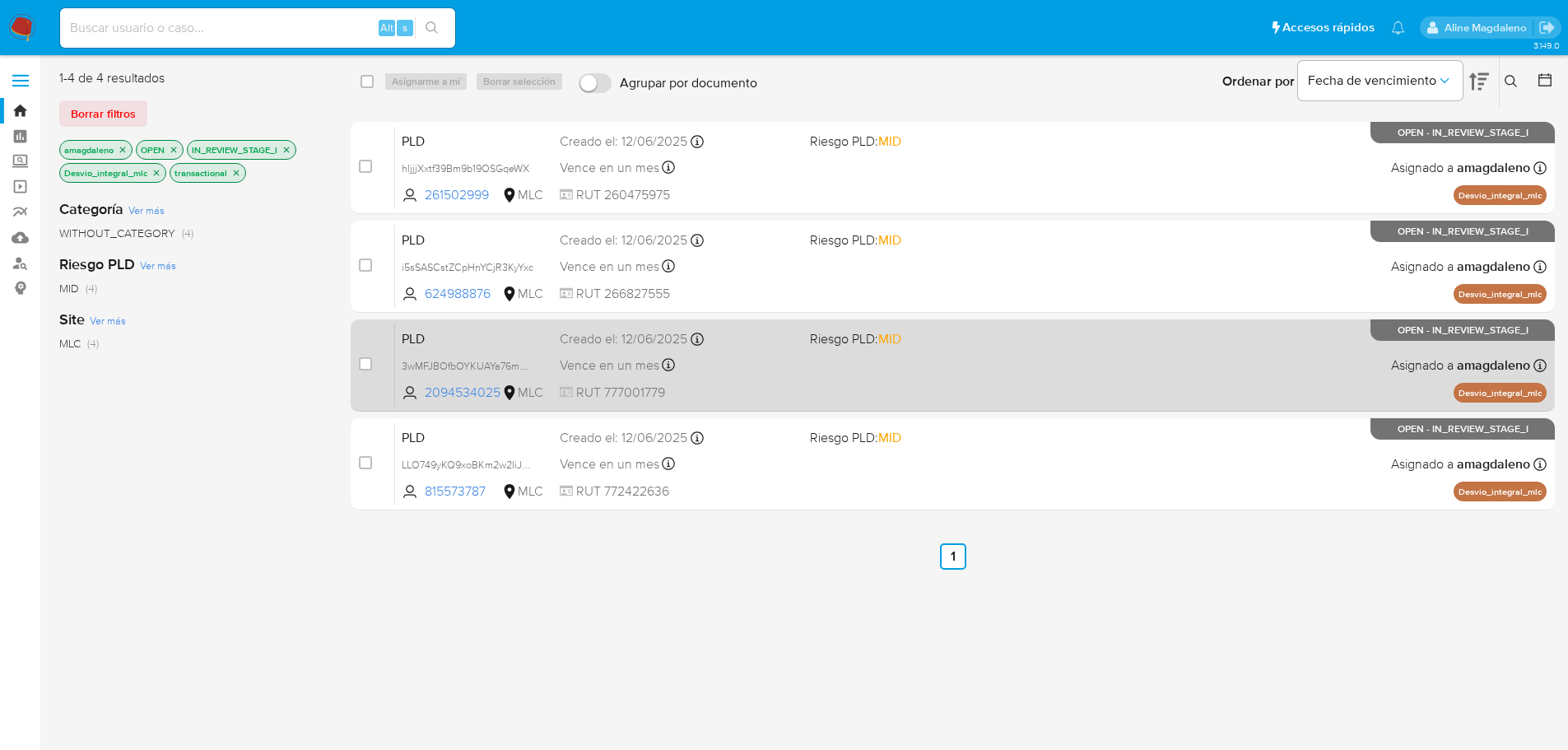 click on "PLD 3wMFJBOfbOYKUAYa76mORREF 2094534025 MLC Riesgo PLD: MID Creado el: [DATE] Creado el: [DATE] [TIME] Vence en un mes Vence el [DATE] [TIME] RUT [NUMBER] Asignado a [USERNAME] Asignado el: [DATE] [TIME] Desvio_integral_mlc OPEN - IN_REVIEW_STAGE_I" at bounding box center [970, 365] 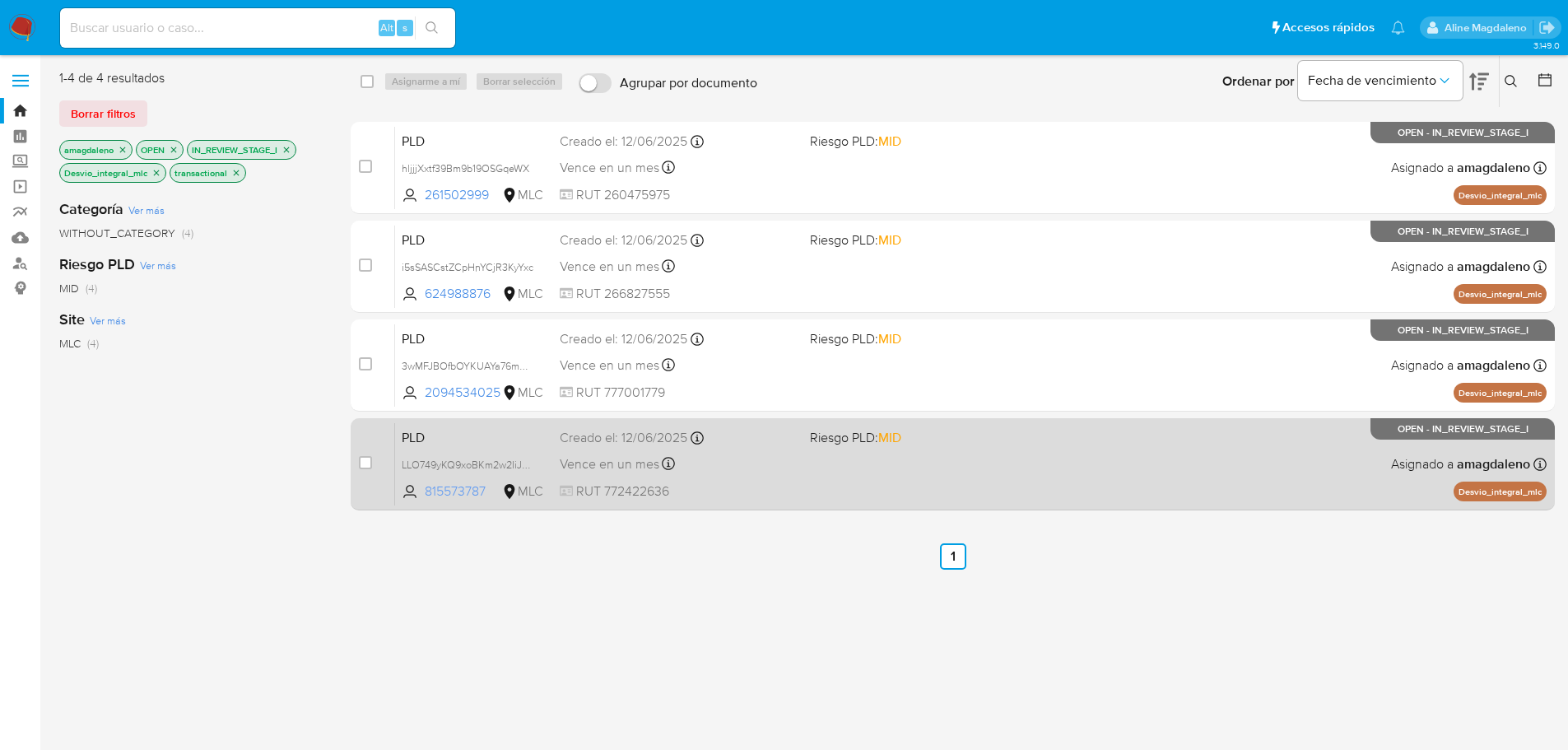 click on "815573787" at bounding box center [462, 491] 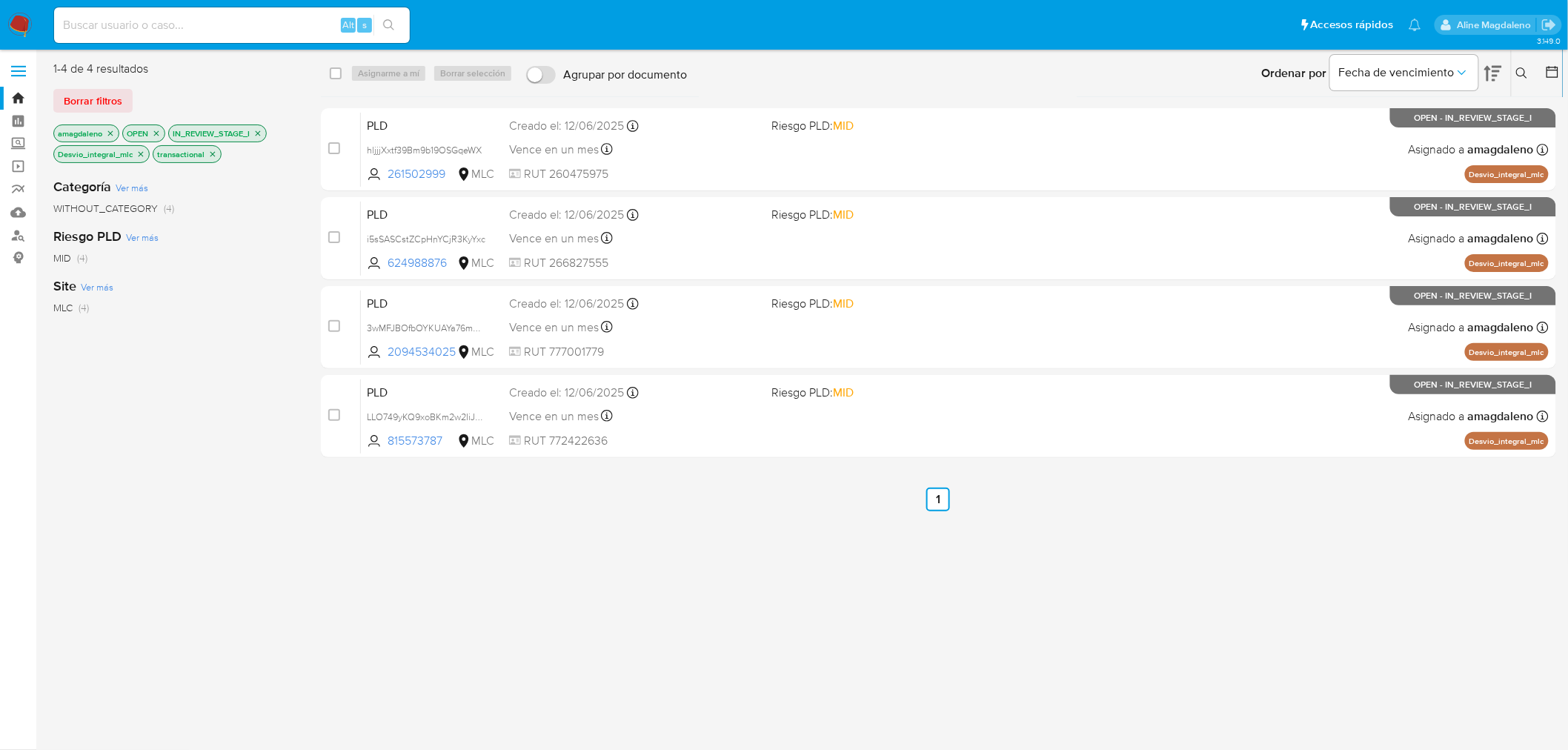 scroll, scrollTop: 0, scrollLeft: 0, axis: both 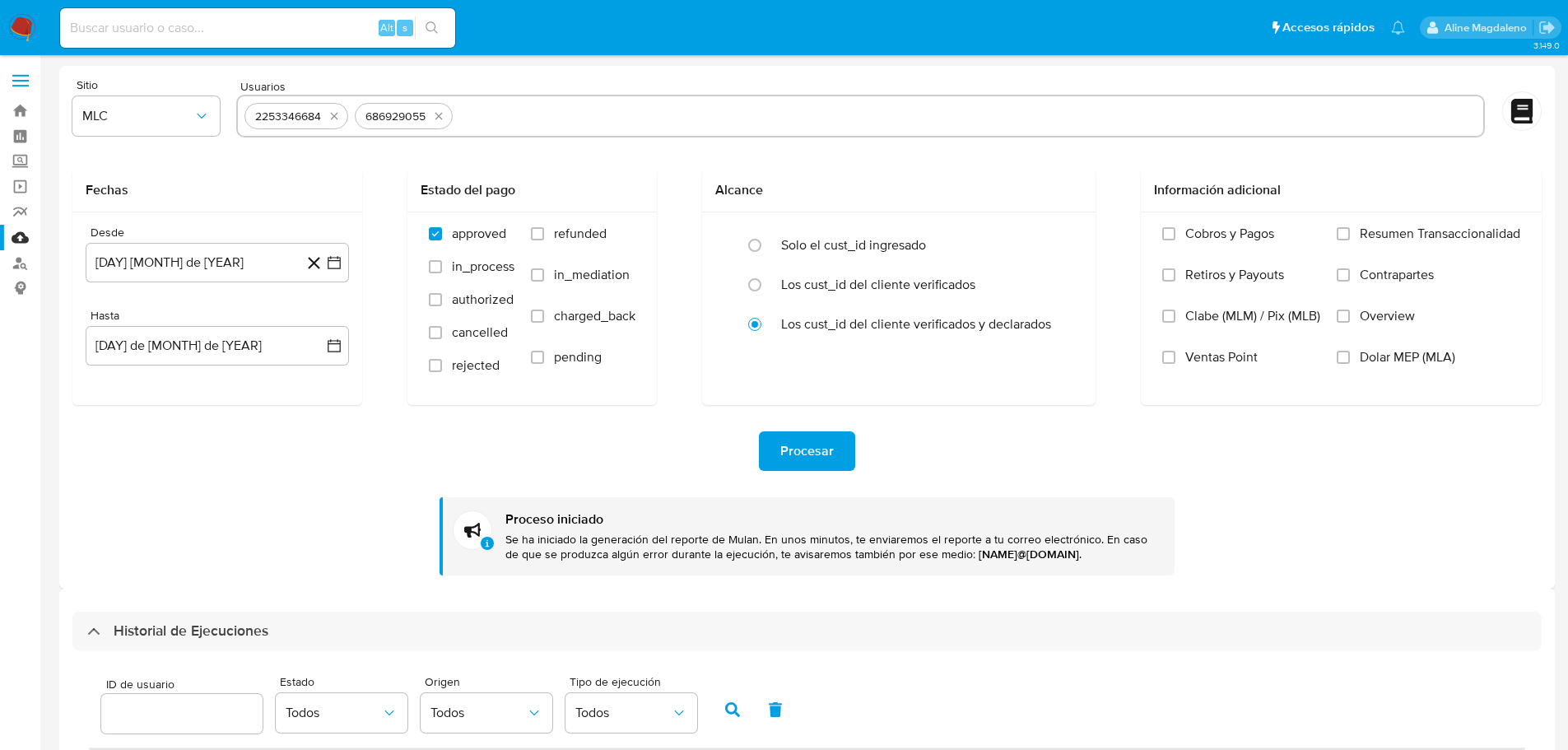 select on "10" 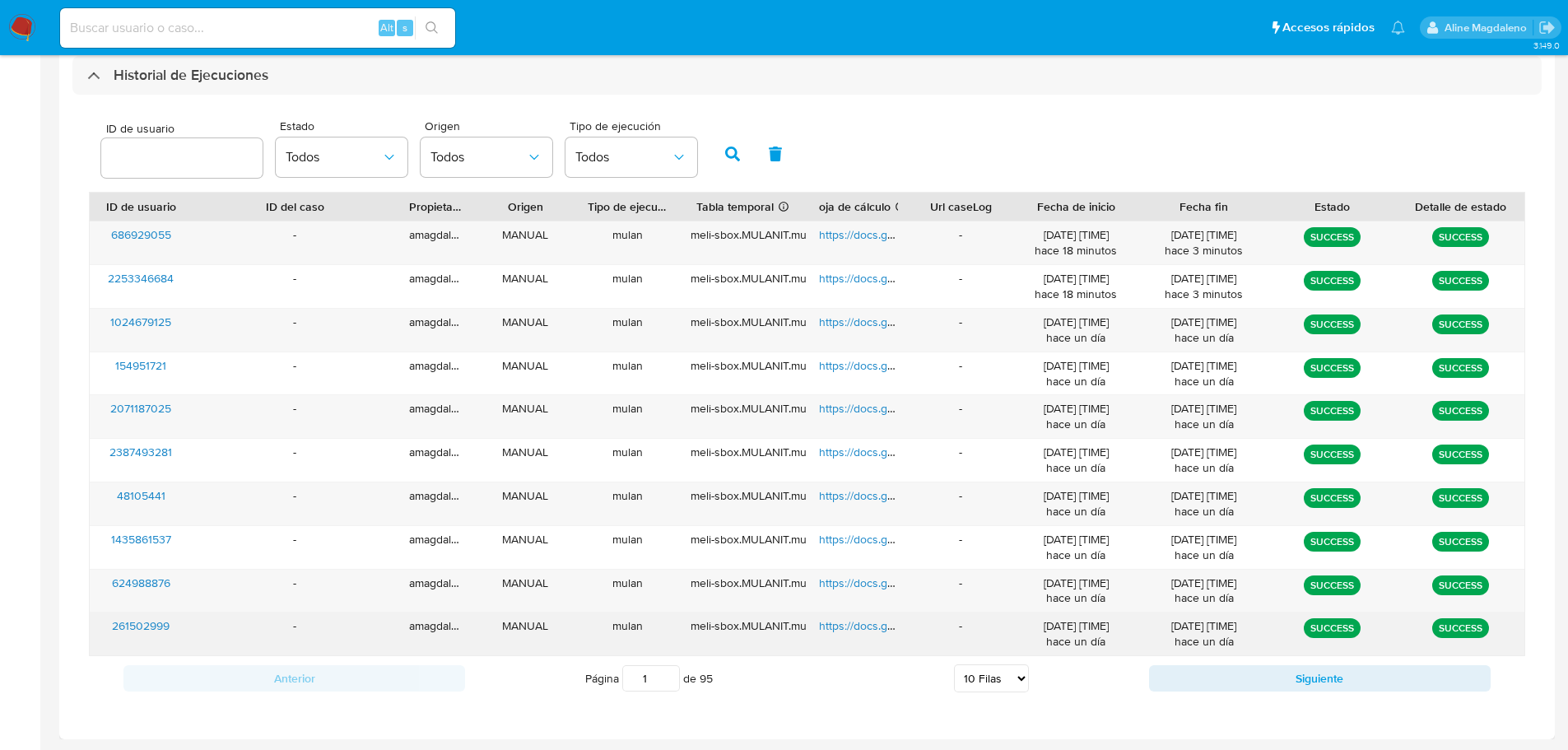 click on "https://docs.google.com/spreadsheets/d/1sSHBHAvQXphC9z1qx2fUPmqEmzdwl9gK4hYlSpEAtw0/edit" at bounding box center [1077, 626] 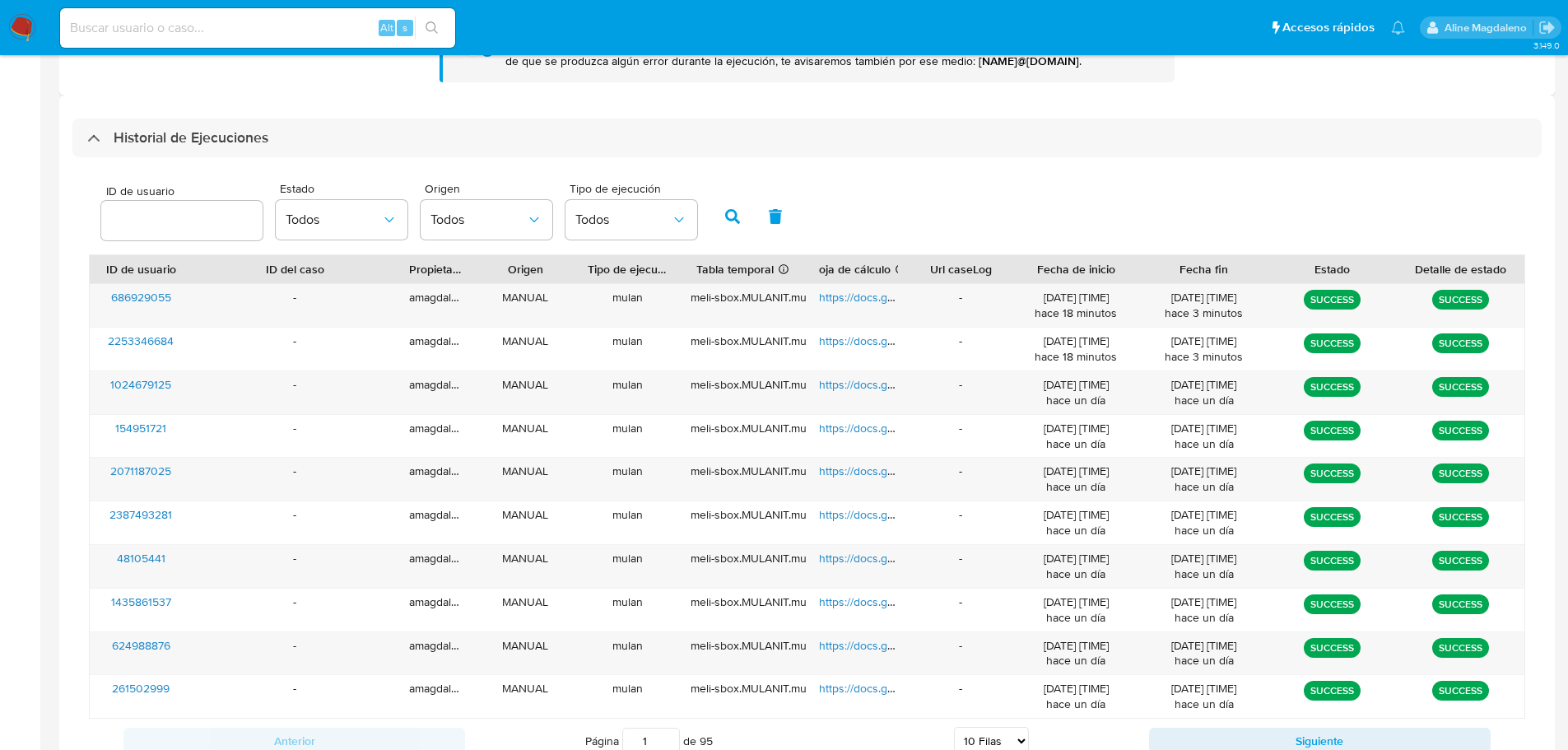 scroll, scrollTop: 391, scrollLeft: 0, axis: vertical 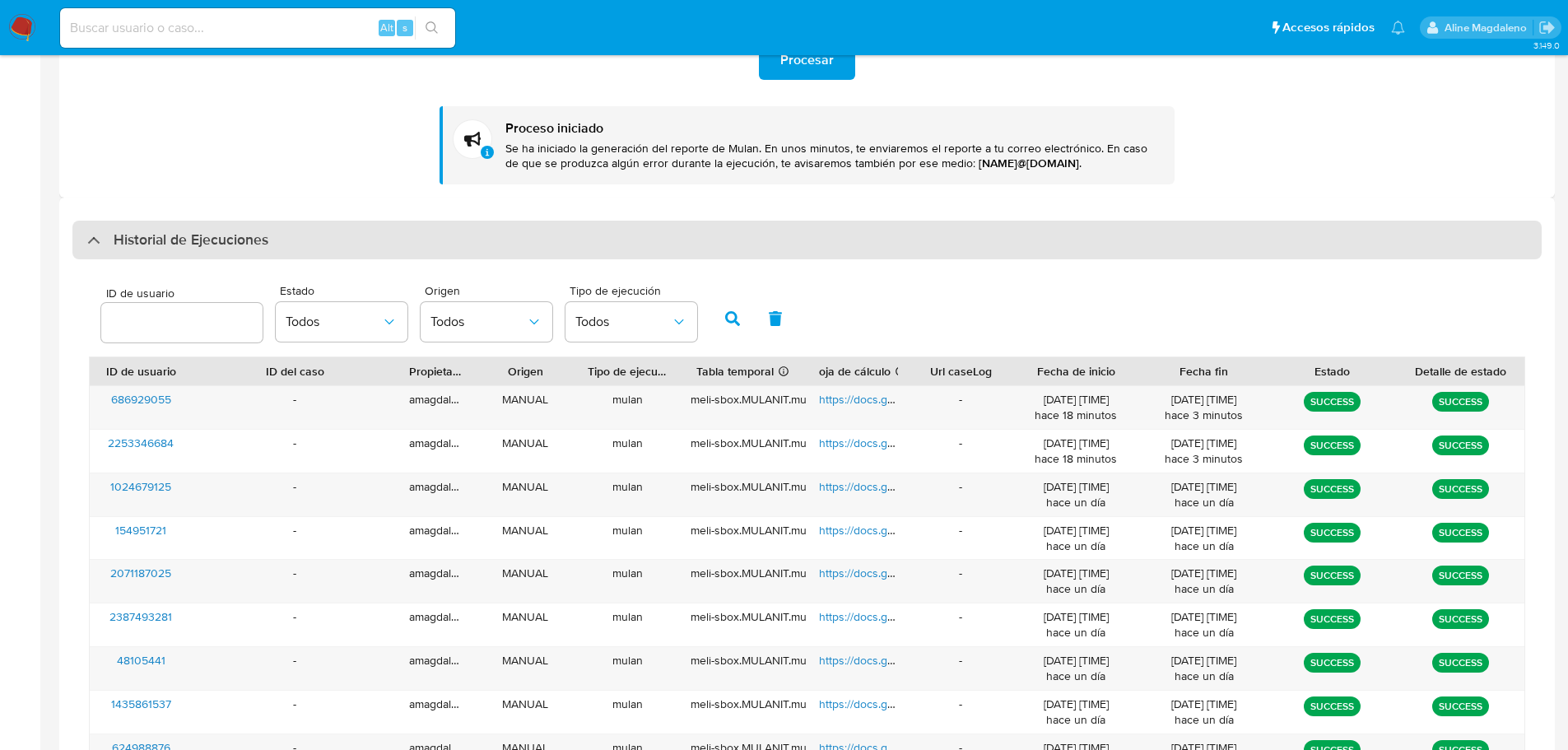 click on "Historial de Ejecuciones" at bounding box center [178, 240] 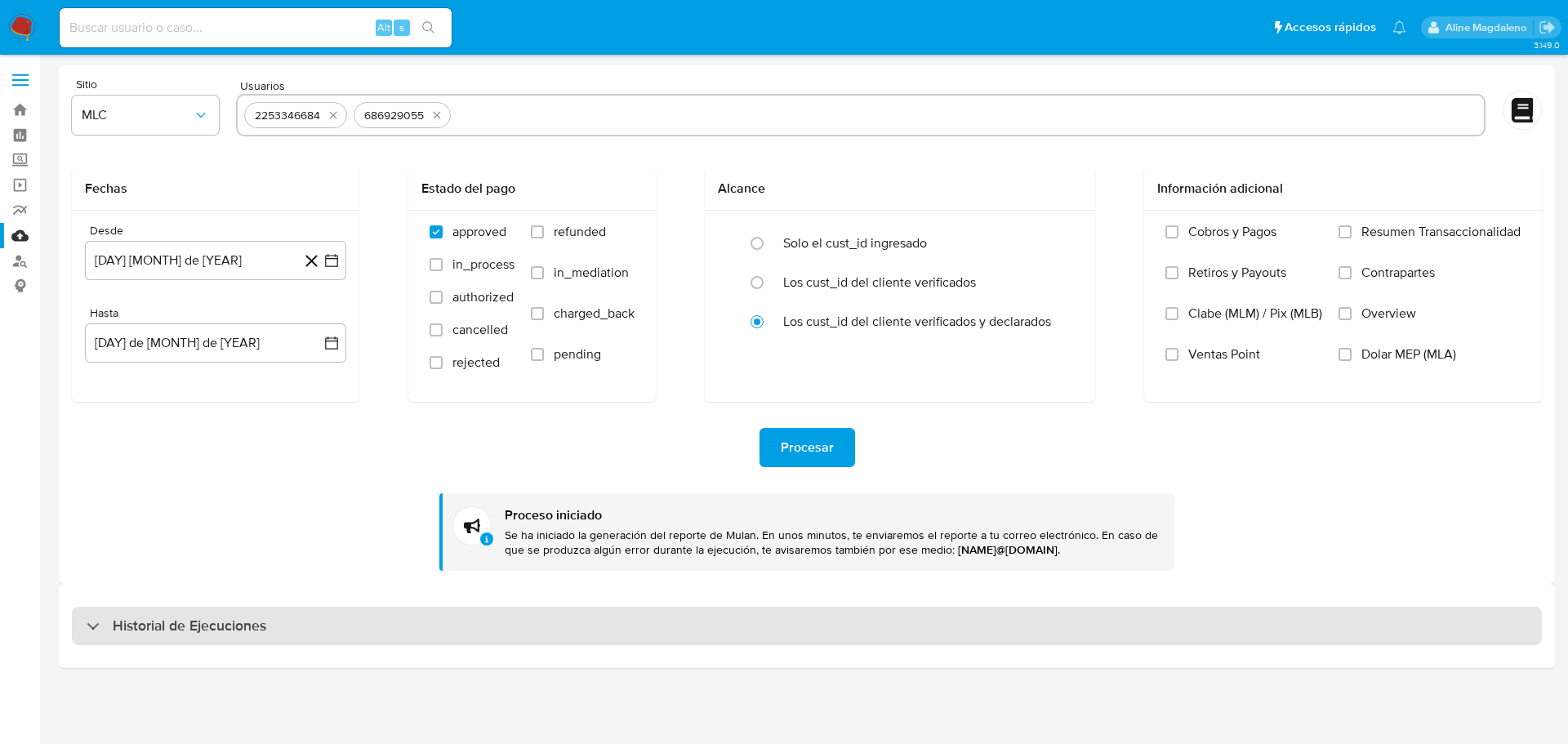 click on "Historial de Ejecuciones" at bounding box center [176, 626] 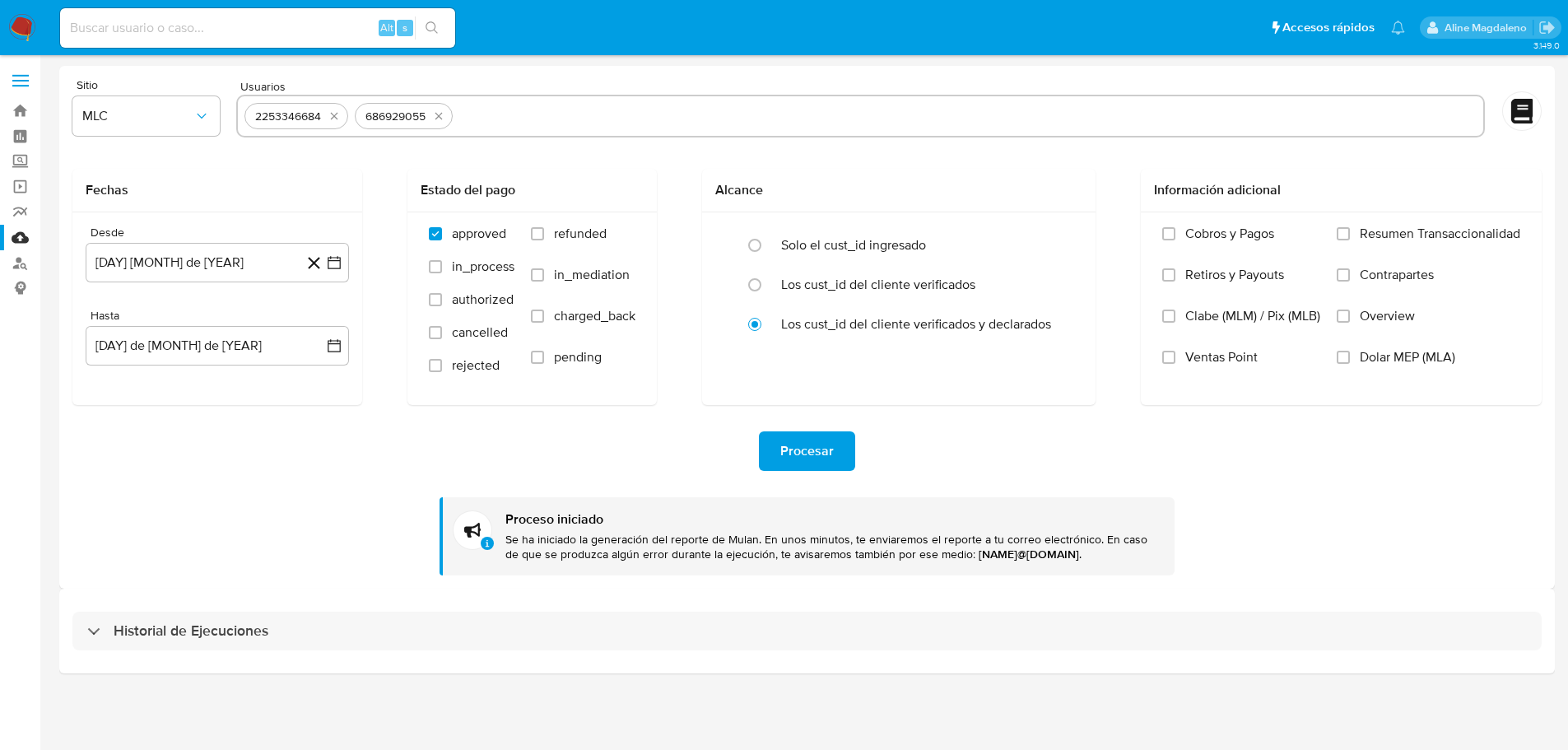 select on "10" 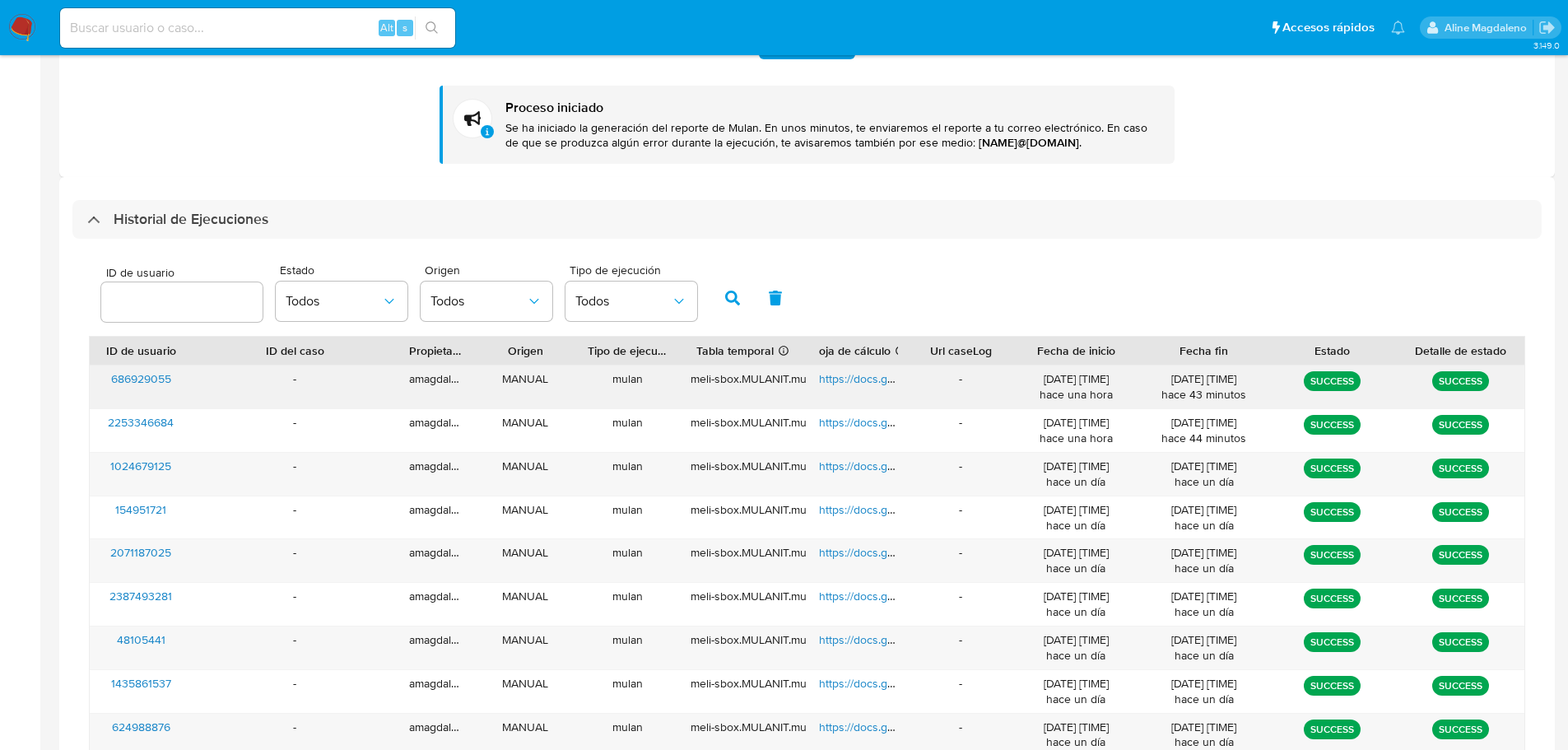 scroll, scrollTop: 556, scrollLeft: 0, axis: vertical 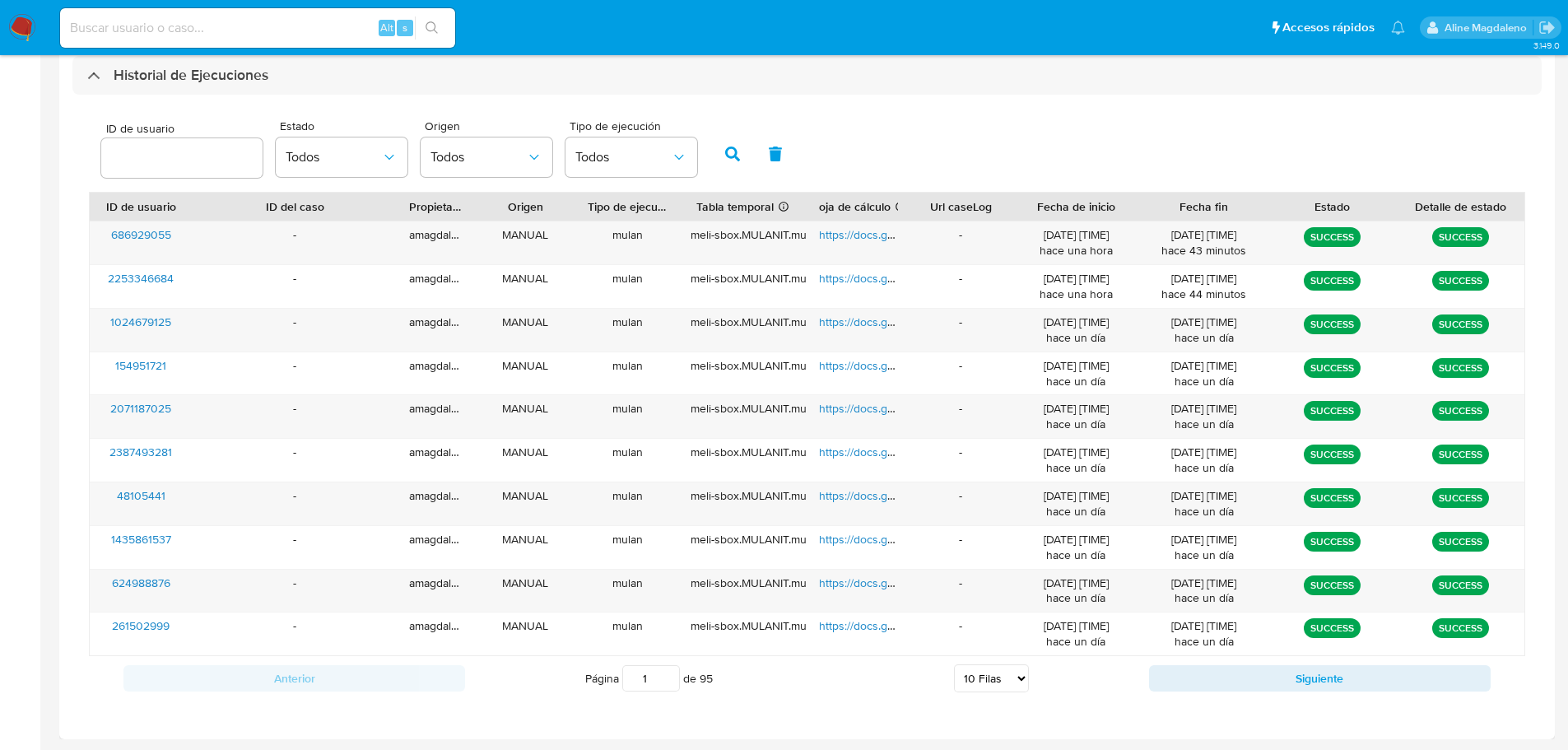 type on "1" 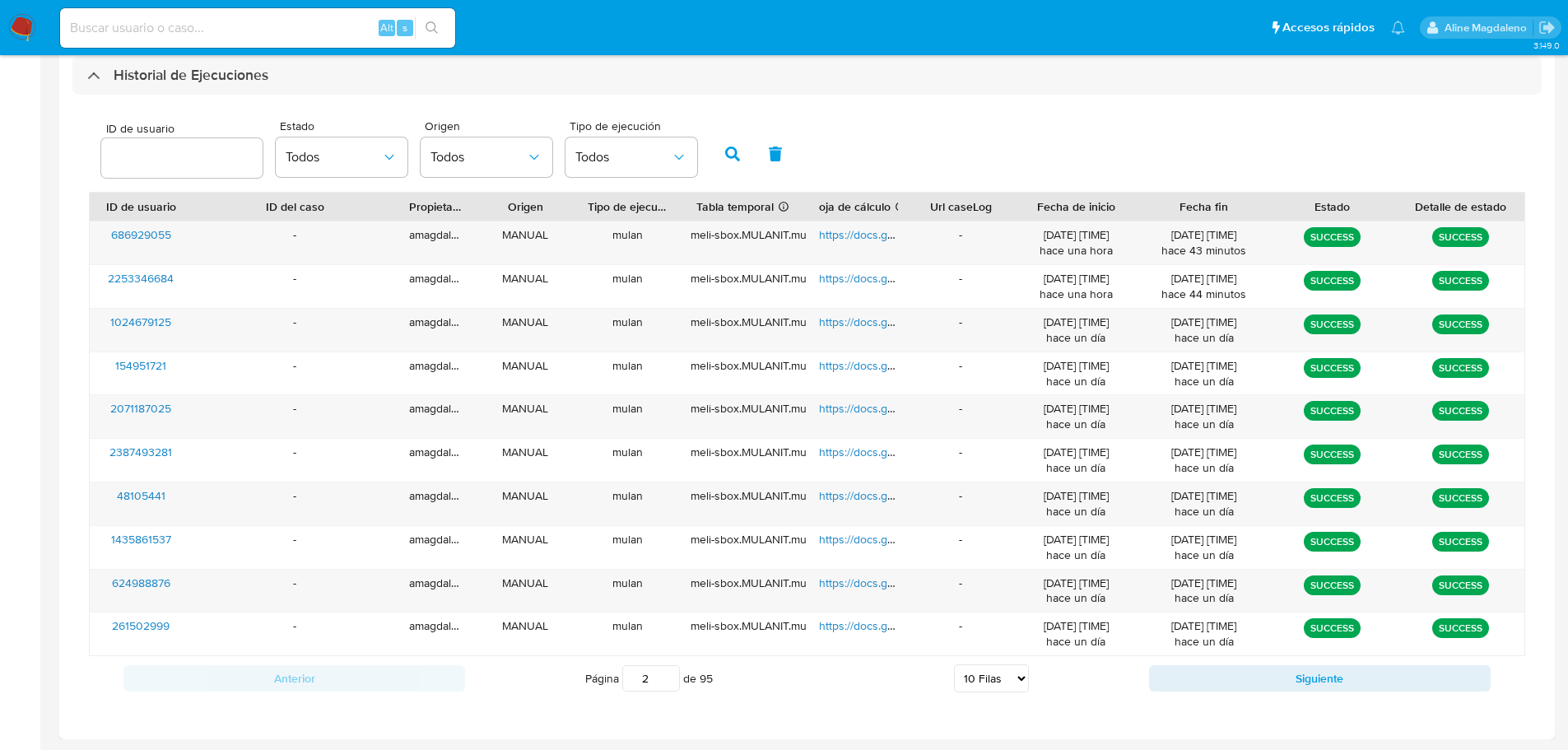 type on "2" 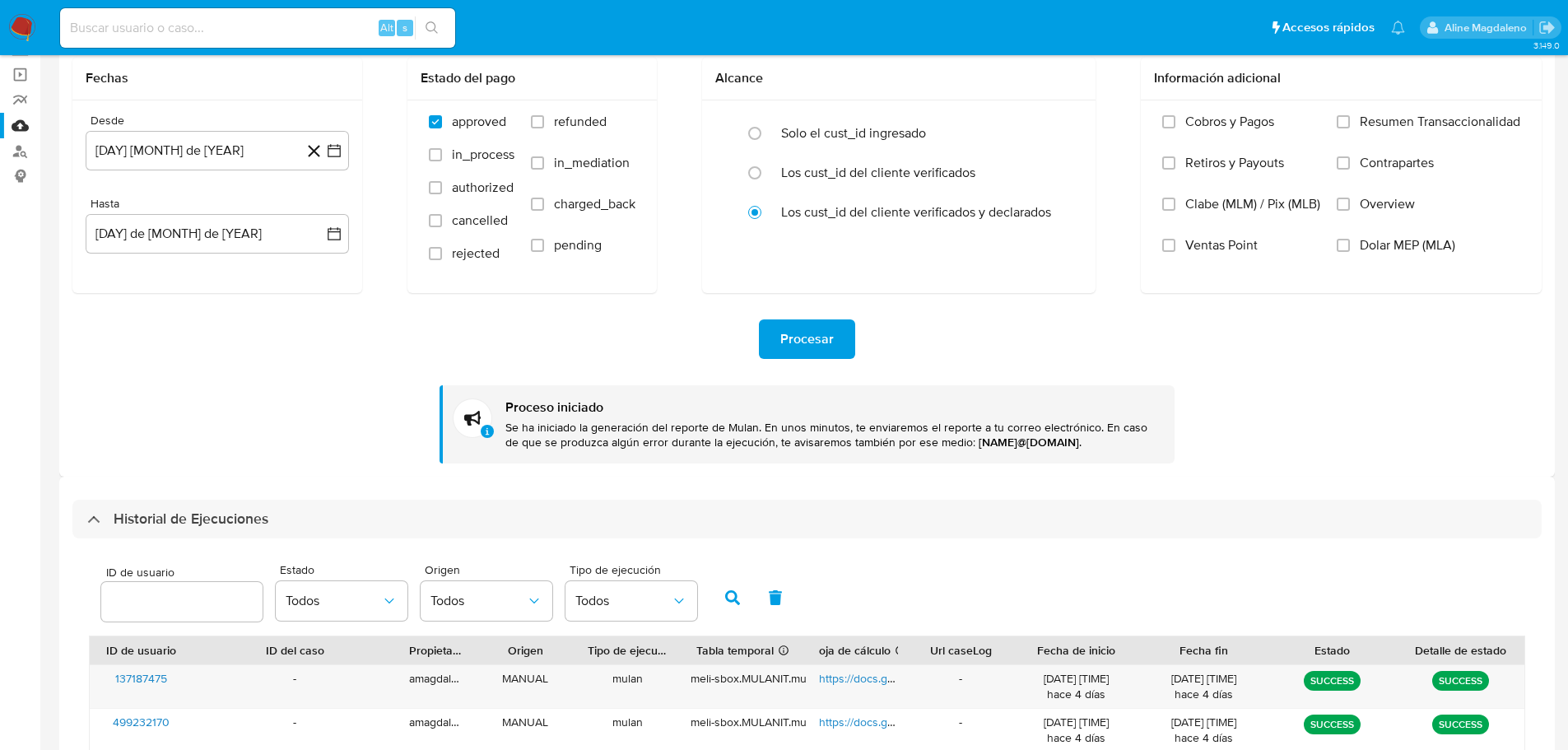 scroll, scrollTop: 0, scrollLeft: 0, axis: both 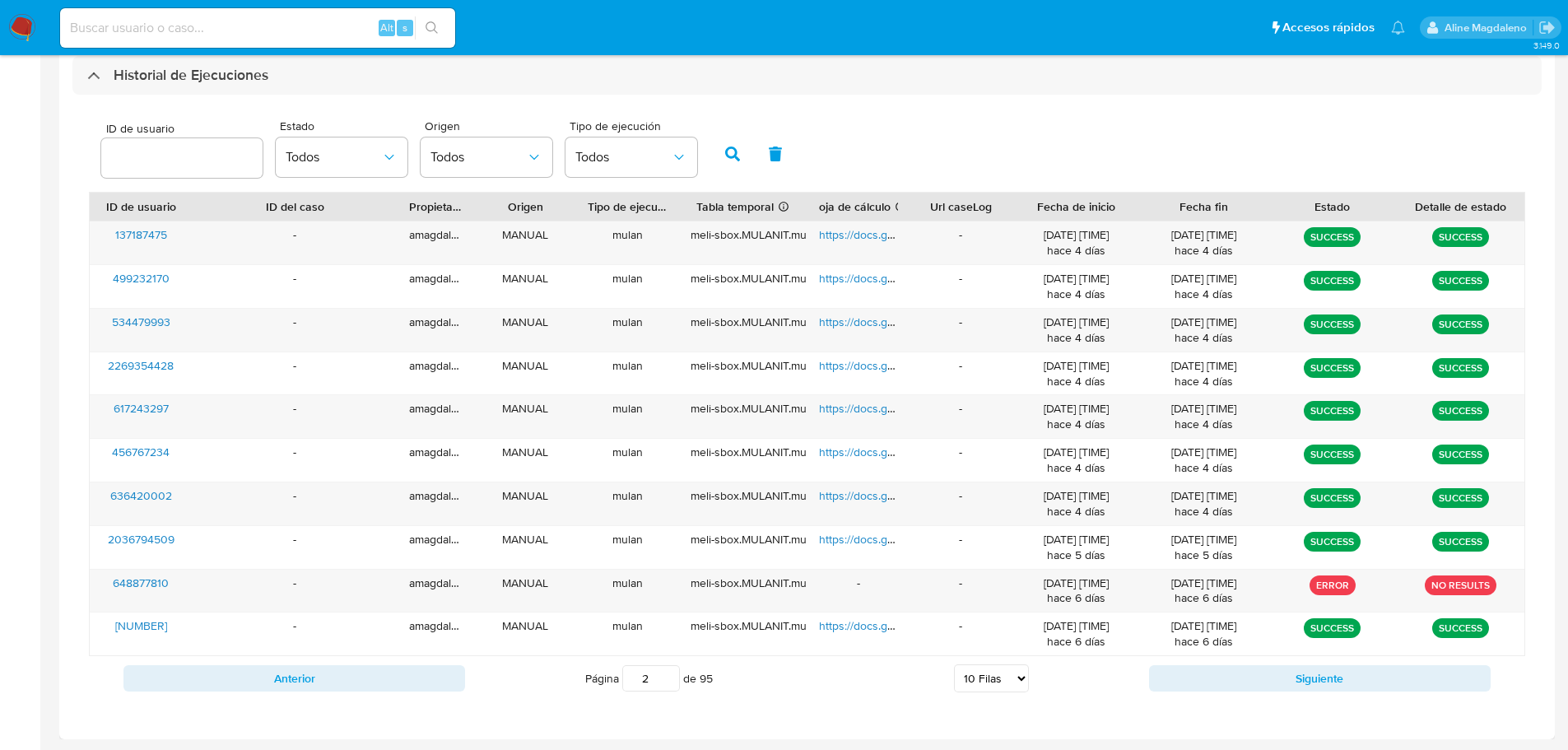 click on "ID de usuario Estado Todos Origen Todos Tipo de ejecución Todos" at bounding box center (807, 151) 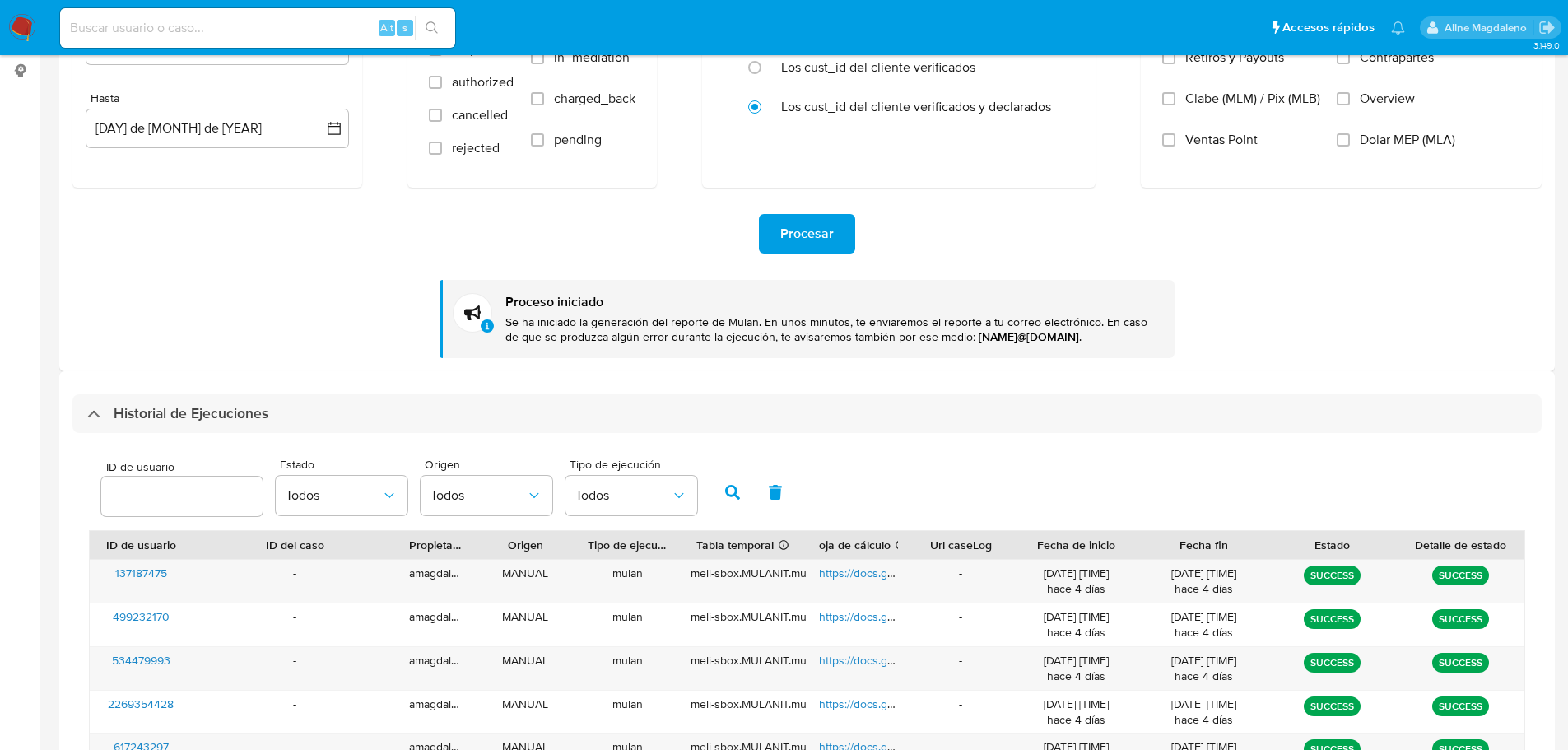 scroll, scrollTop: 0, scrollLeft: 0, axis: both 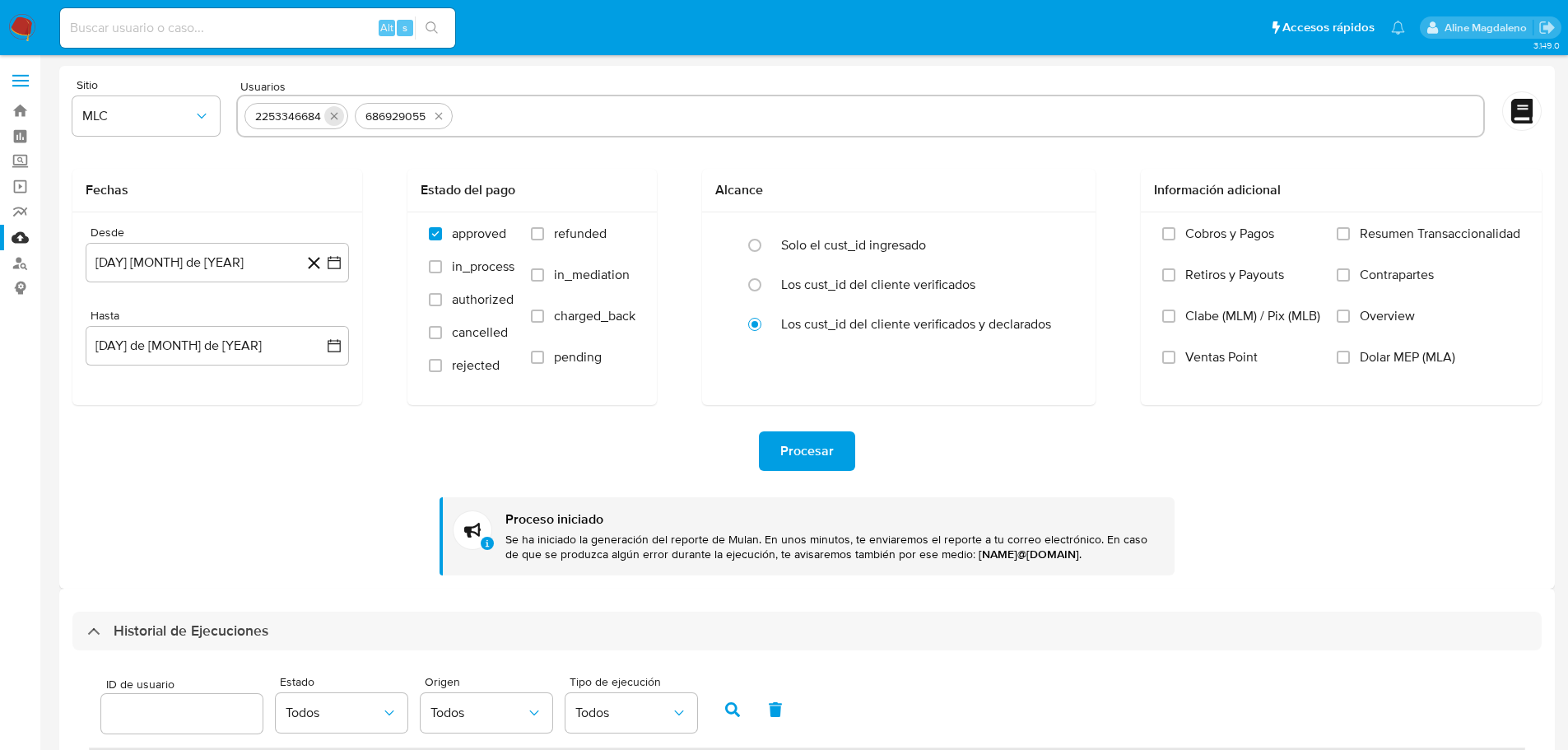 click at bounding box center (334, 116) 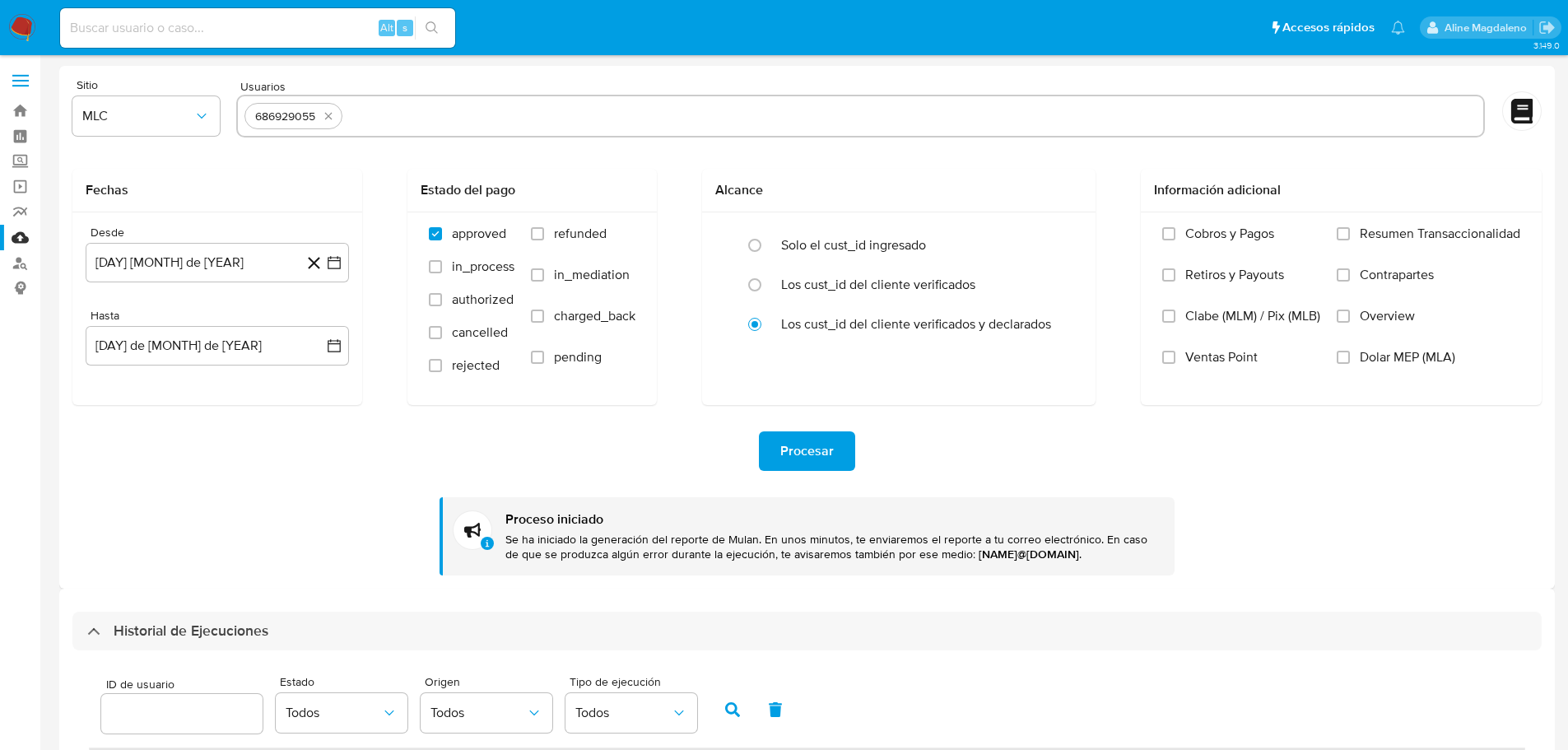click on "686929055" at bounding box center [293, 116] 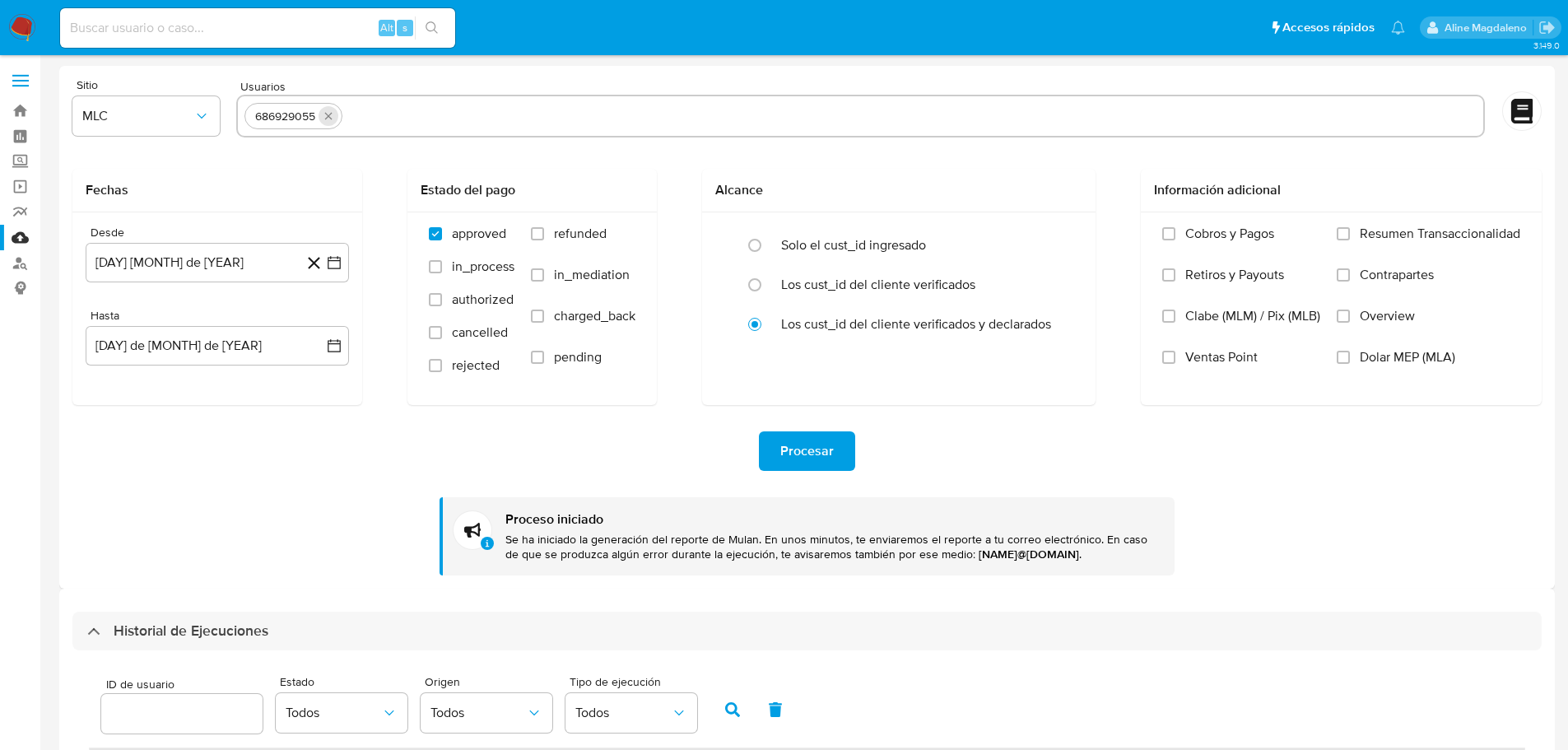 click 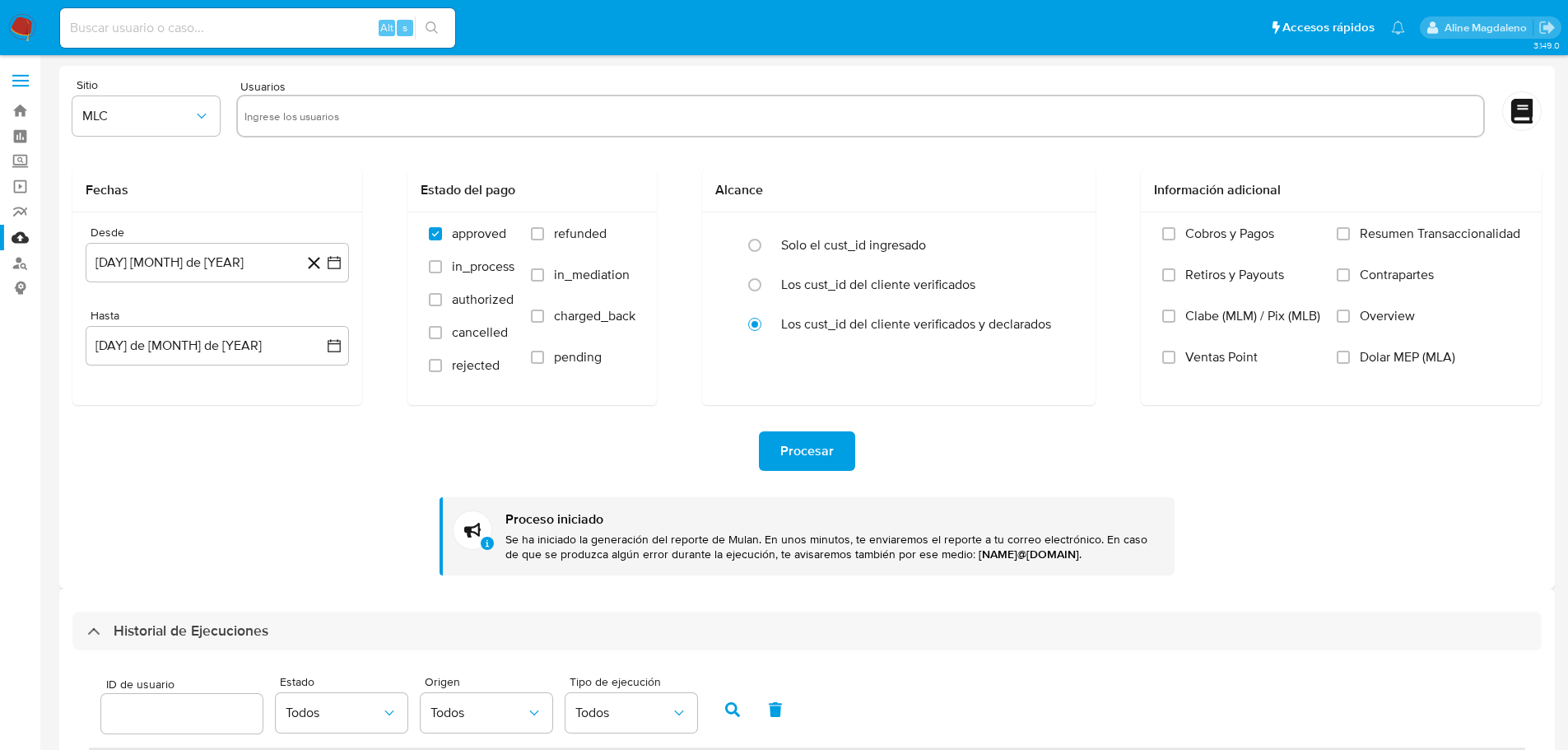 click at bounding box center (860, 116) 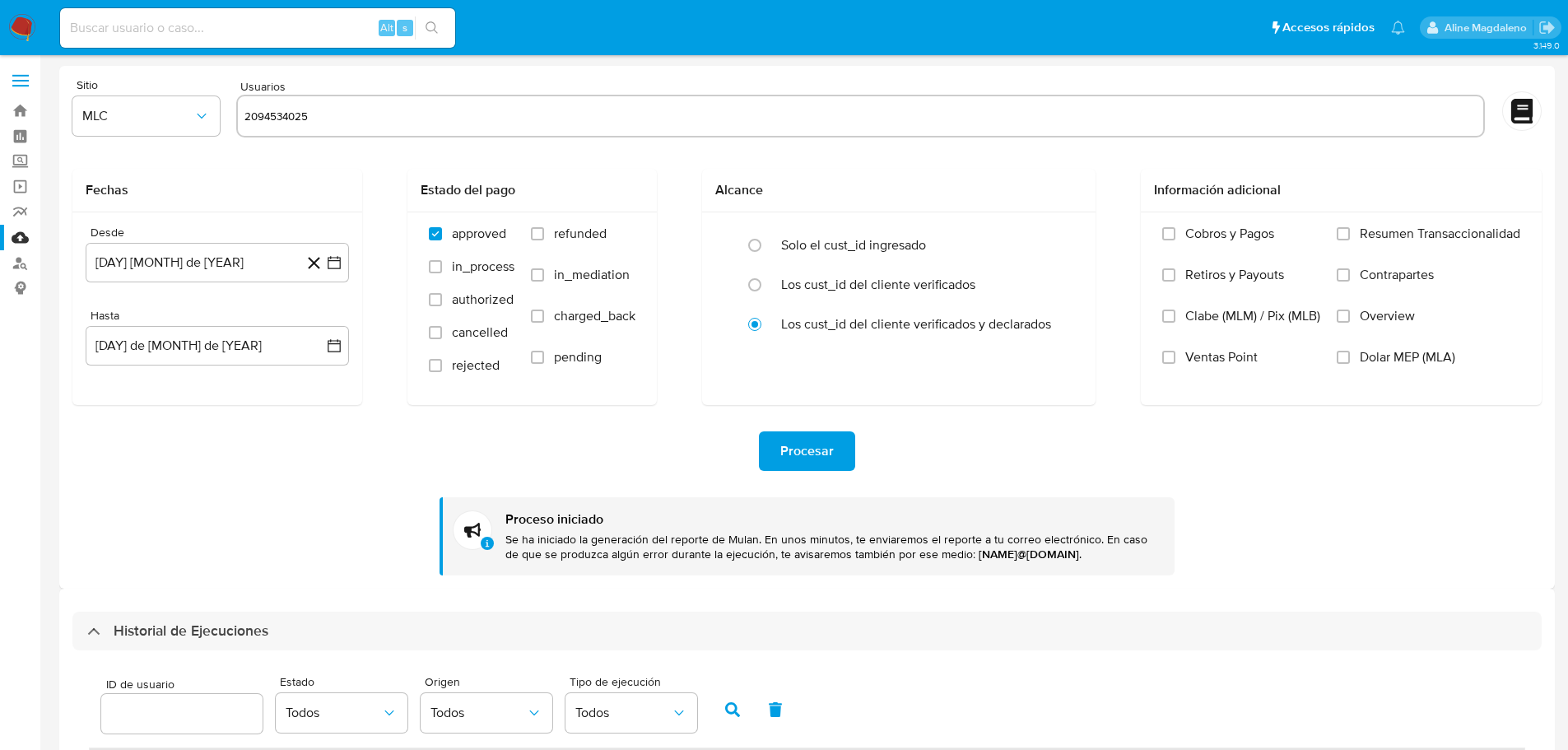 type on "2094534025" 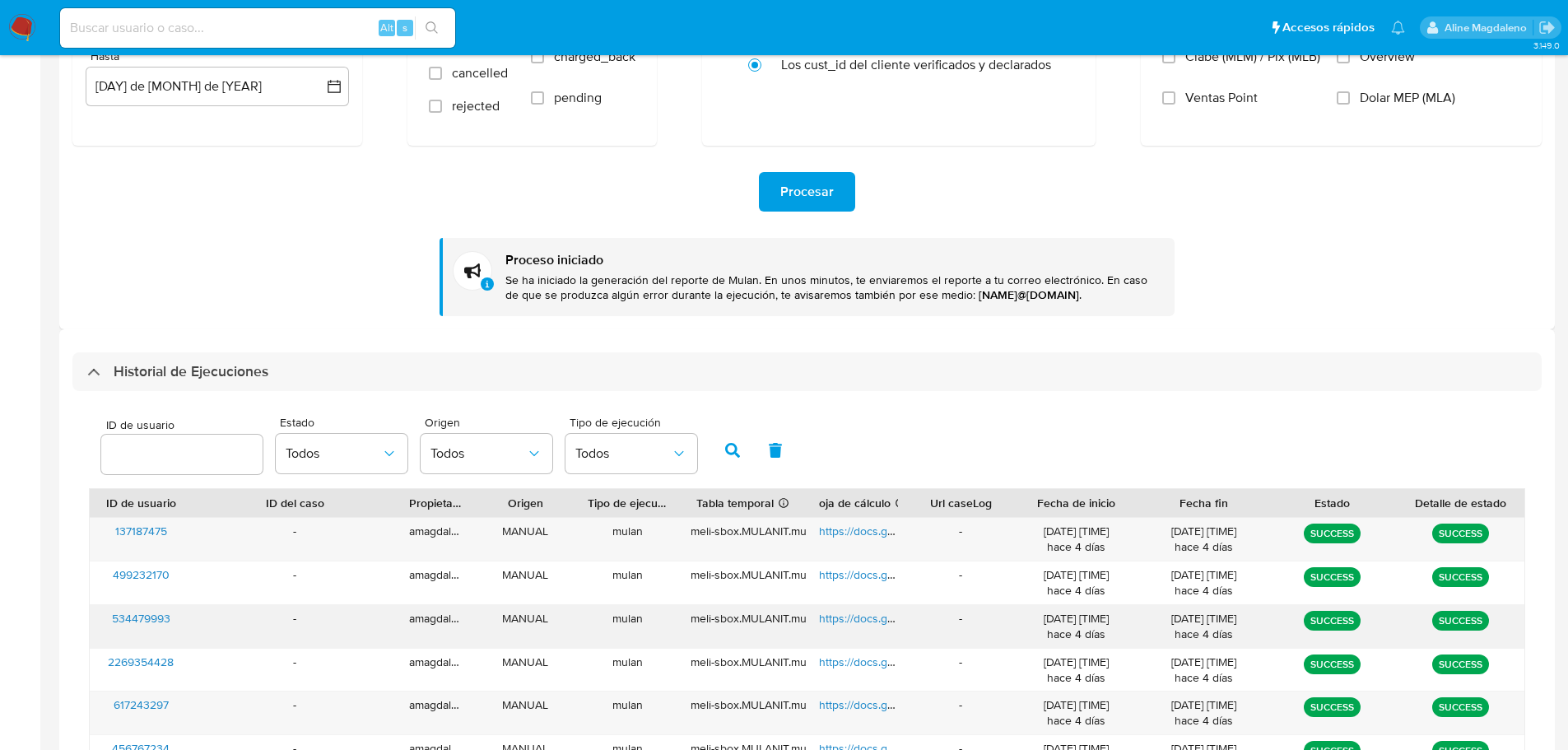 scroll, scrollTop: 556, scrollLeft: 0, axis: vertical 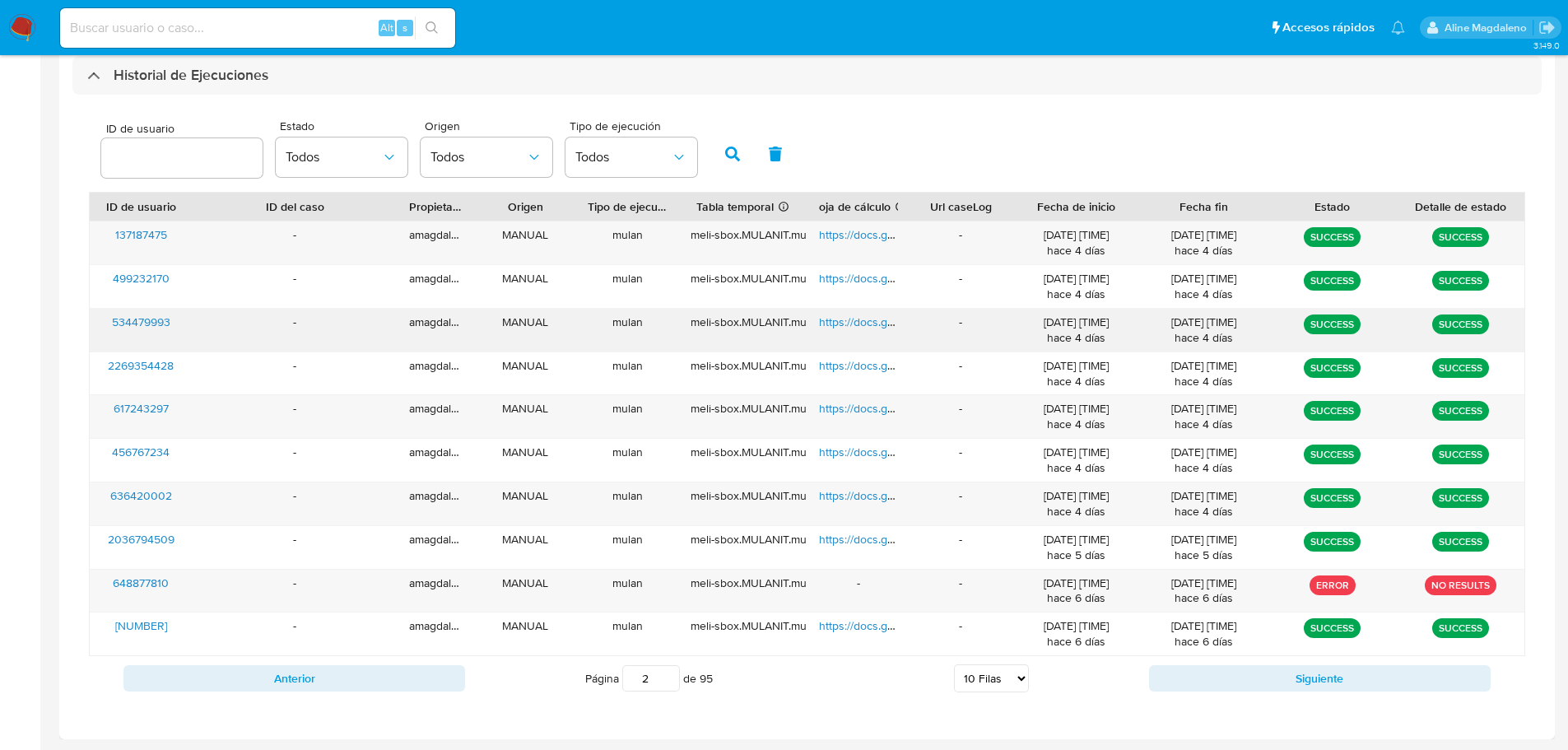 type 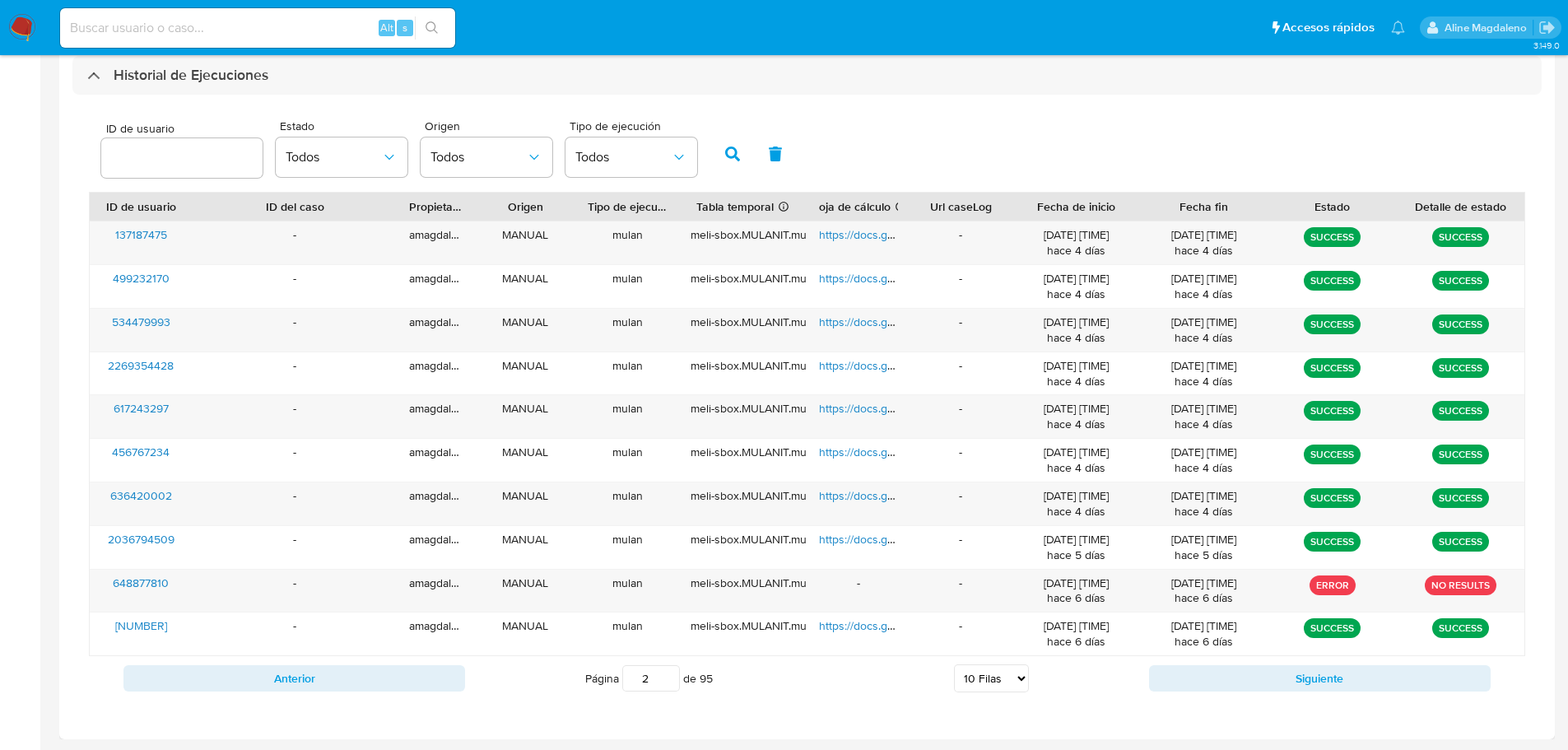 click on "Tipo de ejecución" at bounding box center [635, 126] 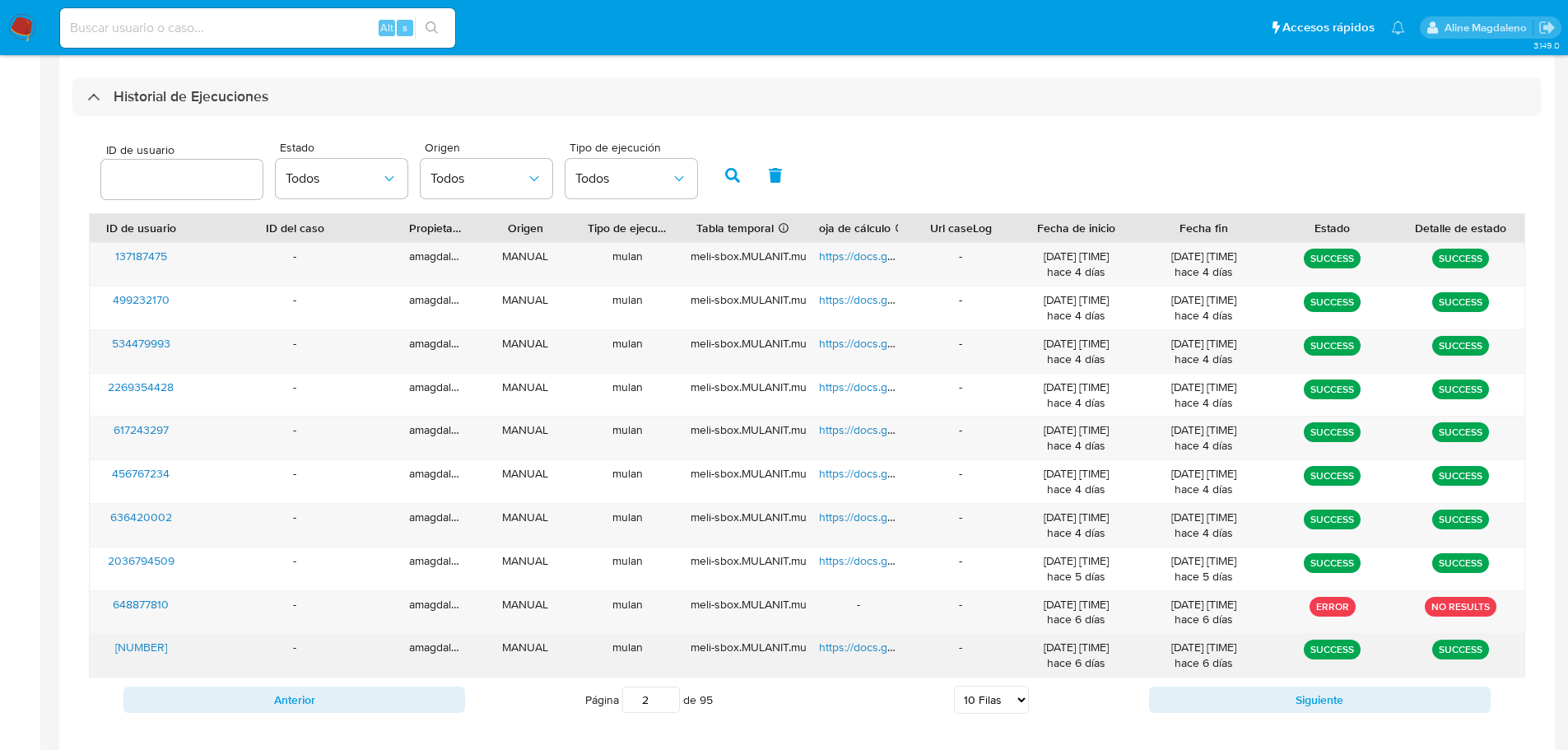 scroll, scrollTop: 556, scrollLeft: 0, axis: vertical 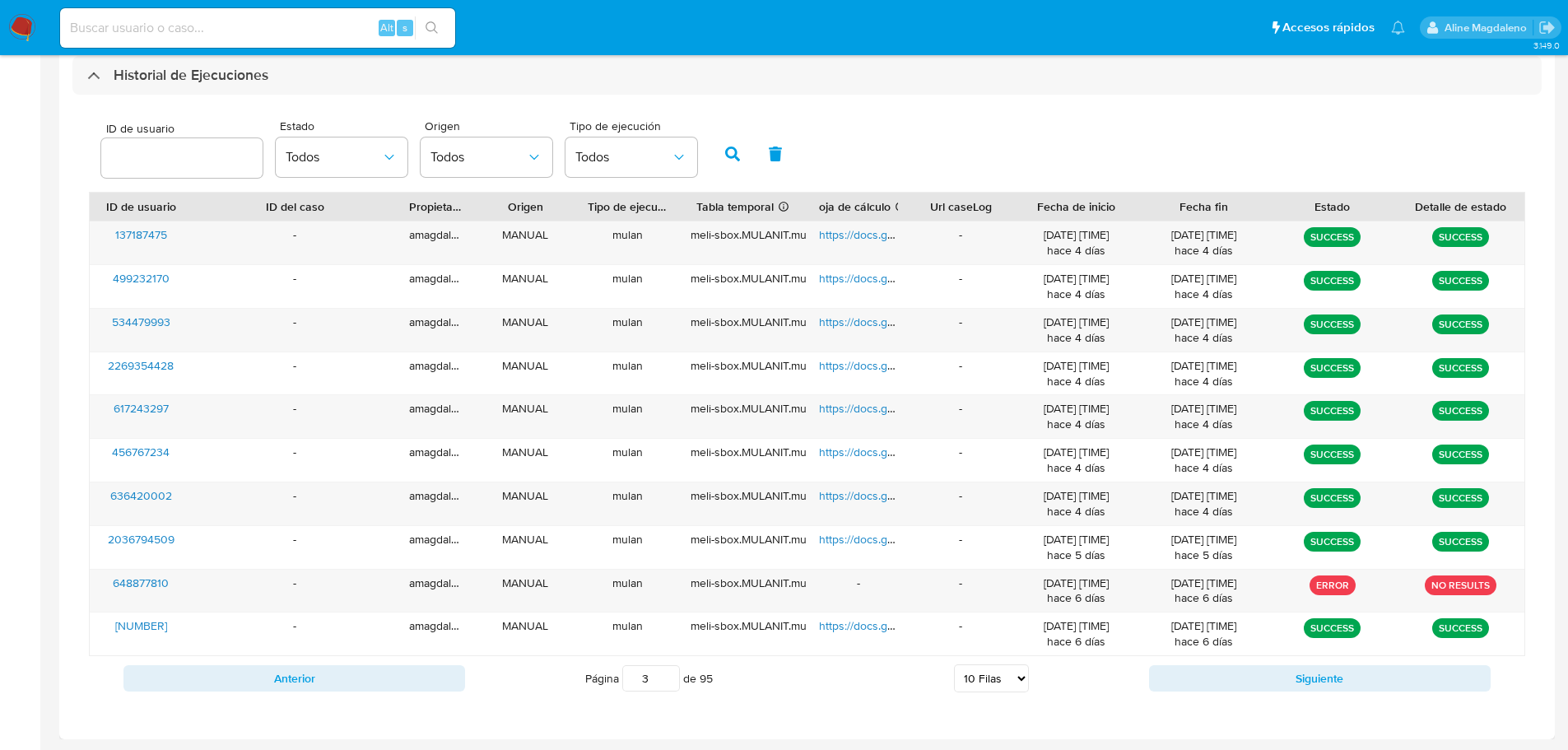 click on "3" at bounding box center (651, 678) 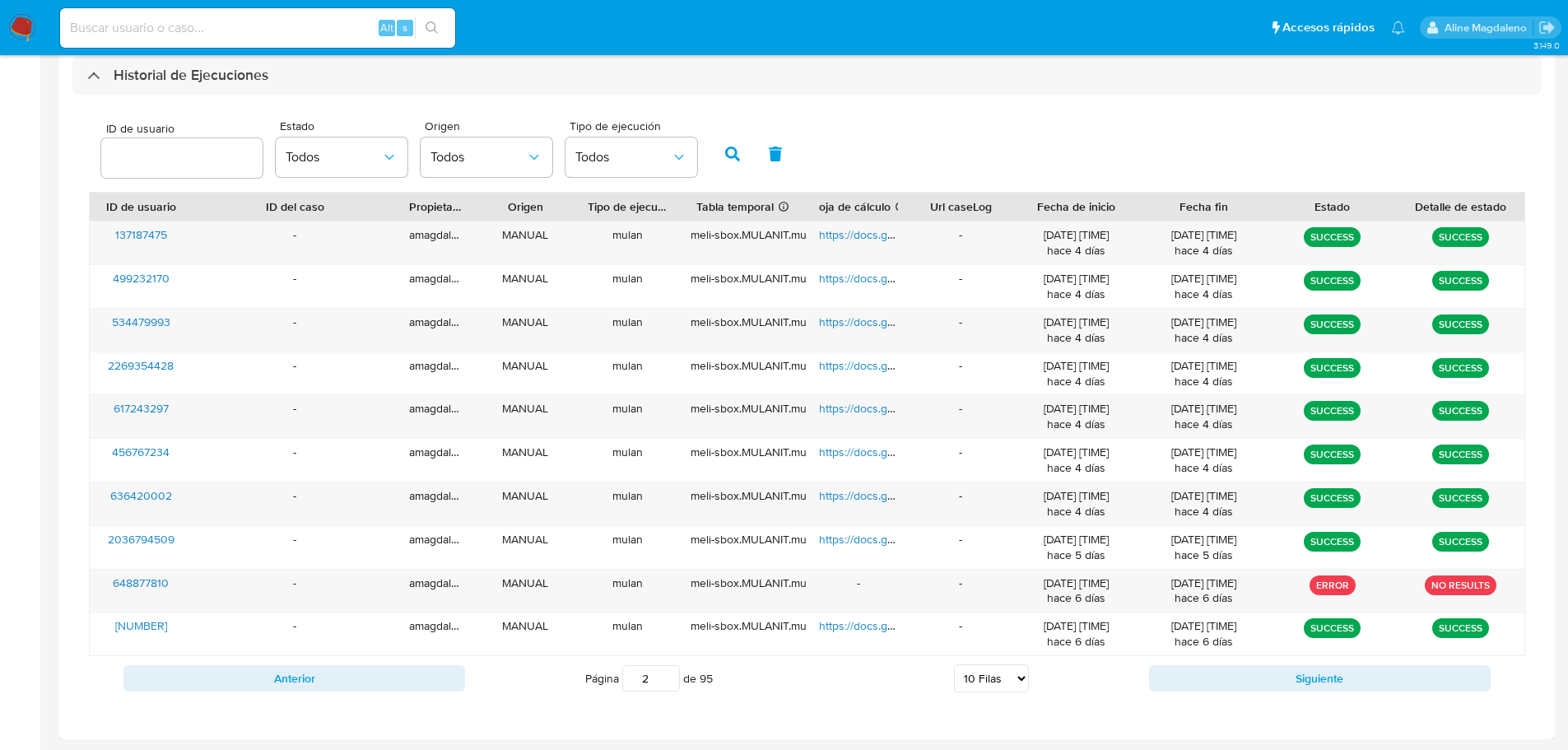 click on "2" at bounding box center [651, 678] 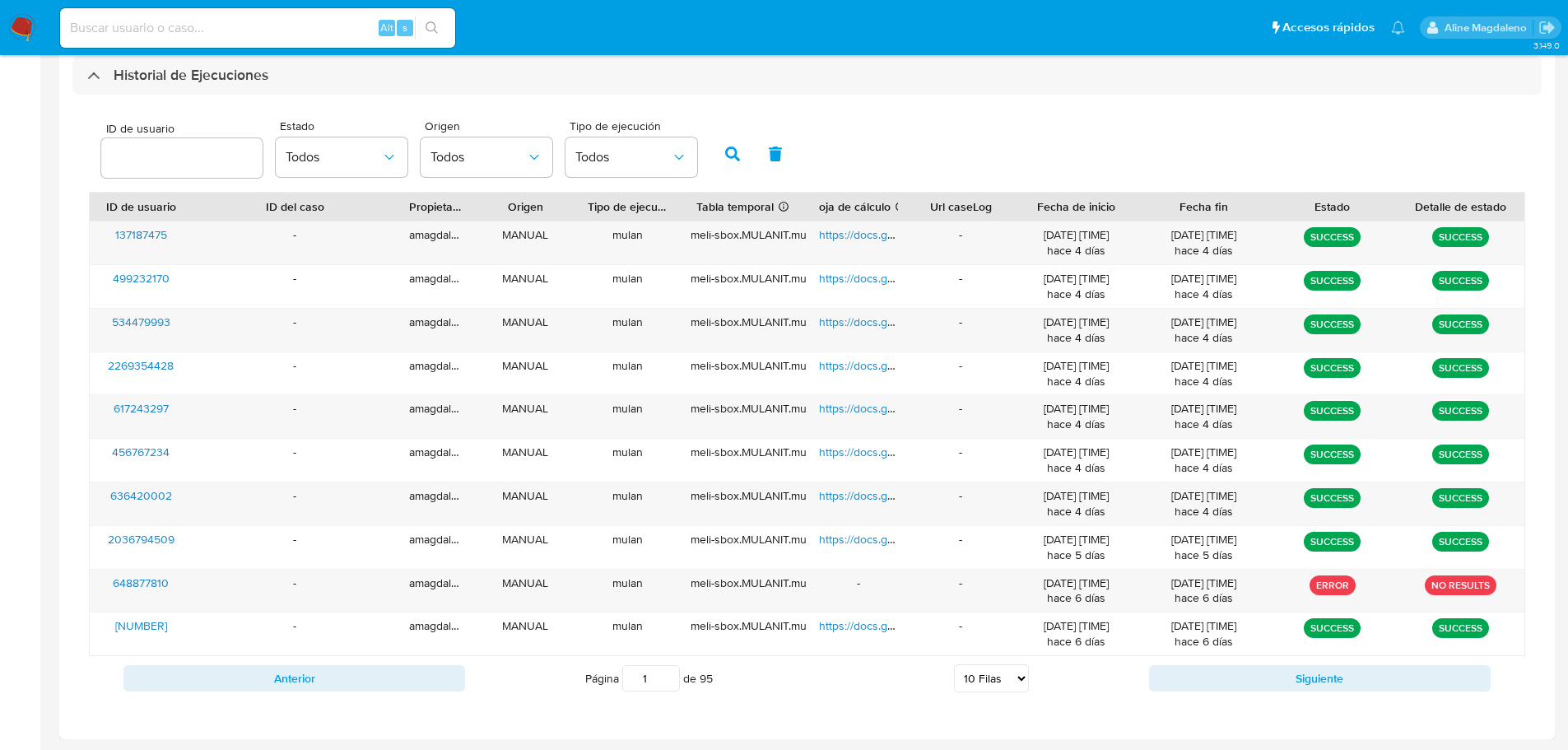 click on "1" at bounding box center [651, 678] 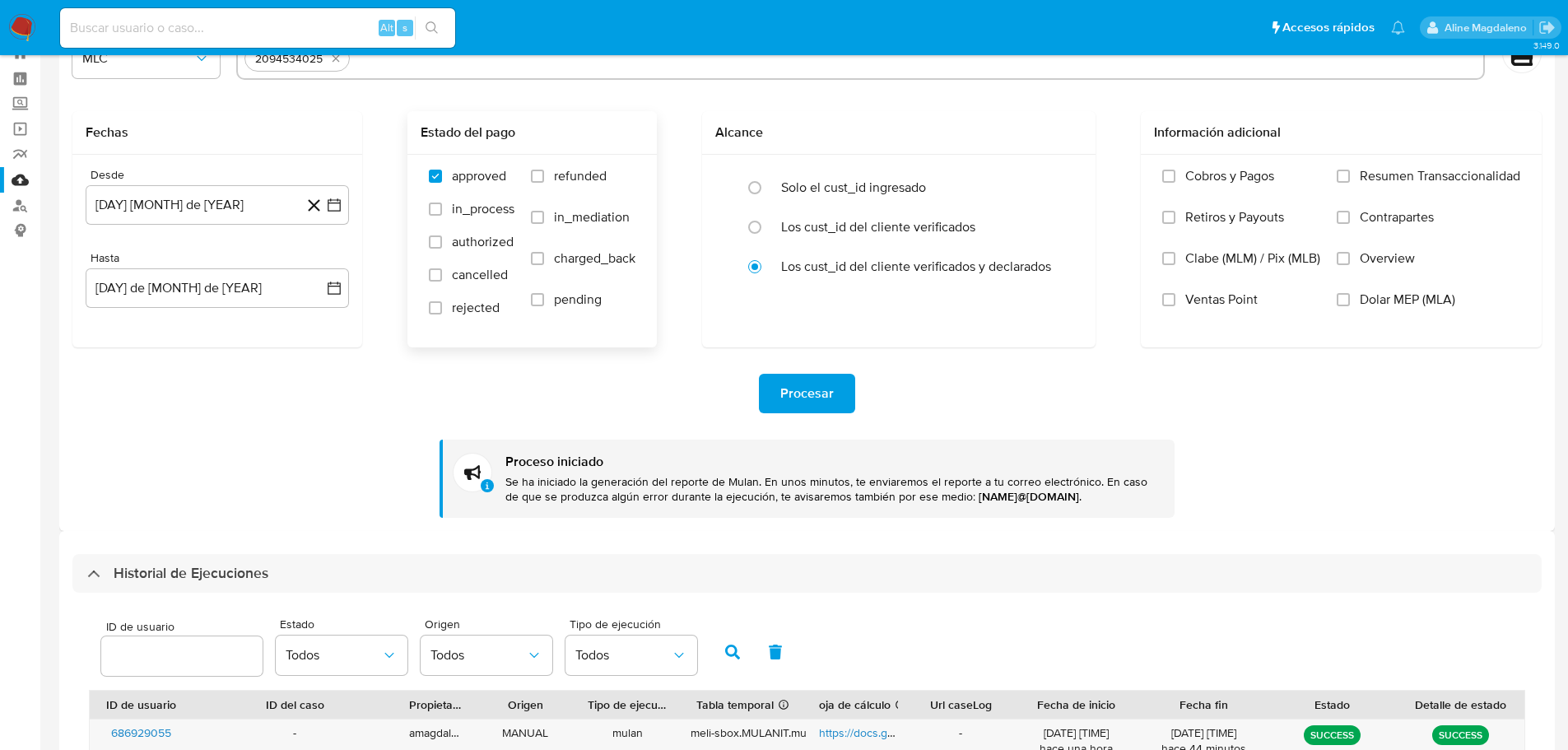 scroll, scrollTop: 0, scrollLeft: 0, axis: both 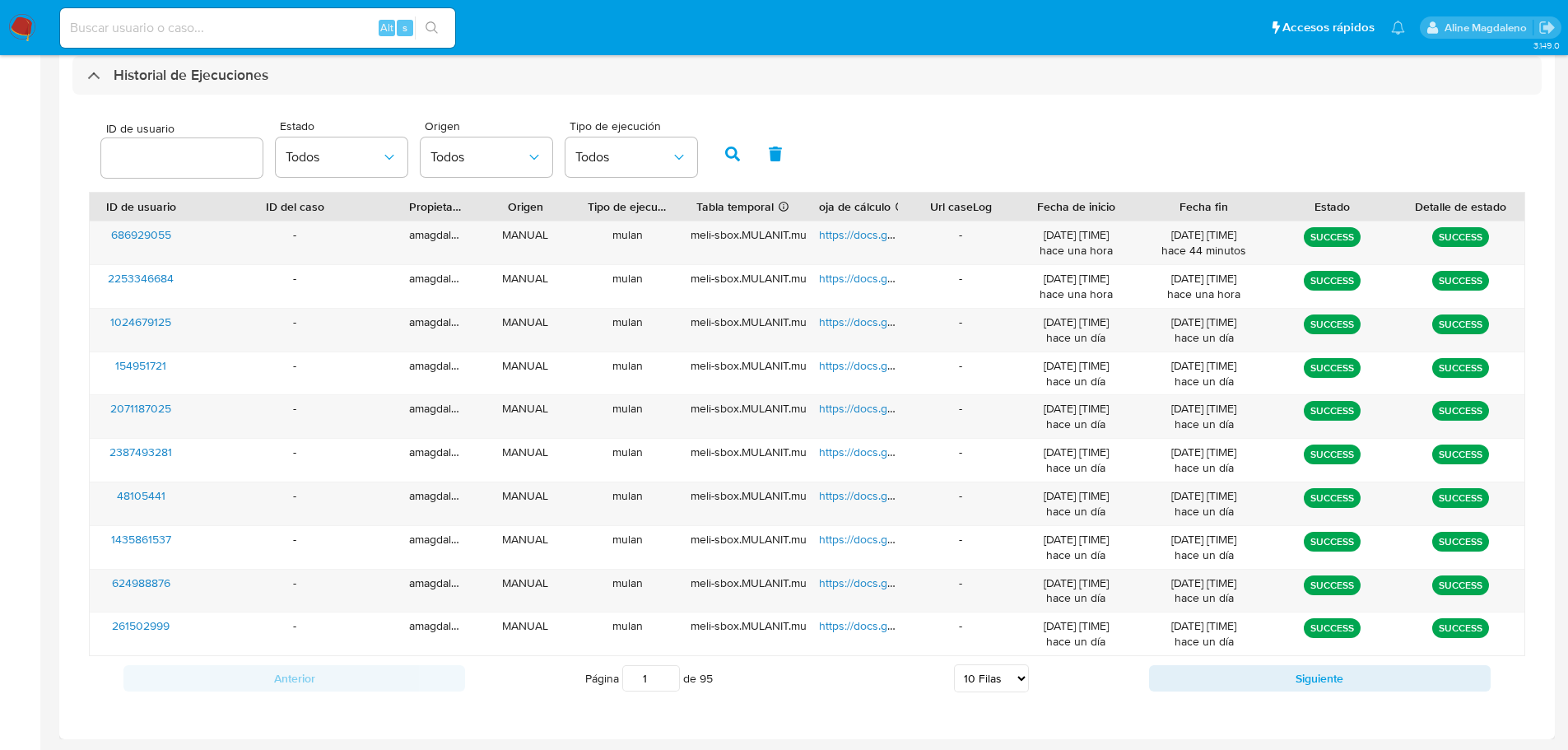 click on "ID de usuario Estado Todos Origen Todos Tipo de ejecución Todos" at bounding box center (399, 151) 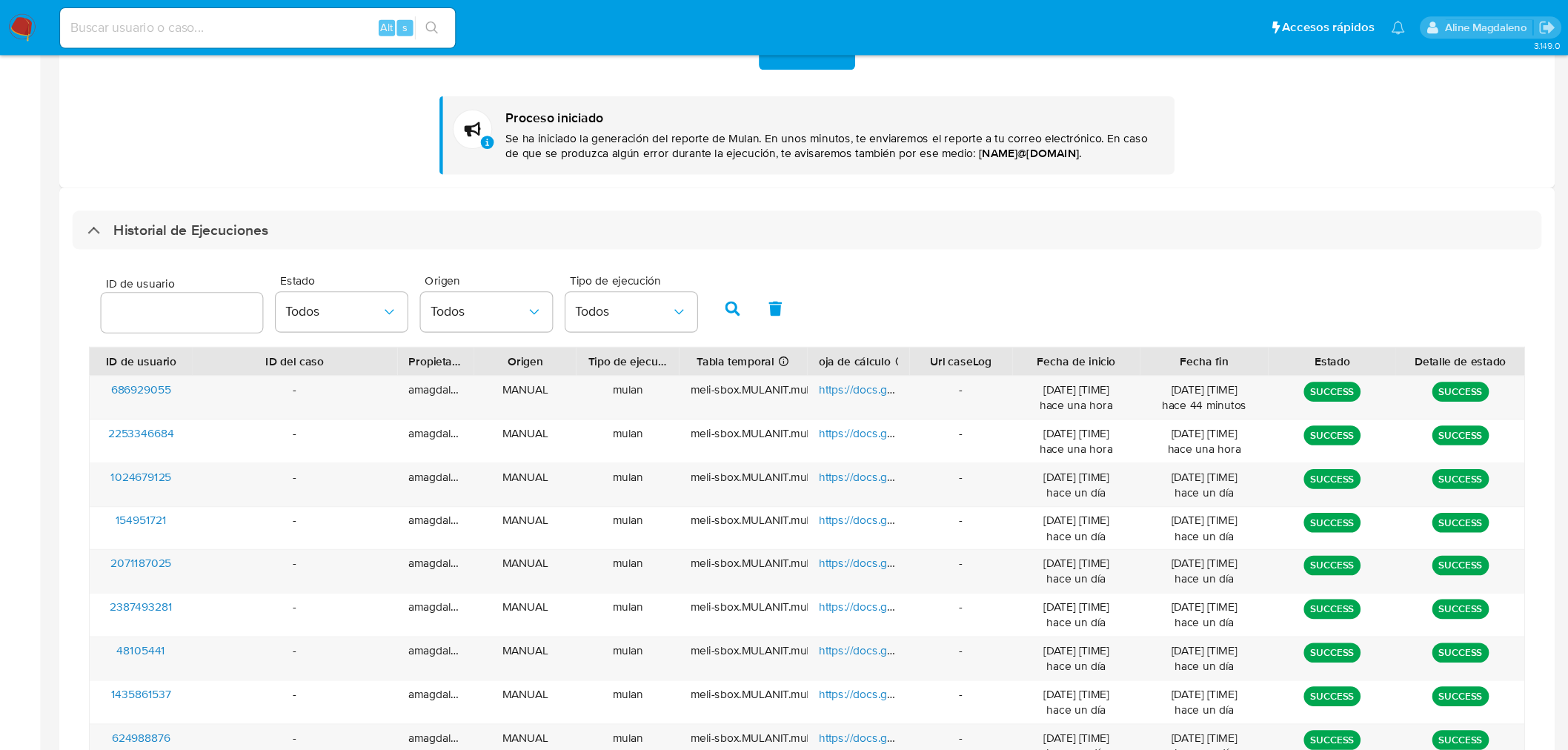 scroll, scrollTop: 0, scrollLeft: 0, axis: both 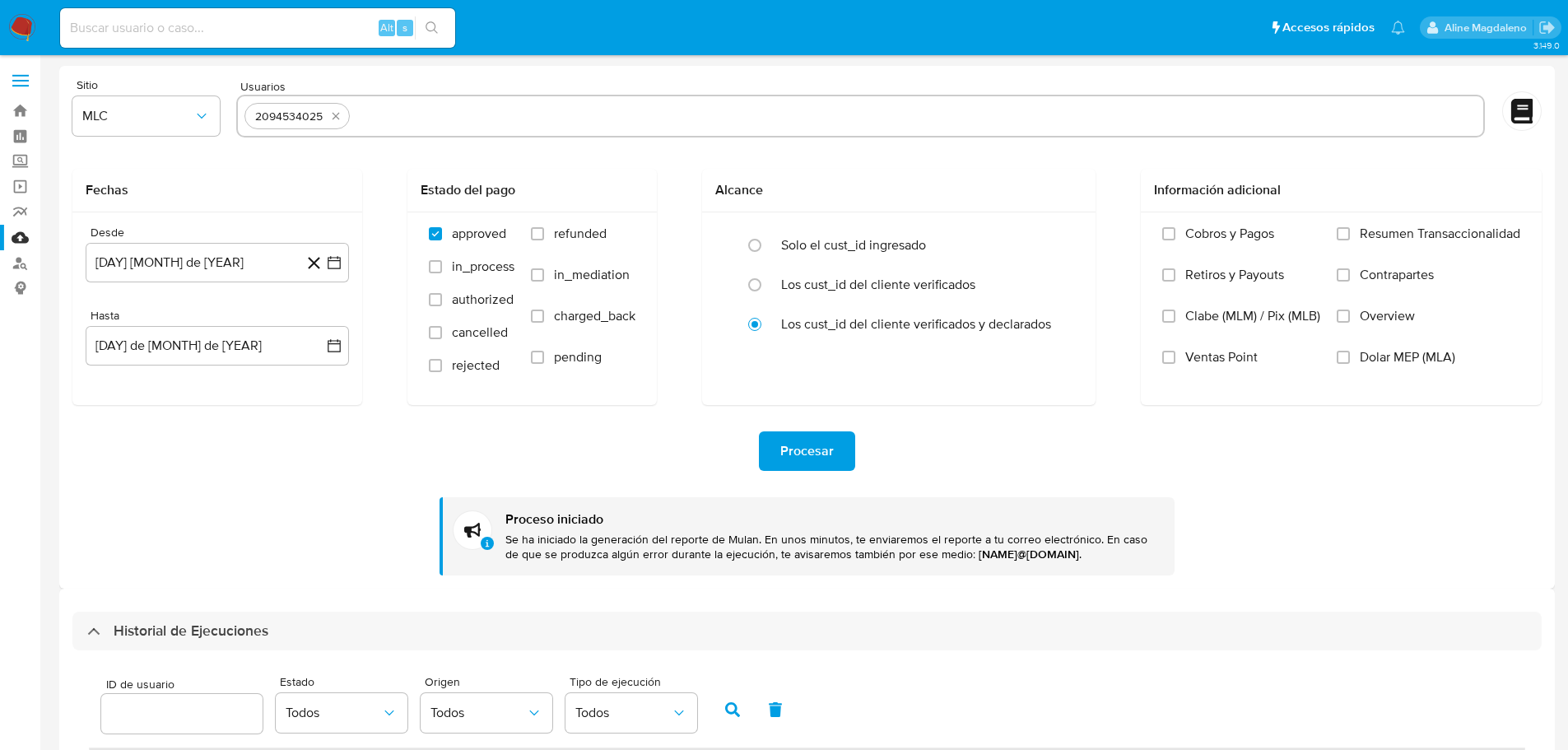 click at bounding box center [916, 116] 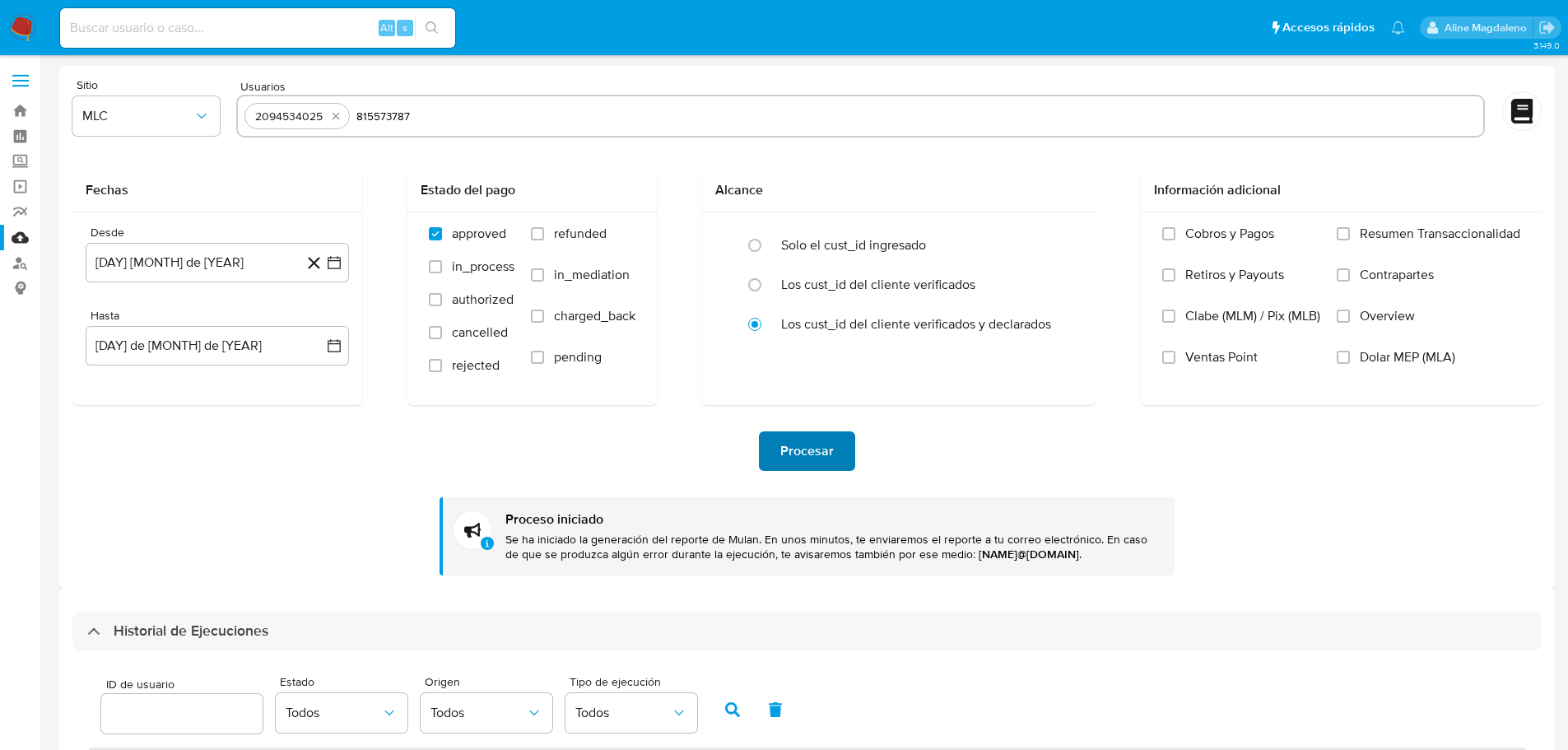 type on "815573787" 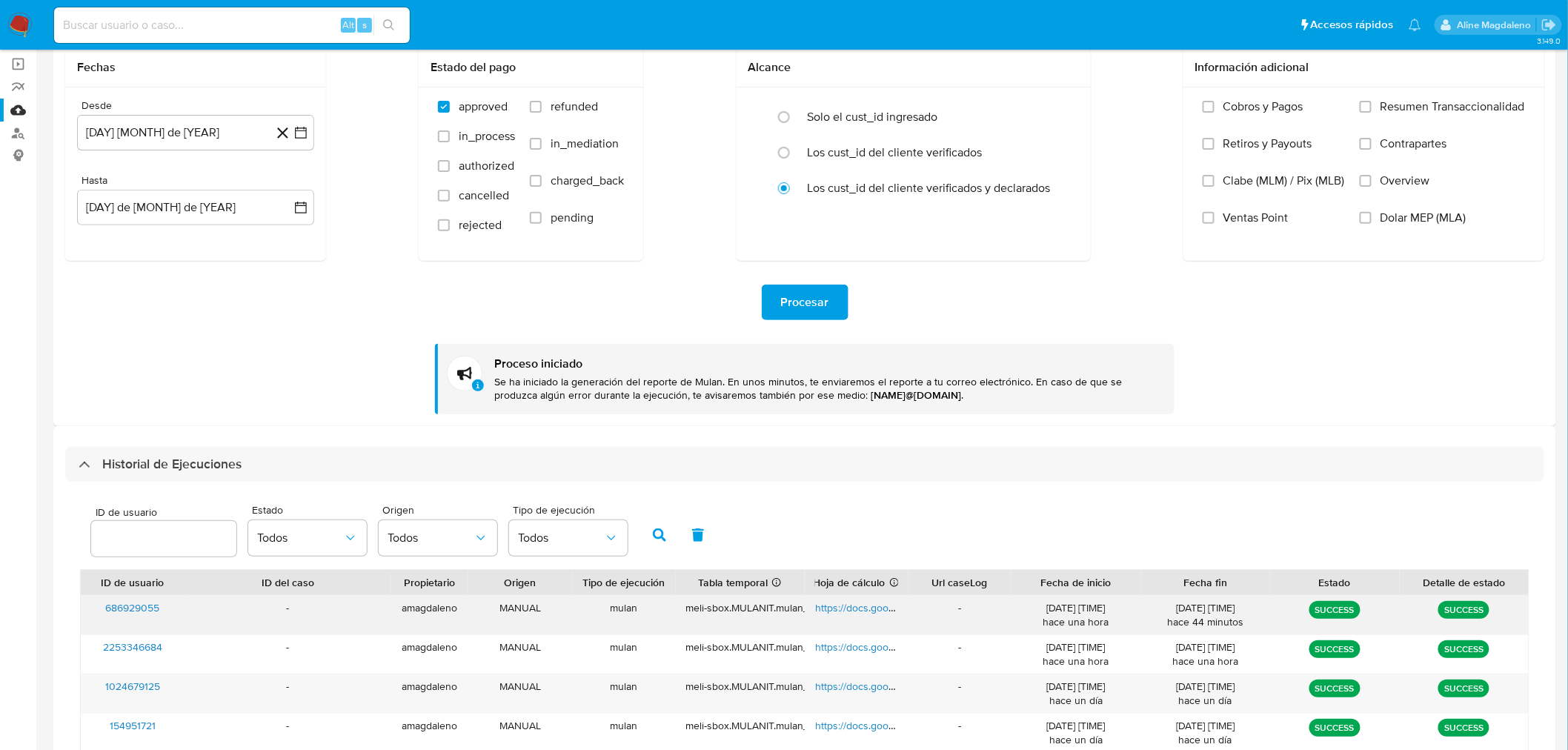 scroll, scrollTop: 247, scrollLeft: 0, axis: vertical 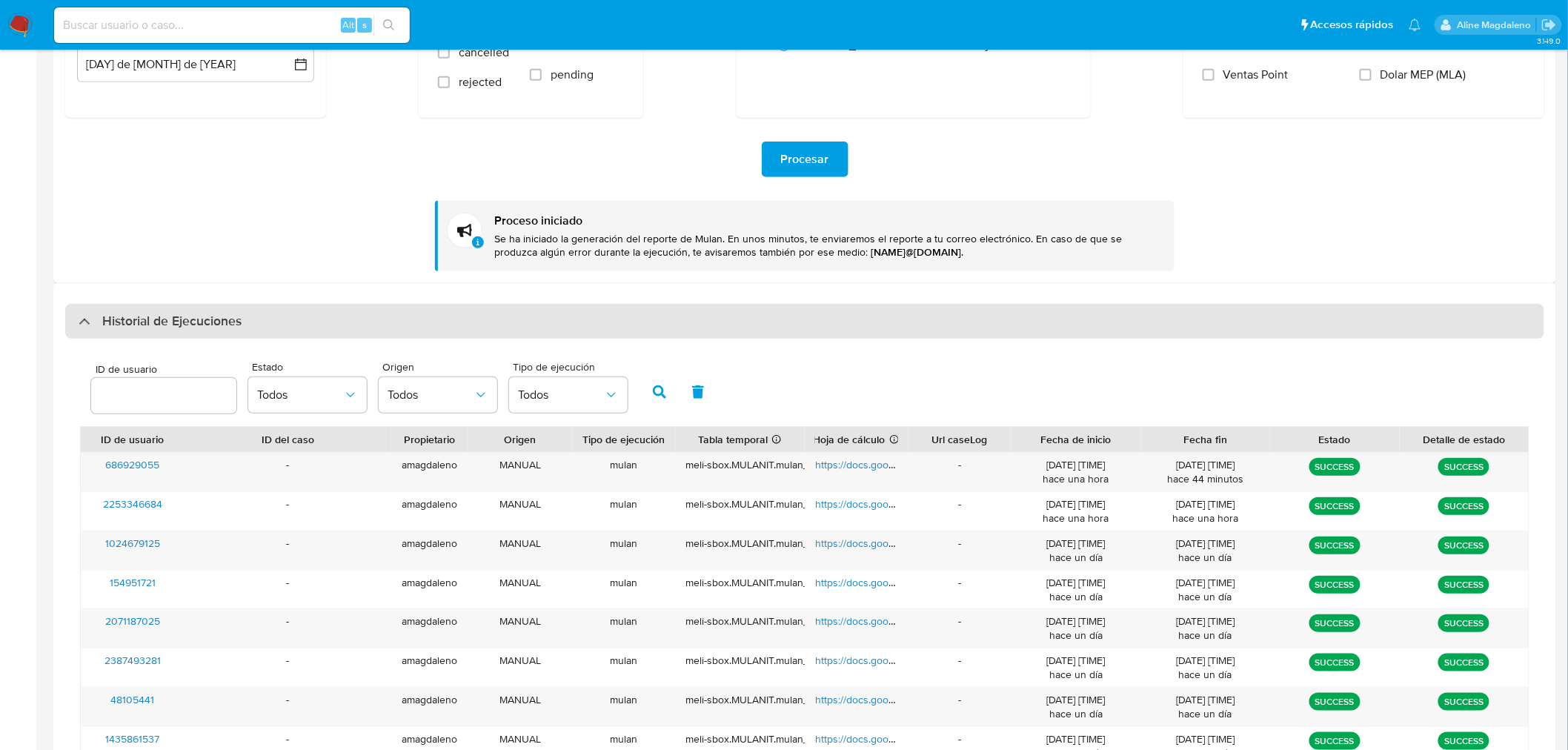 click on "Historial de Ejecuciones" at bounding box center [805, 322] 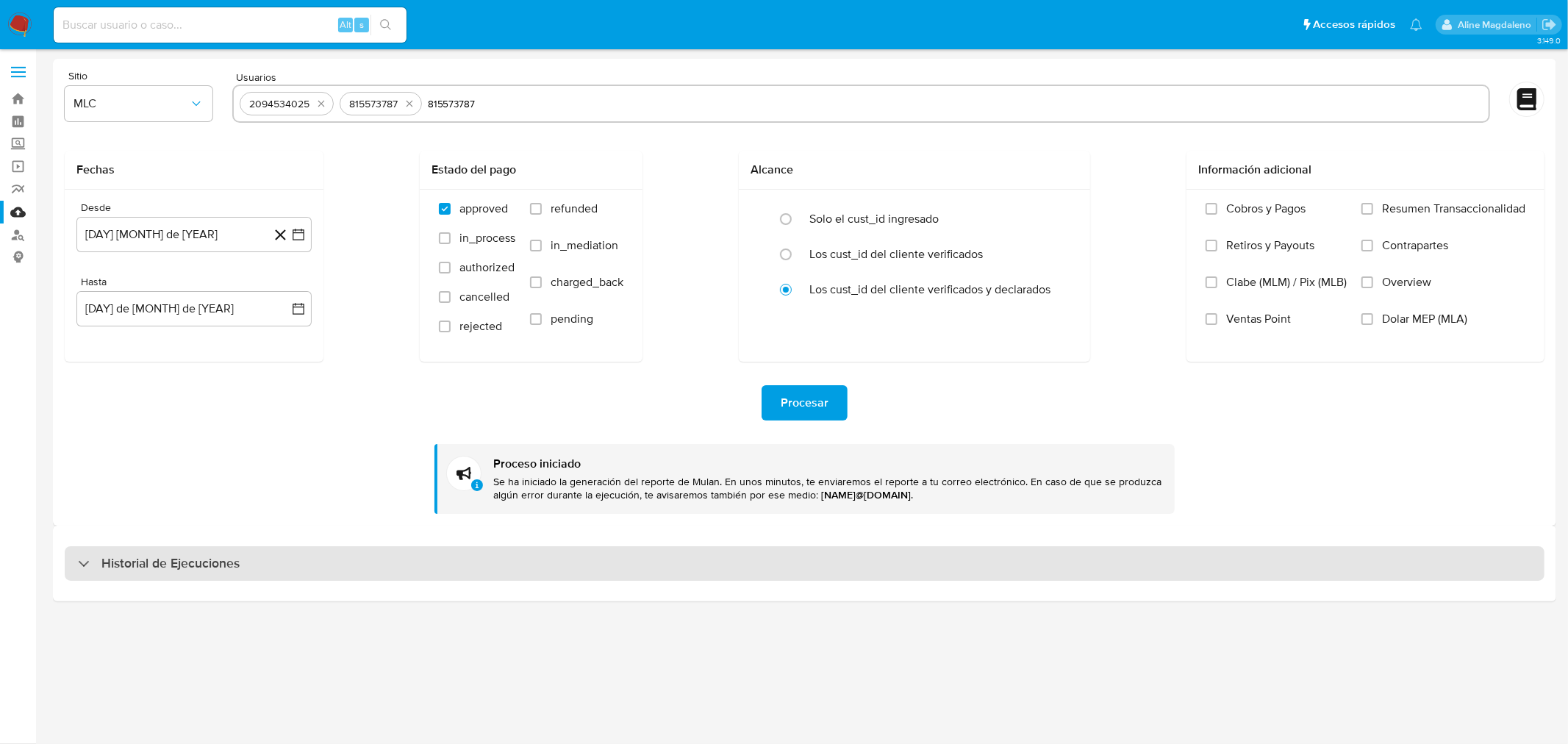 click on "Historial de Ejecuciones" at bounding box center (159, 564) 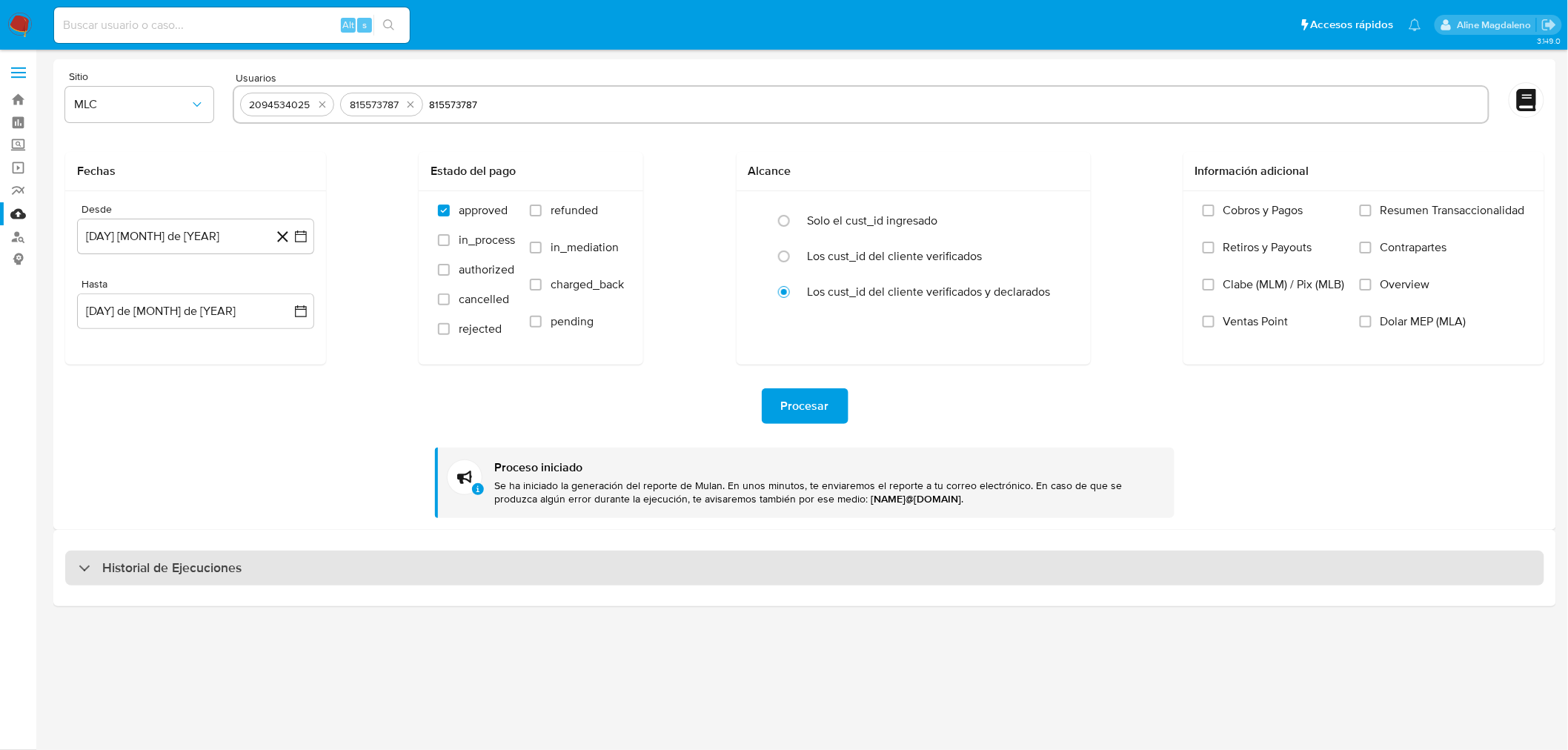 select on "10" 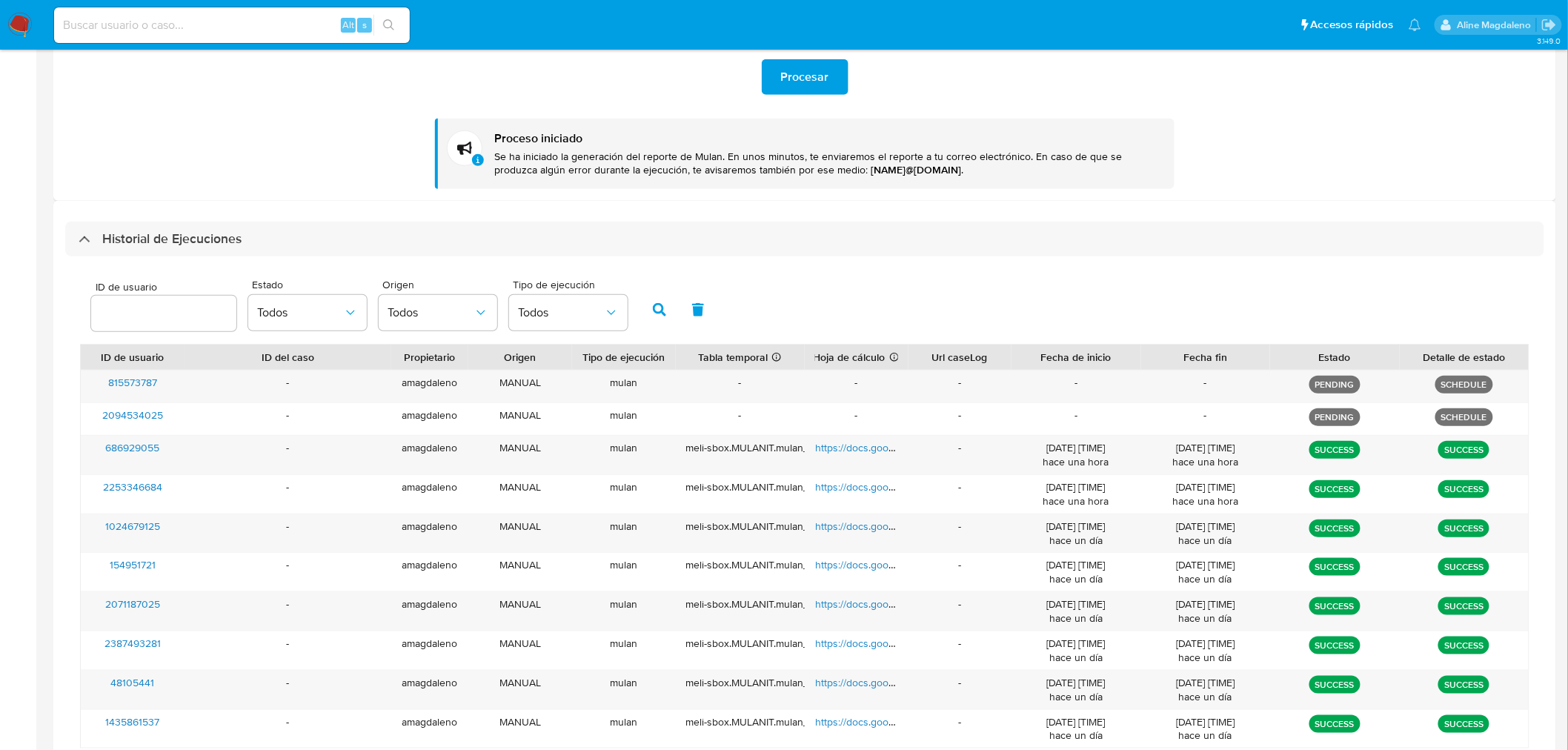 scroll, scrollTop: 411, scrollLeft: 0, axis: vertical 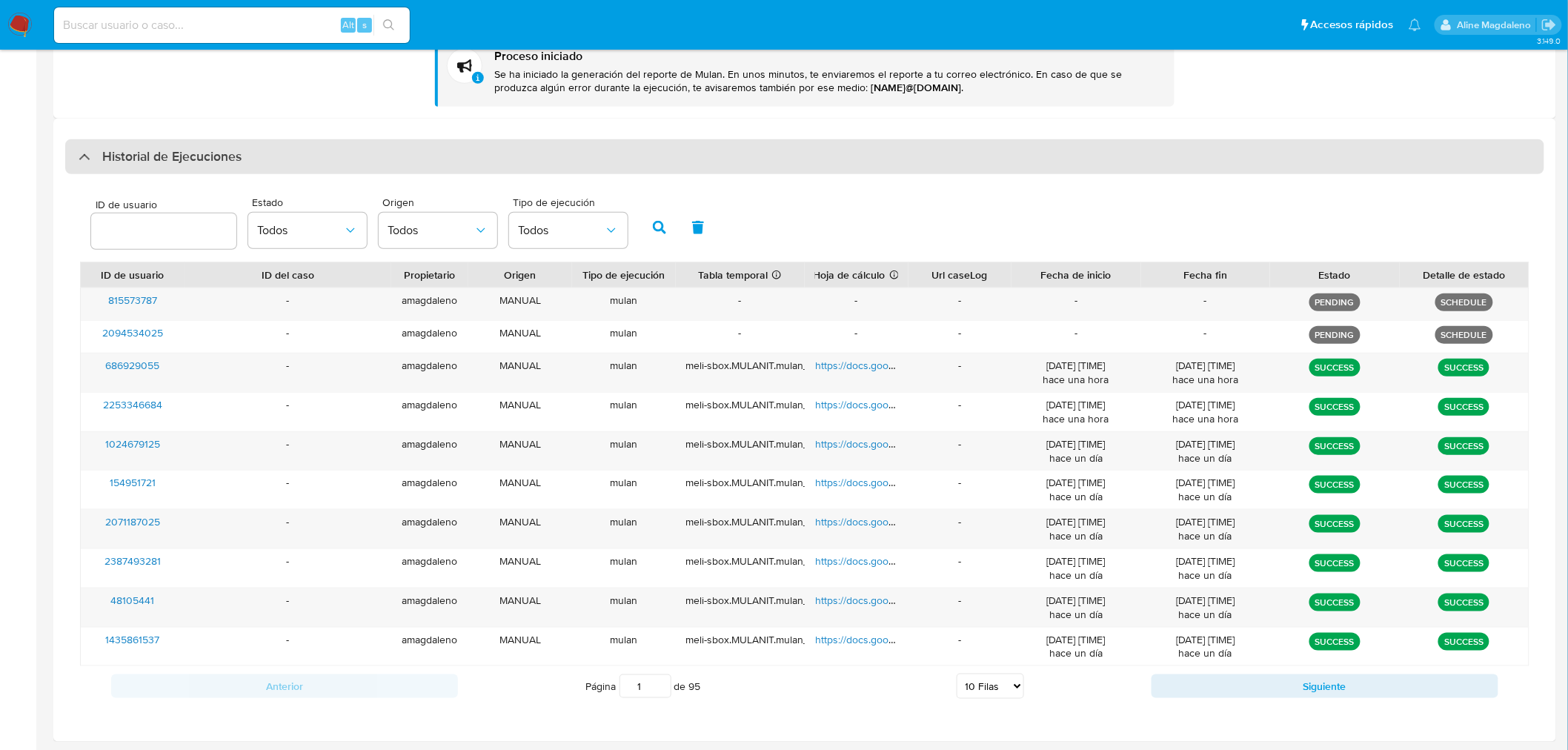 click on "Historial de Ejecuciones" at bounding box center [160, 157] 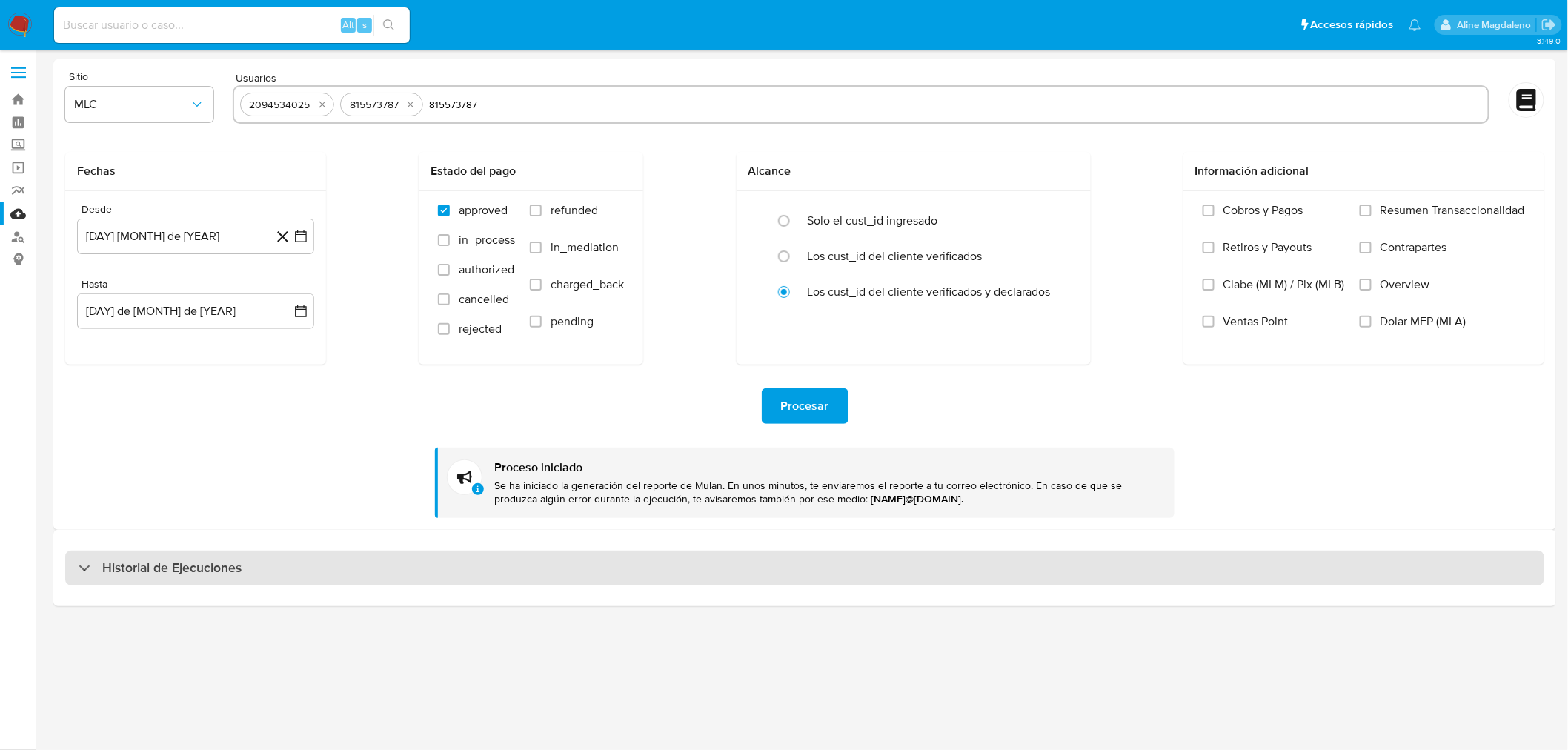 scroll, scrollTop: 0, scrollLeft: 0, axis: both 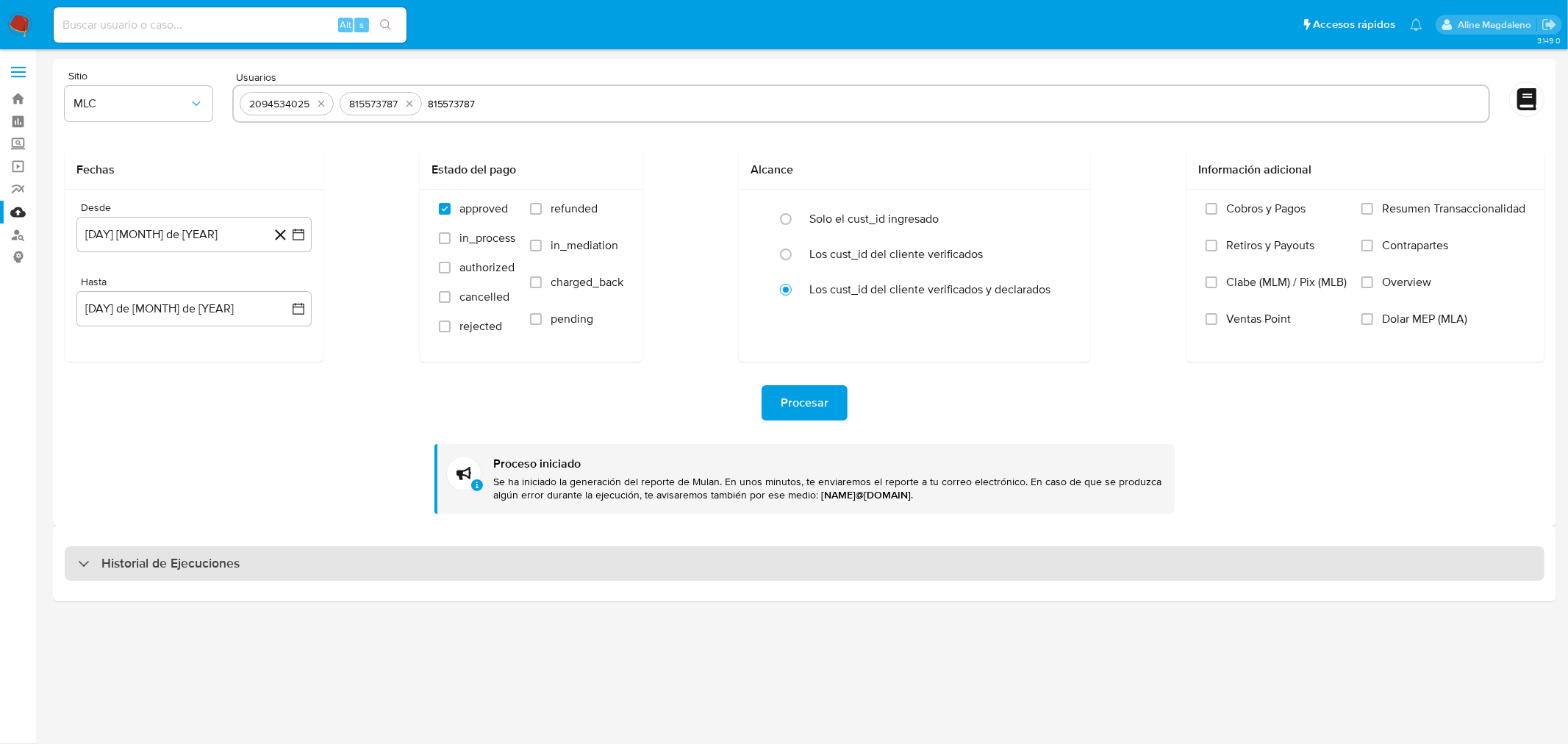 click on "Historial de Ejecuciones" at bounding box center [159, 564] 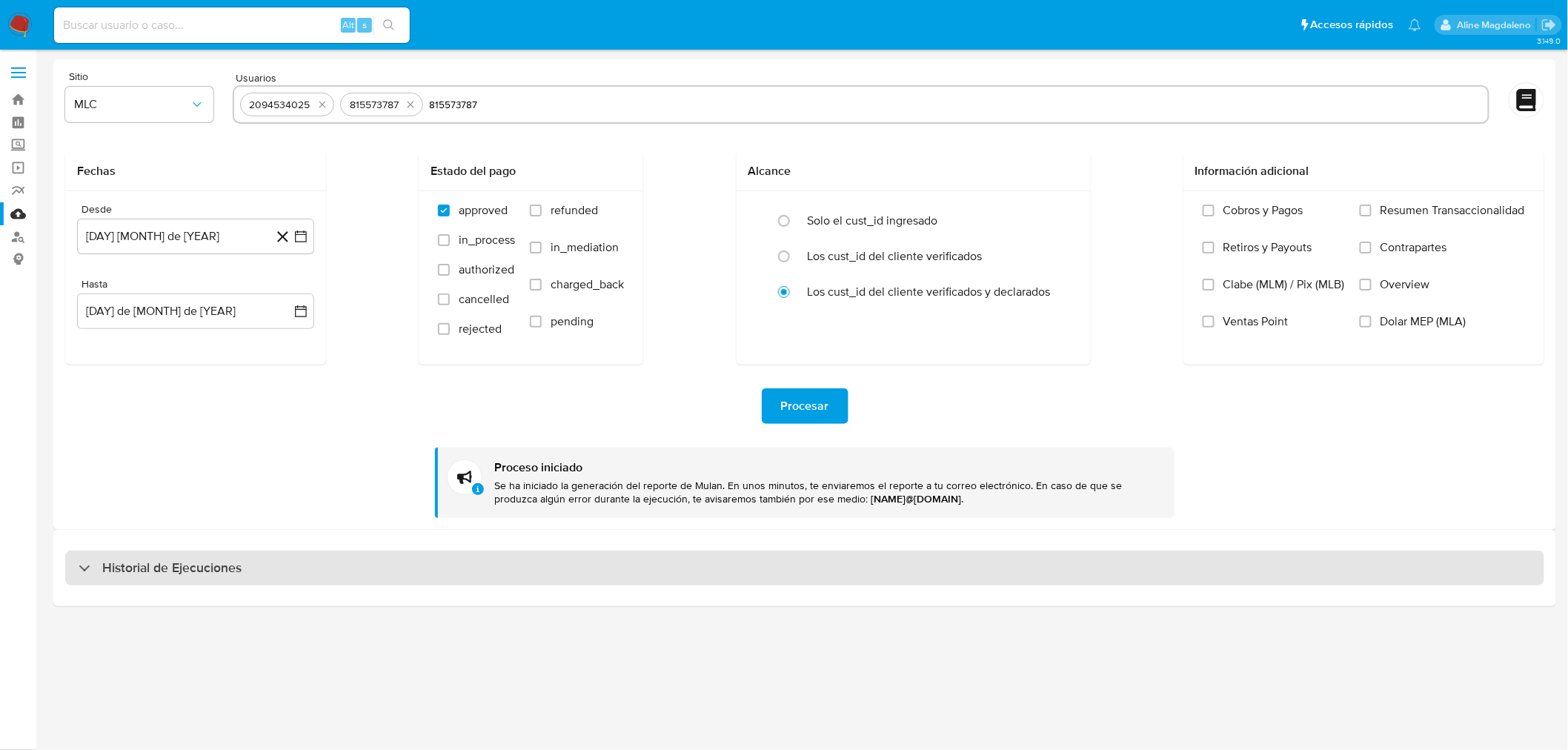select on "10" 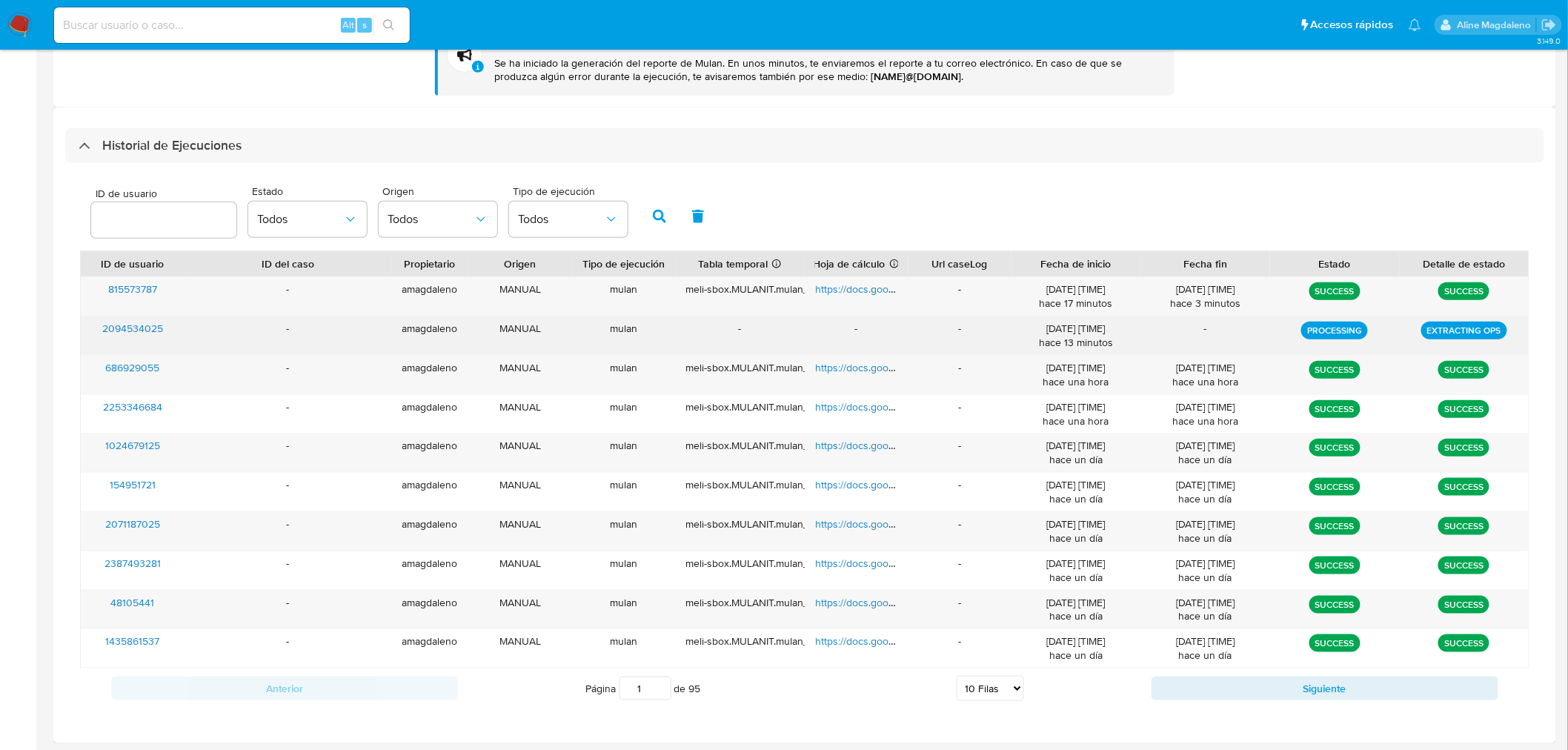 scroll, scrollTop: 425, scrollLeft: 0, axis: vertical 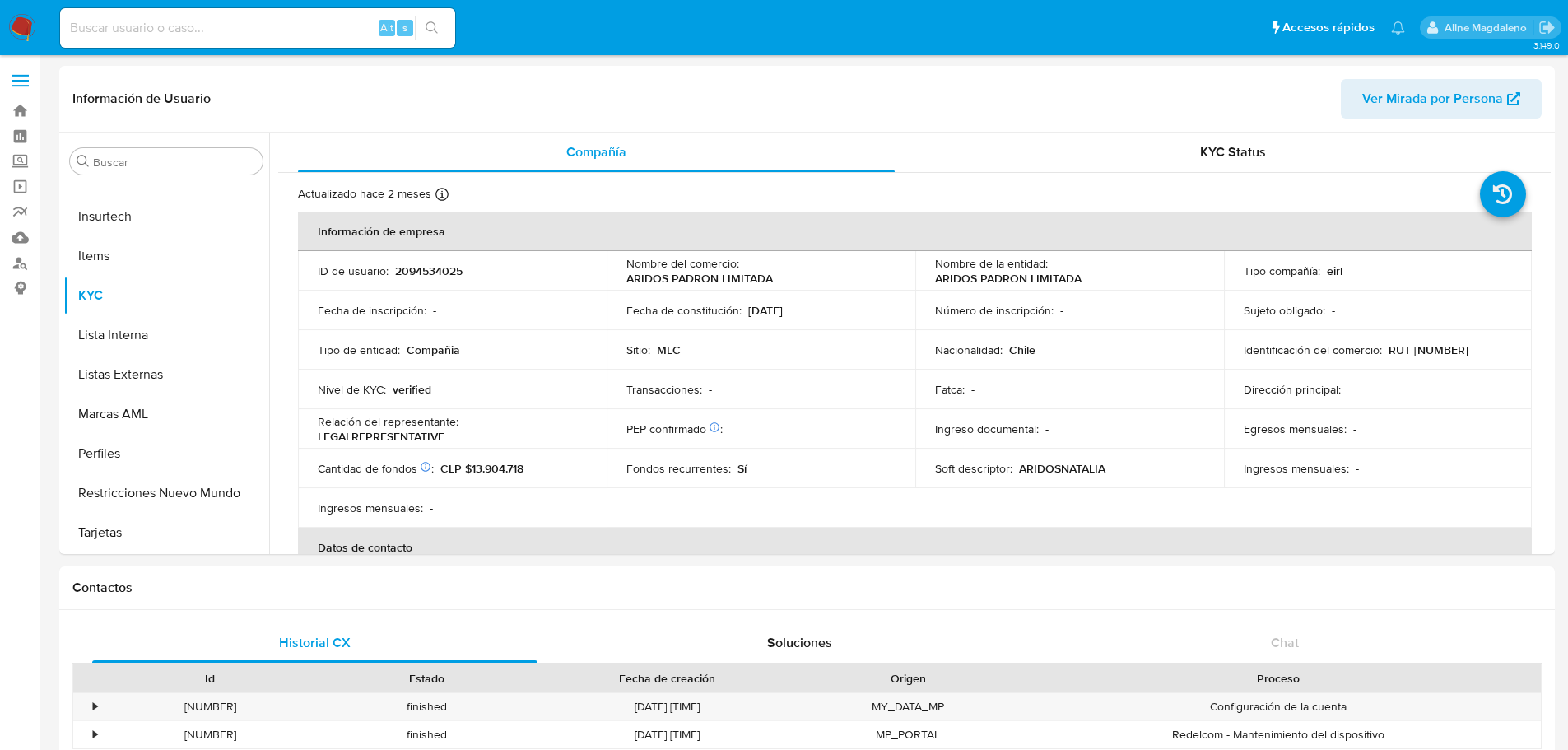 select on "10" 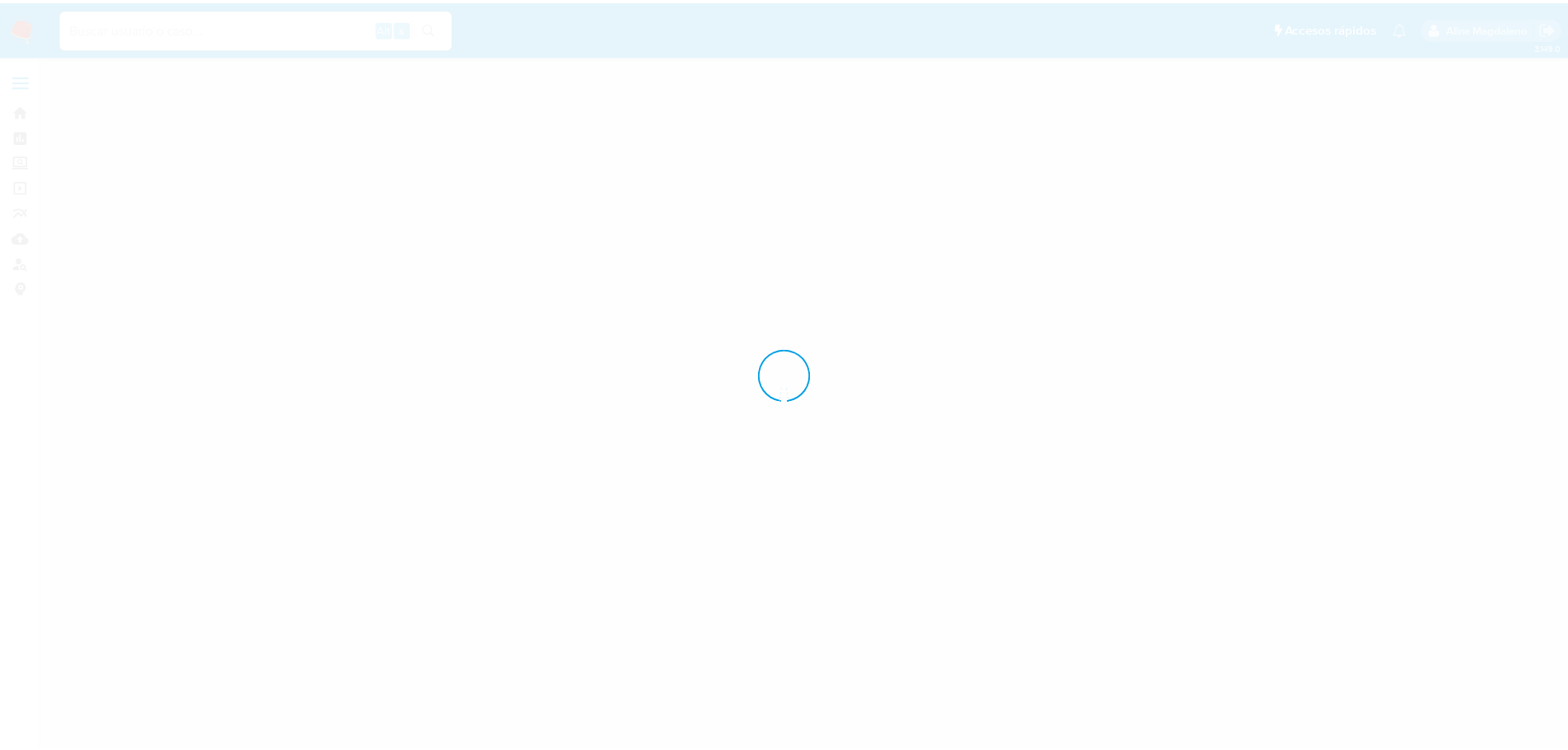 scroll, scrollTop: 0, scrollLeft: 0, axis: both 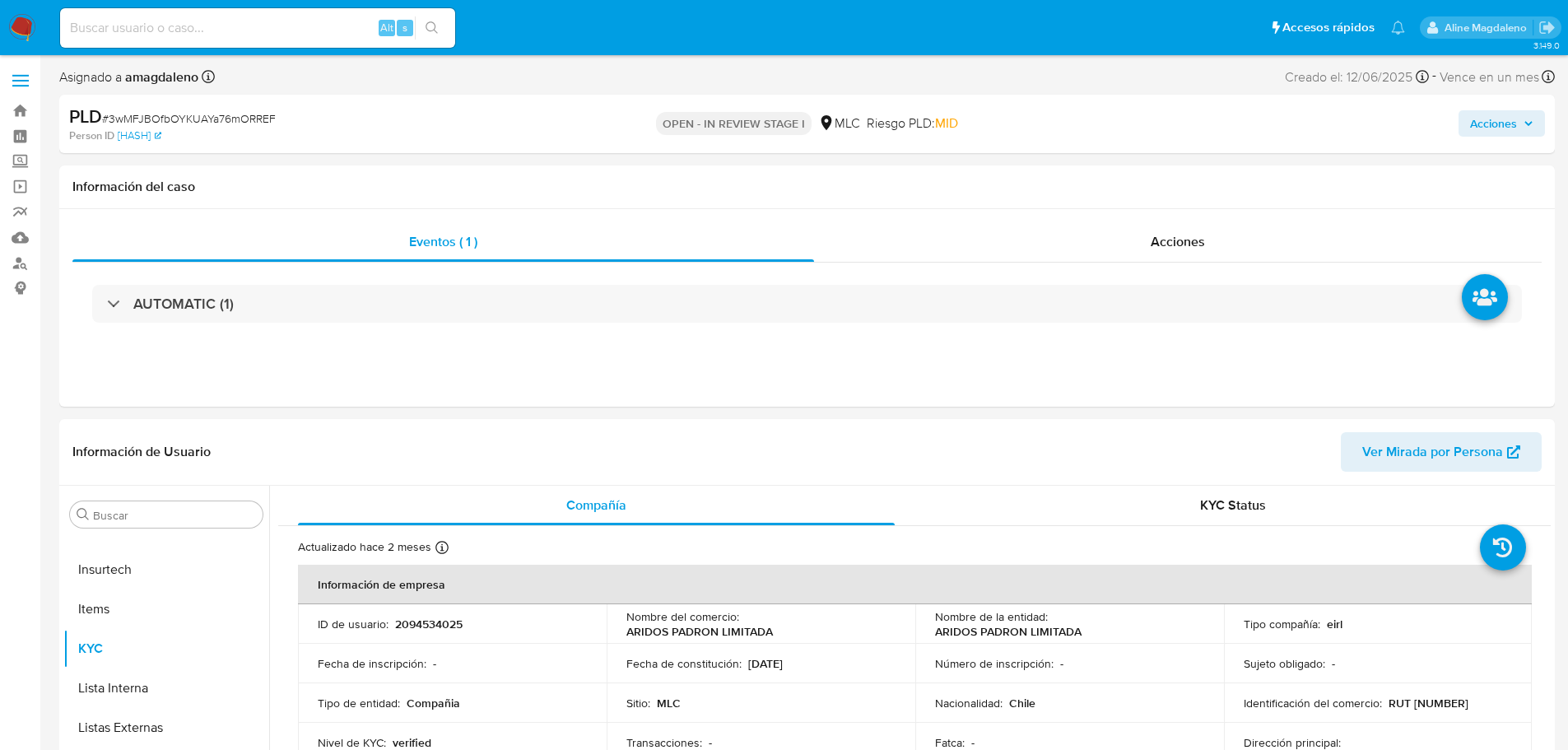 select on "10" 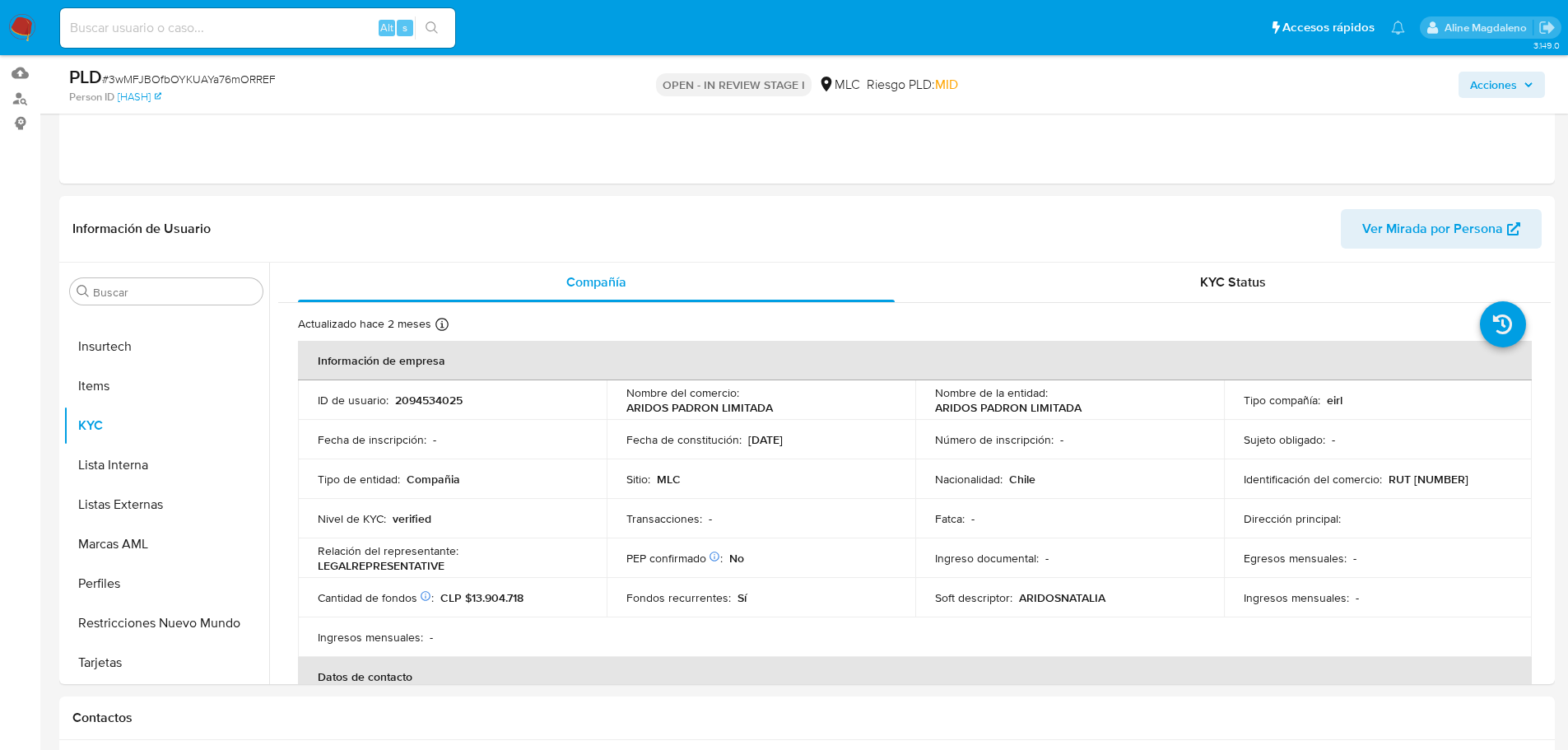 scroll, scrollTop: 366, scrollLeft: 0, axis: vertical 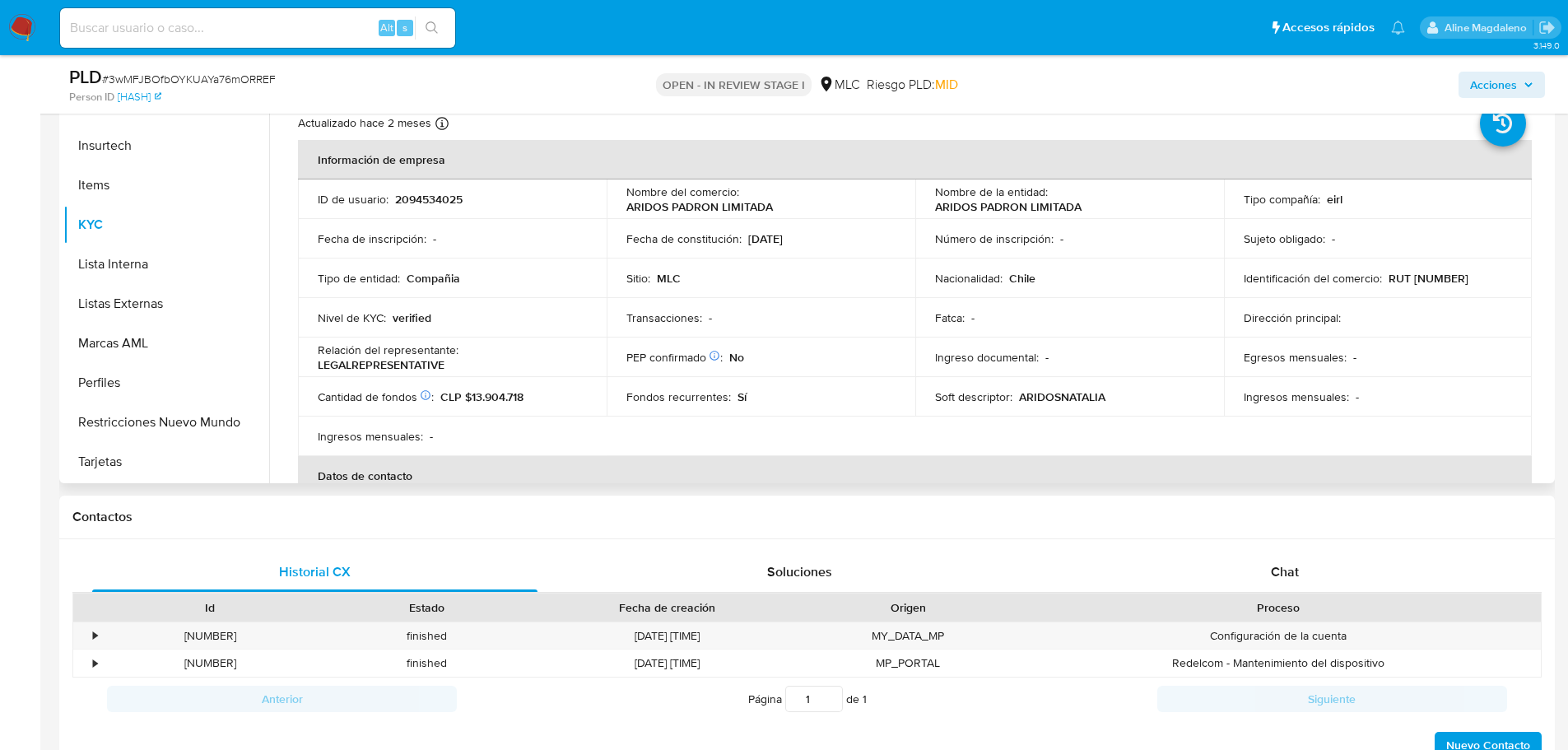 click on "RUT [NUMBER]" at bounding box center [1428, 278] 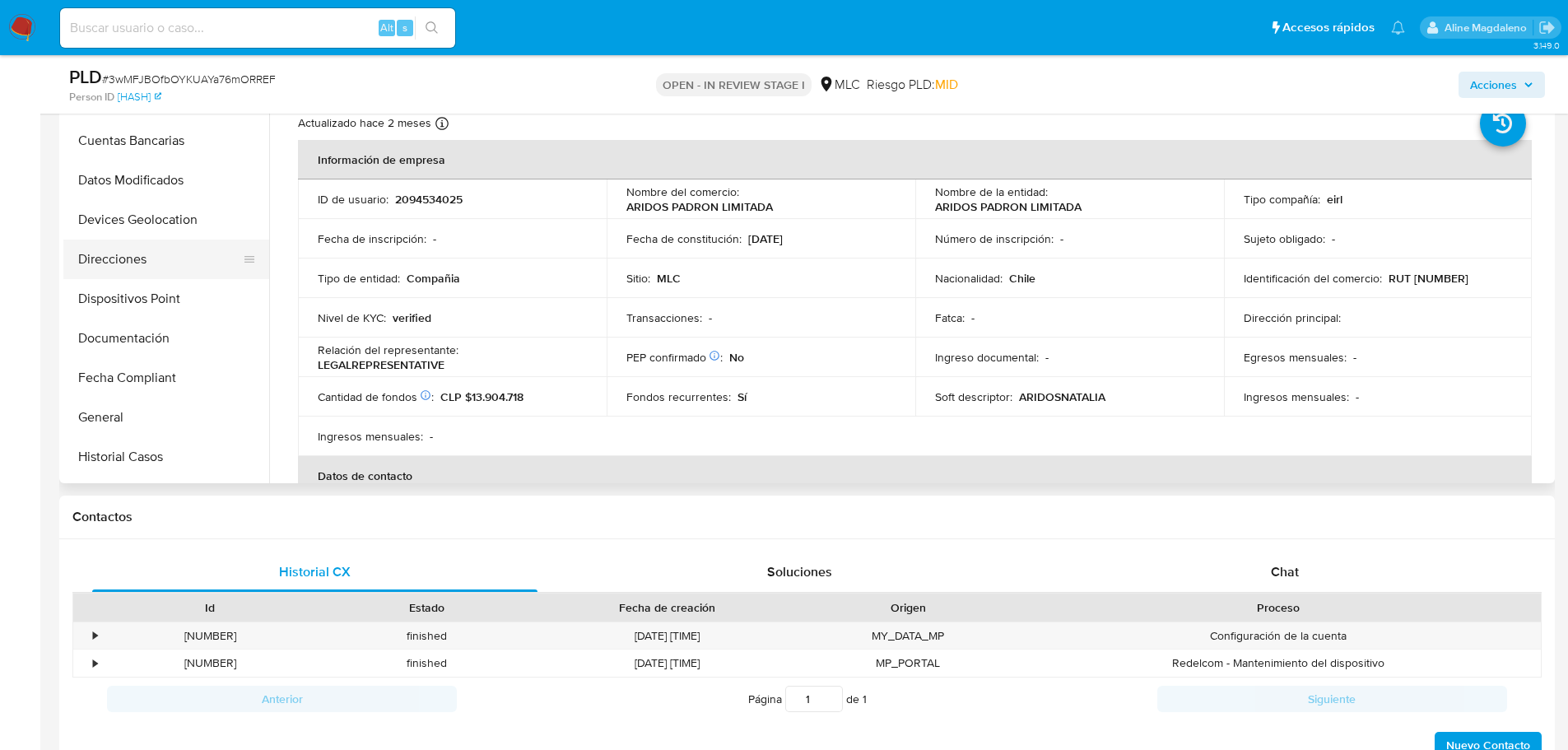 scroll, scrollTop: 0, scrollLeft: 0, axis: both 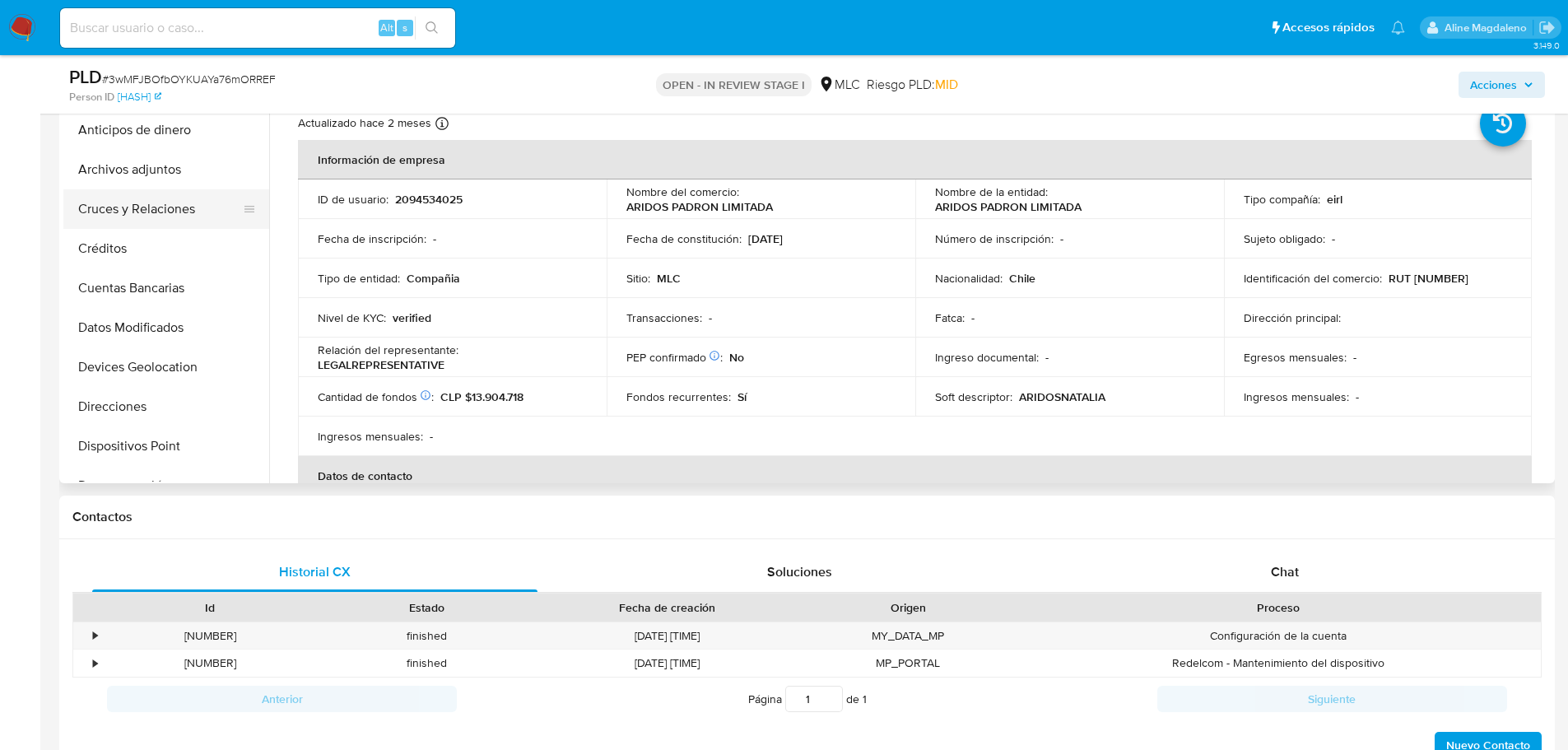 click on "Cruces y Relaciones" at bounding box center (160, 209) 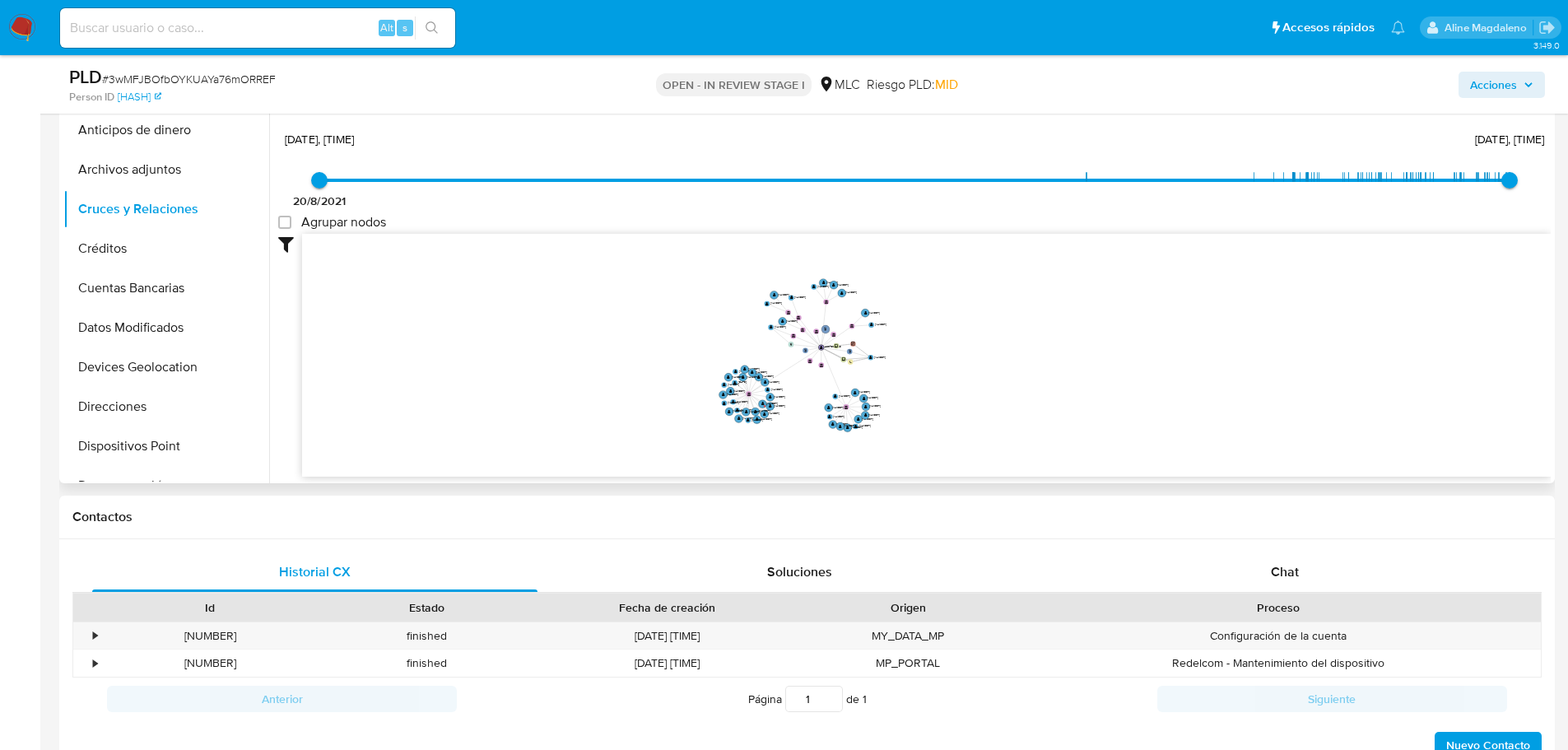 drag, startPoint x: 1003, startPoint y: 380, endPoint x: 996, endPoint y: 397, distance: 18.384776 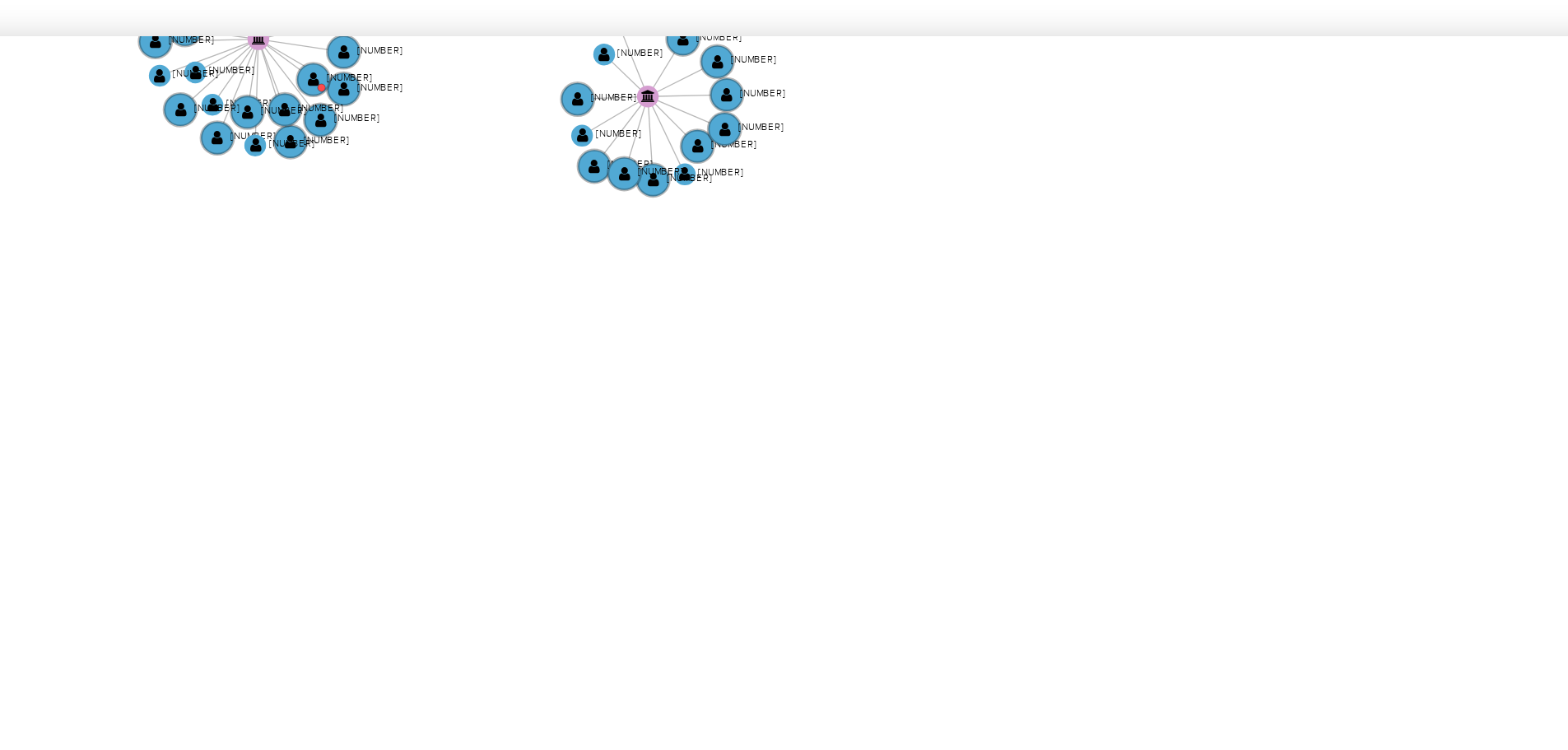 drag, startPoint x: 1078, startPoint y: 451, endPoint x: 1078, endPoint y: 292, distance: 159 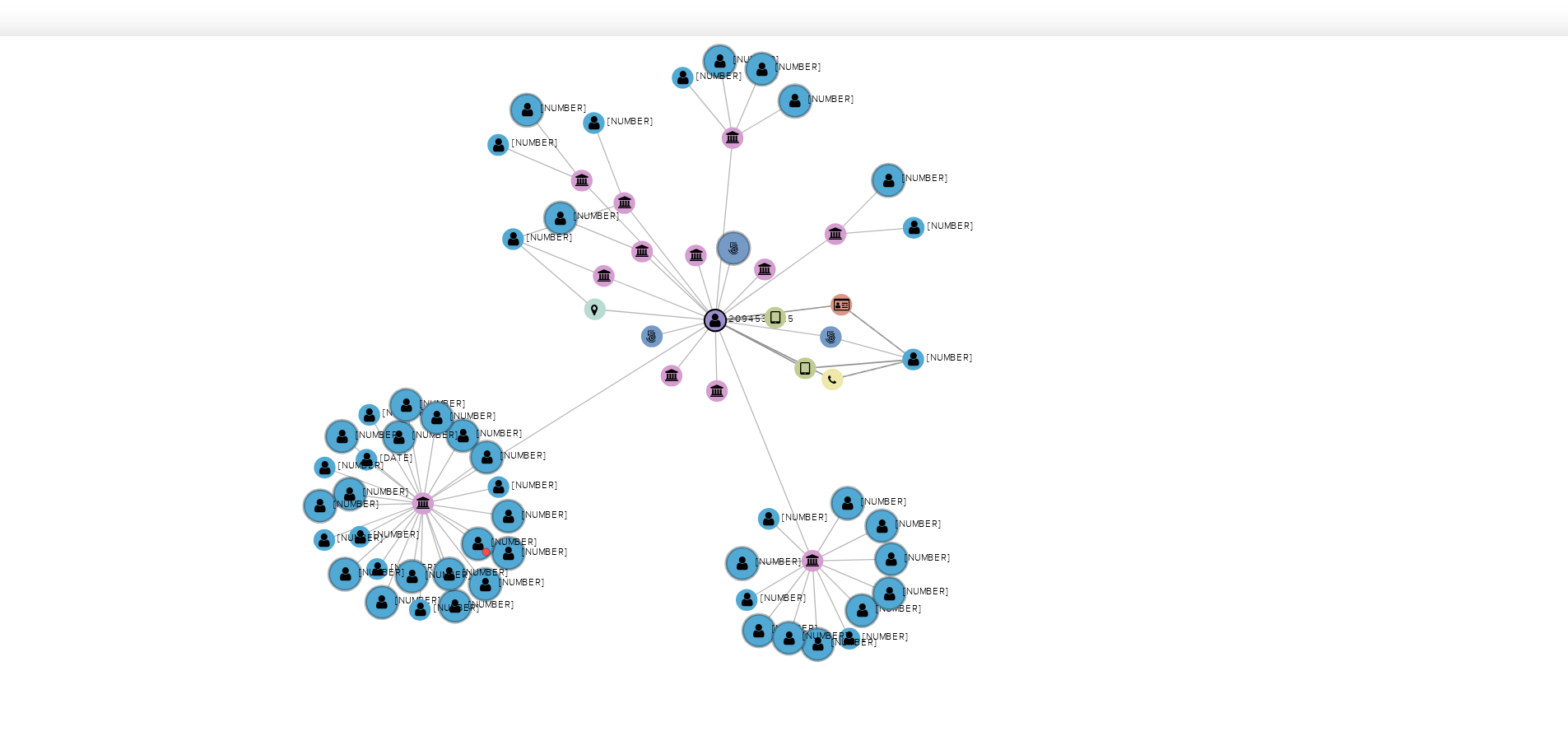drag, startPoint x: 896, startPoint y: 302, endPoint x: 933, endPoint y: 397, distance: 101.95097 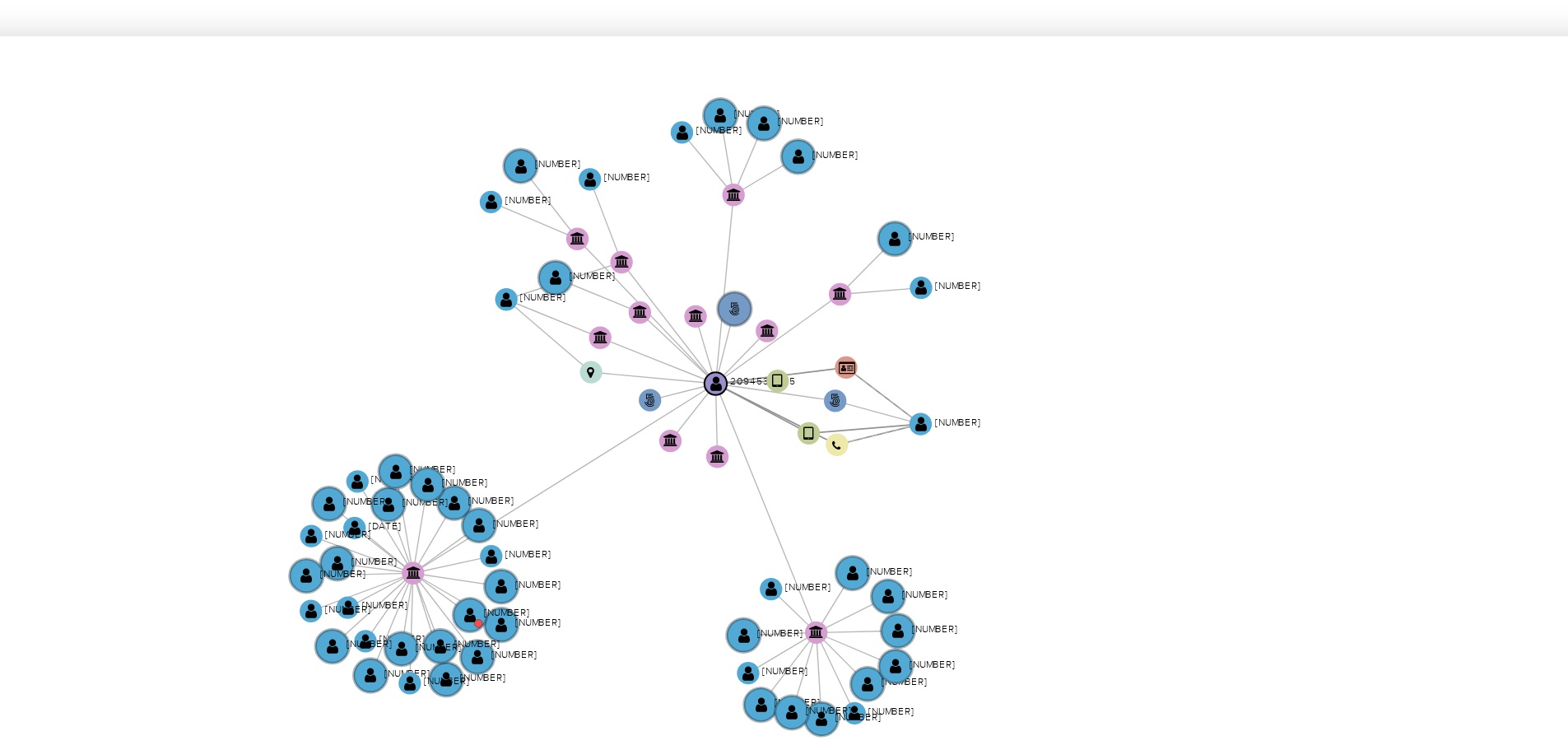 drag, startPoint x: 932, startPoint y: 370, endPoint x: 933, endPoint y: 387, distance: 17.029386 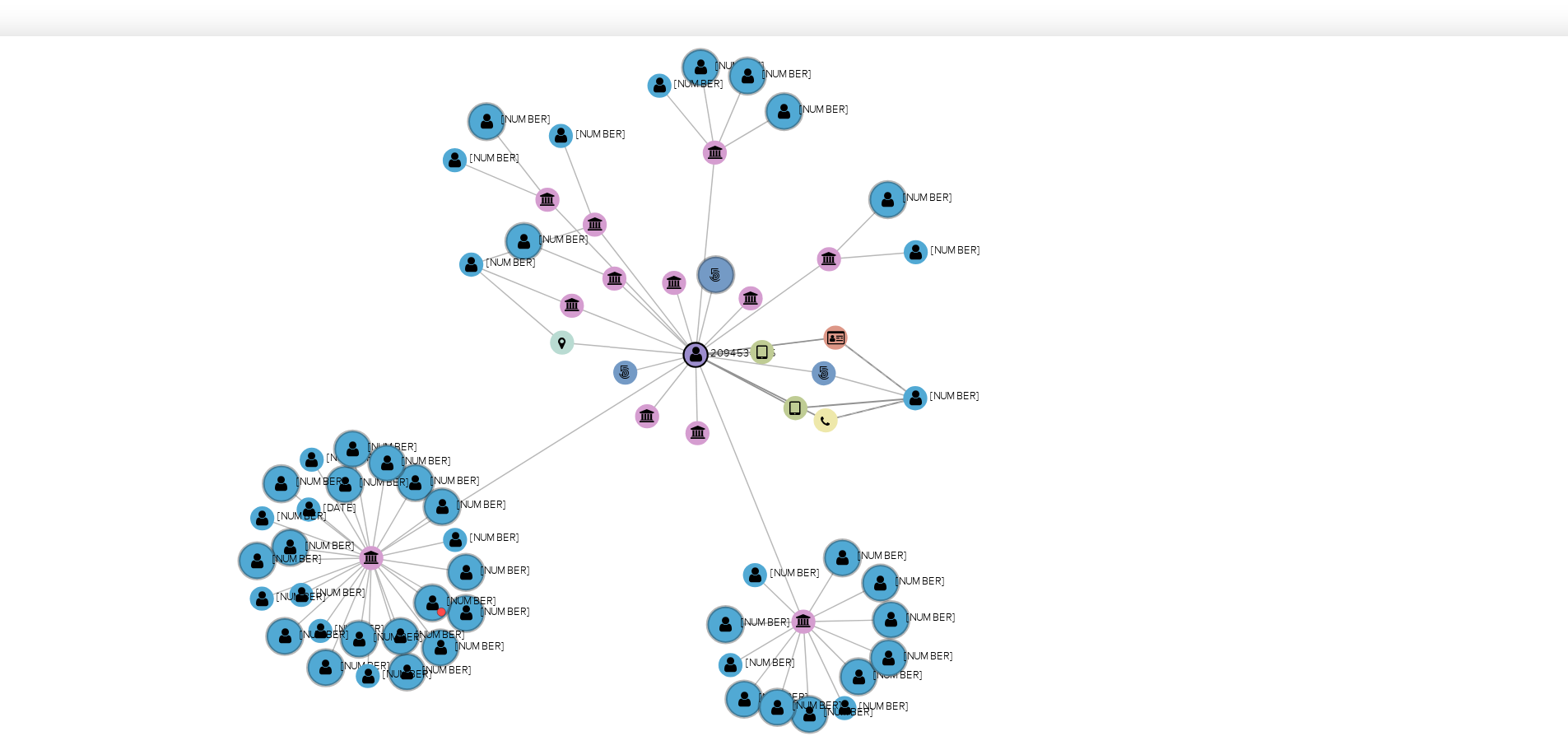 click on "user-[NUMBER]  [NUMBER] phone-[HASH]  person-[HASH]  device-[HASH]  device-[HASH]  bank_account-[HASH]  bank_account-[HASH]  bank_account-[HASH]  bank_account-[HASH]  bank_account-[HASH]  bank_account-[HASH]  bank_account-[HASH]  bank_account-[HASH]  bank_account-[HASH]  bank_account-[HASH]  bank_account-[HASH]  smart_id-[HASH]  smart_id-[HASH]  smart_id-[HASH]  location-[HASH]  user-[NUMBER]  [NUMBER] user-[NUMBER] " 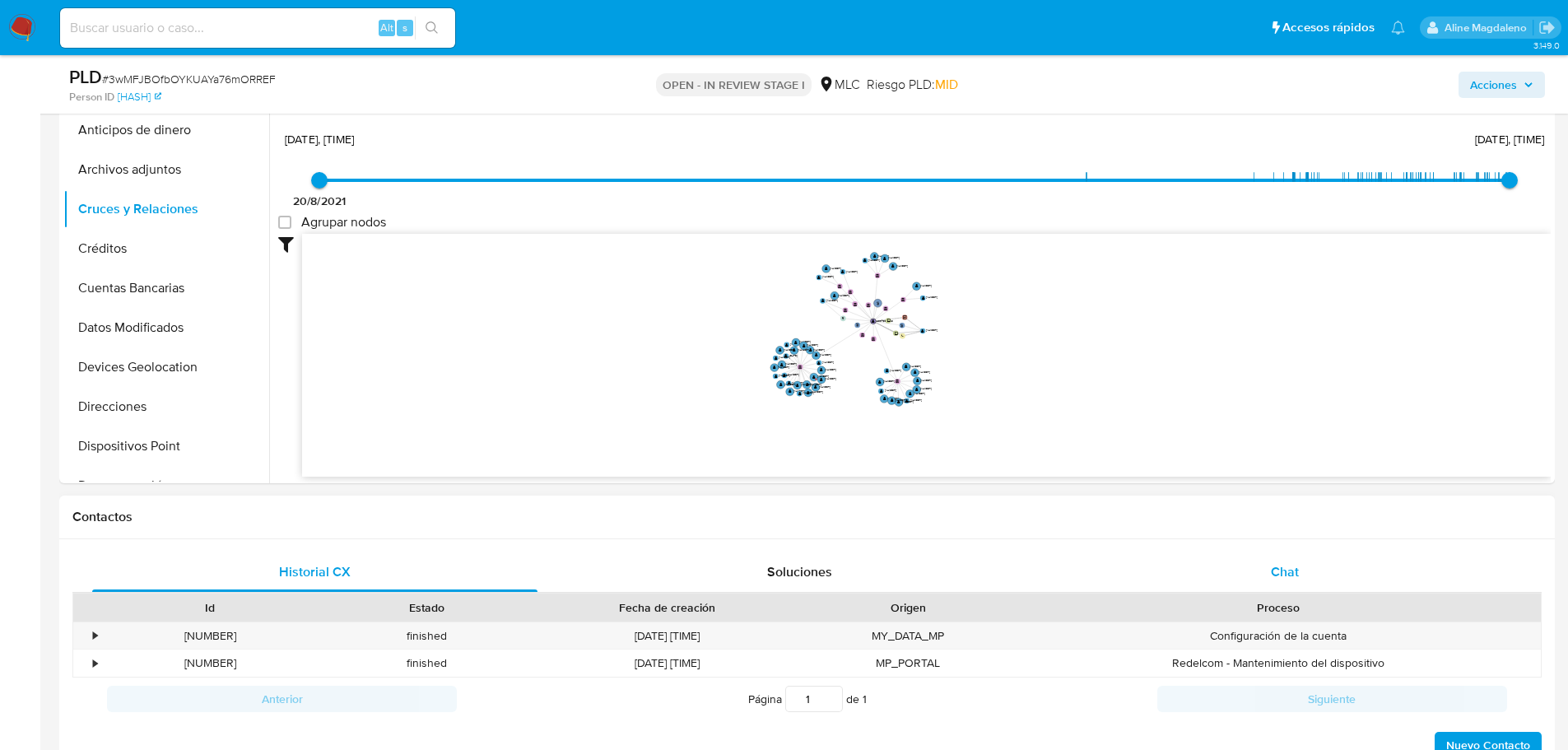 click on "Chat" at bounding box center (1284, 572) 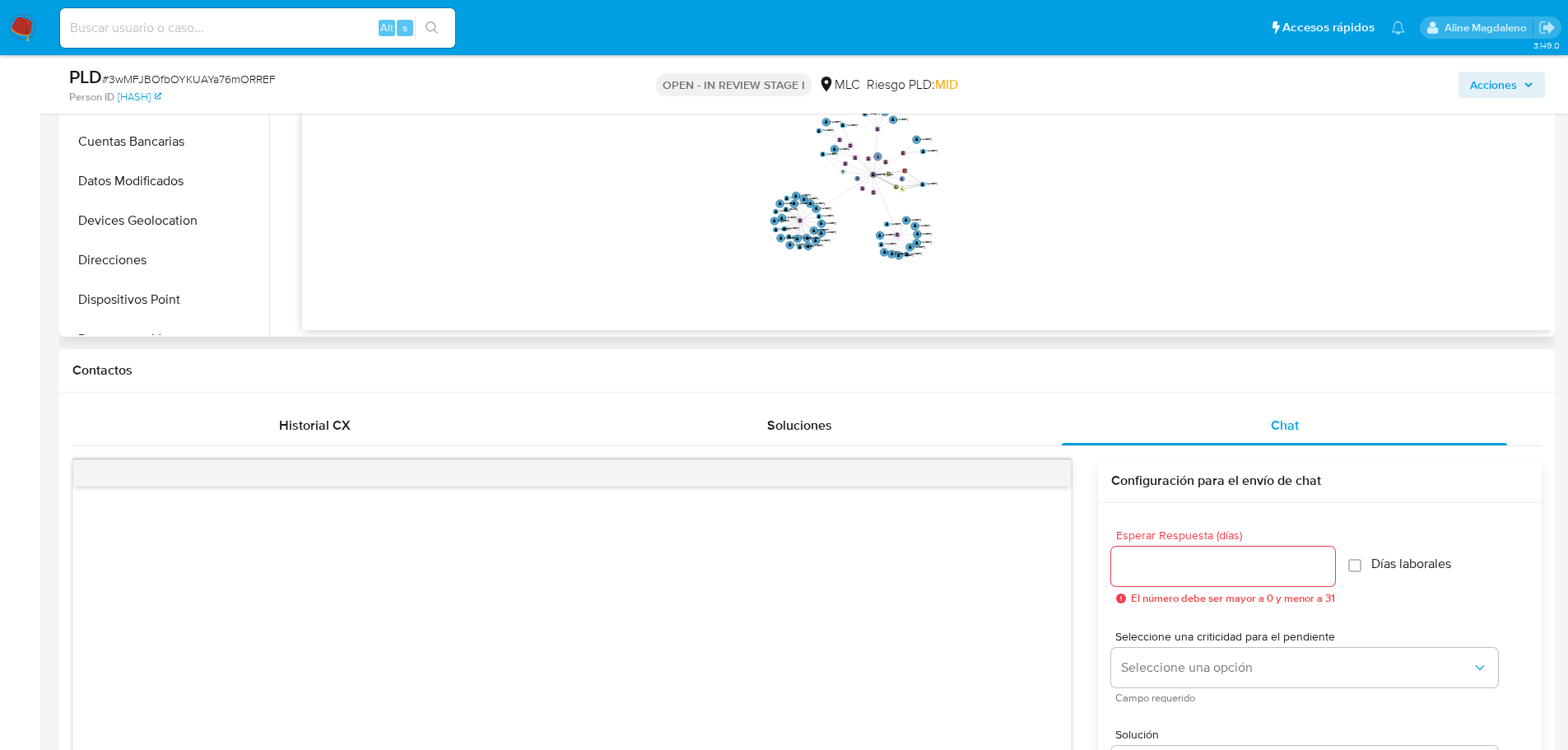 scroll, scrollTop: 530, scrollLeft: 0, axis: vertical 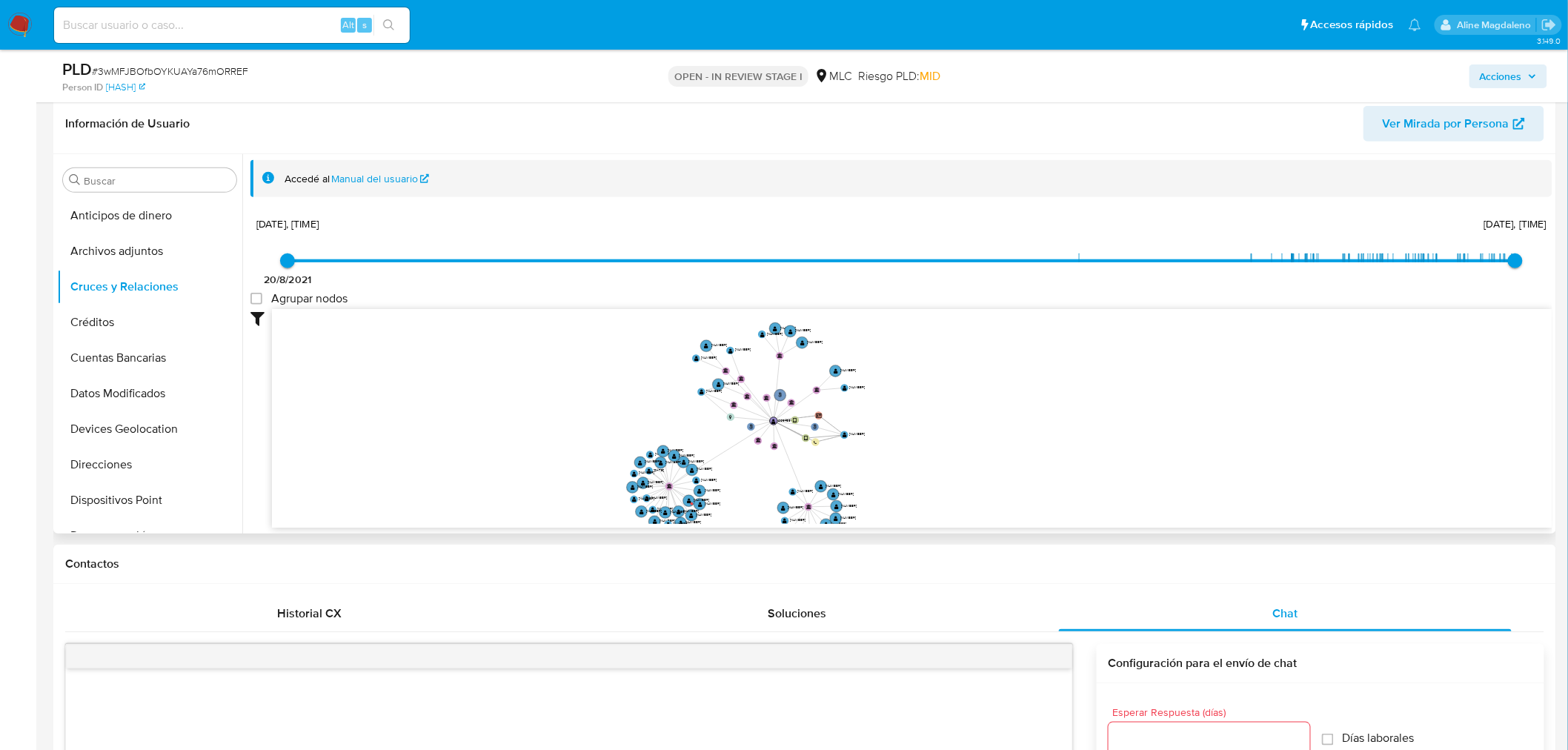 drag, startPoint x: 919, startPoint y: 420, endPoint x: 924, endPoint y: 445, distance: 25.495098 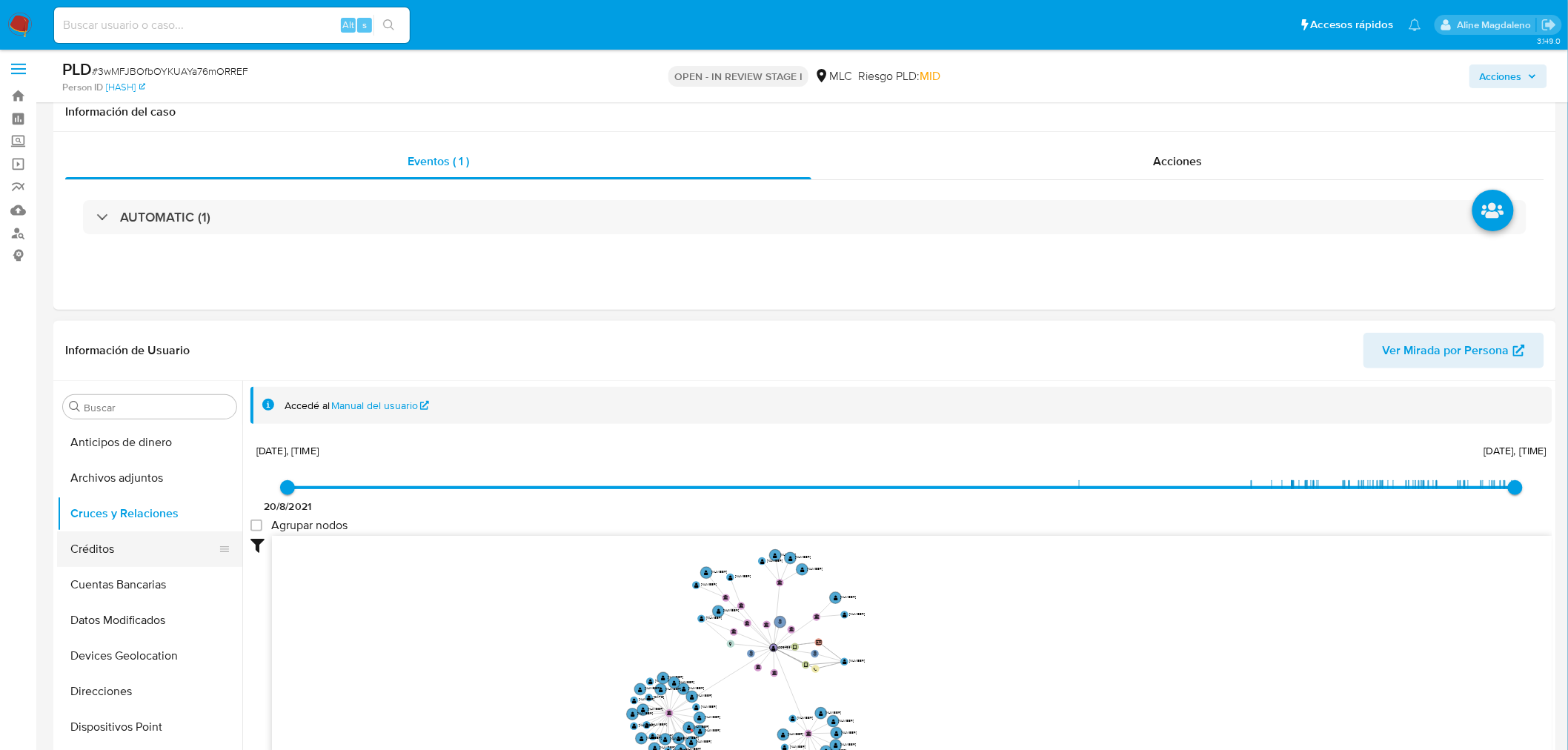 scroll, scrollTop: 0, scrollLeft: 0, axis: both 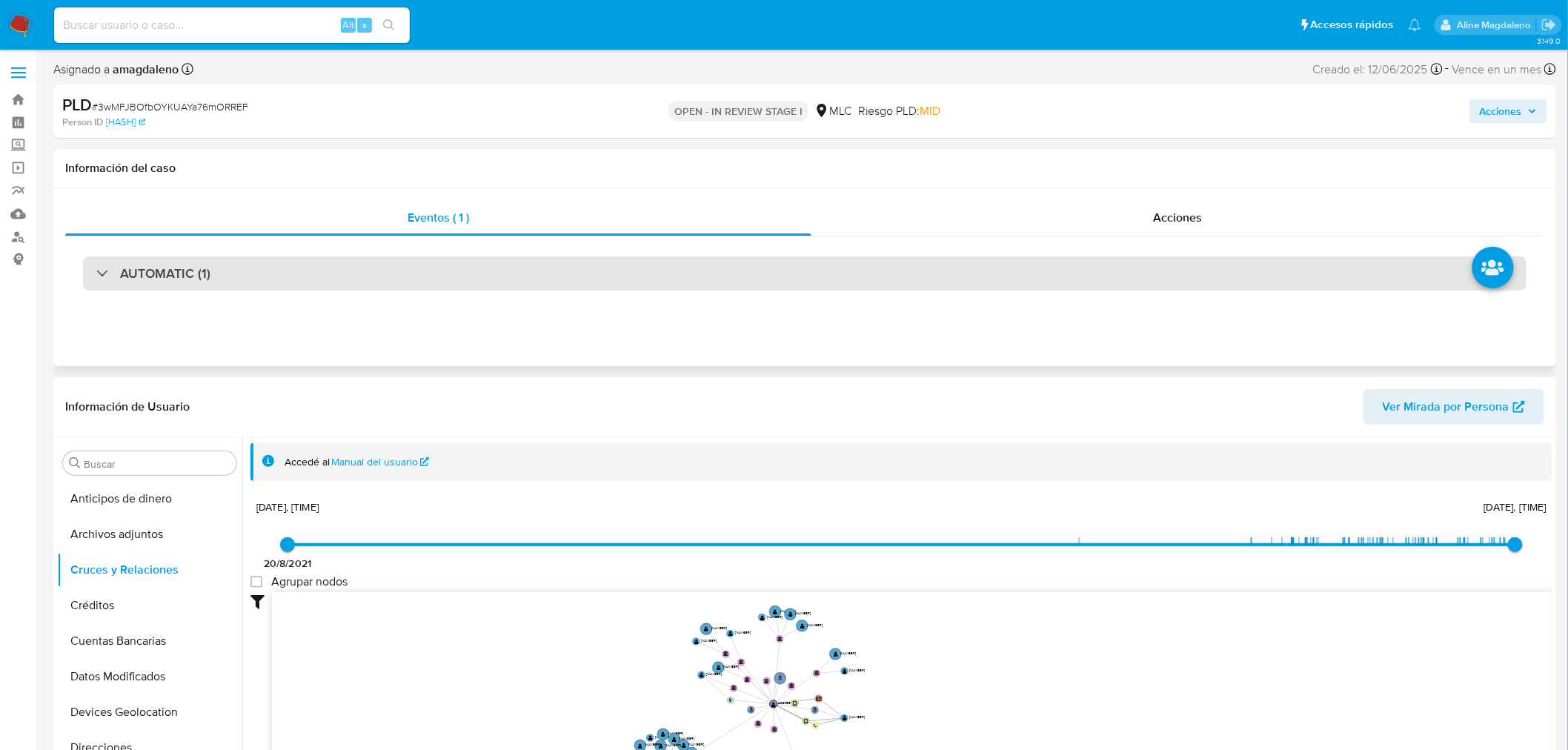 click on "AUTOMATIC (1)" at bounding box center [805, 273] 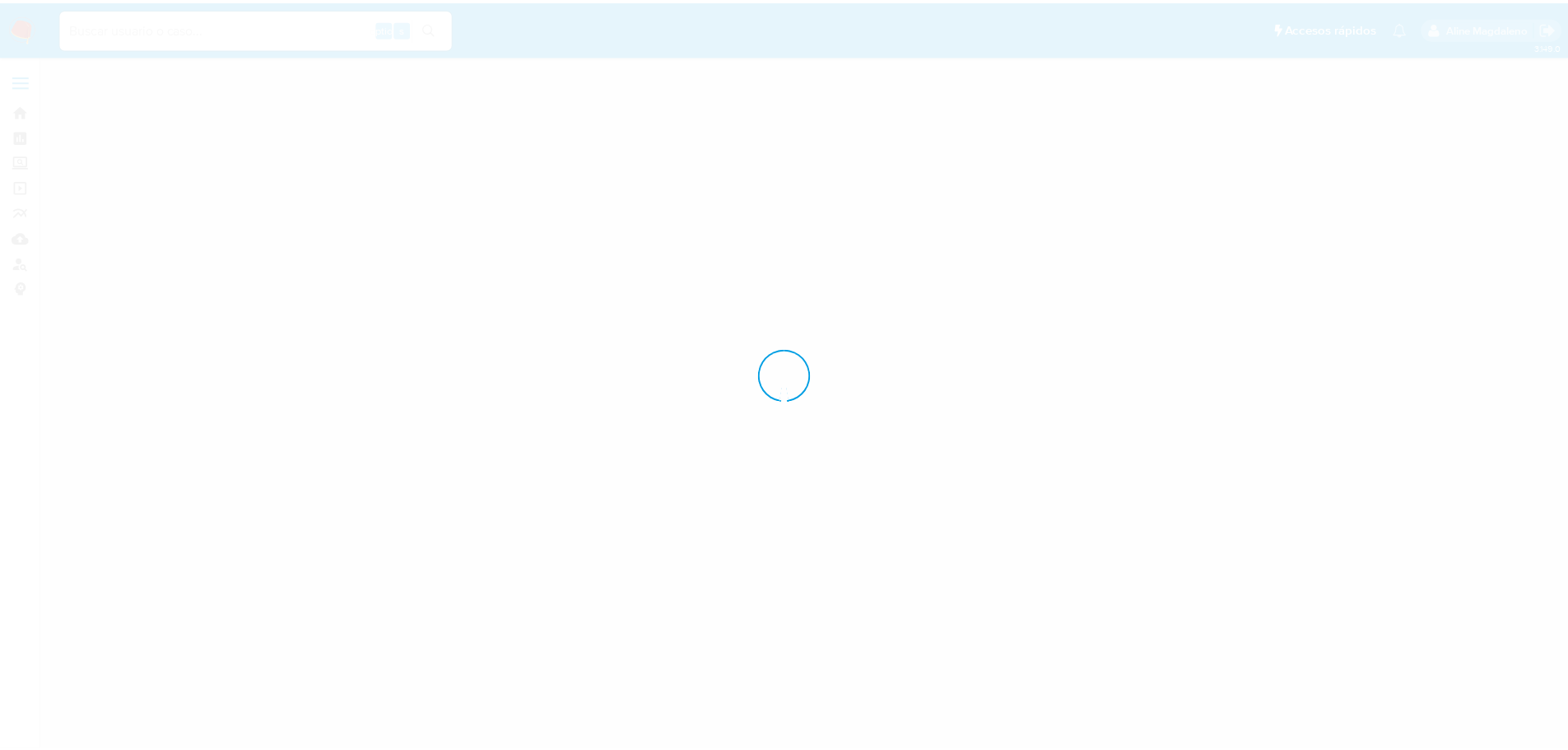 scroll, scrollTop: 0, scrollLeft: 0, axis: both 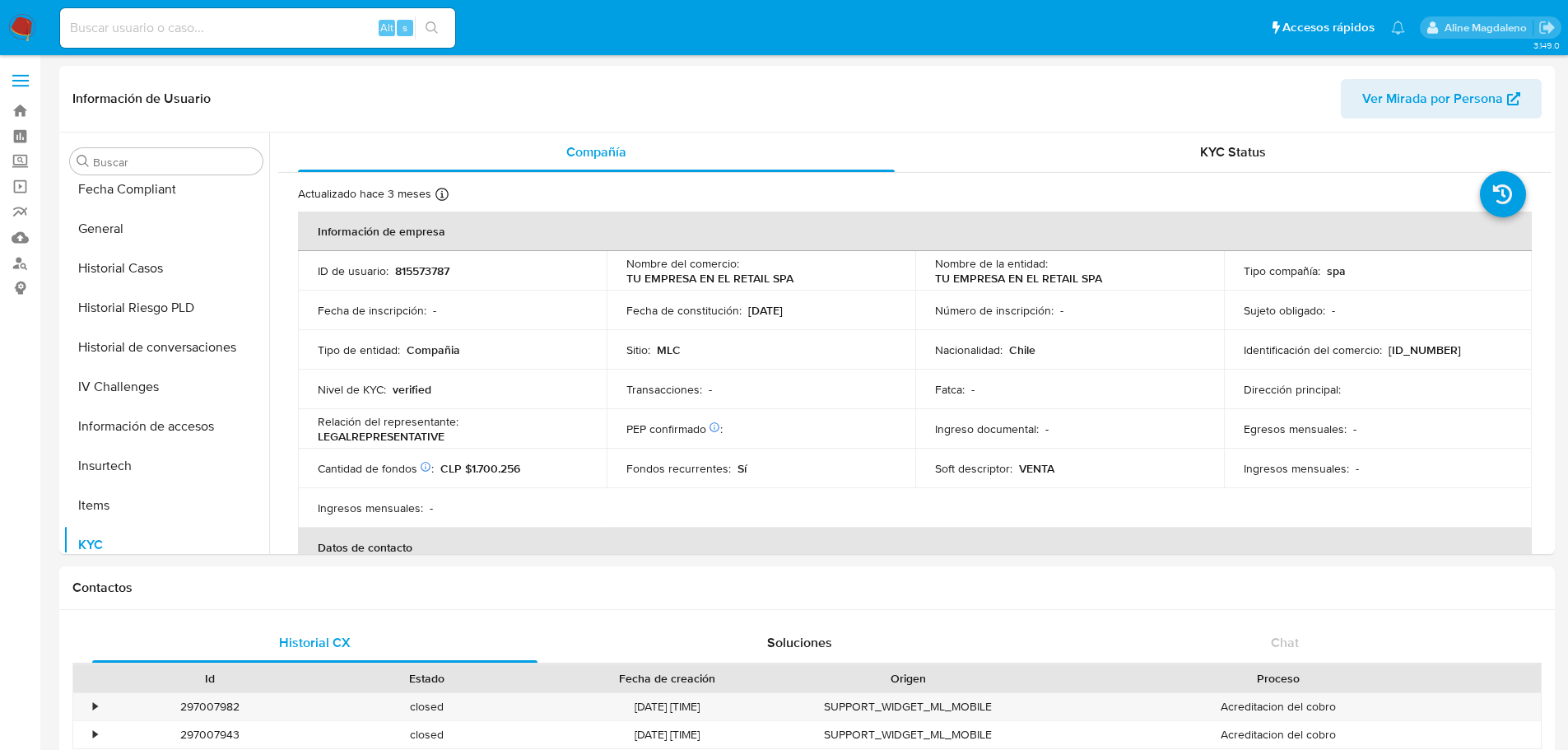 select on "10" 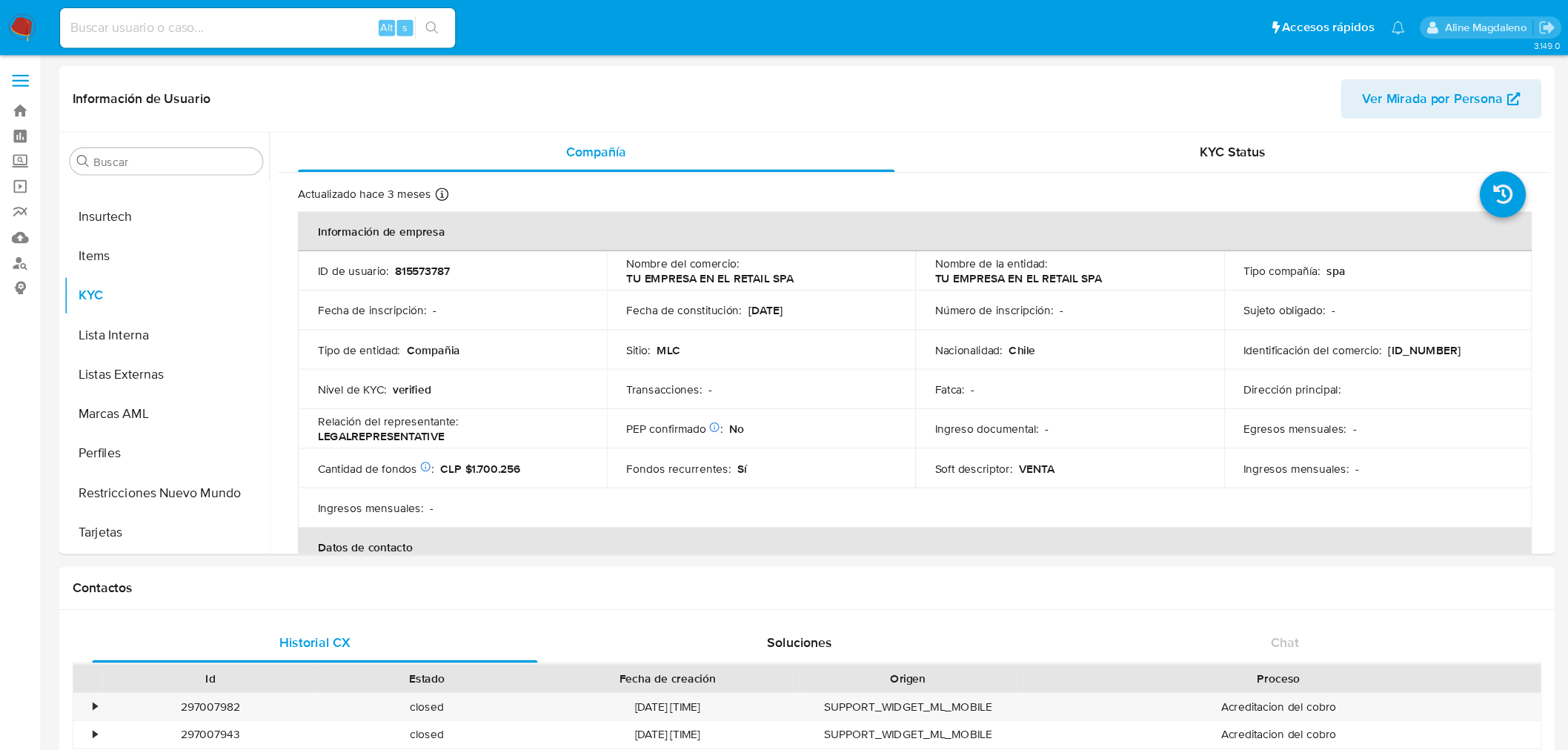 scroll, scrollTop: 590, scrollLeft: 0, axis: vertical 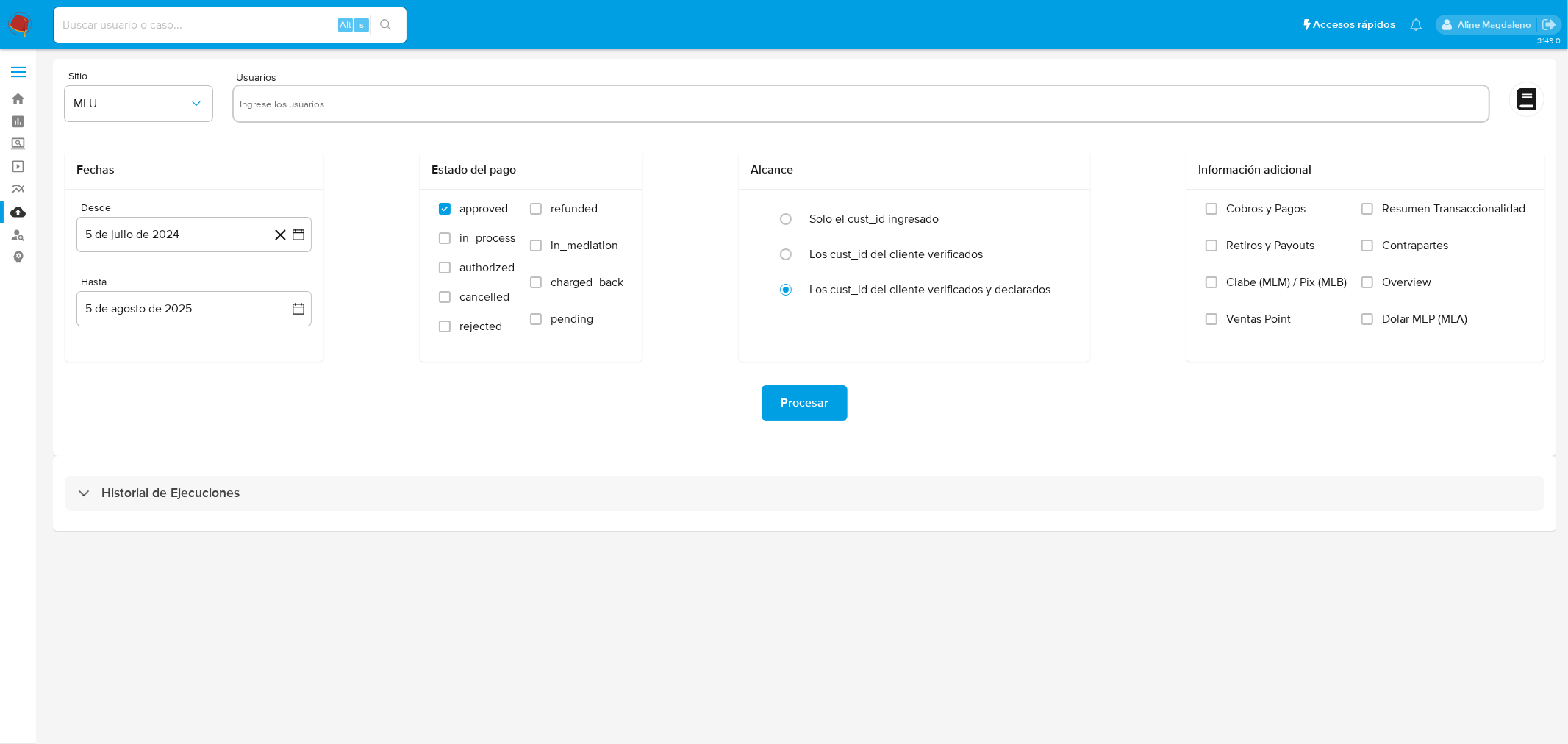 drag, startPoint x: 16, startPoint y: 68, endPoint x: 30, endPoint y: 59, distance: 16.643317 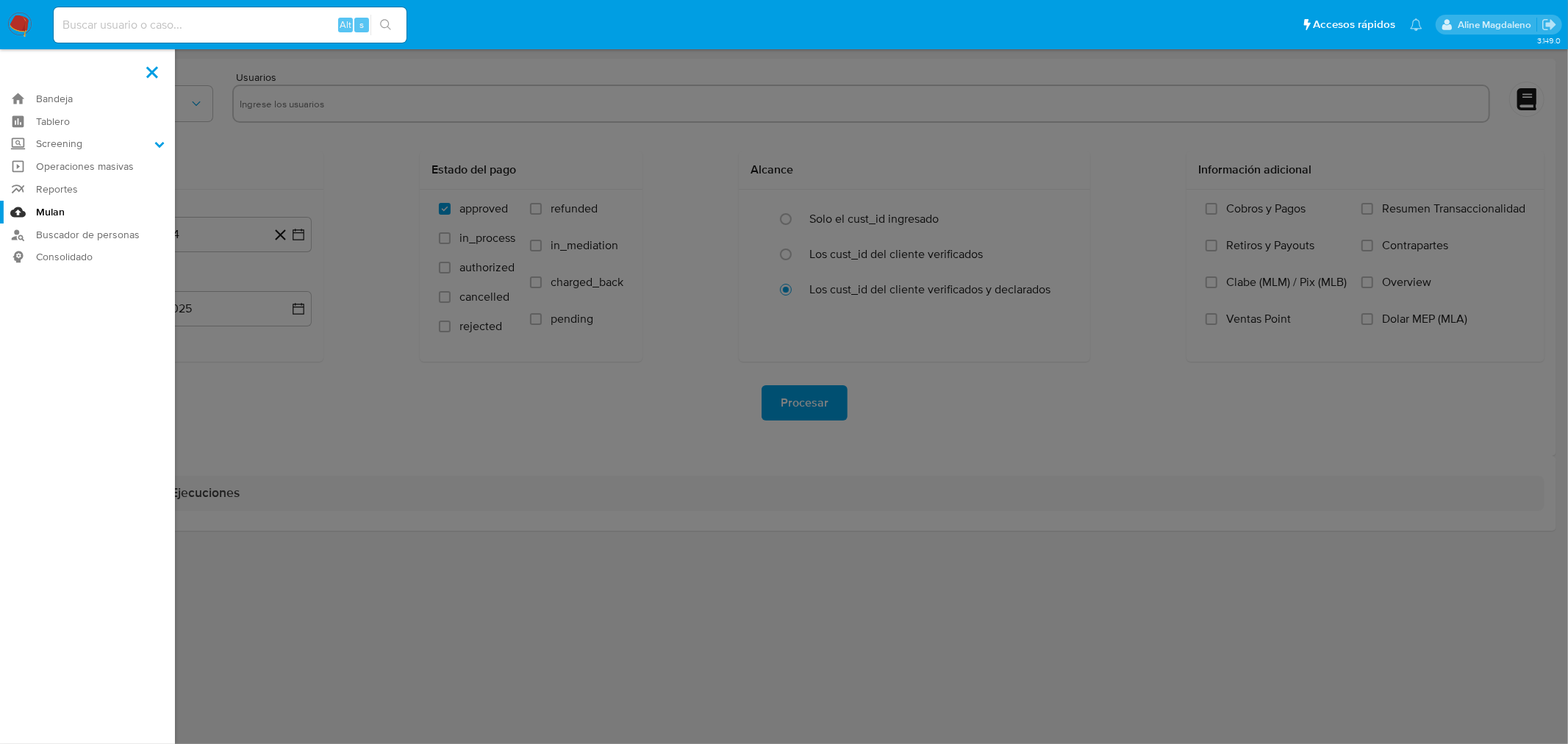 click at bounding box center [784, 372] 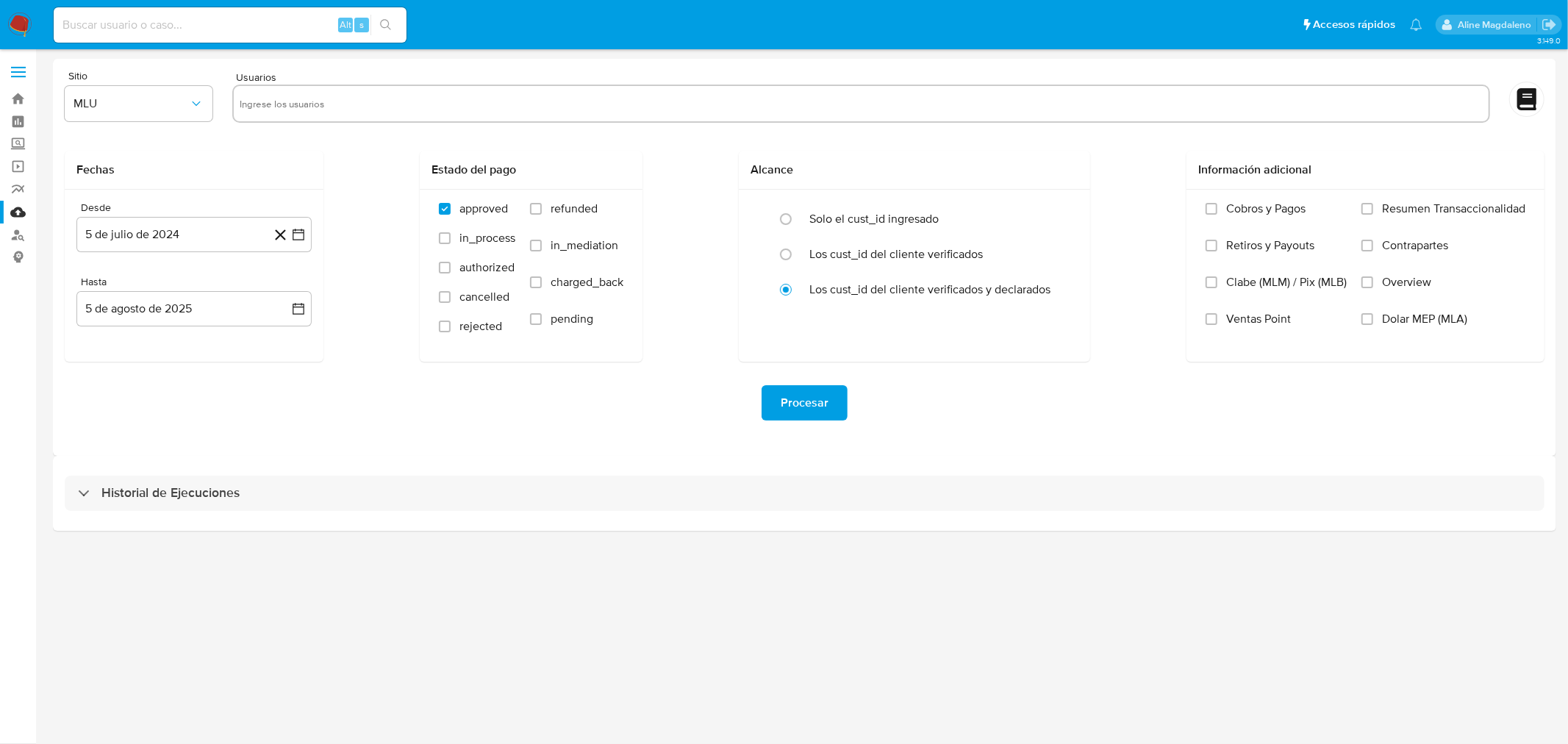 click at bounding box center (20, 25) 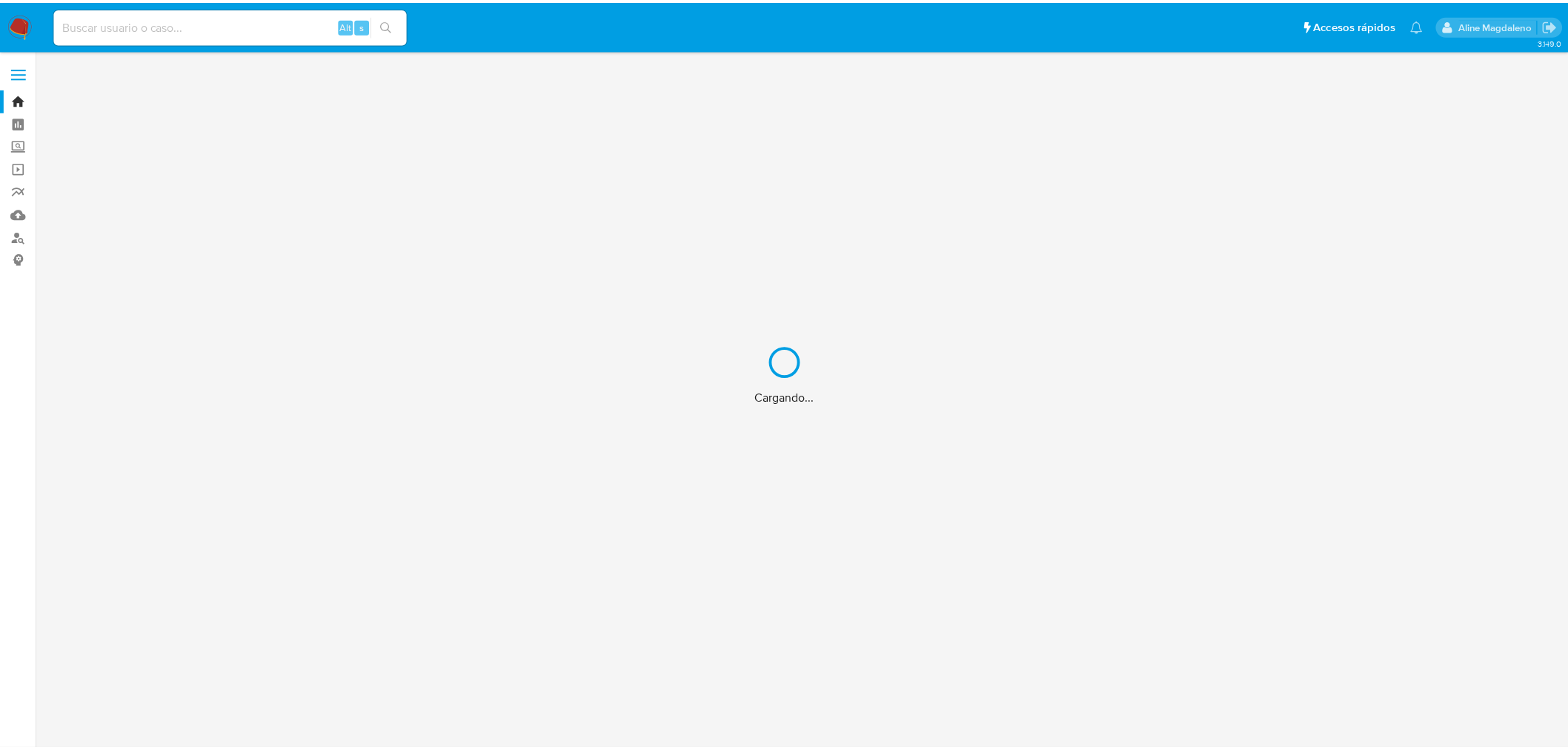 scroll, scrollTop: 0, scrollLeft: 0, axis: both 